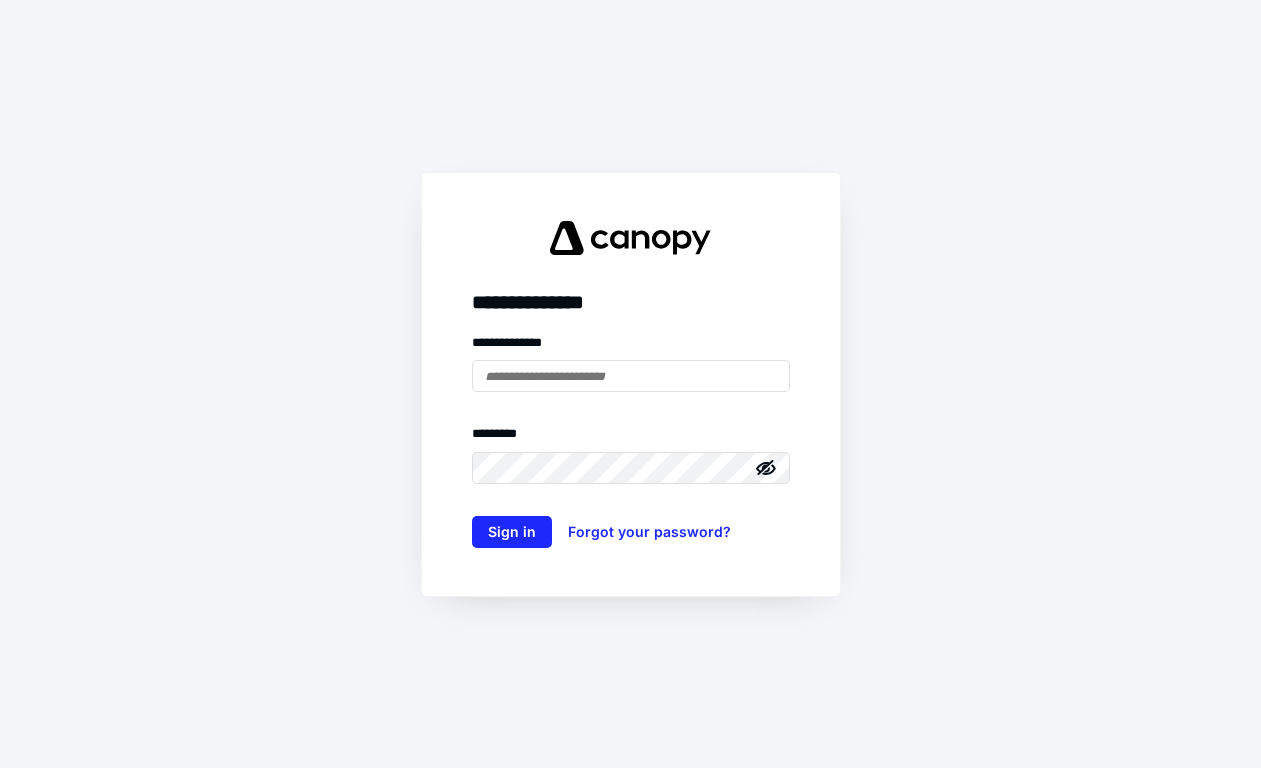 scroll, scrollTop: 0, scrollLeft: 0, axis: both 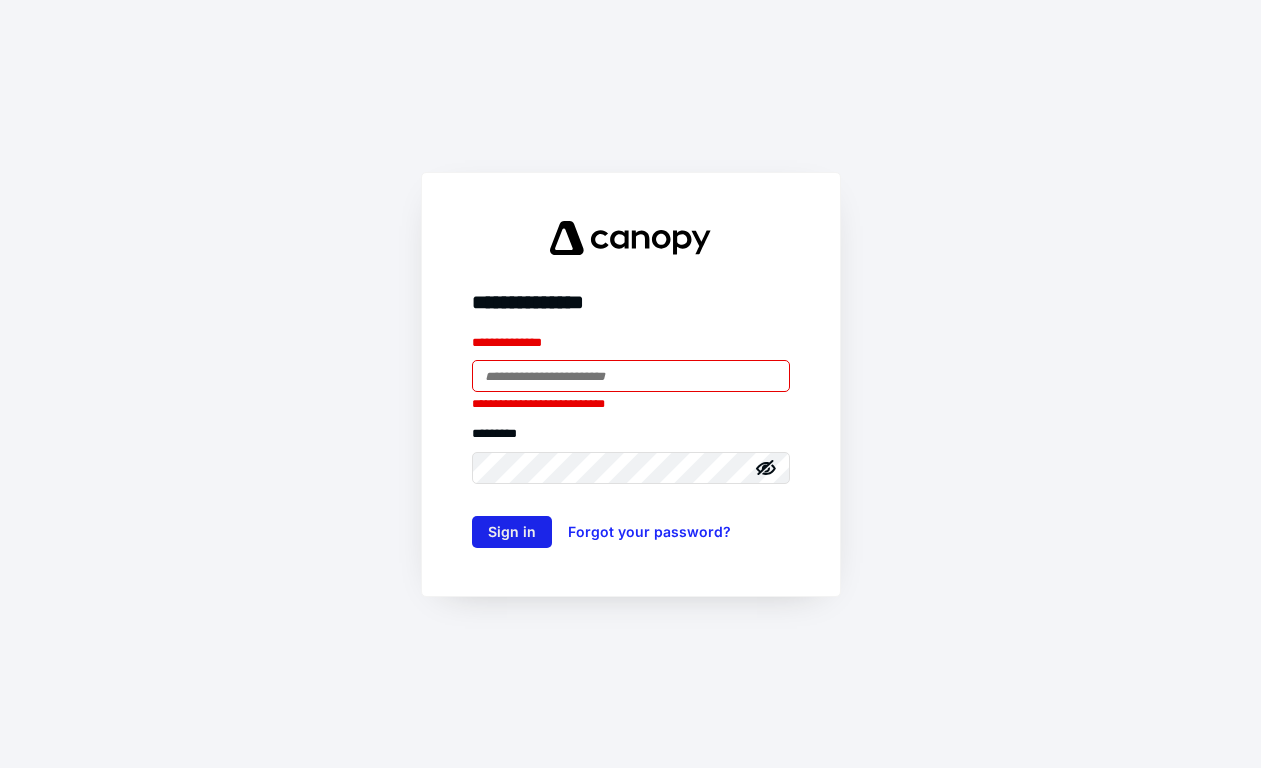 type on "**********" 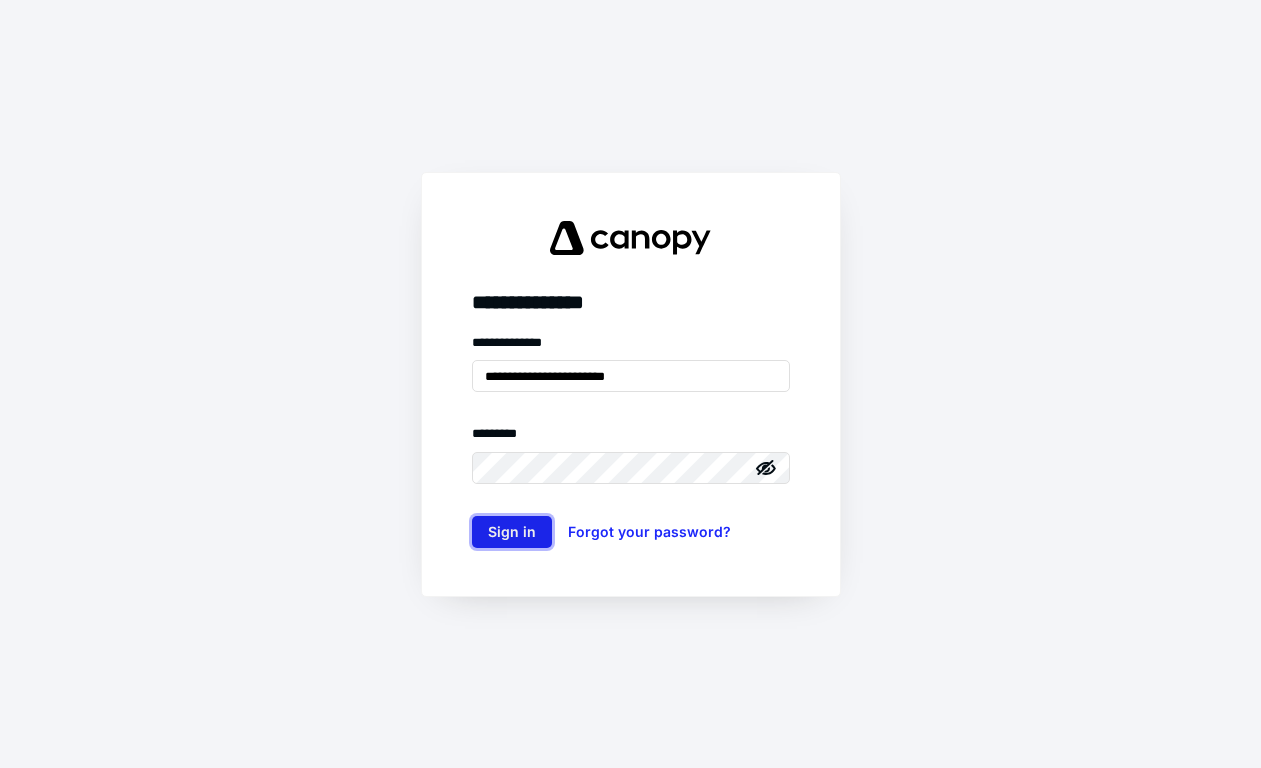 click on "Sign in" at bounding box center (512, 532) 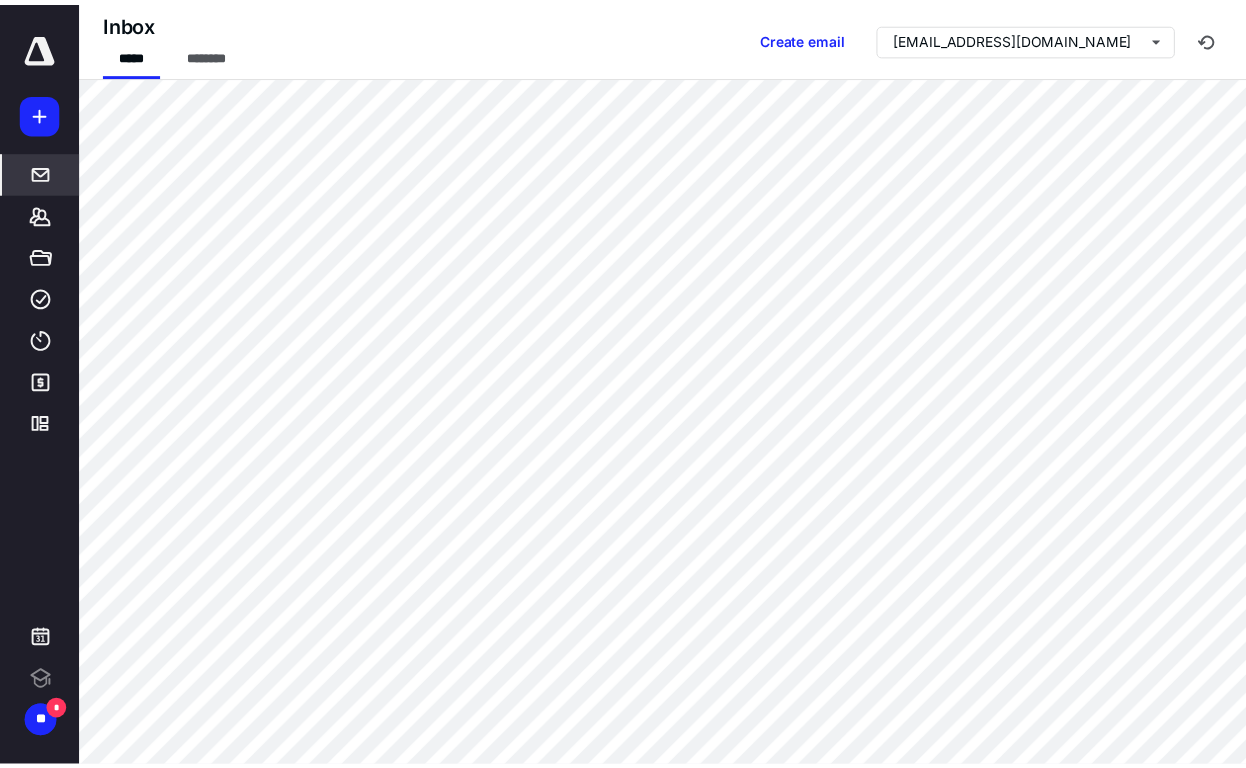 scroll, scrollTop: 0, scrollLeft: 0, axis: both 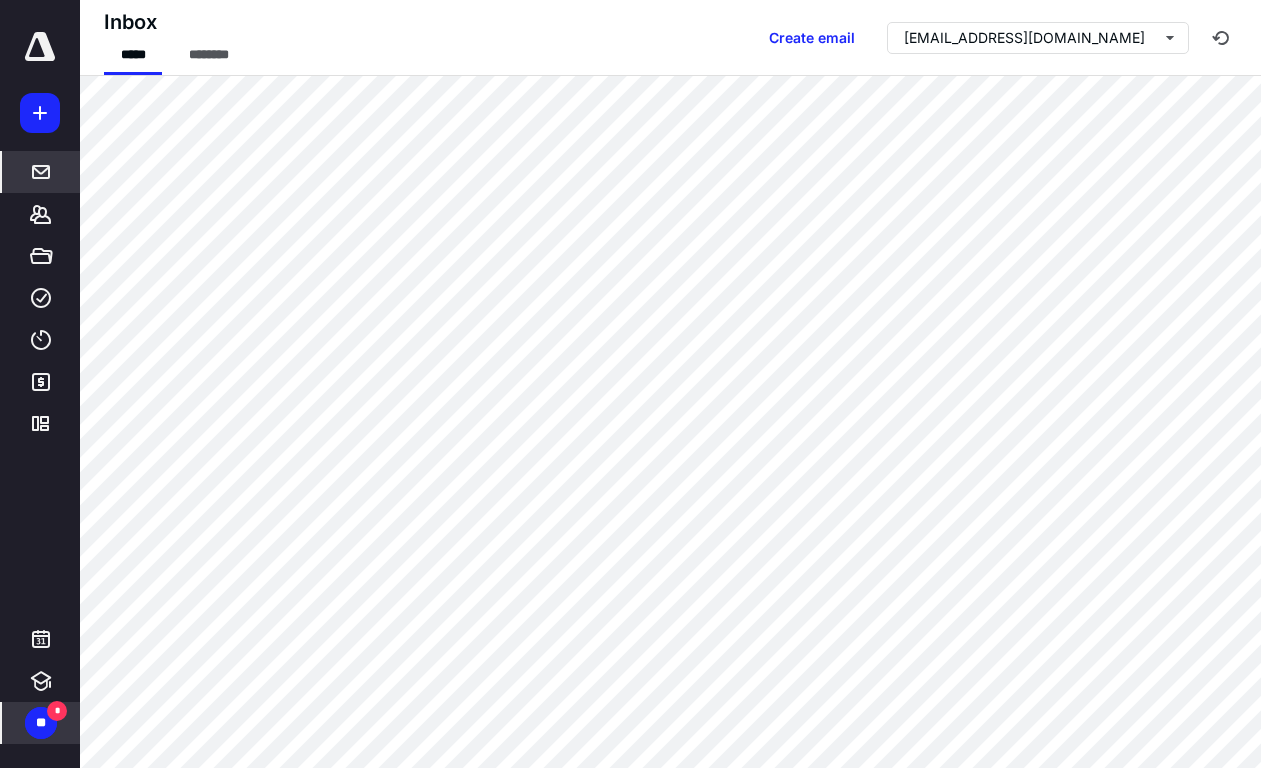 click on "** *" at bounding box center [41, 723] 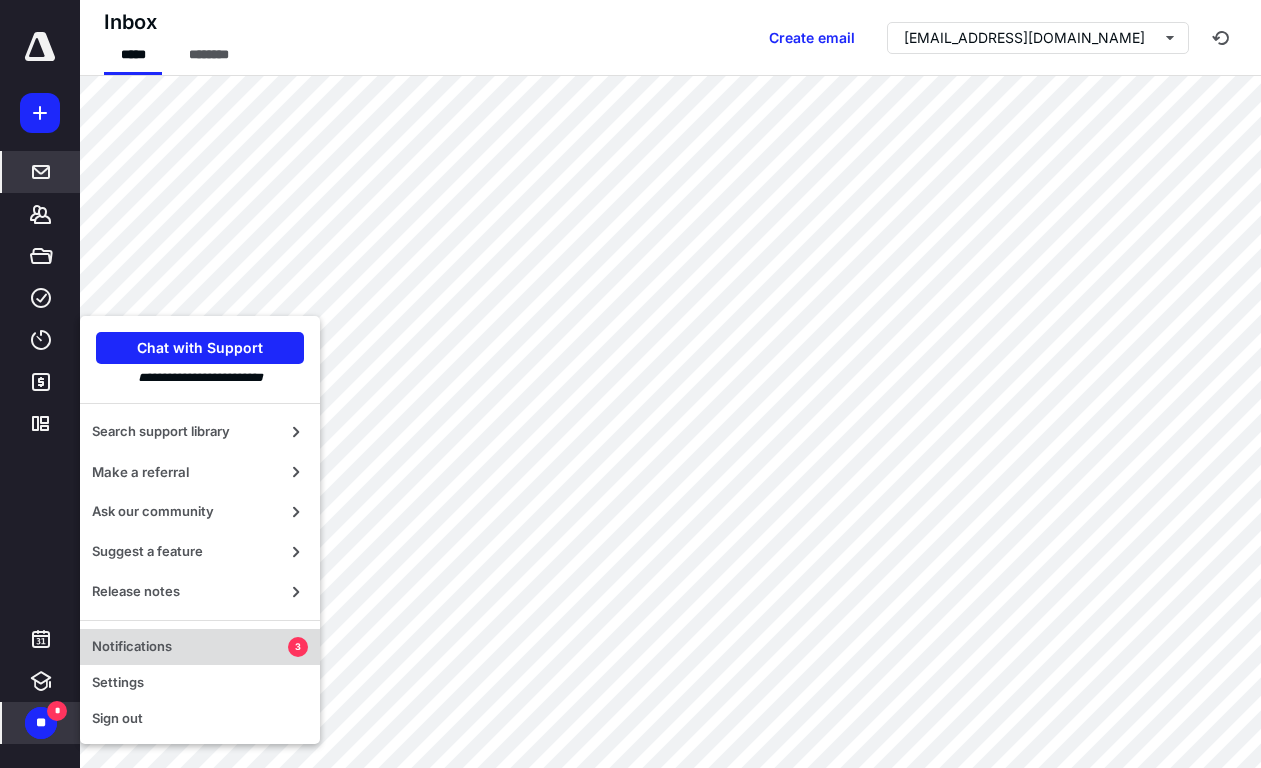 click on "Notifications 3" at bounding box center [200, 647] 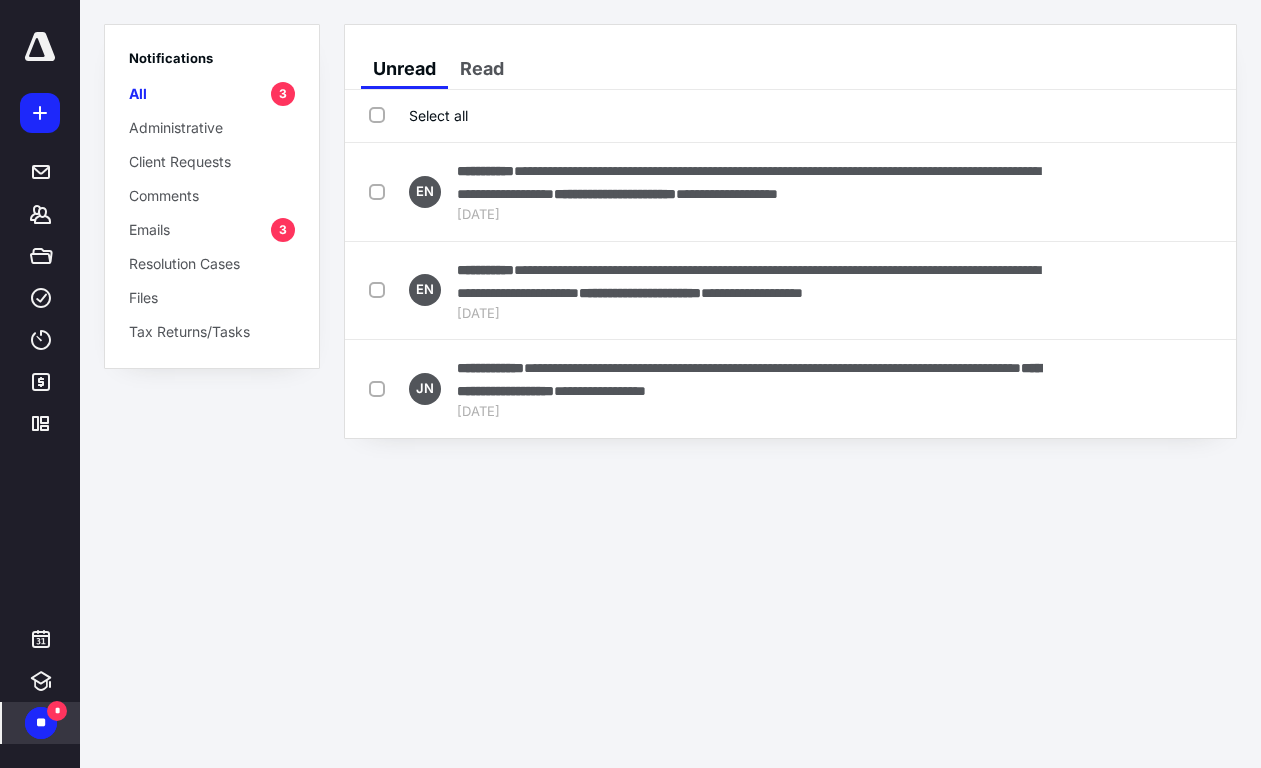 click on "Emails 3" at bounding box center [212, 229] 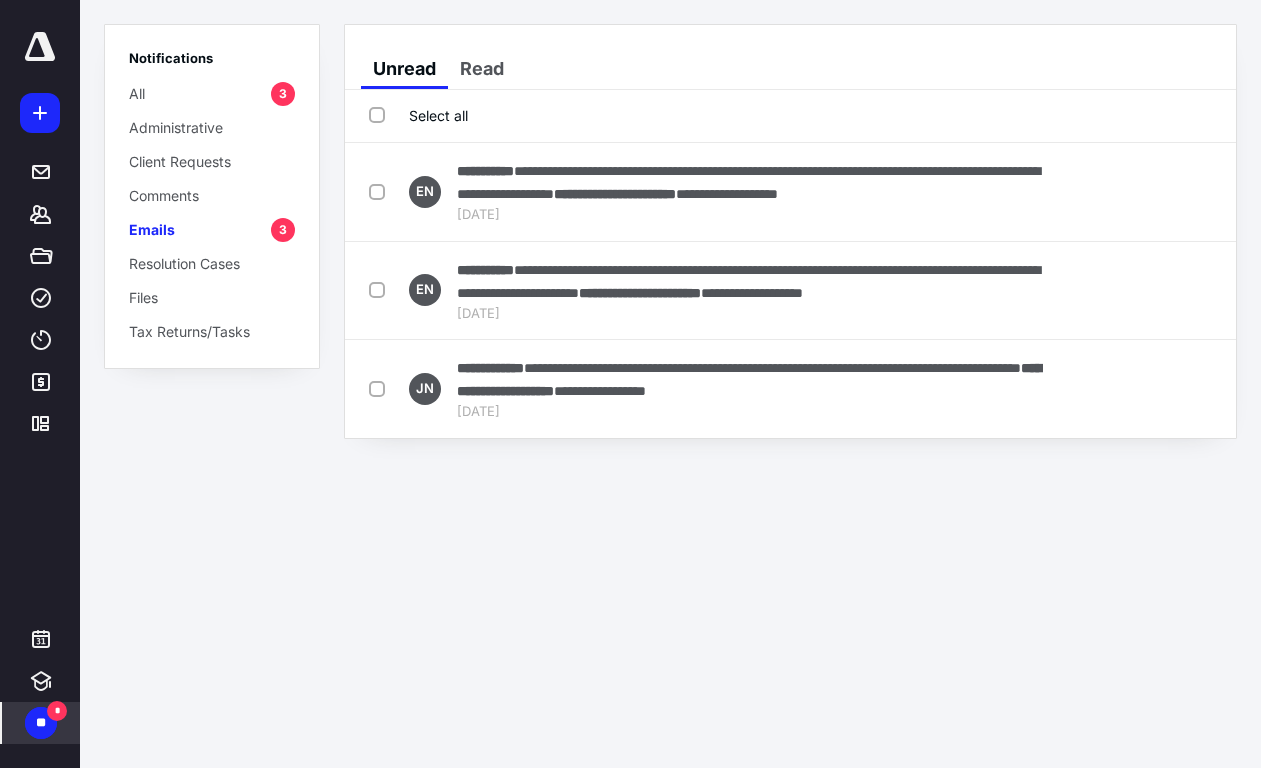 click on "Select all" at bounding box center [790, 116] 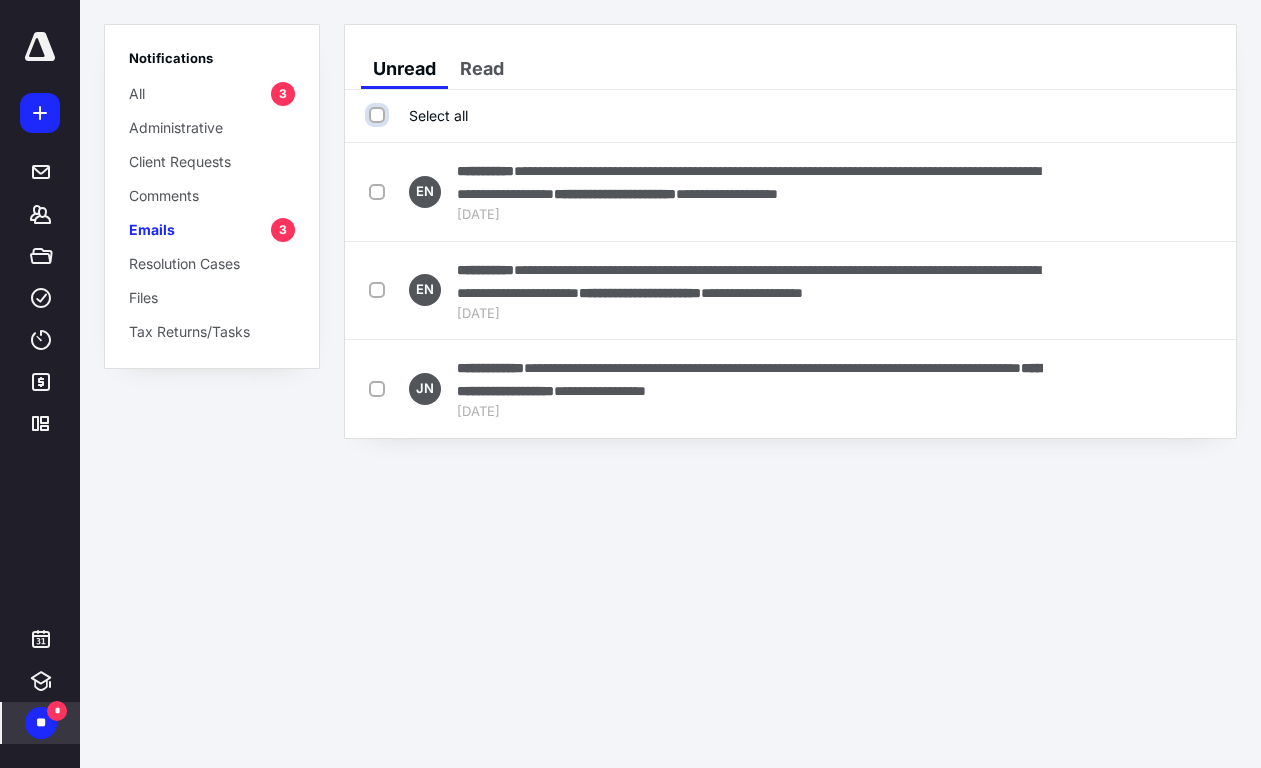 click on "Select all" at bounding box center [379, 115] 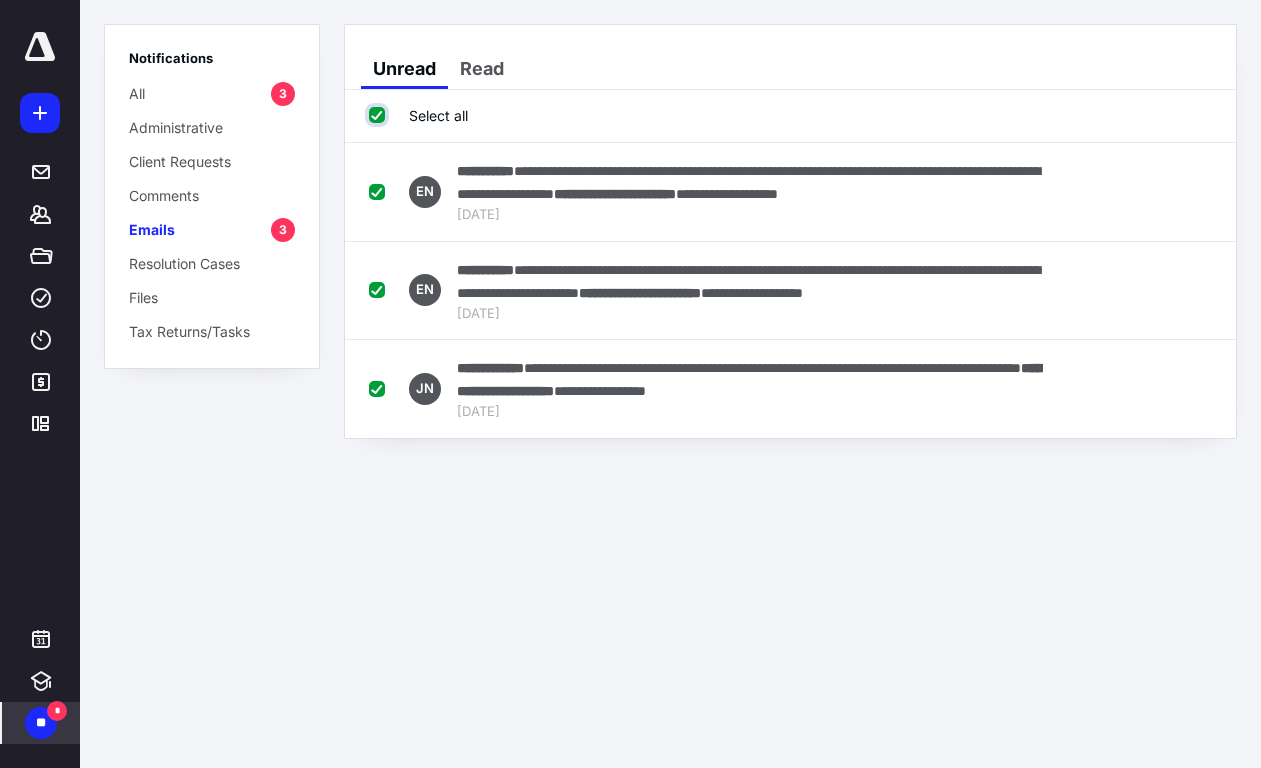 checkbox on "true" 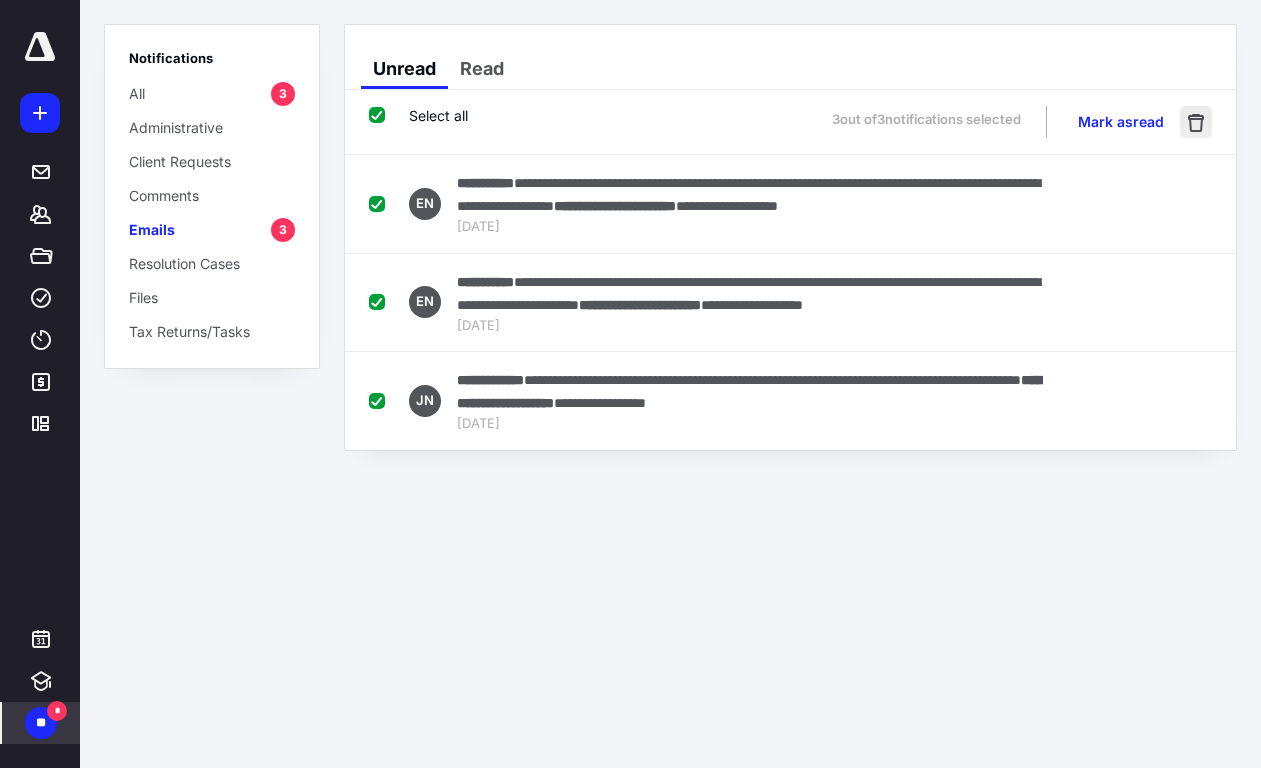 click at bounding box center [1196, 122] 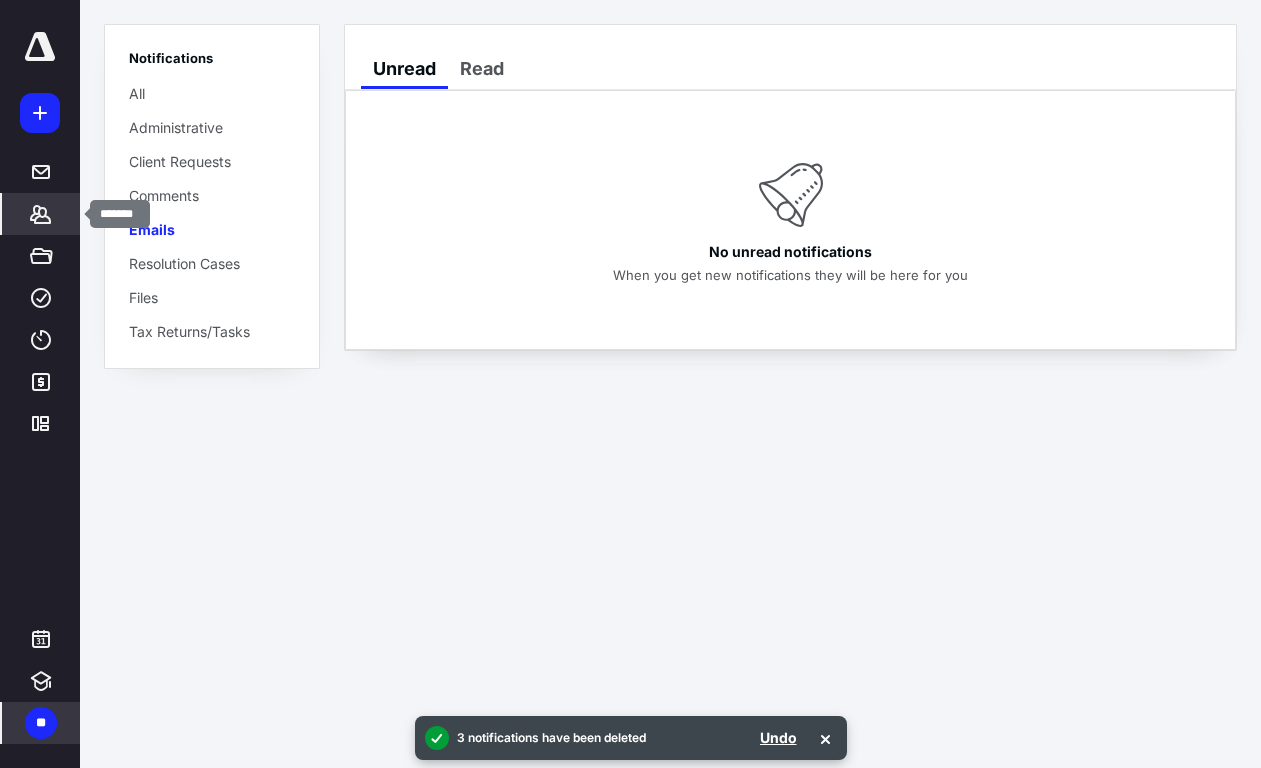 click 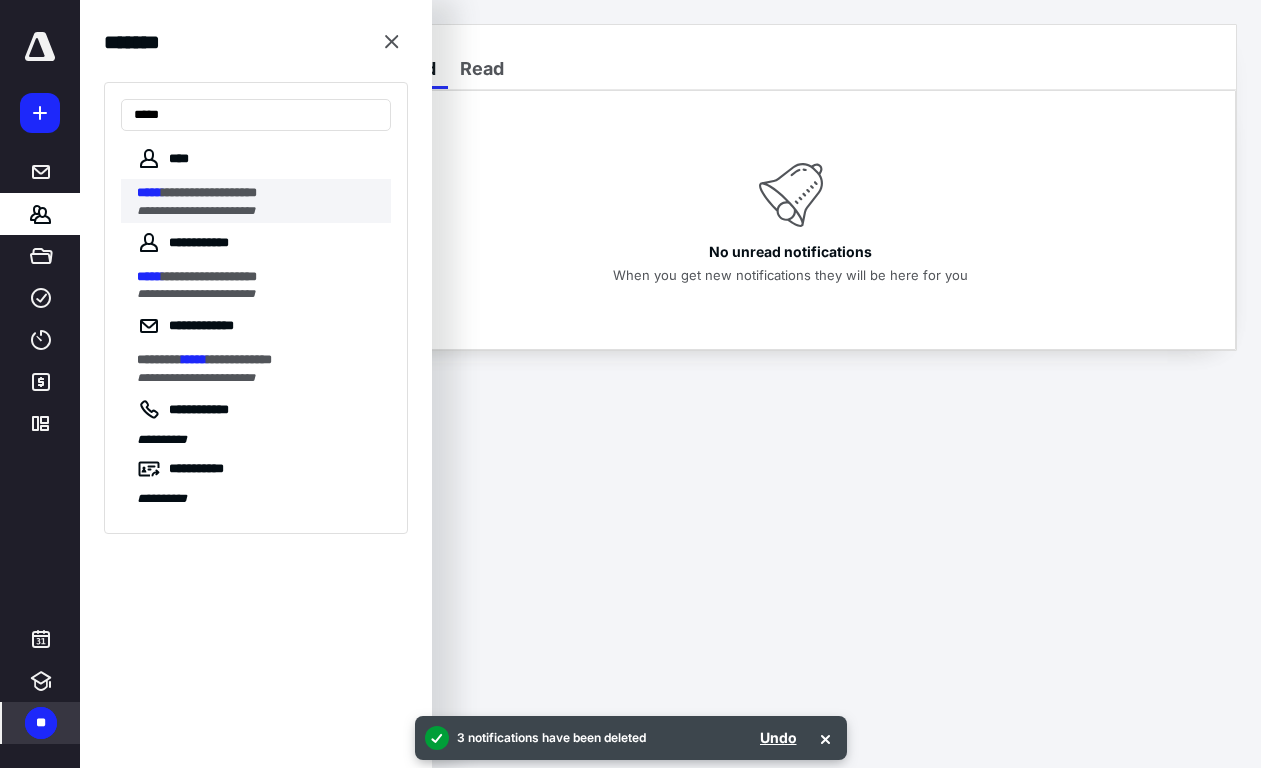 type on "*****" 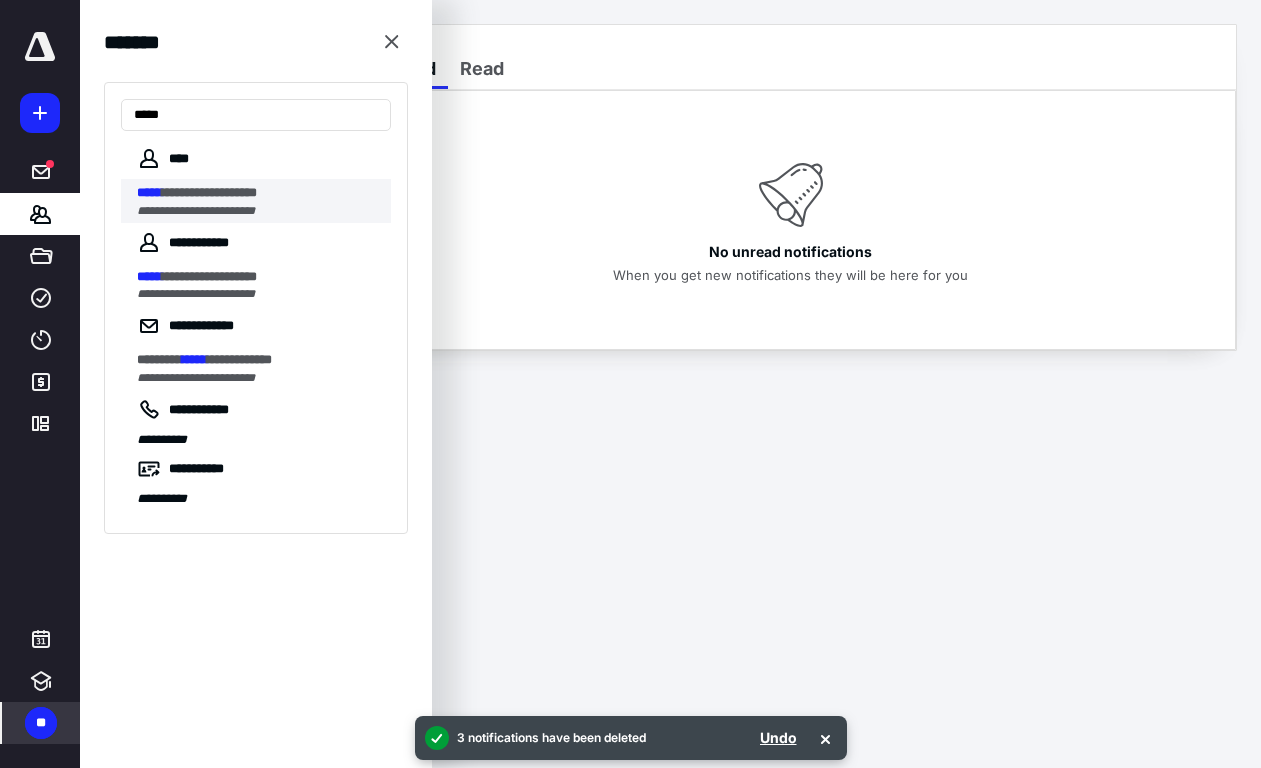 click on "**********" at bounding box center (209, 192) 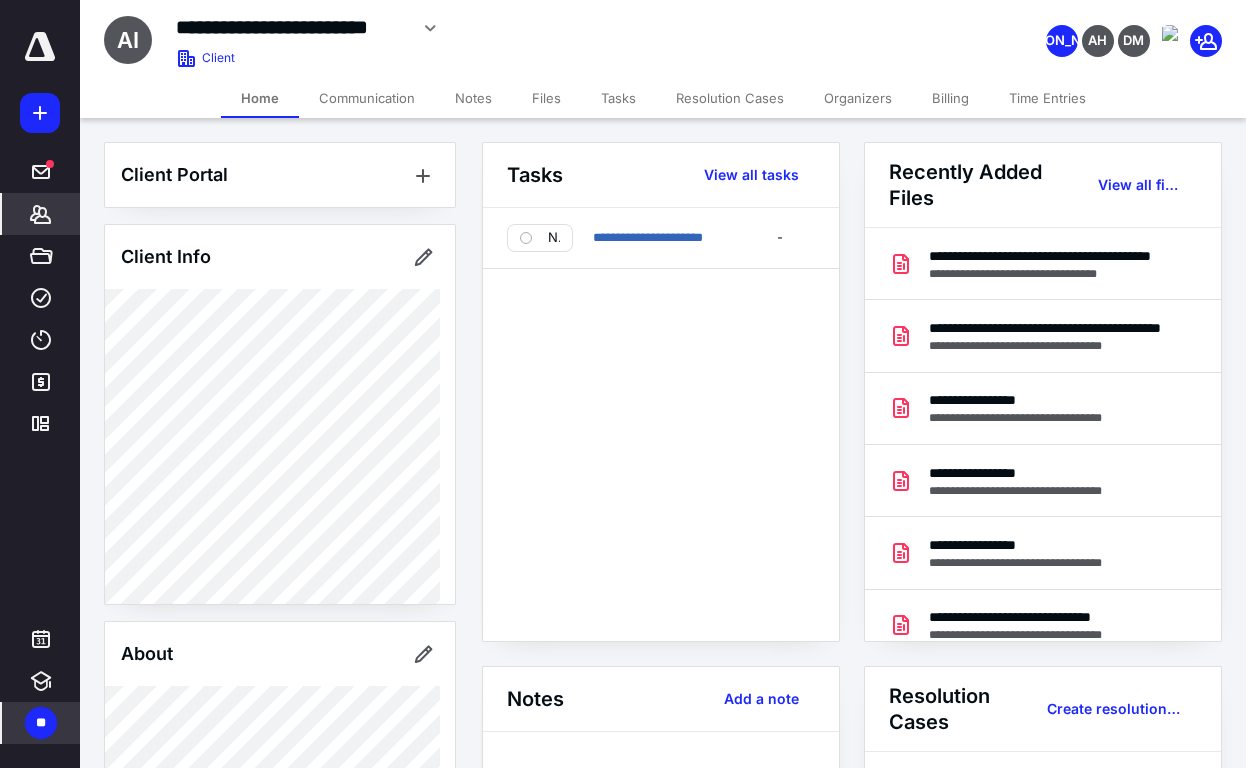 click on "Time Entries" at bounding box center (1047, 98) 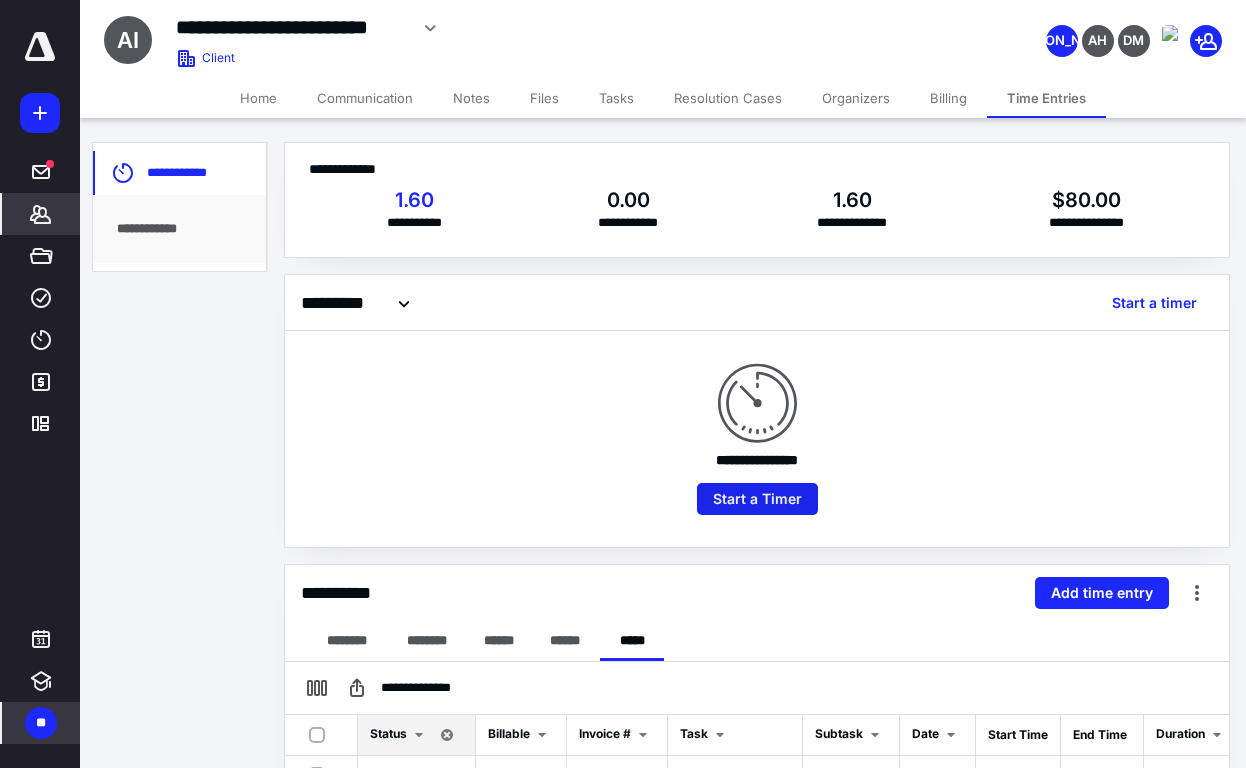 click on "Start a Timer" at bounding box center [757, 499] 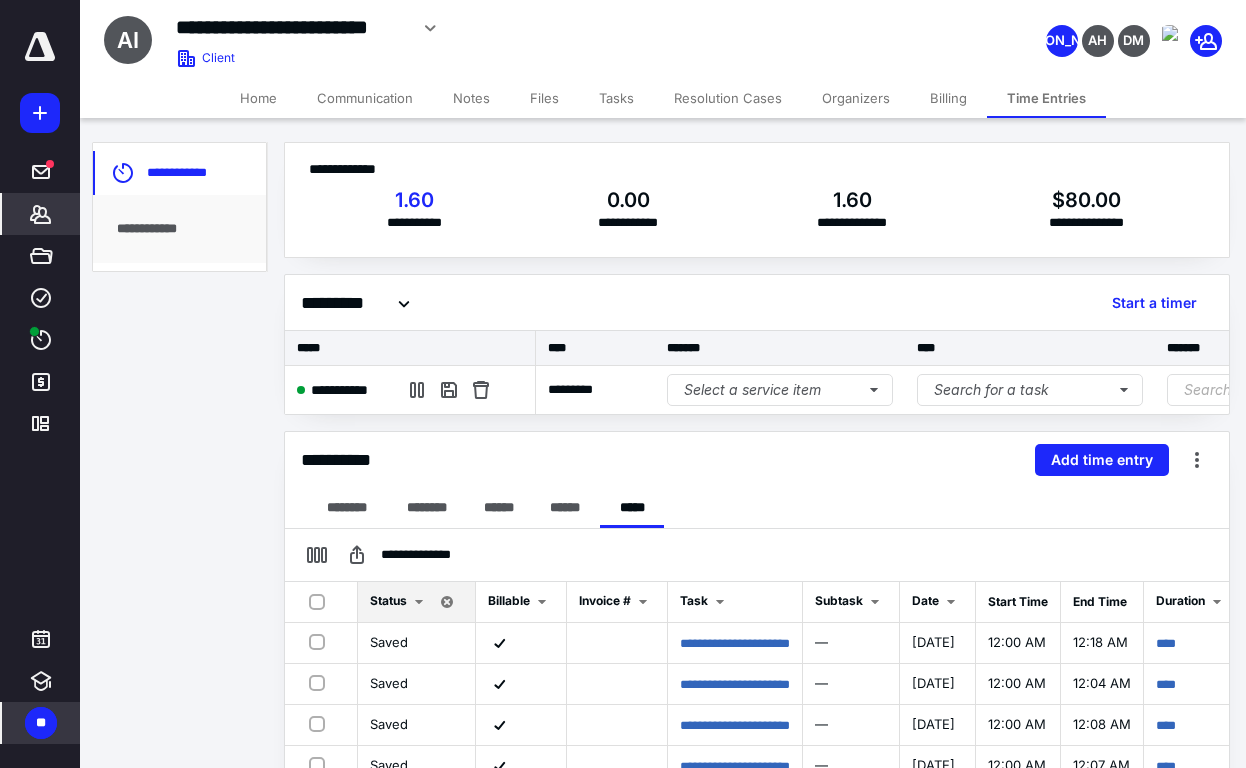click on "Search for a task" at bounding box center (1030, 390) 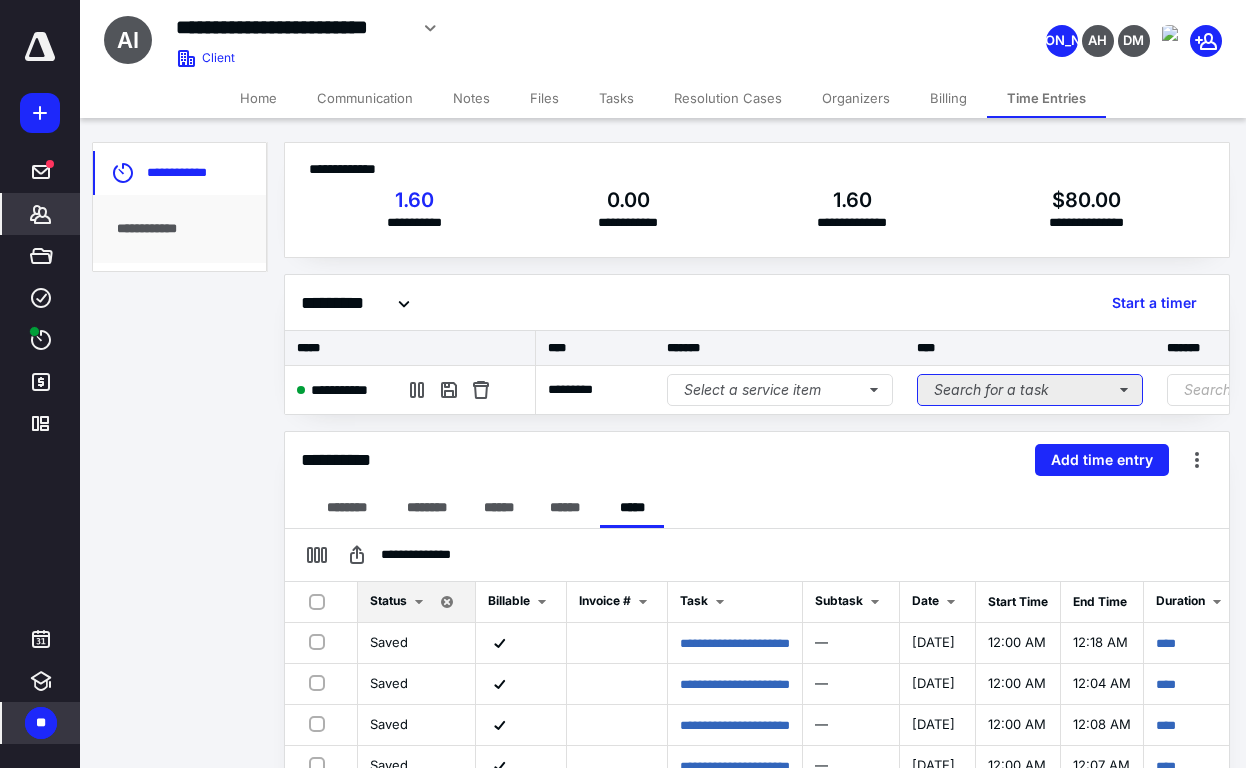 click on "Search for a task" at bounding box center [1030, 390] 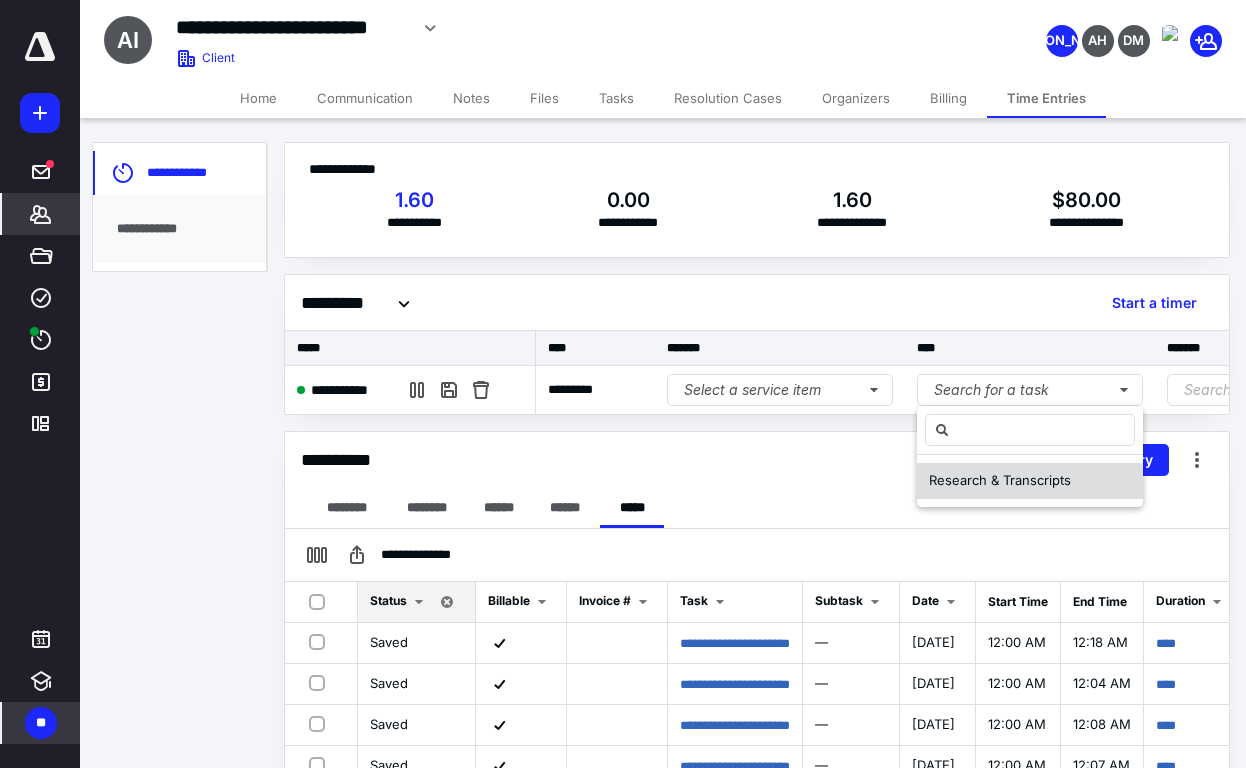click on "Research & Transcripts" at bounding box center [1000, 480] 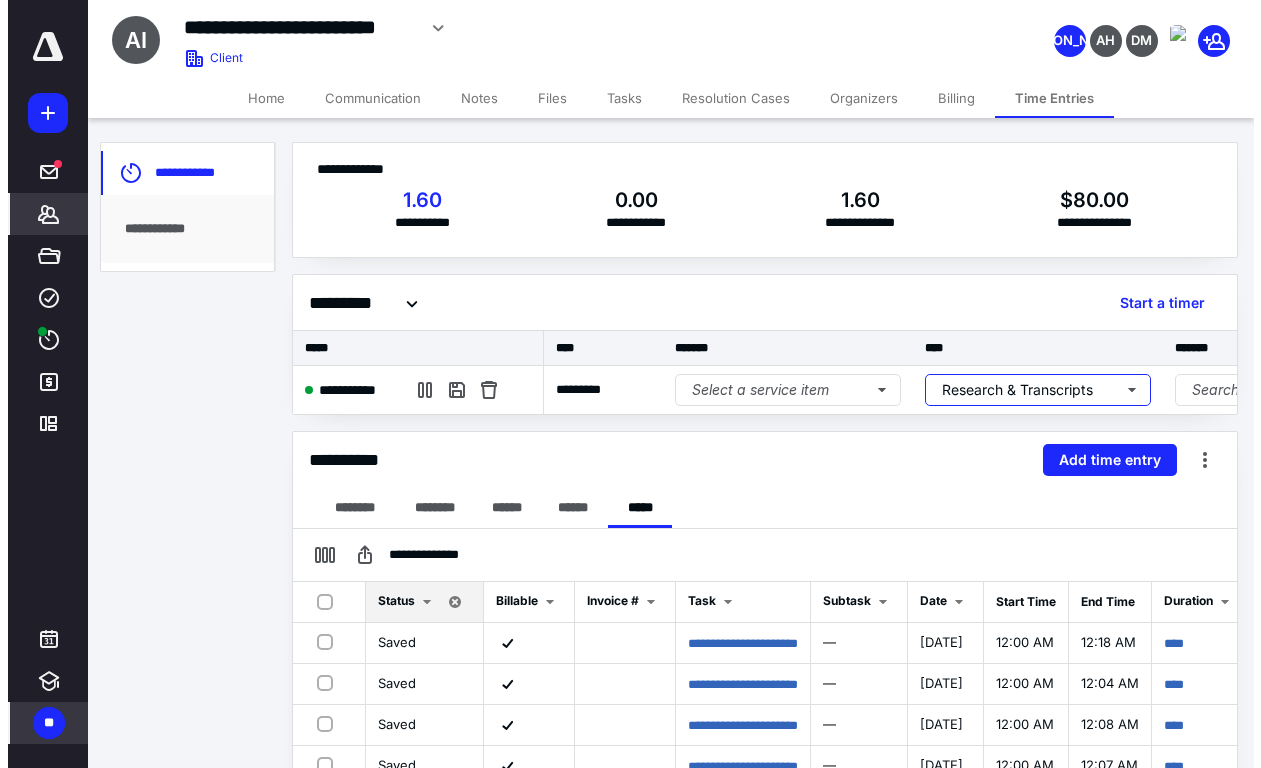 scroll, scrollTop: 0, scrollLeft: 407, axis: horizontal 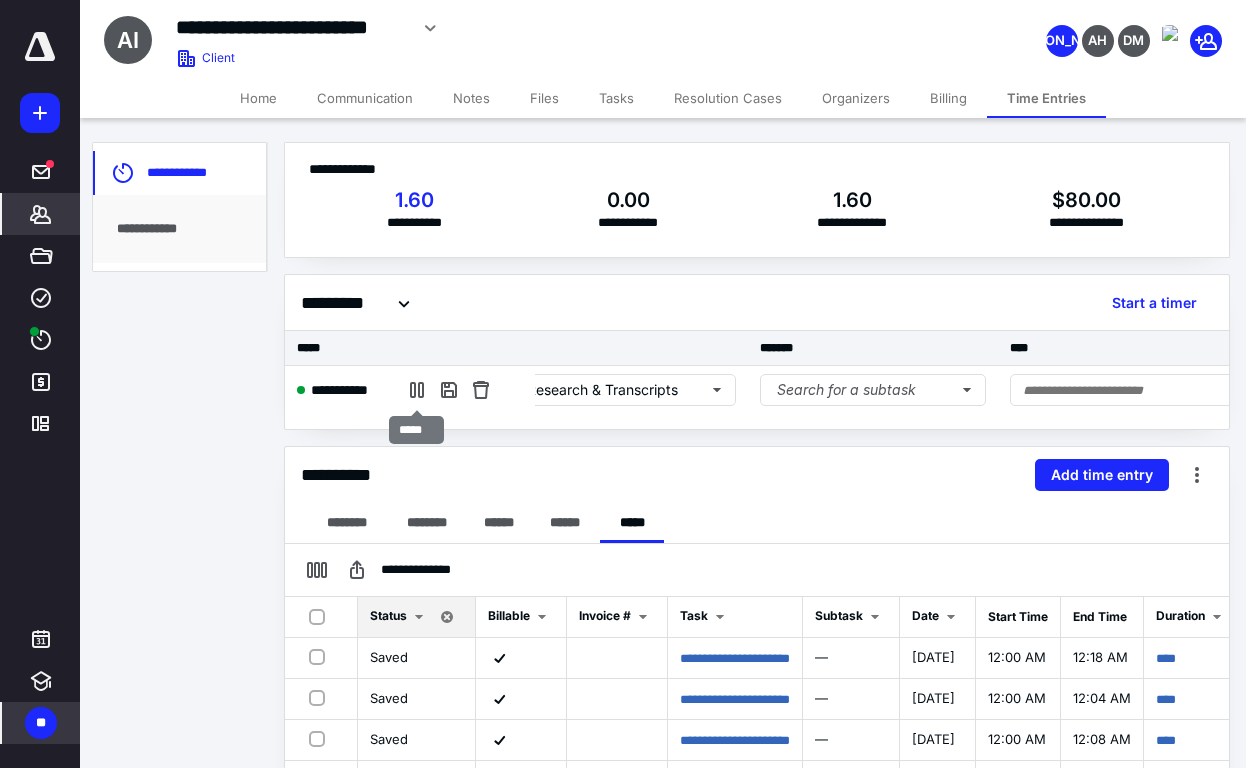 drag, startPoint x: 412, startPoint y: 383, endPoint x: 530, endPoint y: 443, distance: 132.37825 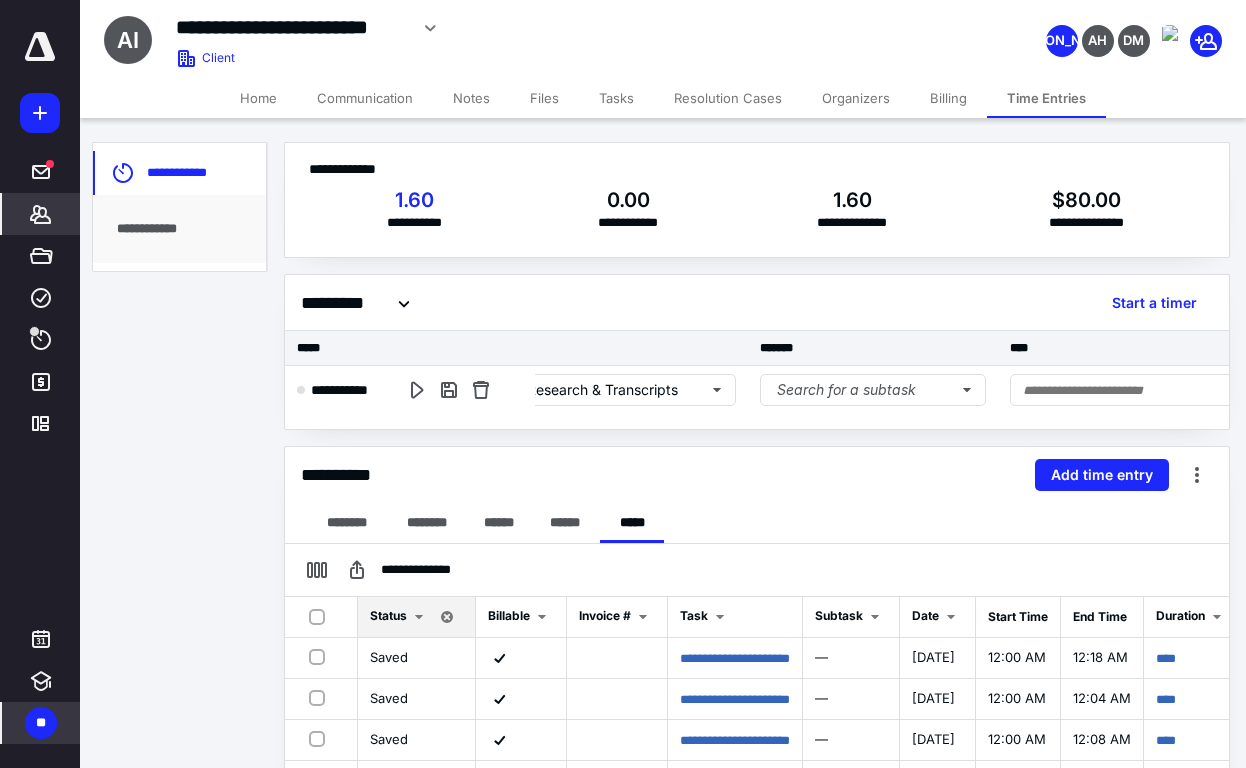 click on "**********" at bounding box center (757, 210) 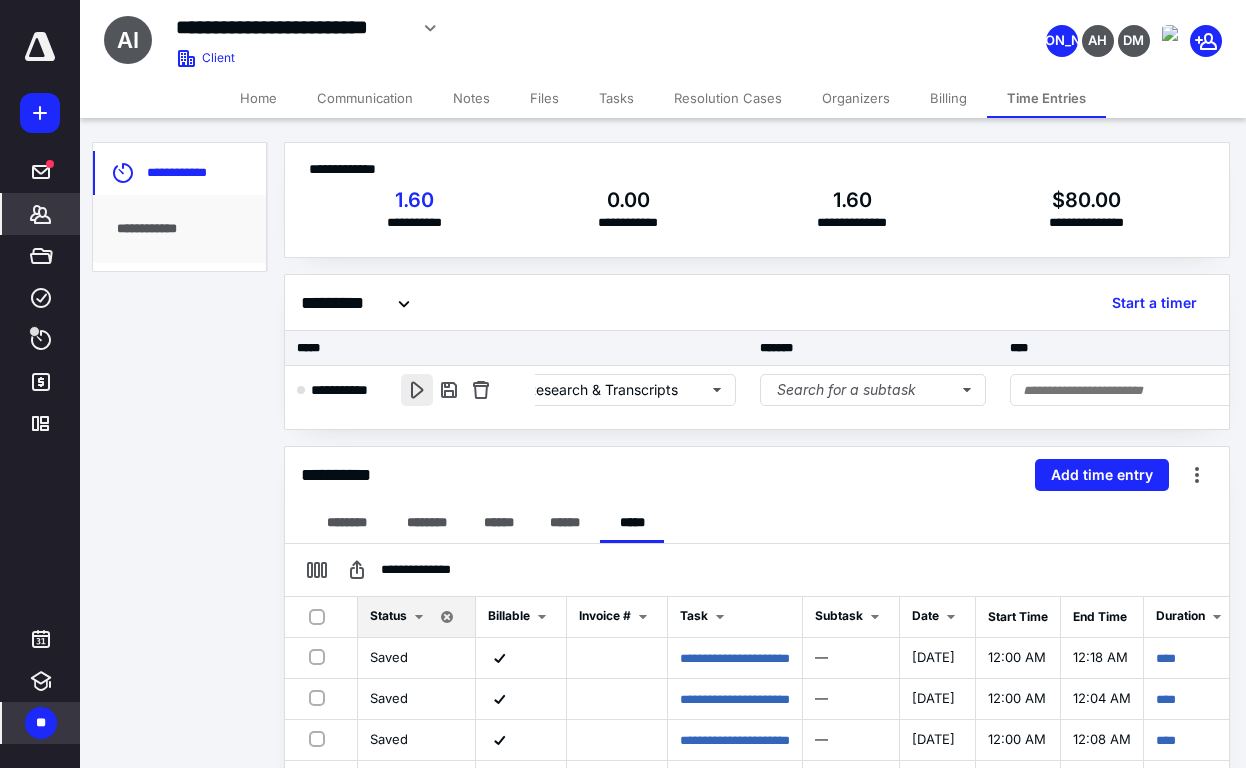 click at bounding box center (417, 390) 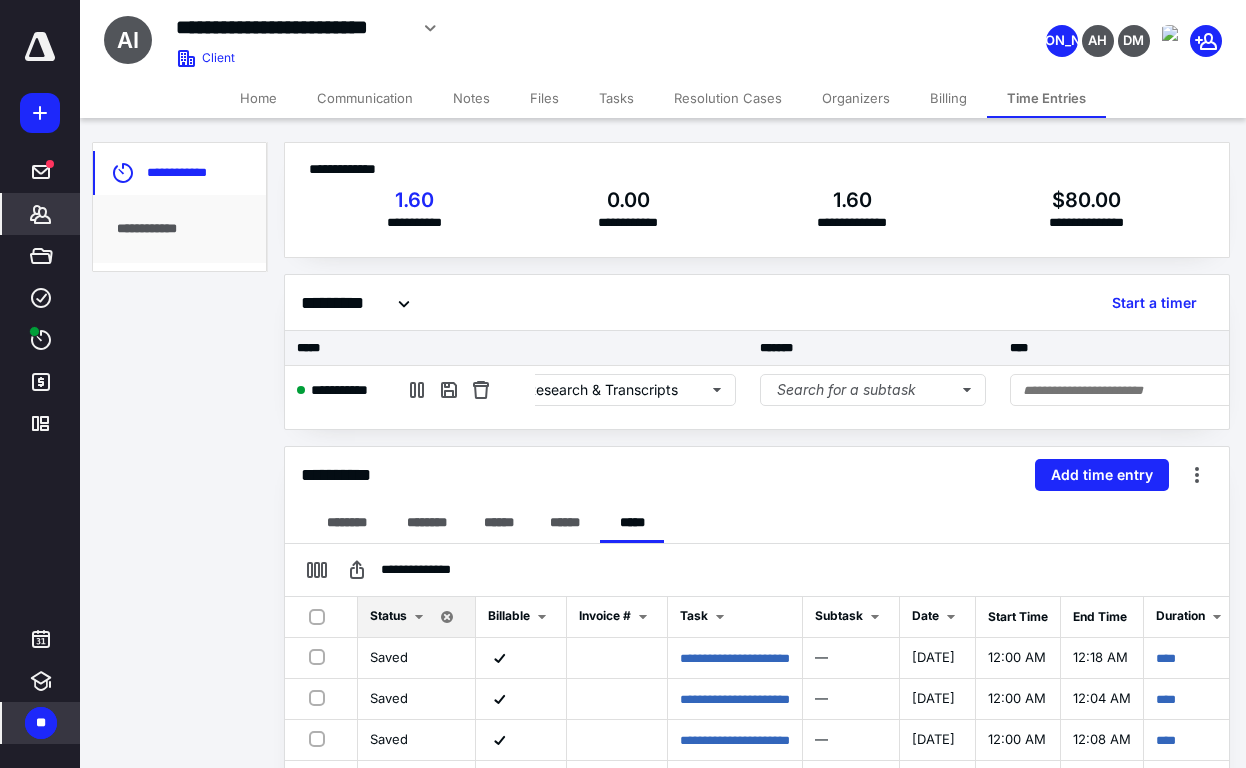 click on "Home" at bounding box center [258, 98] 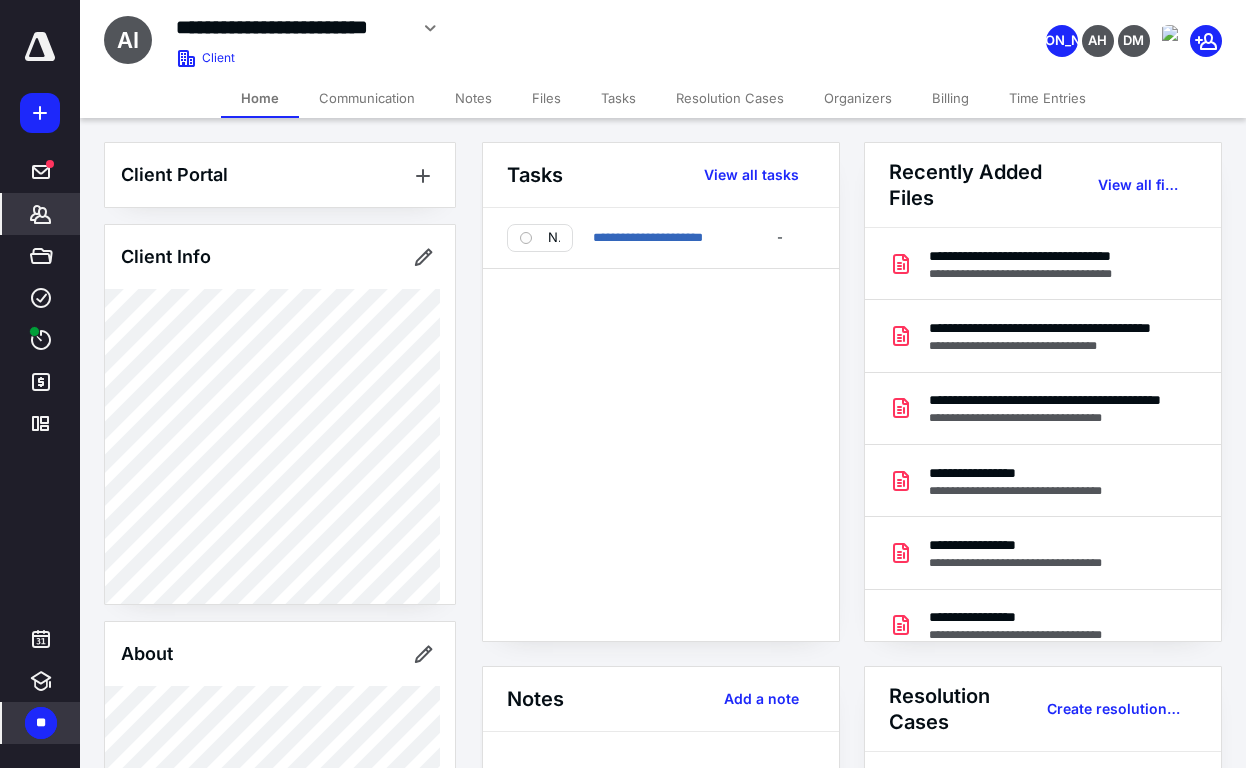 click on "Time Entries" at bounding box center [1047, 98] 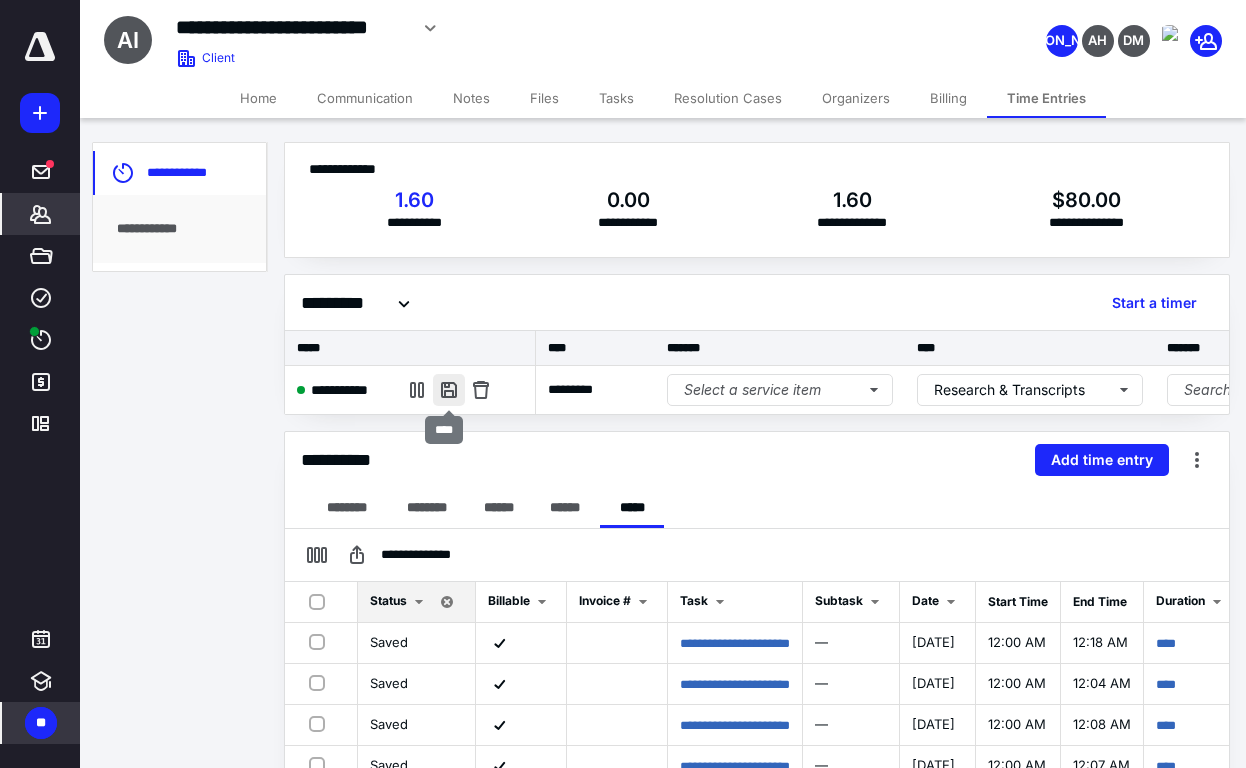 click at bounding box center [449, 390] 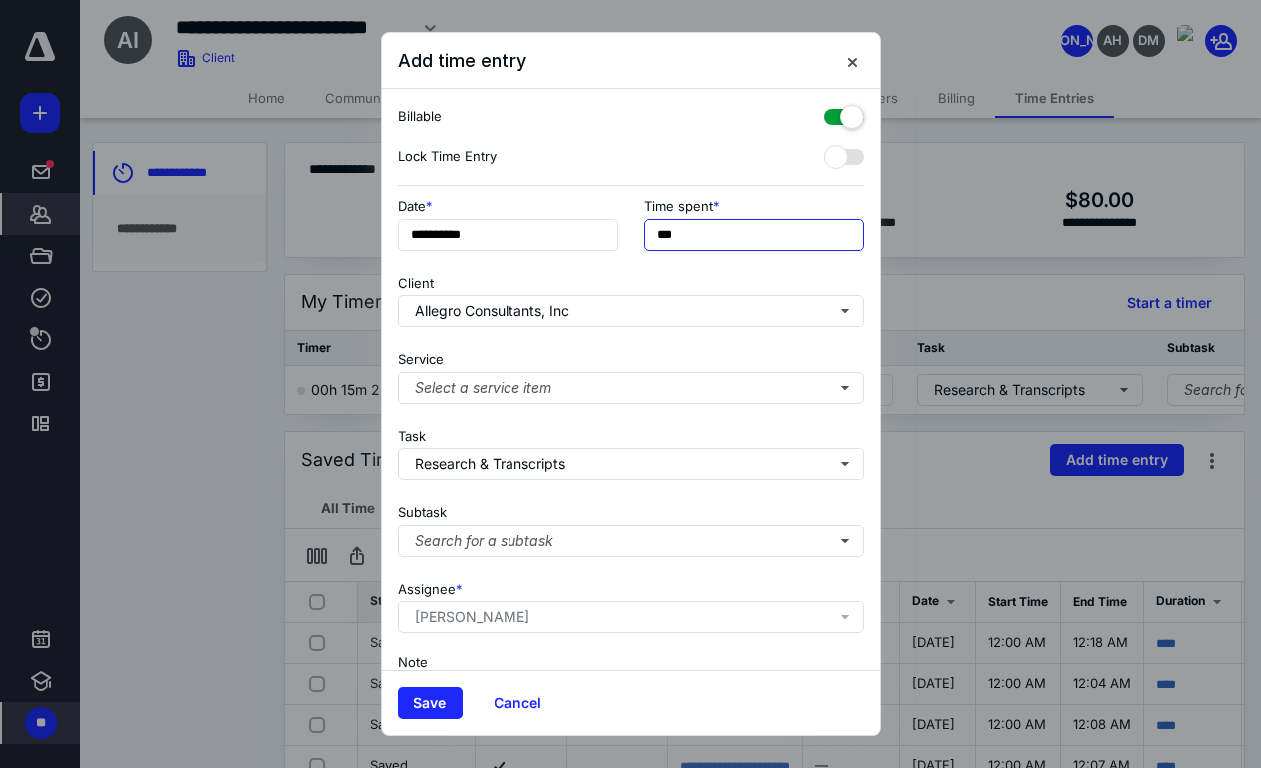 drag, startPoint x: 701, startPoint y: 239, endPoint x: 628, endPoint y: 245, distance: 73.24616 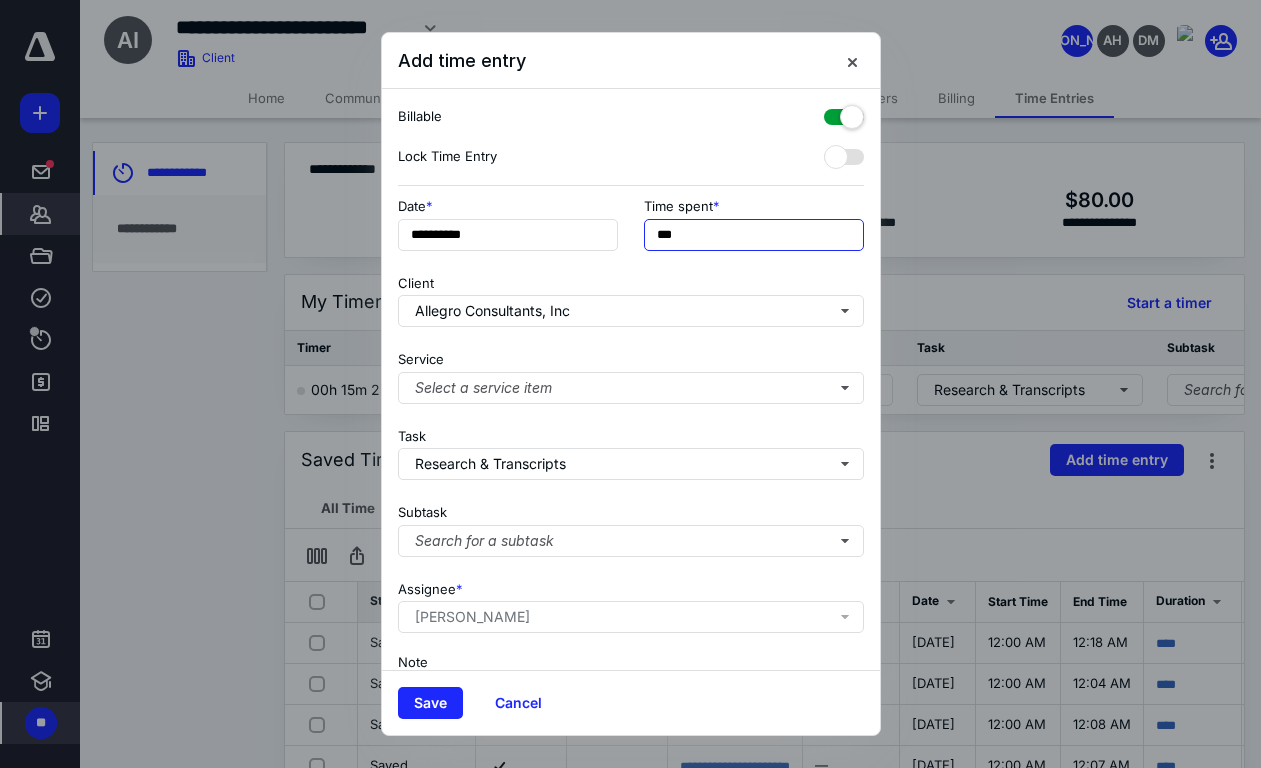type on "***" 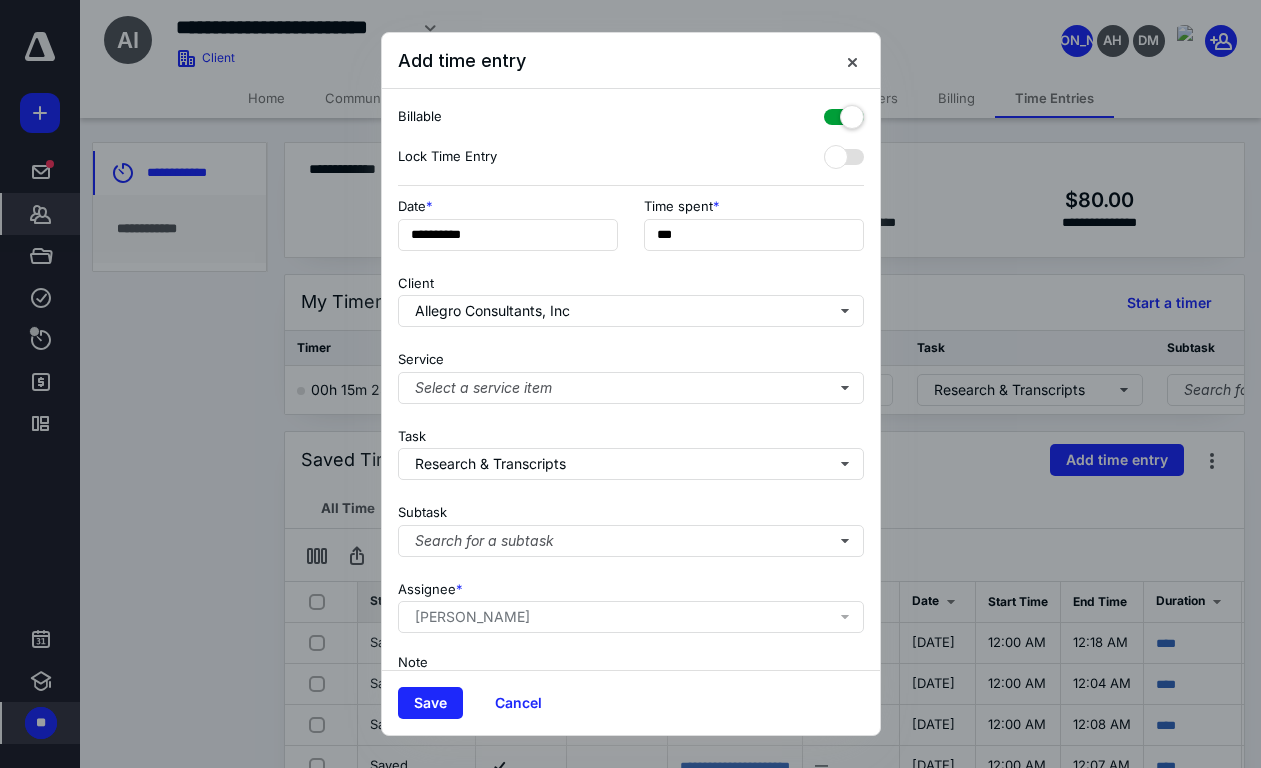 click on "**********" at bounding box center [631, 230] 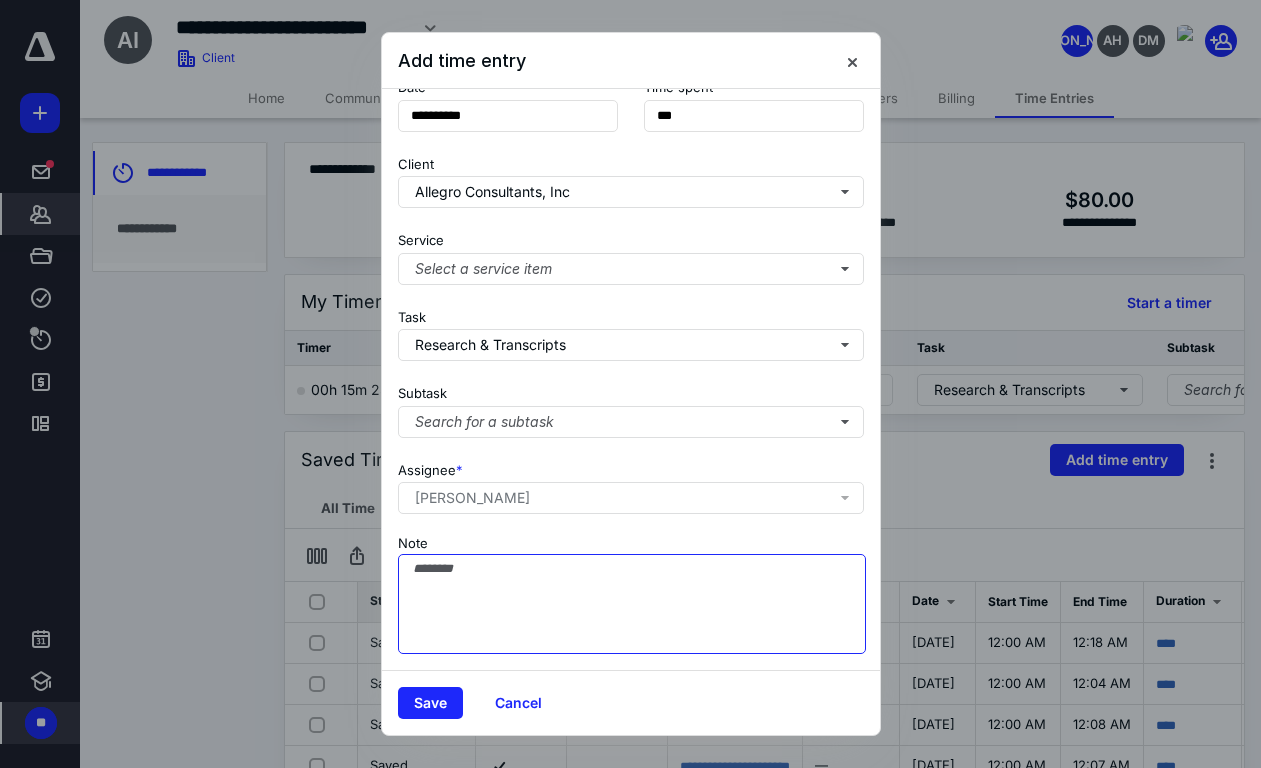 click on "Note" at bounding box center (632, 604) 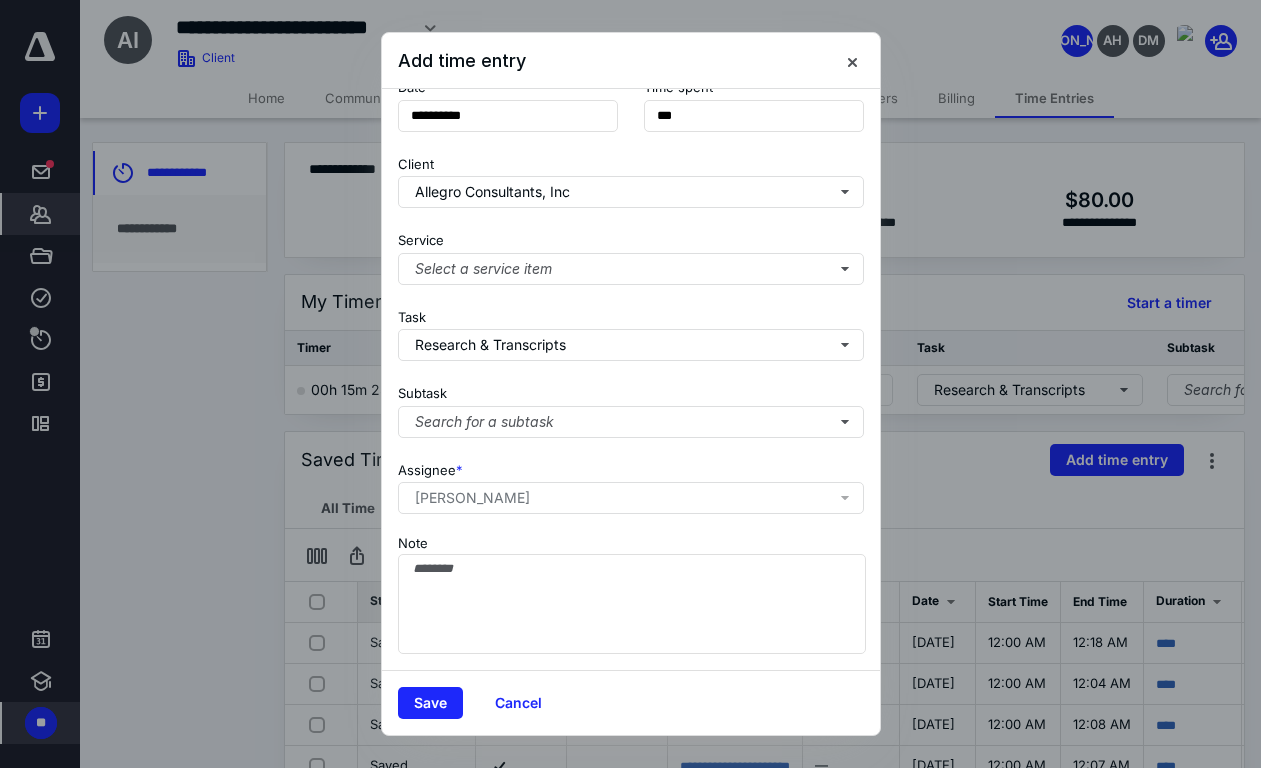 click on "**********" at bounding box center (631, 379) 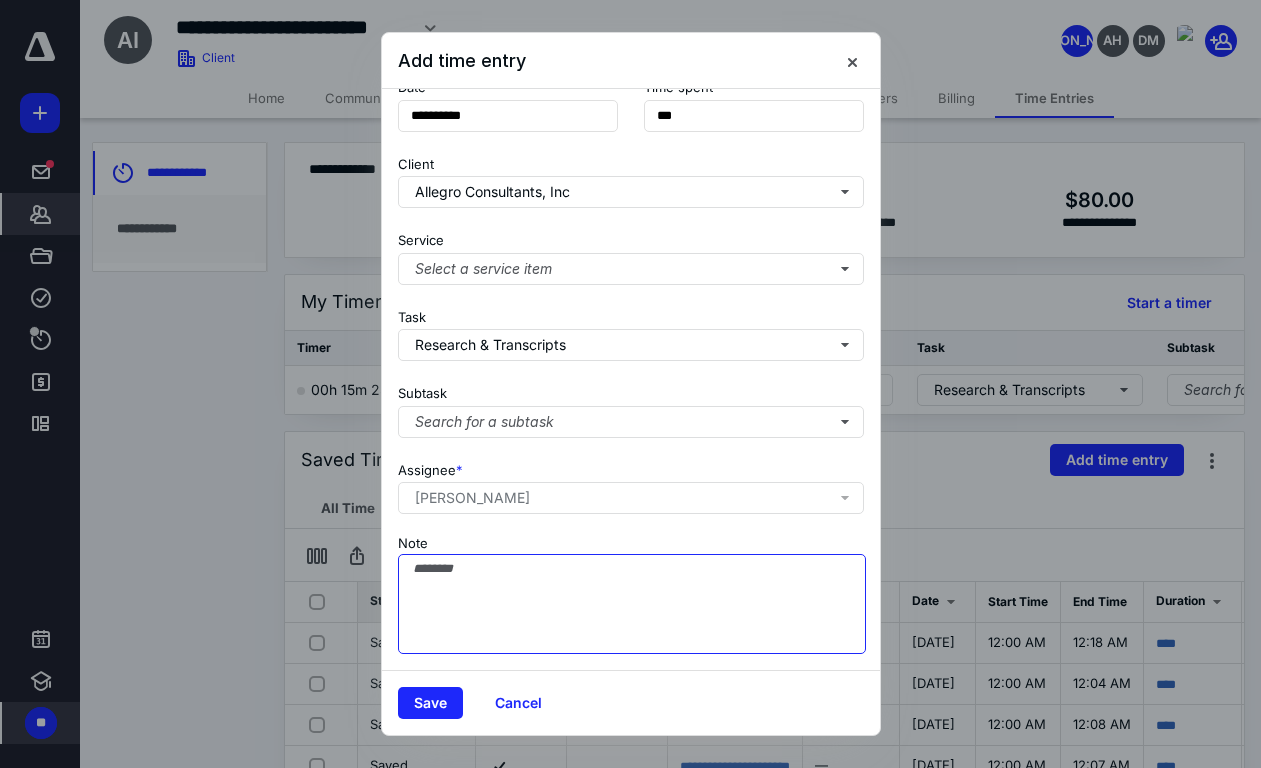 click on "Note" at bounding box center [632, 604] 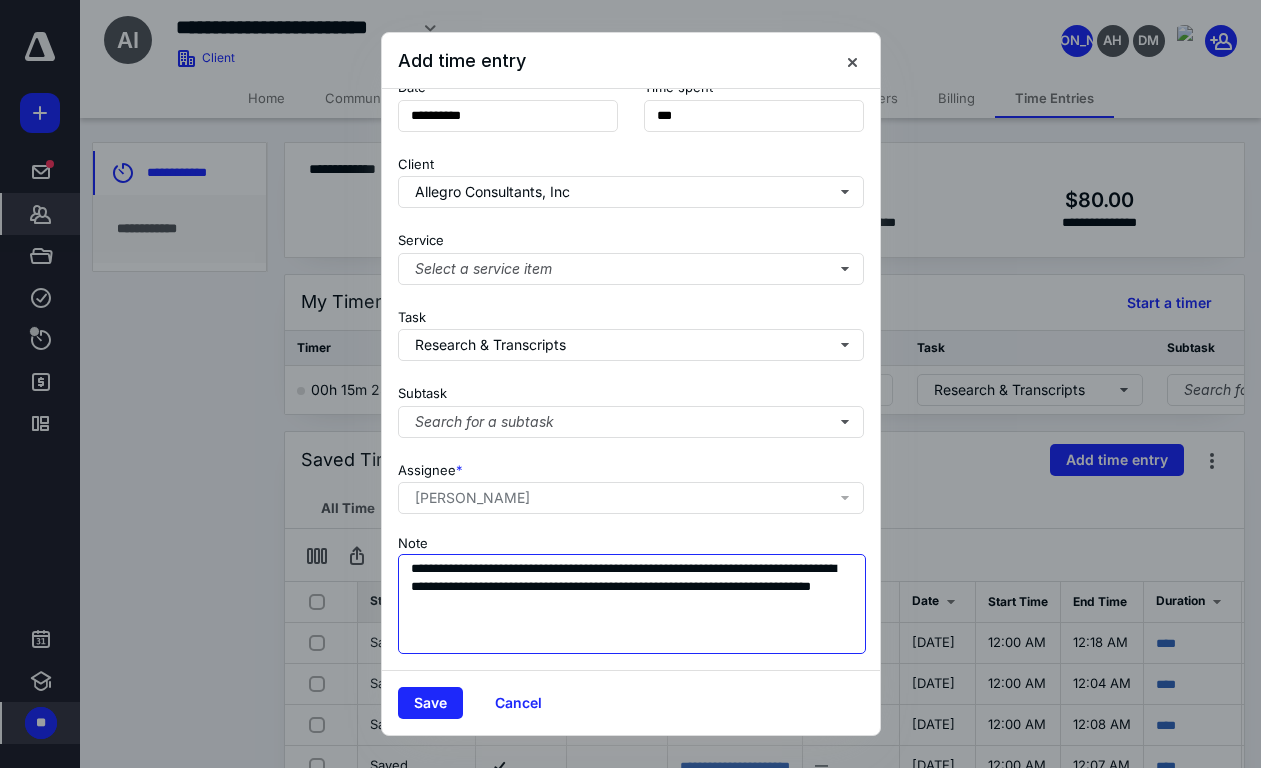 click on "**********" at bounding box center [632, 604] 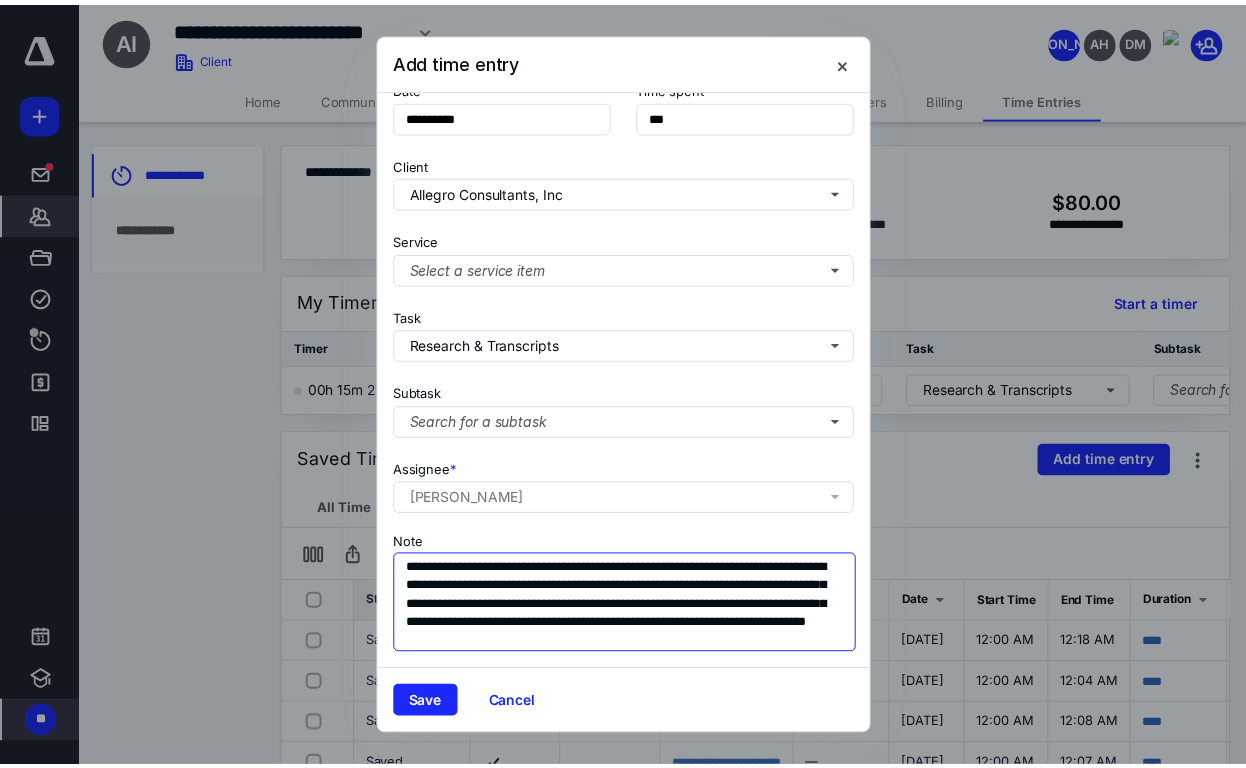 scroll, scrollTop: 18, scrollLeft: 0, axis: vertical 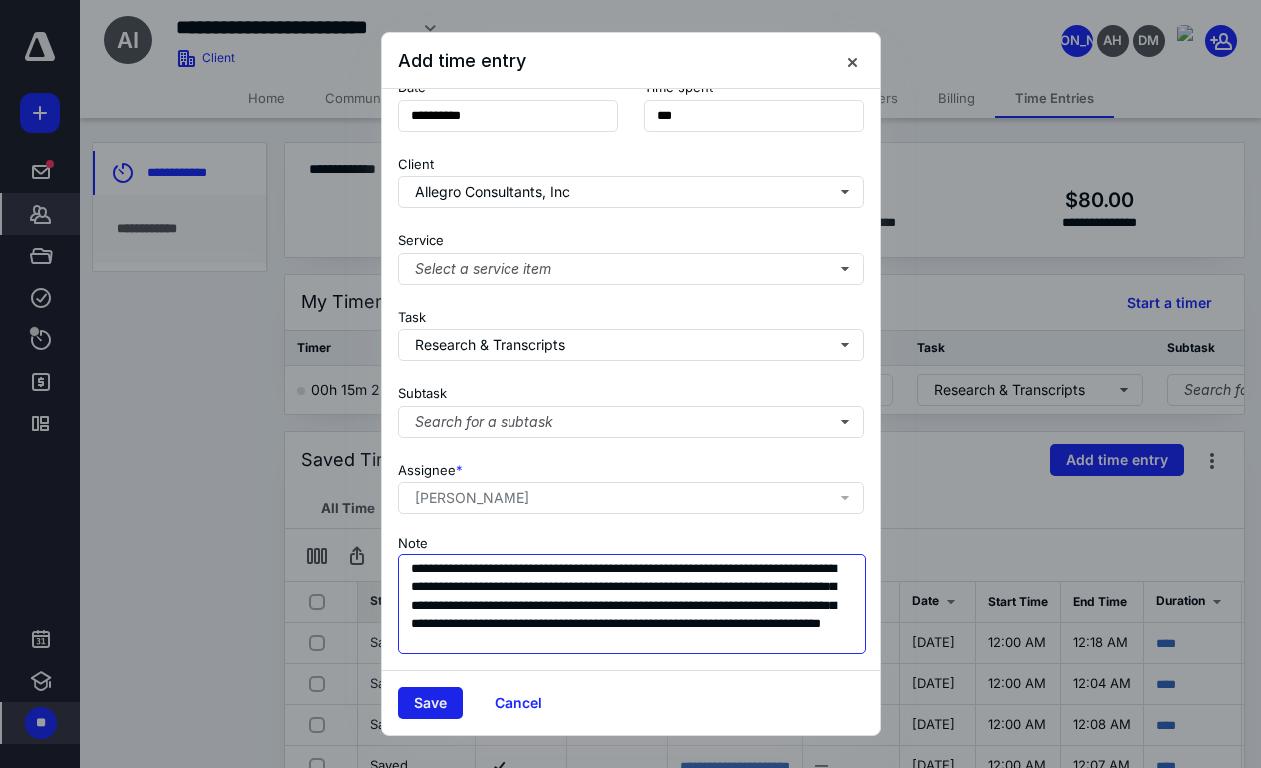type on "**********" 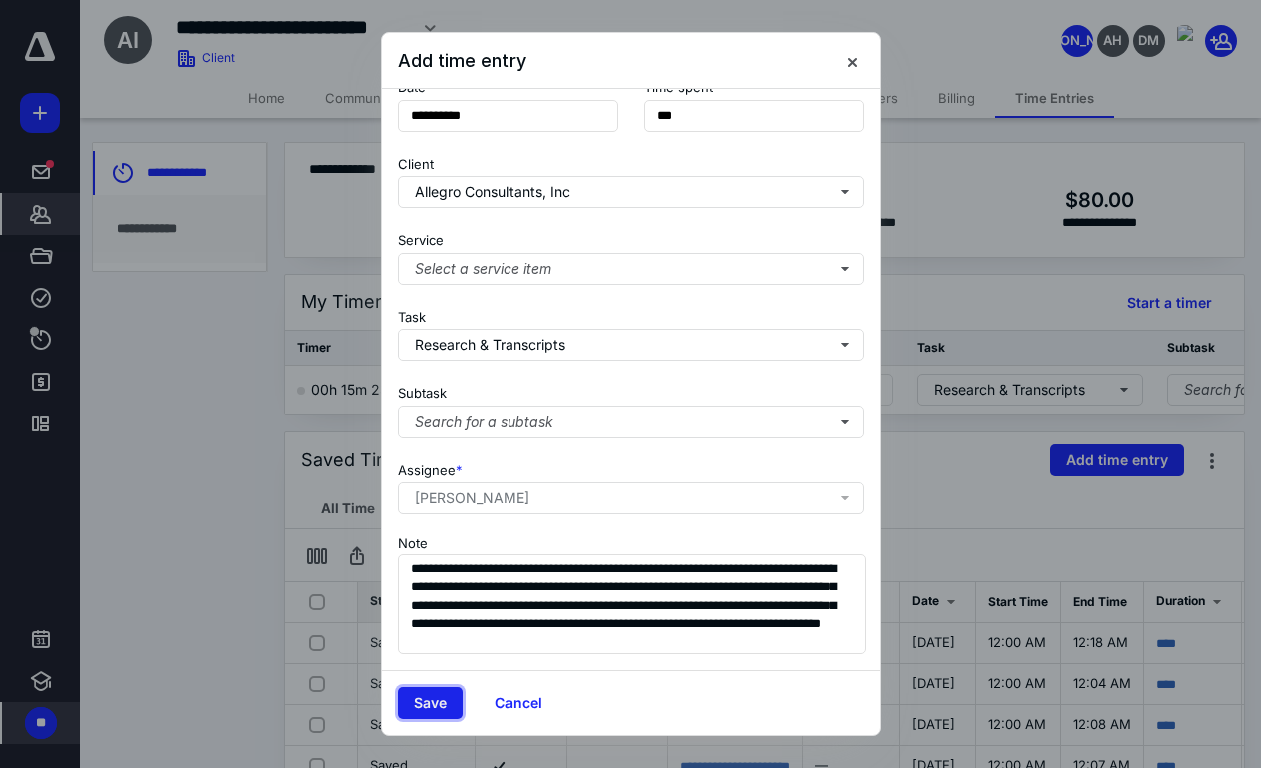 click on "Save" at bounding box center (430, 703) 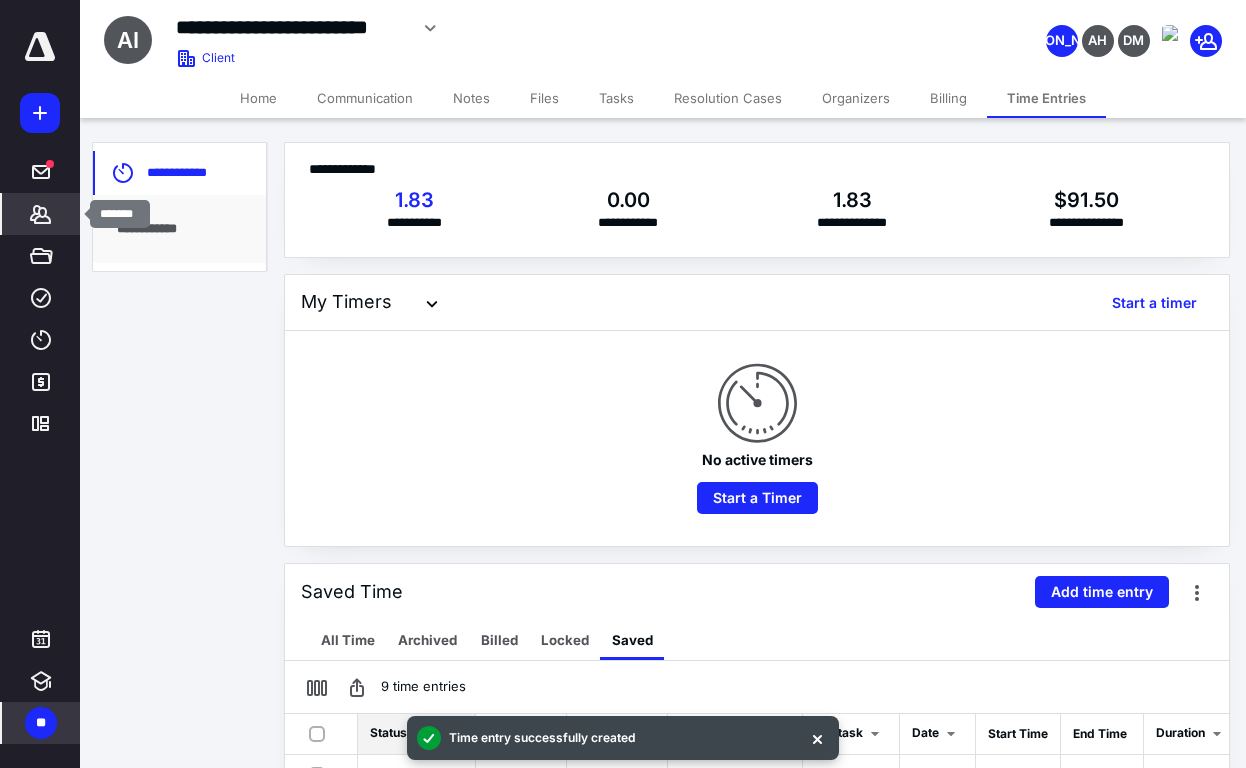 click on "*******" at bounding box center [41, 214] 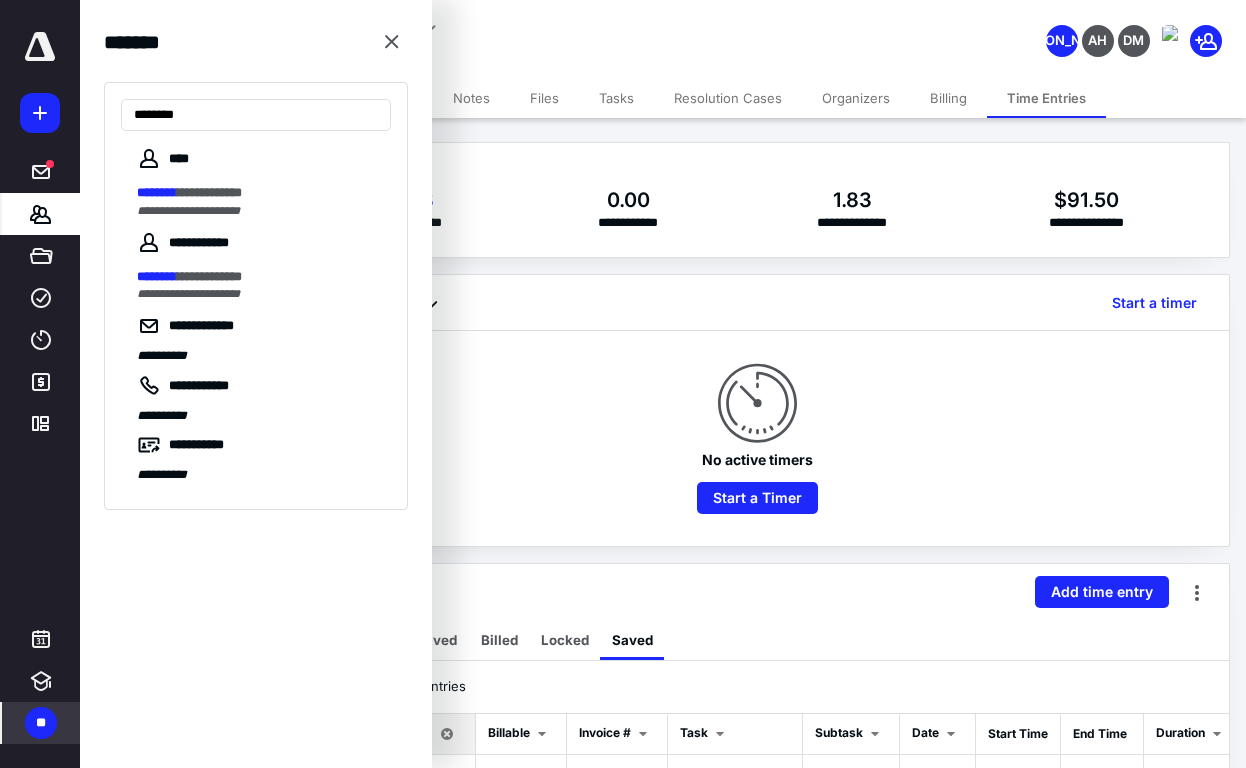 type on "********" 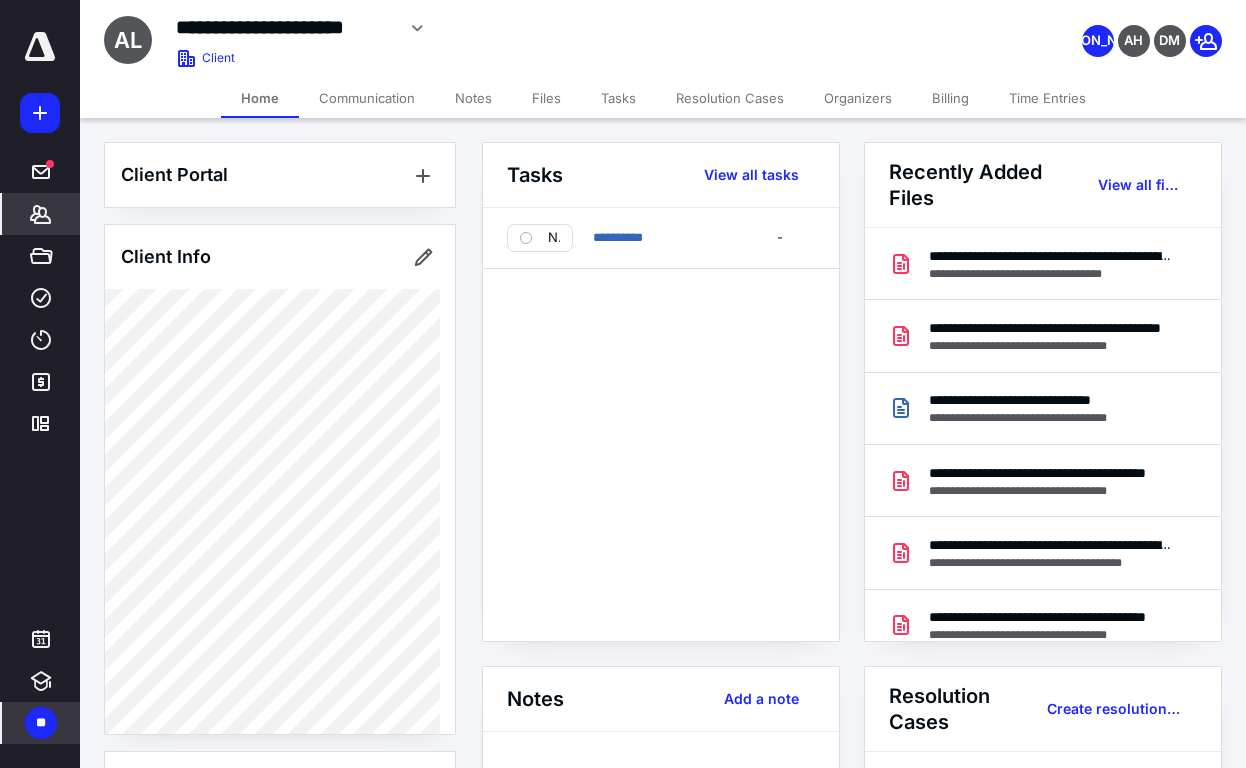 click on "Time Entries" at bounding box center (1047, 98) 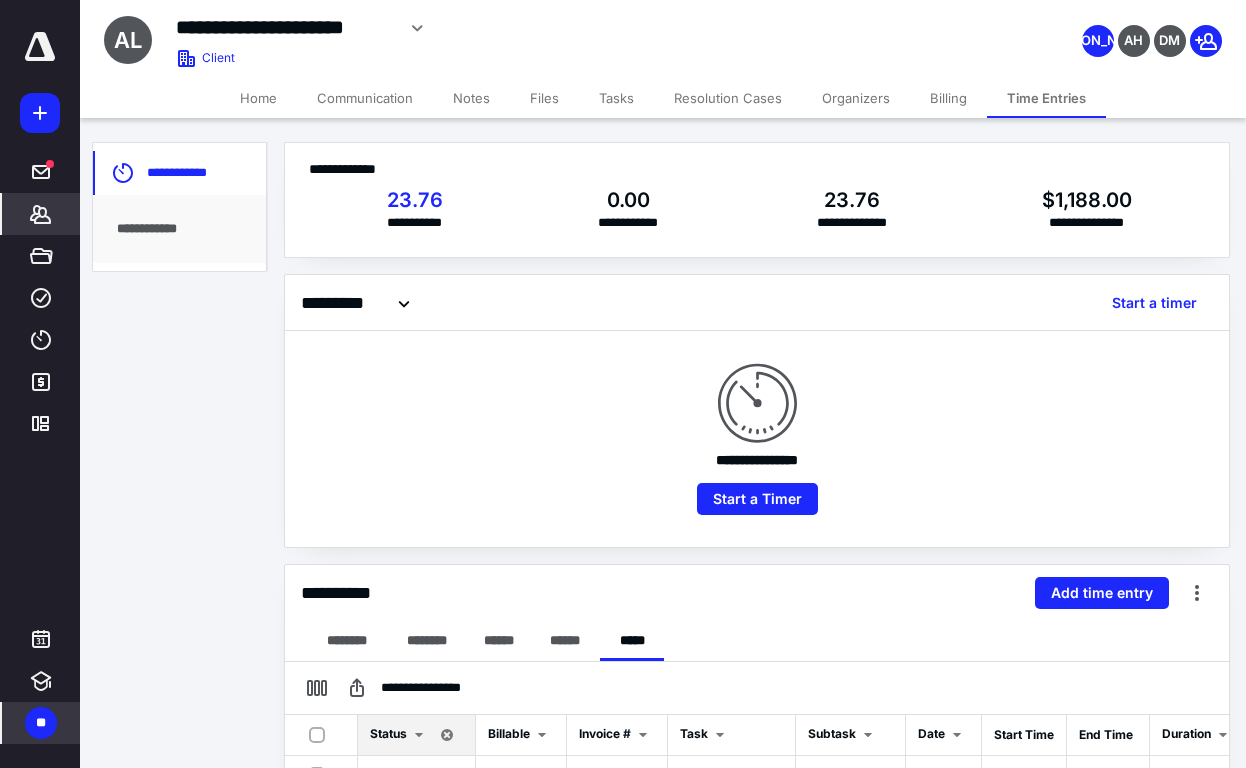 click on "Start a Timer" at bounding box center [757, 493] 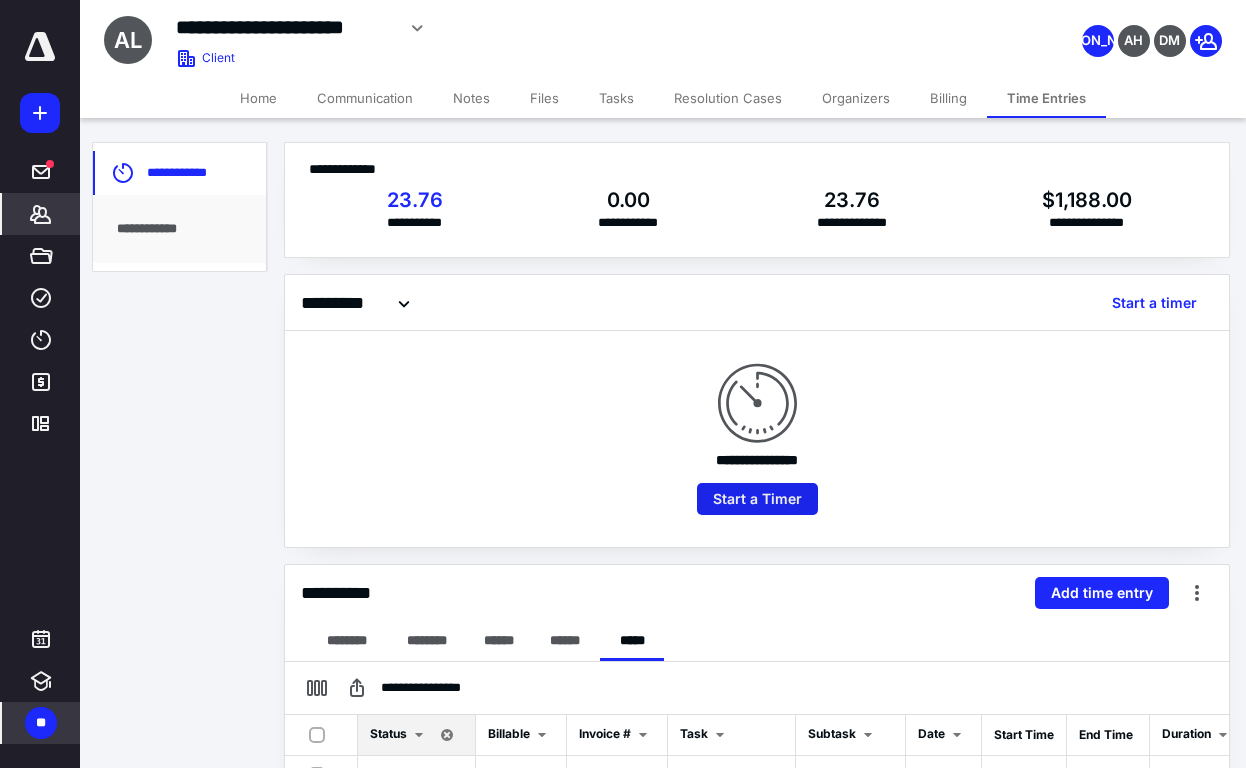 click on "Start a Timer" at bounding box center [757, 499] 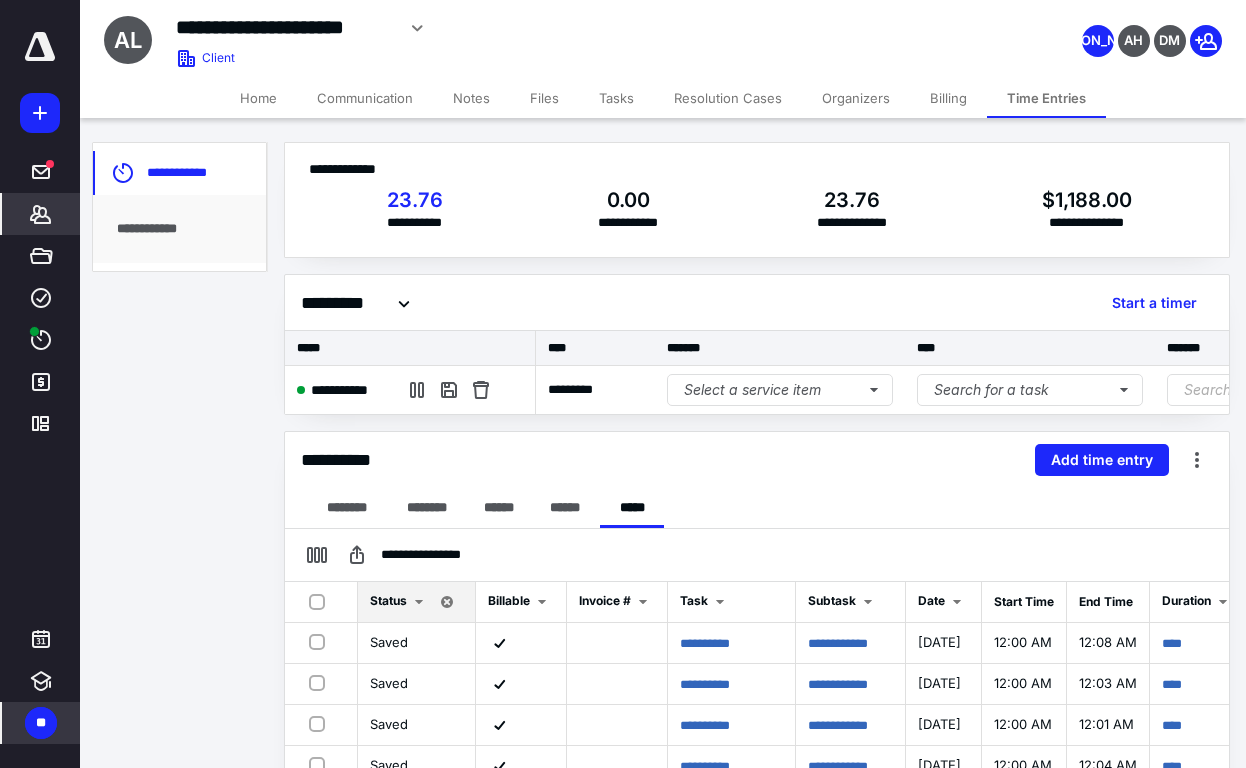 click on "Search for a task" at bounding box center (1030, 390) 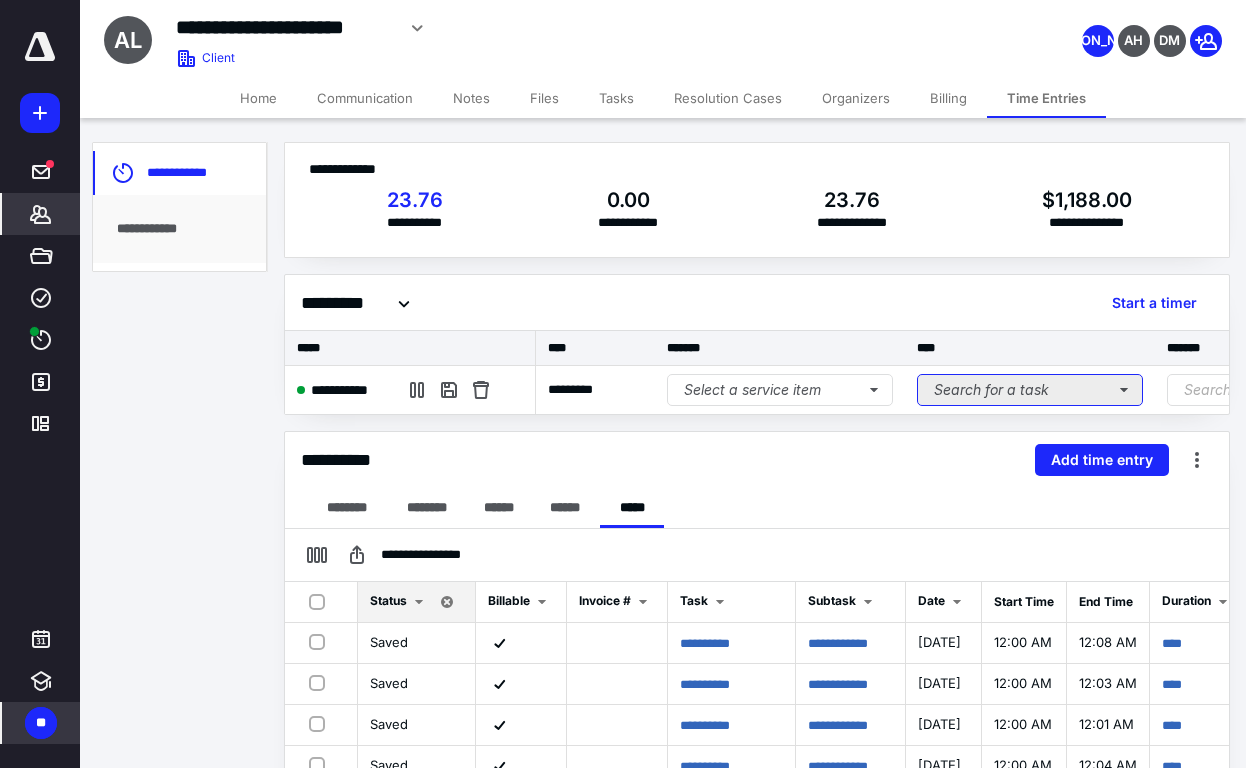 click on "Search for a task" at bounding box center (1030, 390) 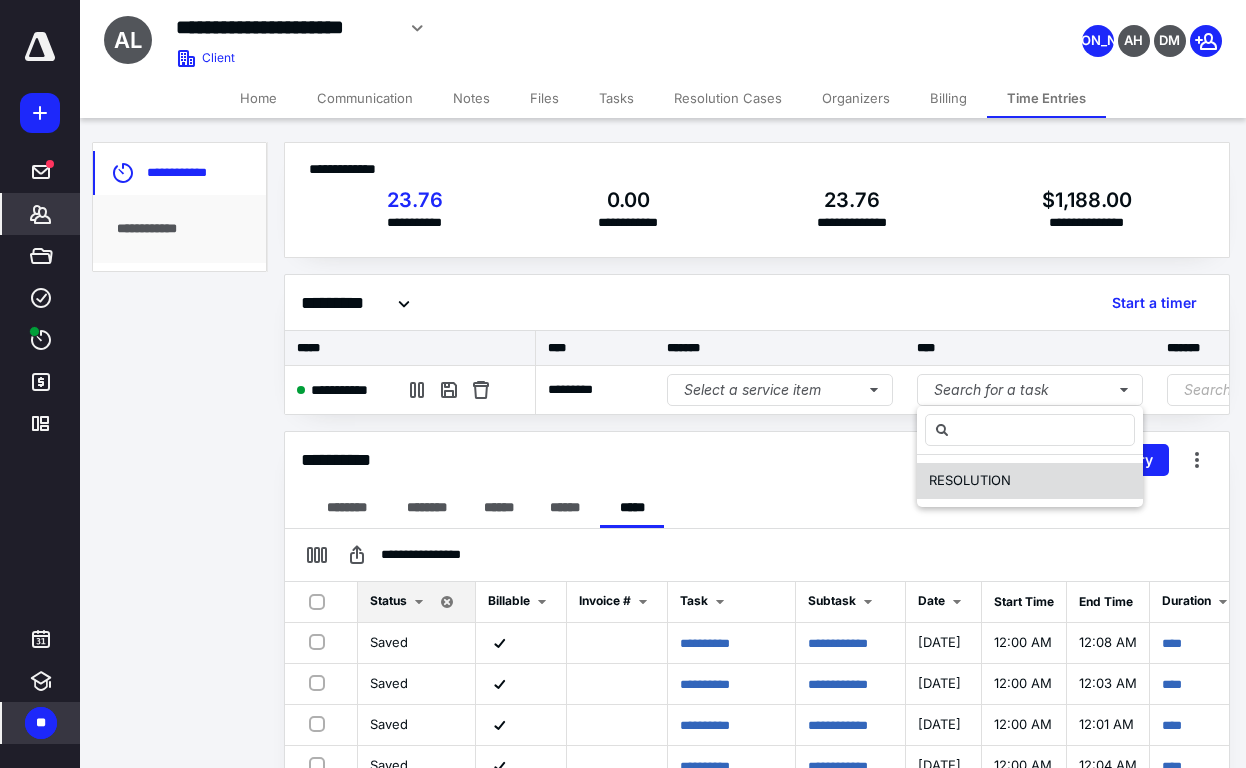 click on "RESOLUTION" at bounding box center (970, 480) 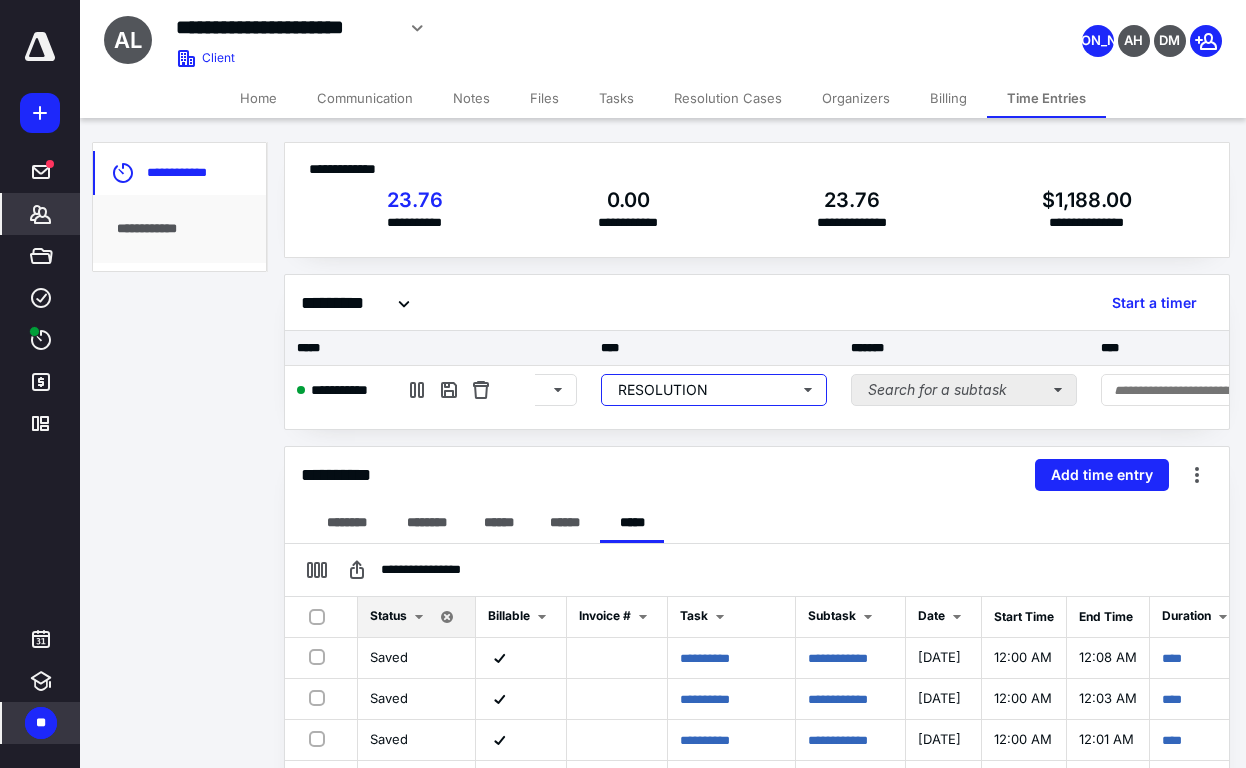 scroll, scrollTop: 0, scrollLeft: 340, axis: horizontal 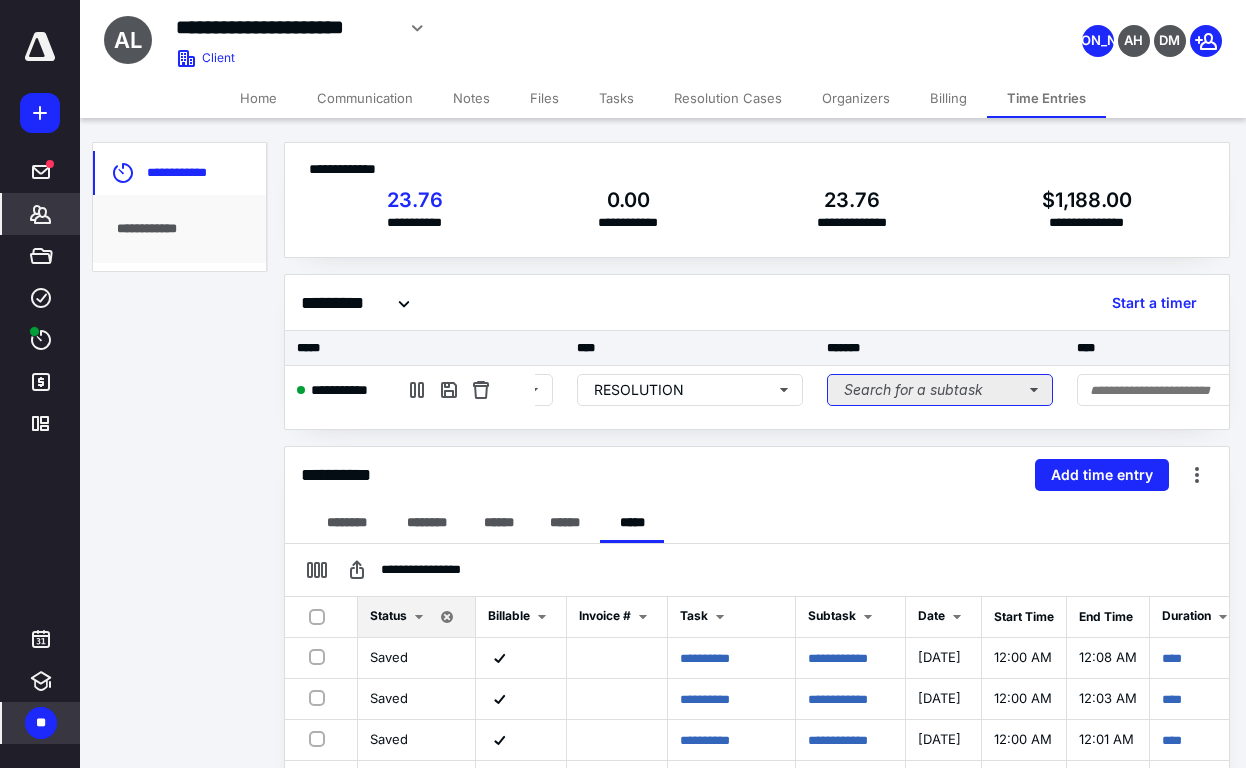 click on "Search for a subtask" at bounding box center [940, 390] 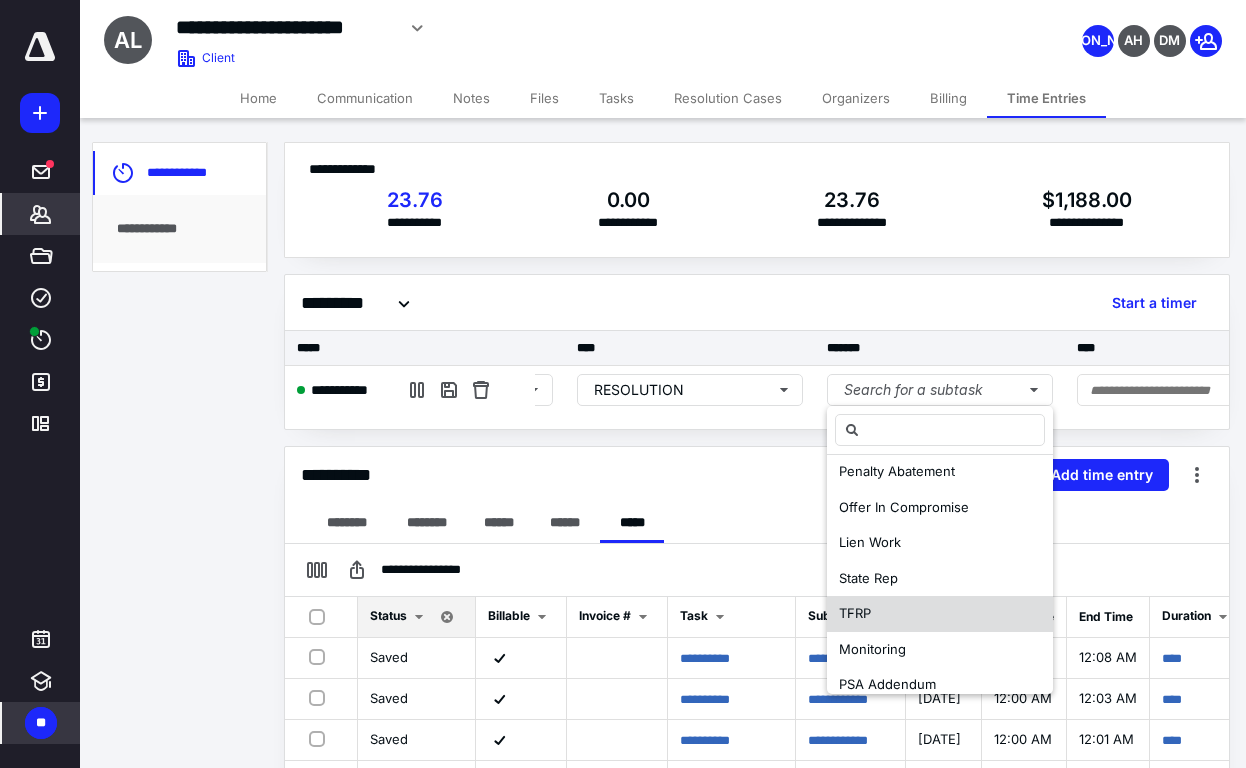 scroll, scrollTop: 300, scrollLeft: 0, axis: vertical 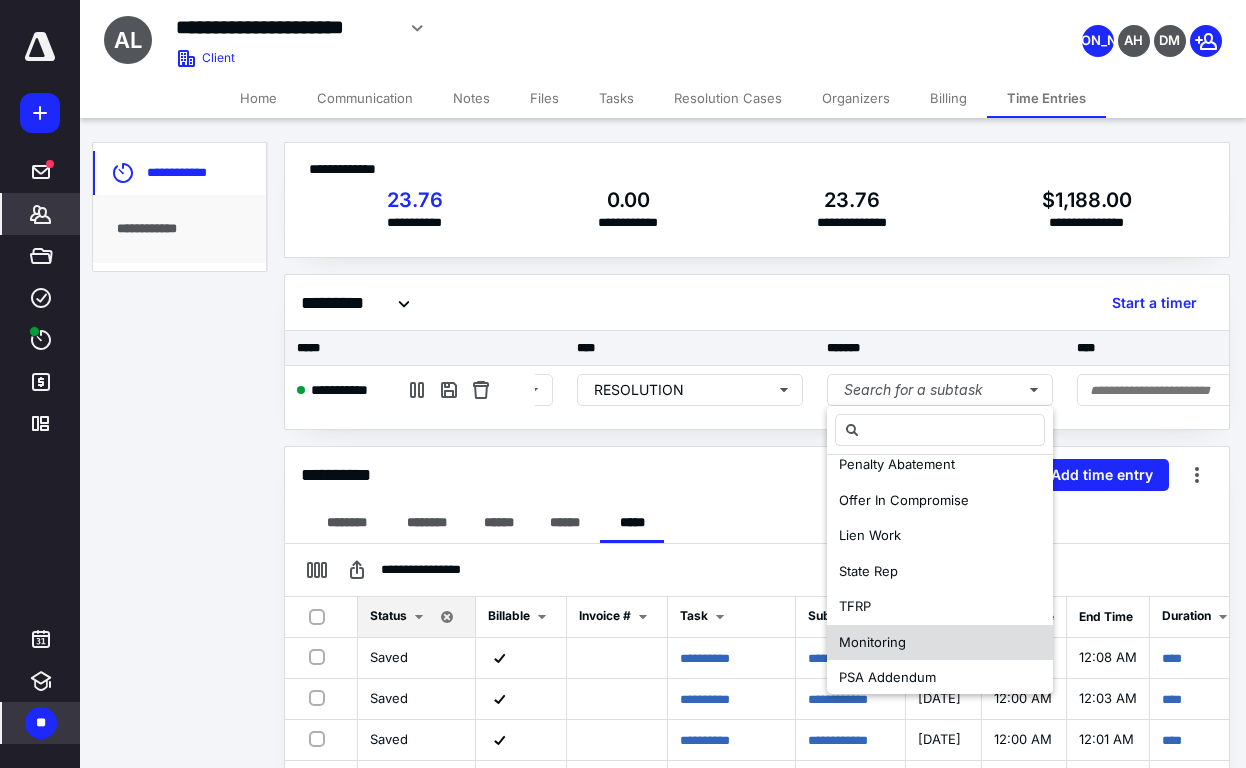 click on "Monitoring" at bounding box center [872, 642] 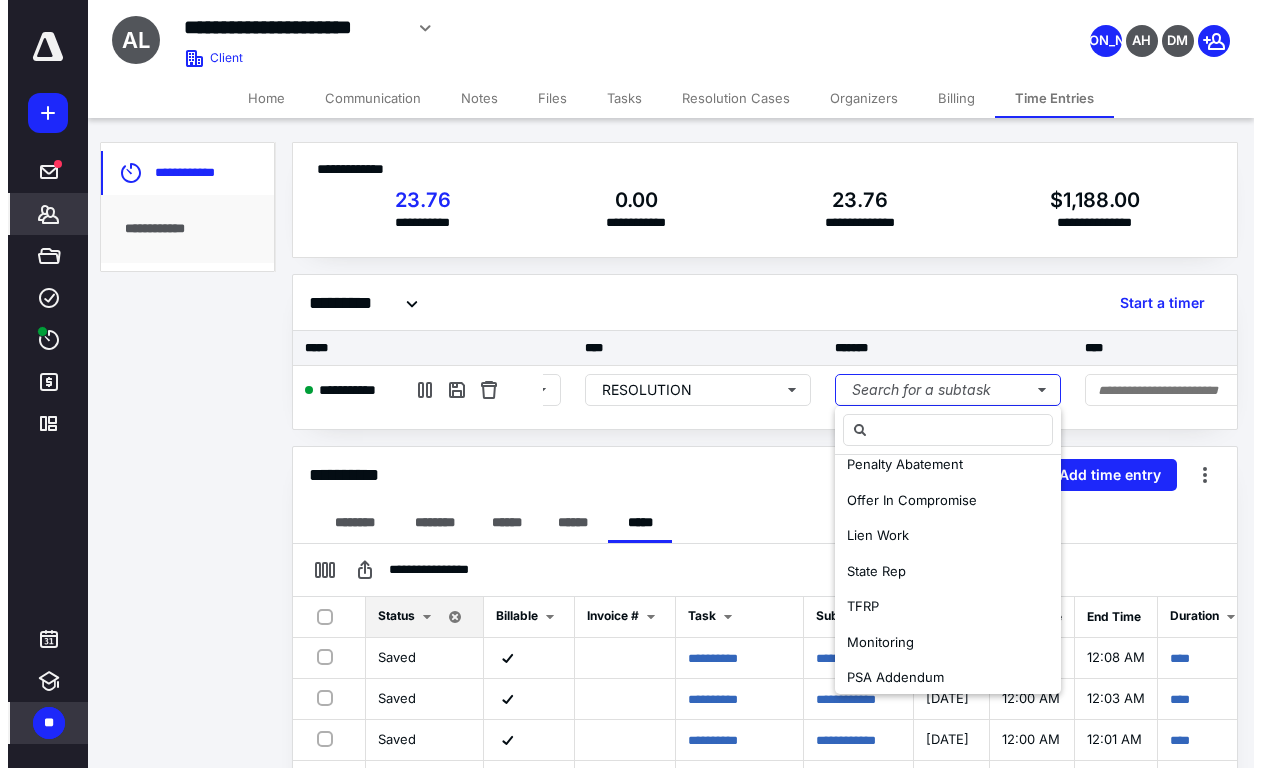 scroll, scrollTop: 0, scrollLeft: 0, axis: both 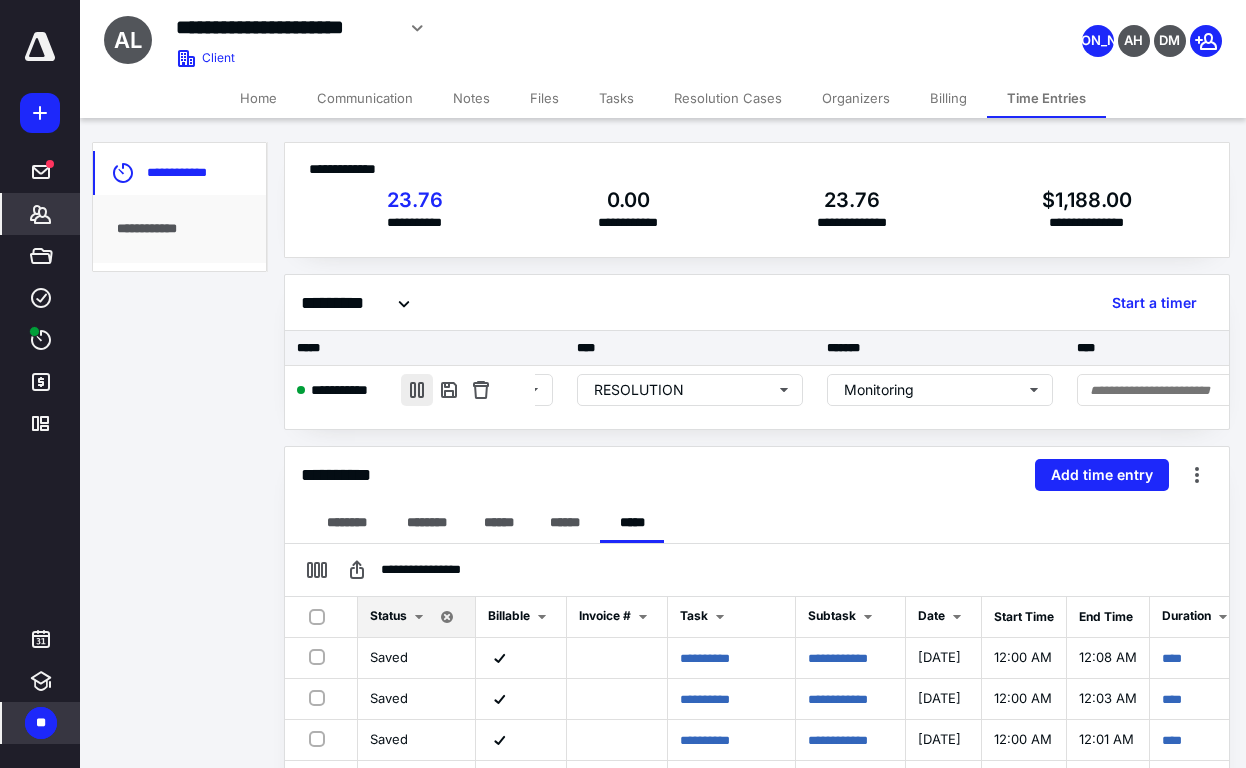 click at bounding box center [417, 390] 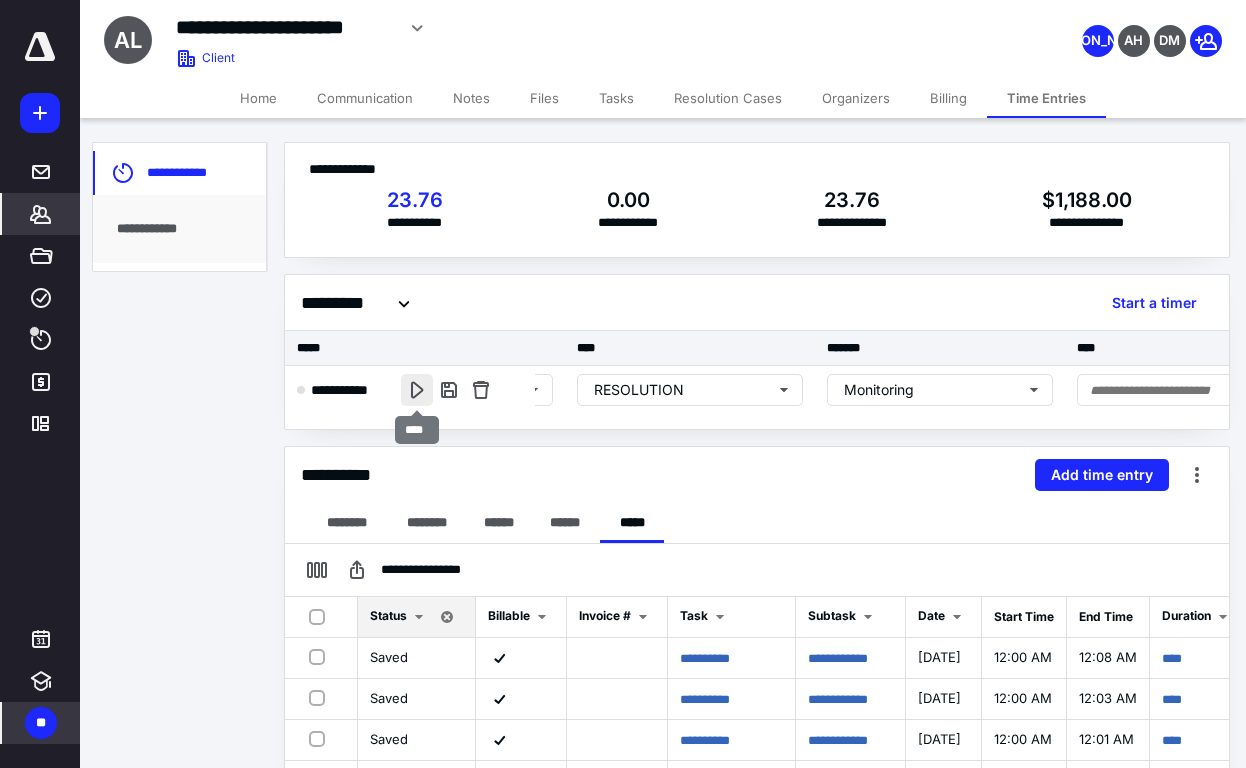 click at bounding box center (417, 390) 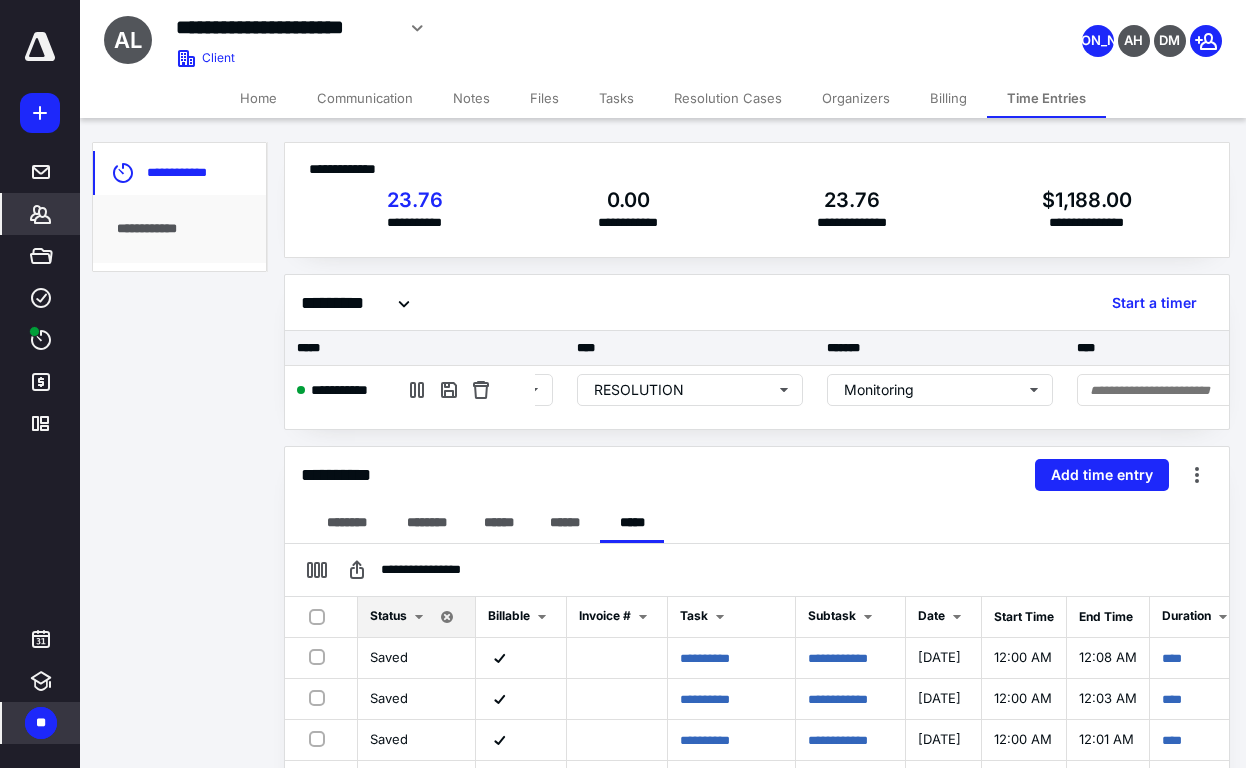 click on "**********" at bounding box center (757, 200) 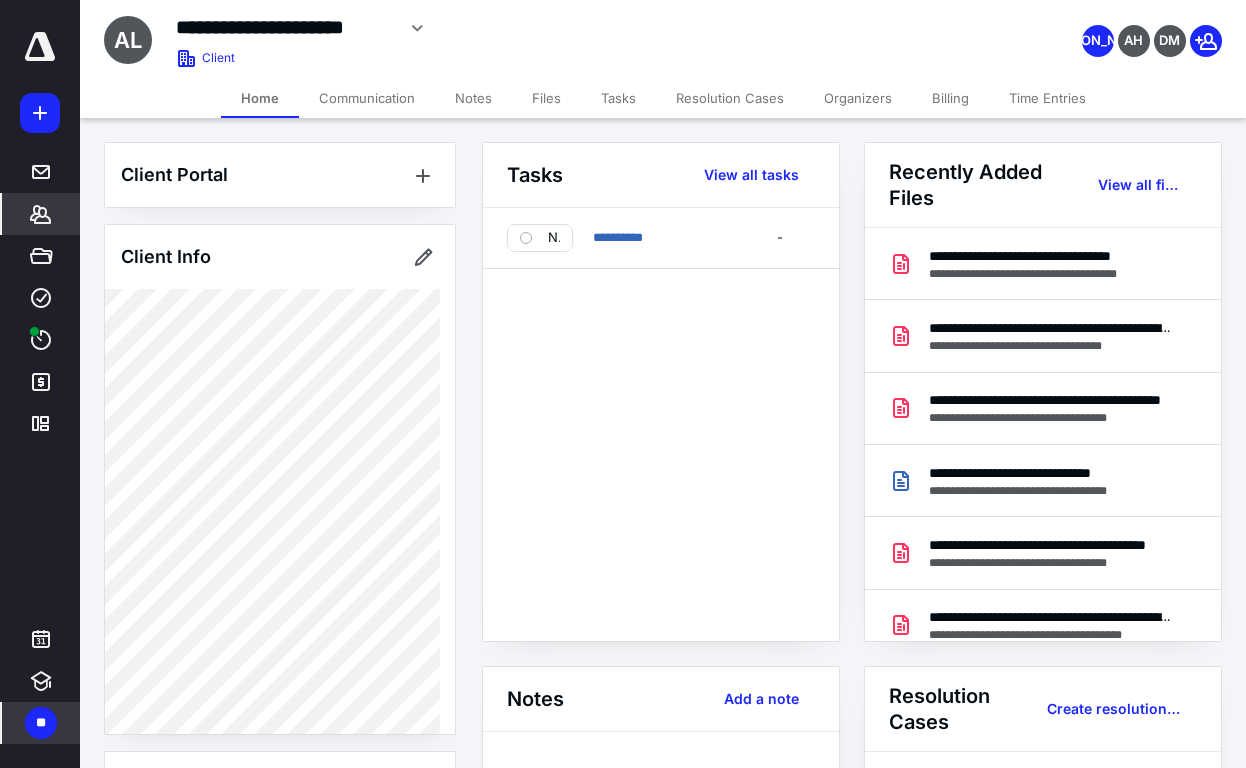 click on "Client Info" at bounding box center (280, 257) 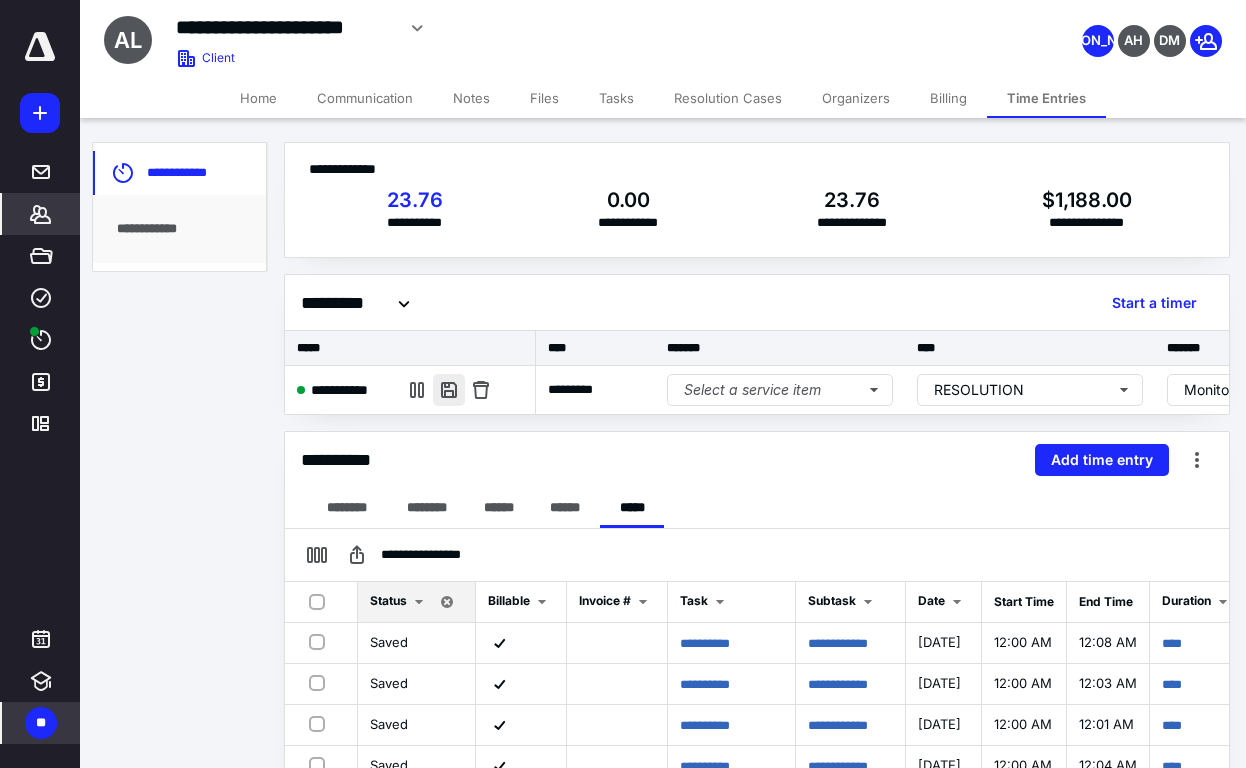 click at bounding box center (449, 390) 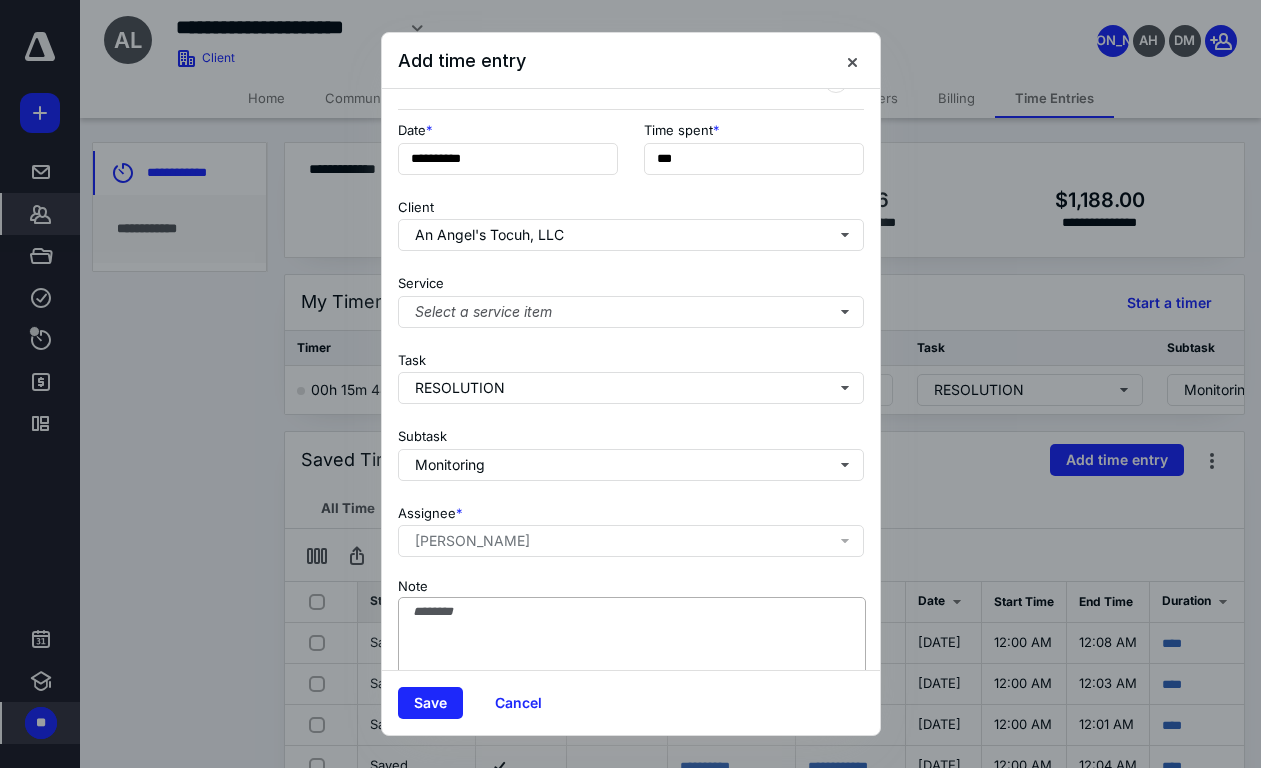 scroll, scrollTop: 134, scrollLeft: 0, axis: vertical 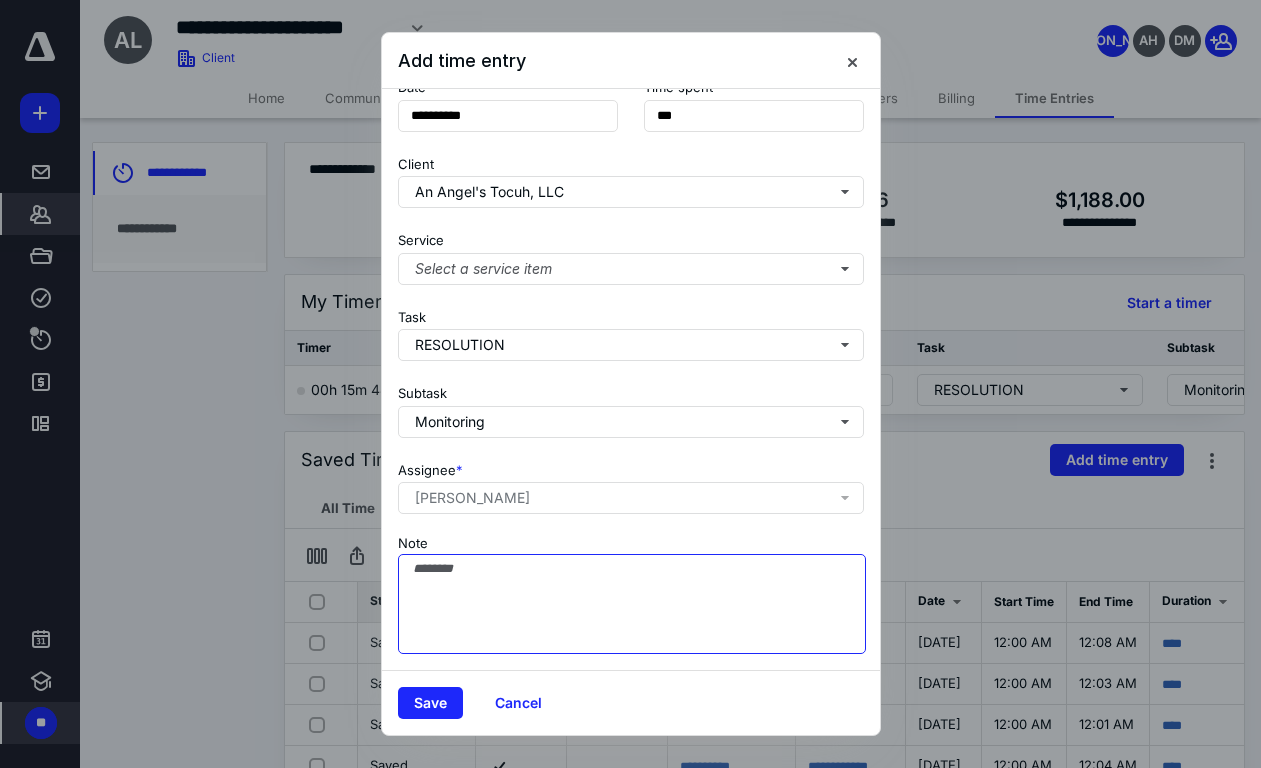 click on "Note" at bounding box center (632, 604) 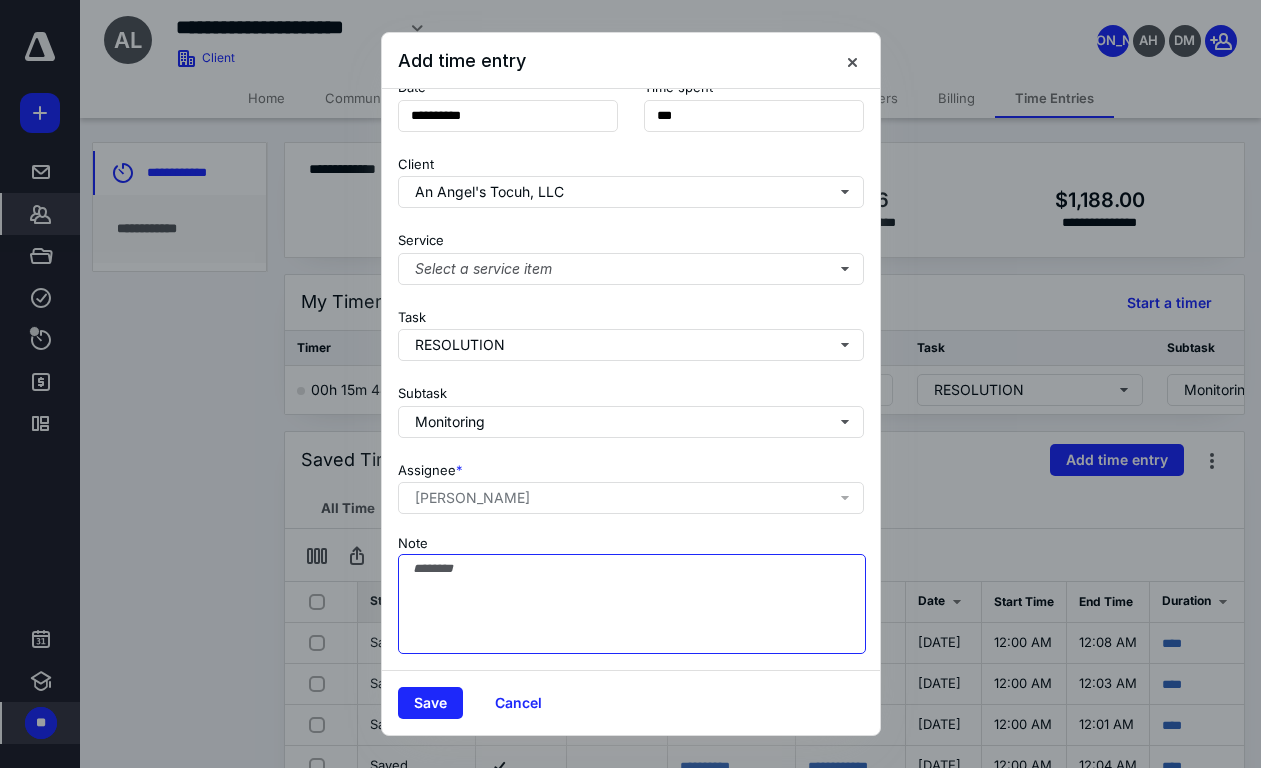 click on "Note" at bounding box center [632, 604] 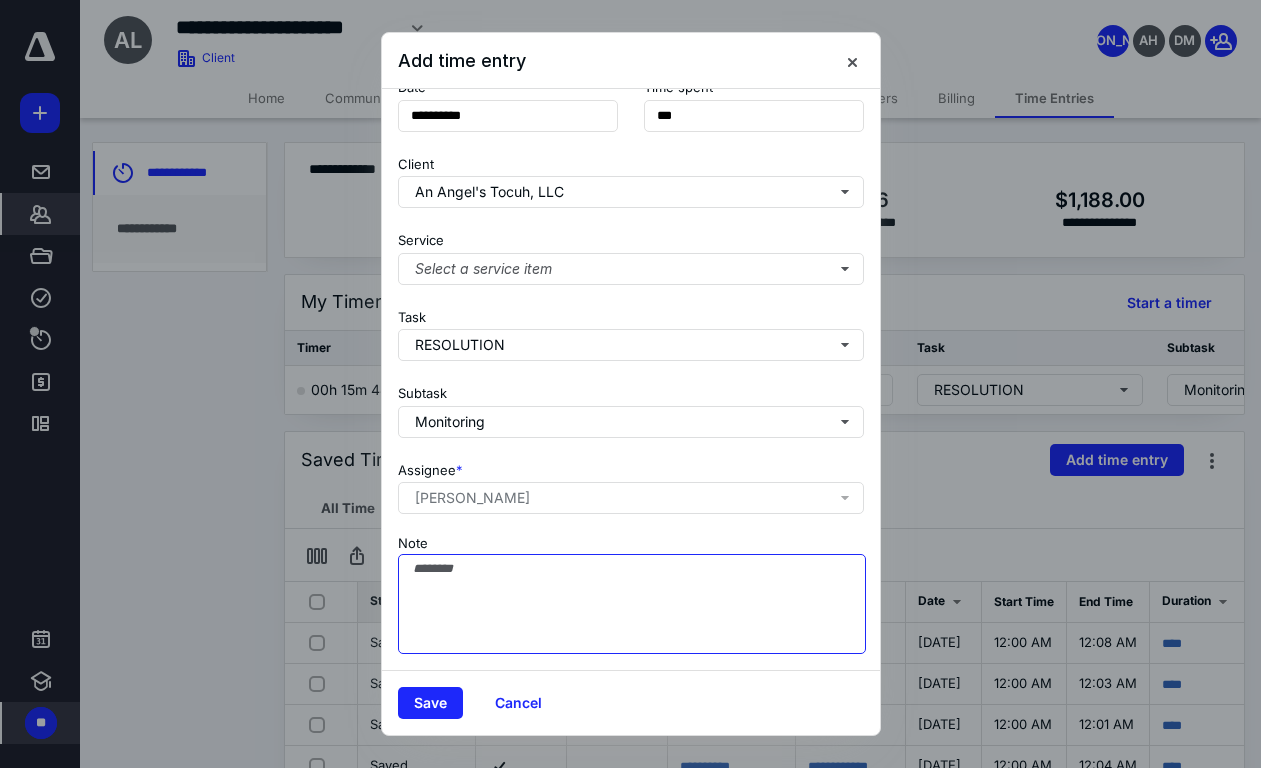 scroll, scrollTop: 134, scrollLeft: 0, axis: vertical 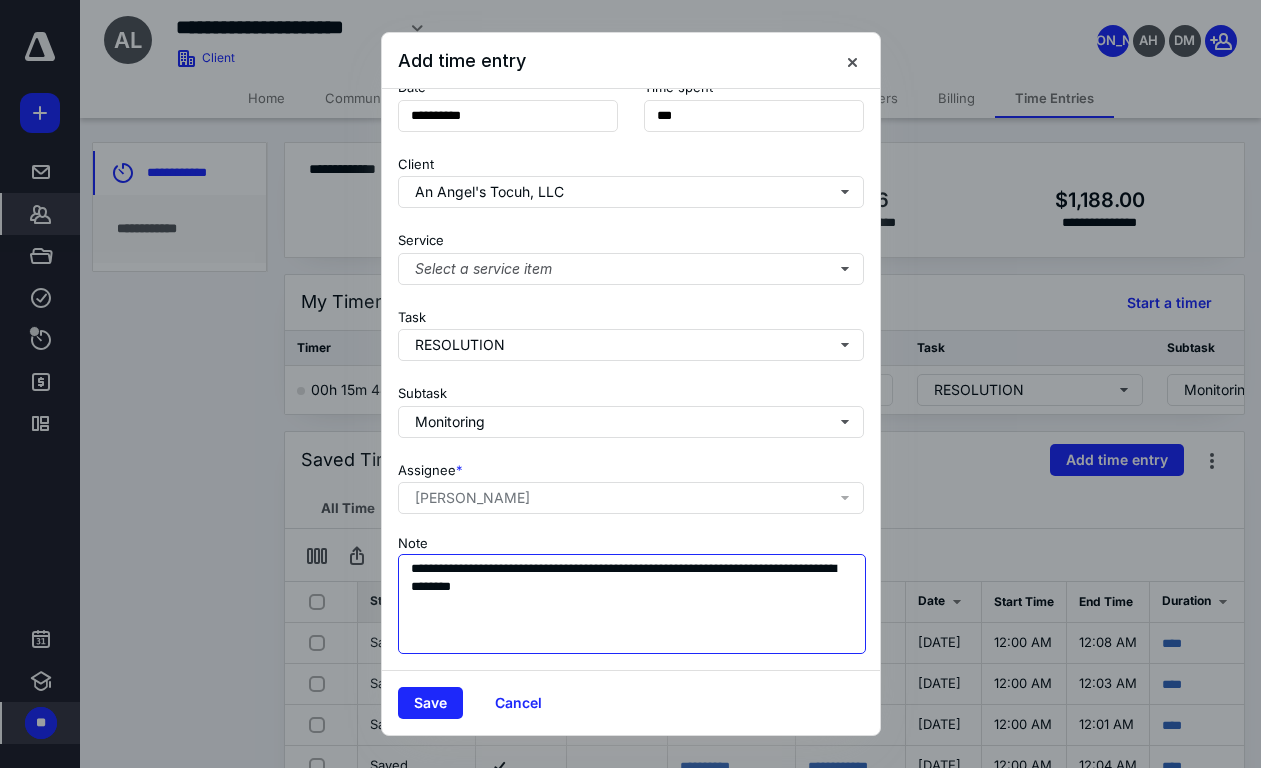 click on "**********" at bounding box center [632, 604] 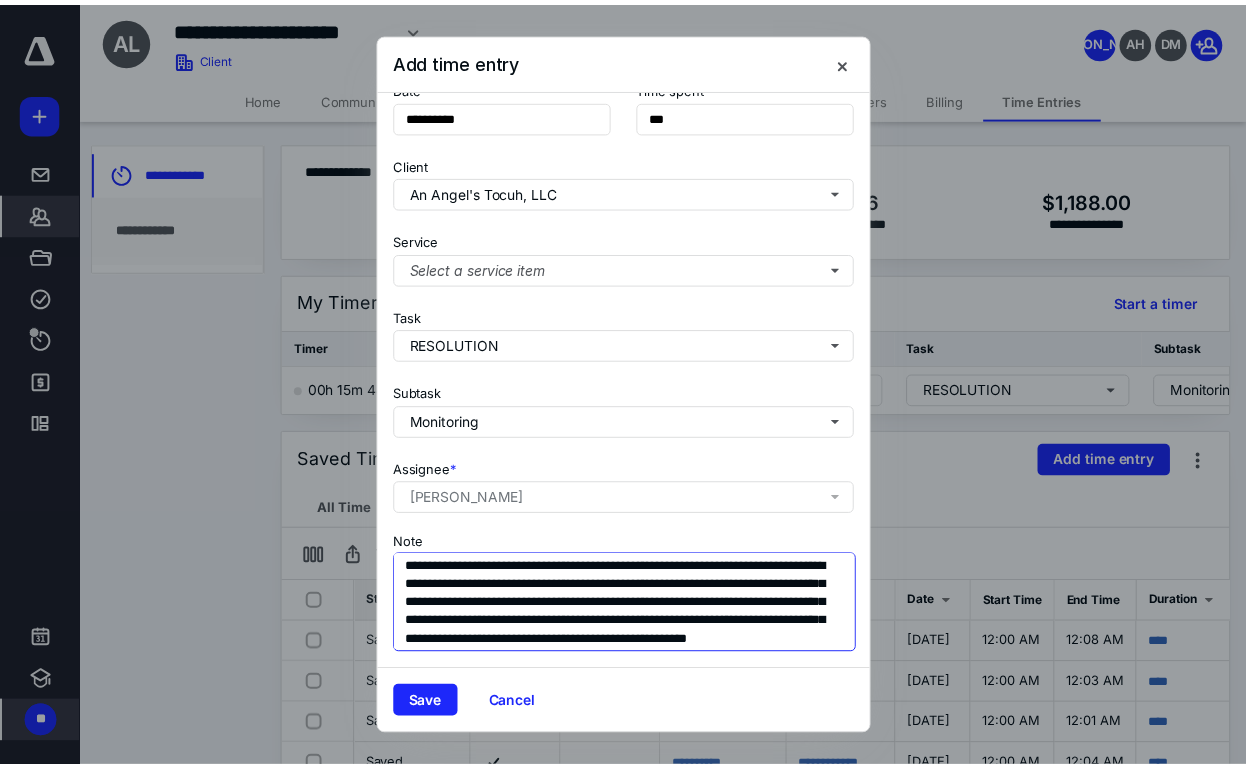 scroll, scrollTop: 36, scrollLeft: 0, axis: vertical 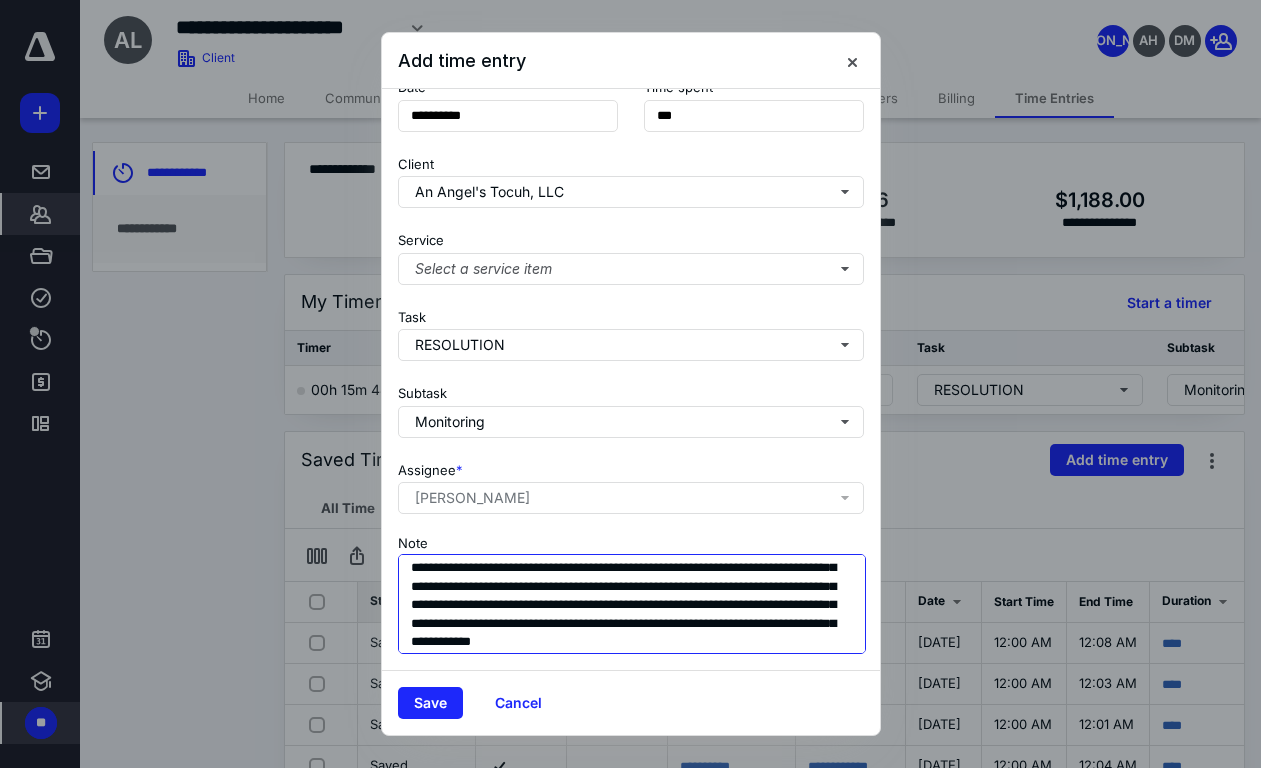 type on "**********" 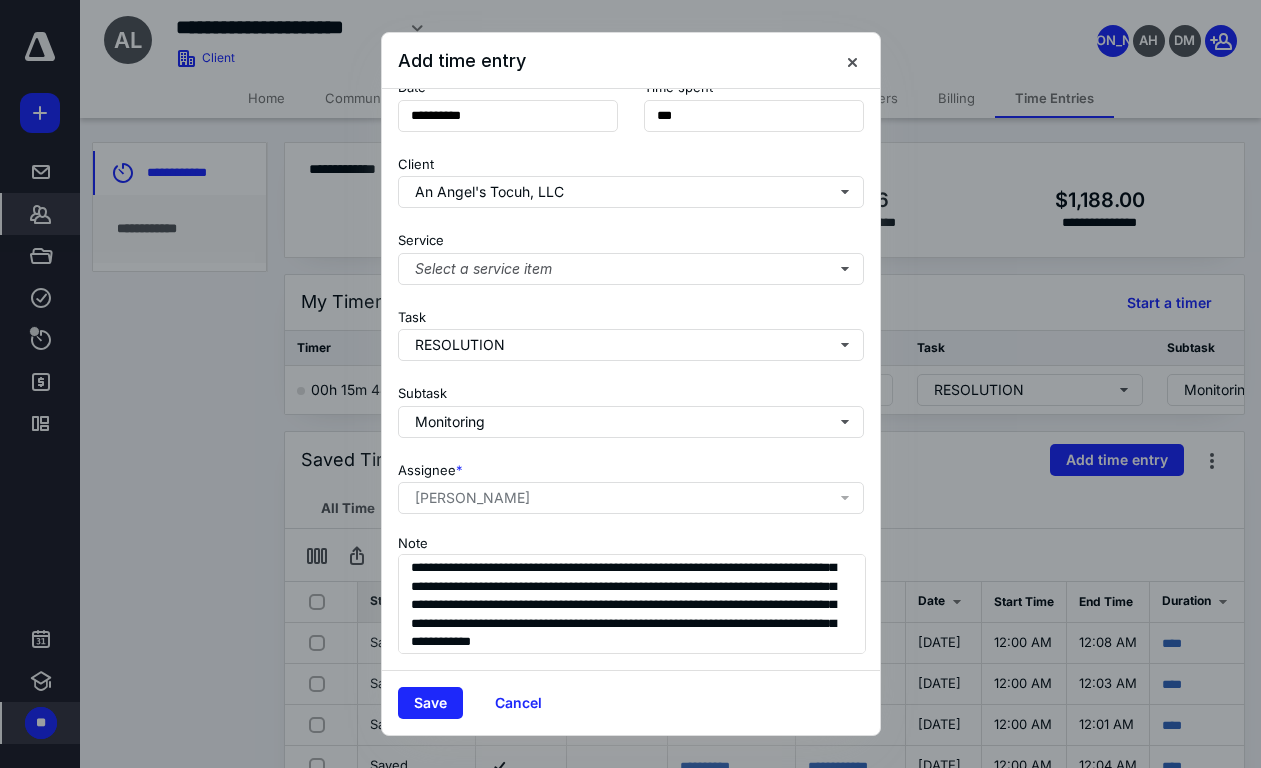 click at bounding box center [630, 384] 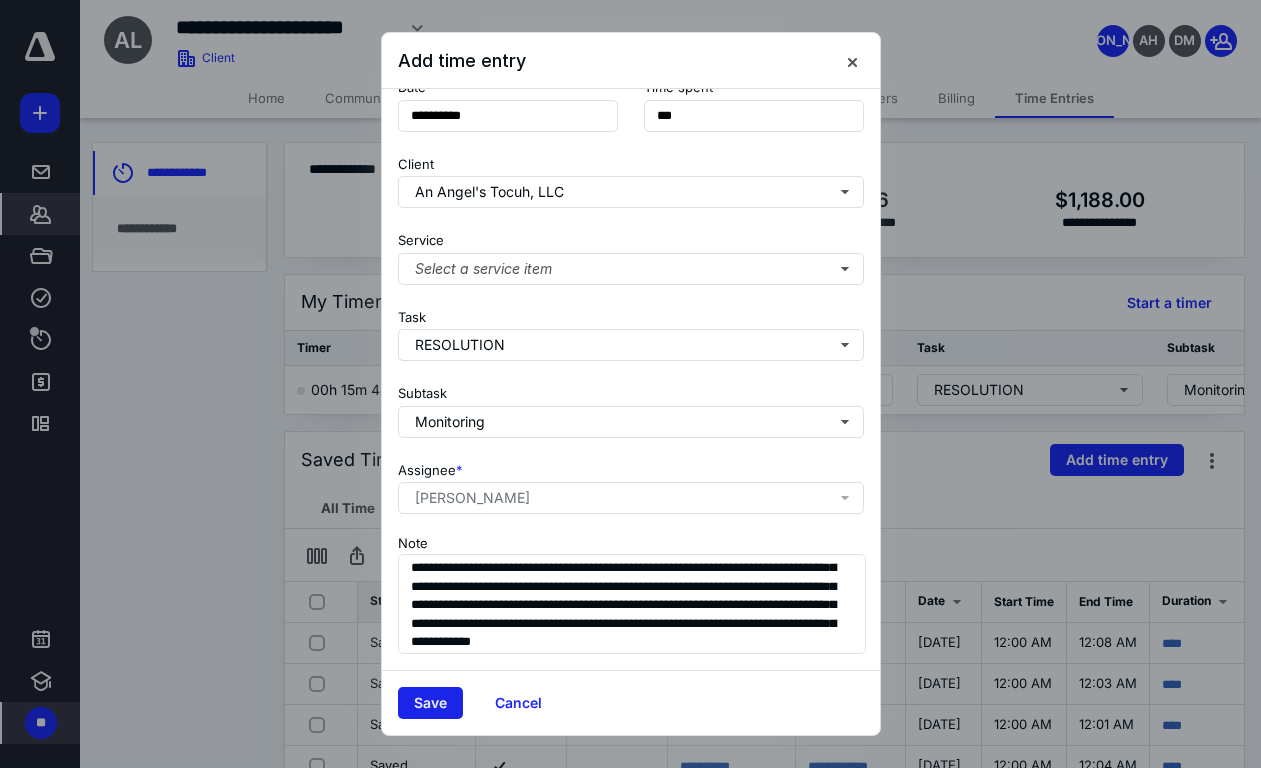 click on "Save" at bounding box center [430, 703] 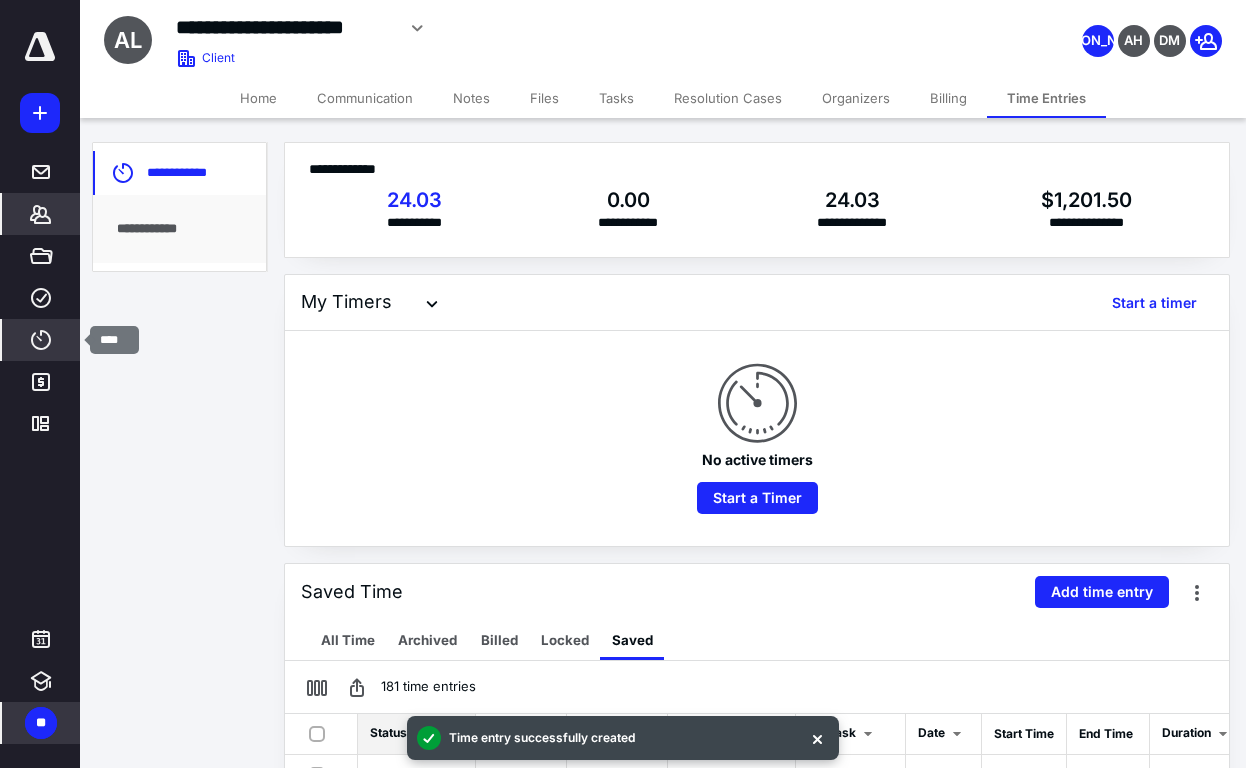click on "****" at bounding box center [41, 340] 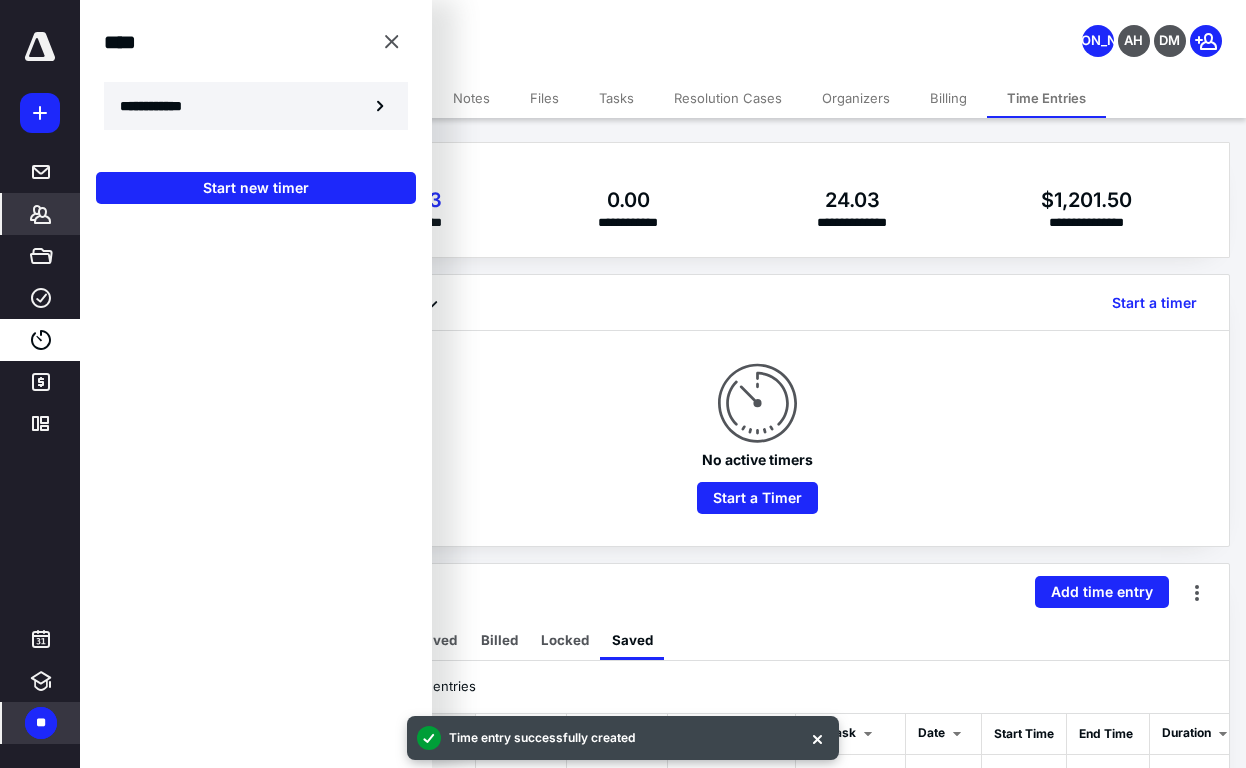 click on "**********" at bounding box center [162, 106] 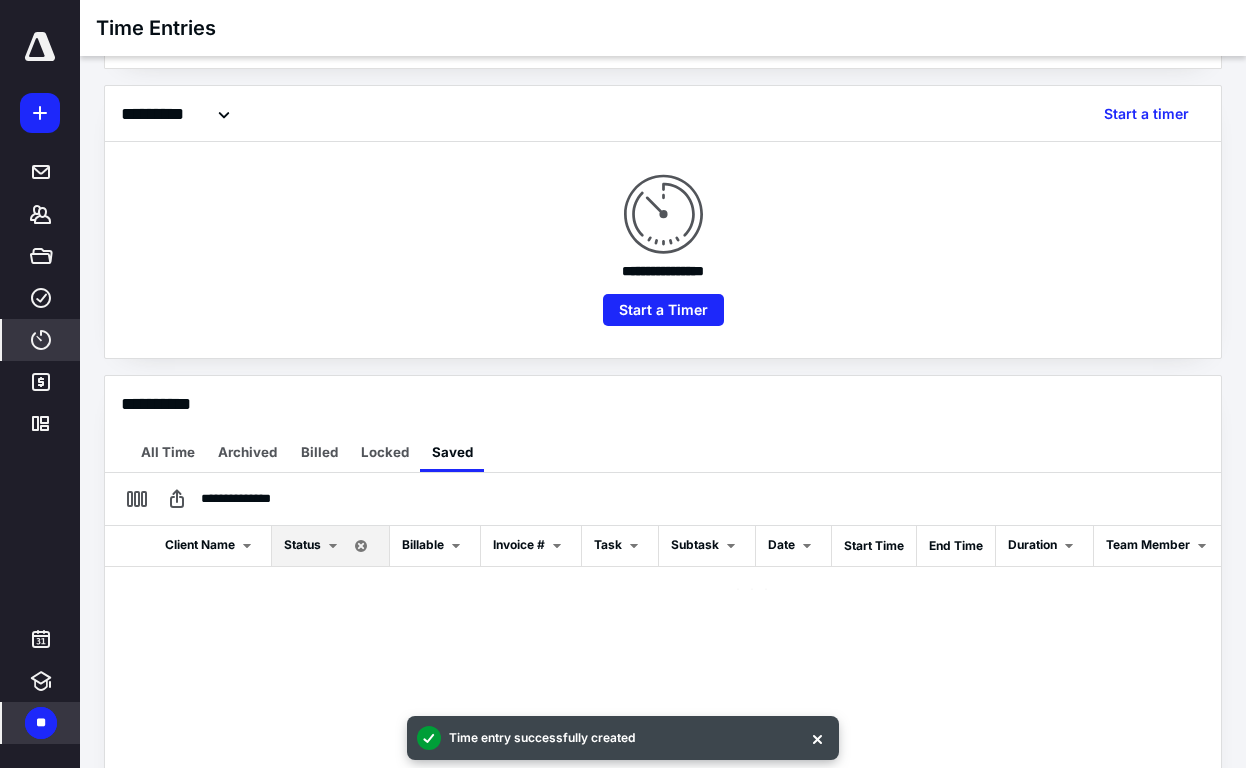 scroll, scrollTop: 300, scrollLeft: 0, axis: vertical 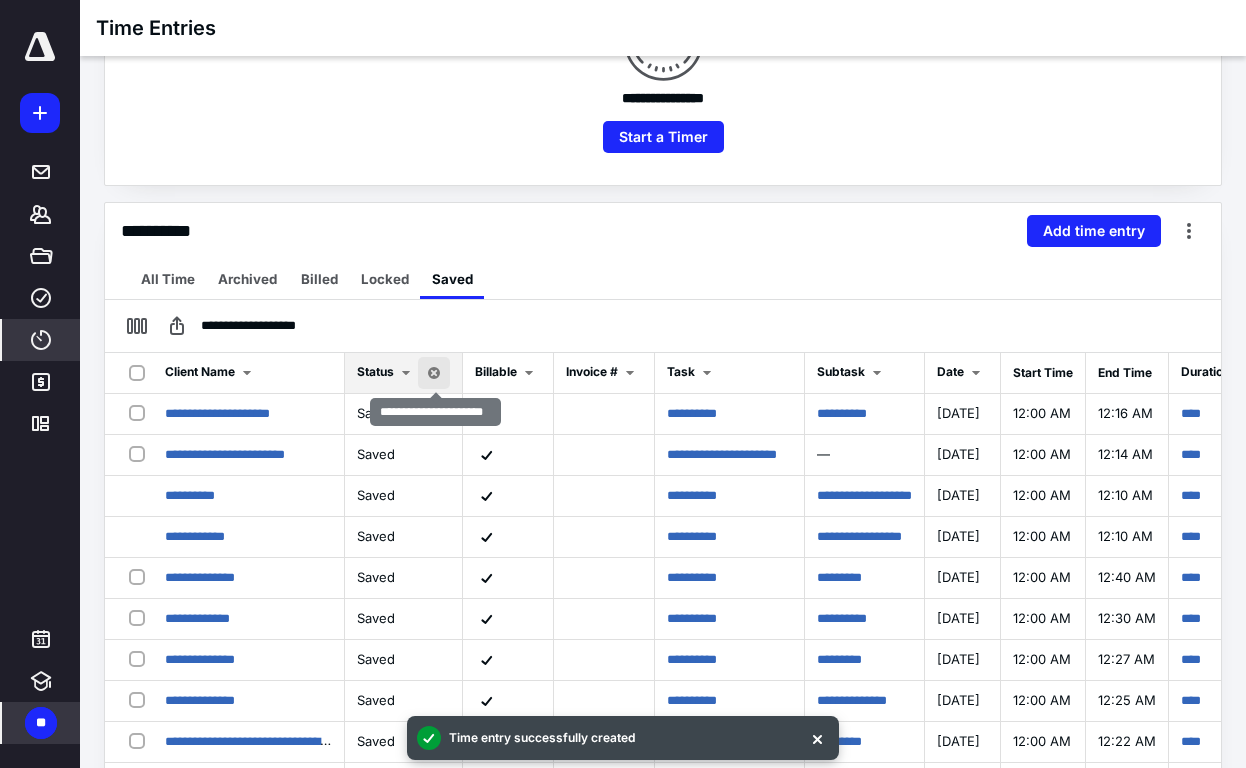click at bounding box center (434, 373) 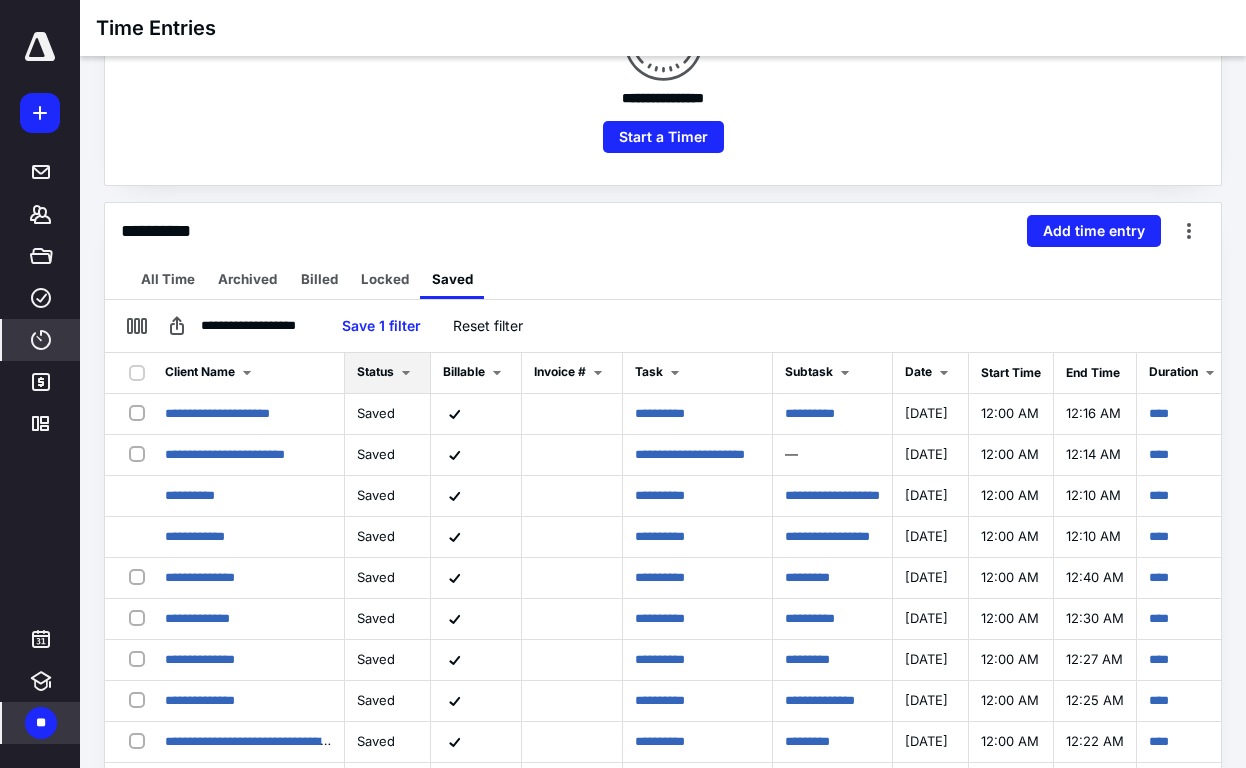 click on "All Time Archived Billed Locked Saved" at bounding box center (663, 279) 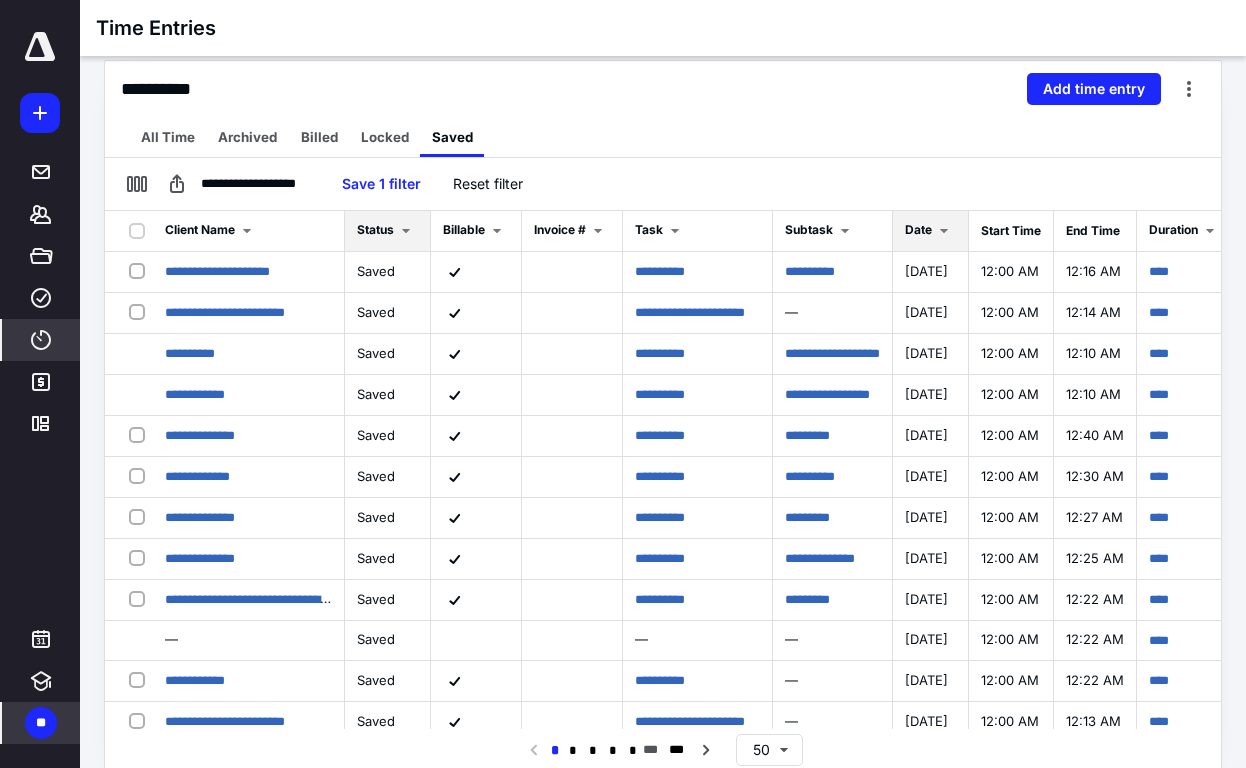 scroll, scrollTop: 445, scrollLeft: 0, axis: vertical 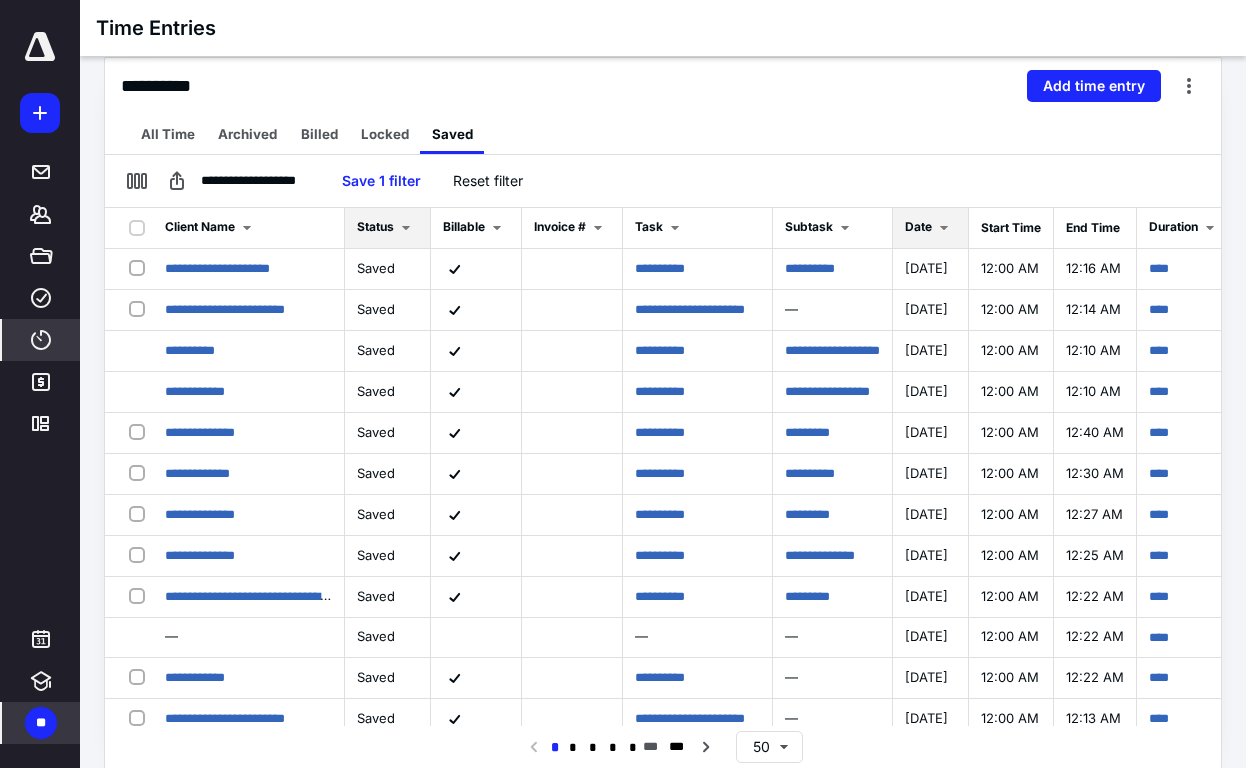 click at bounding box center [944, 228] 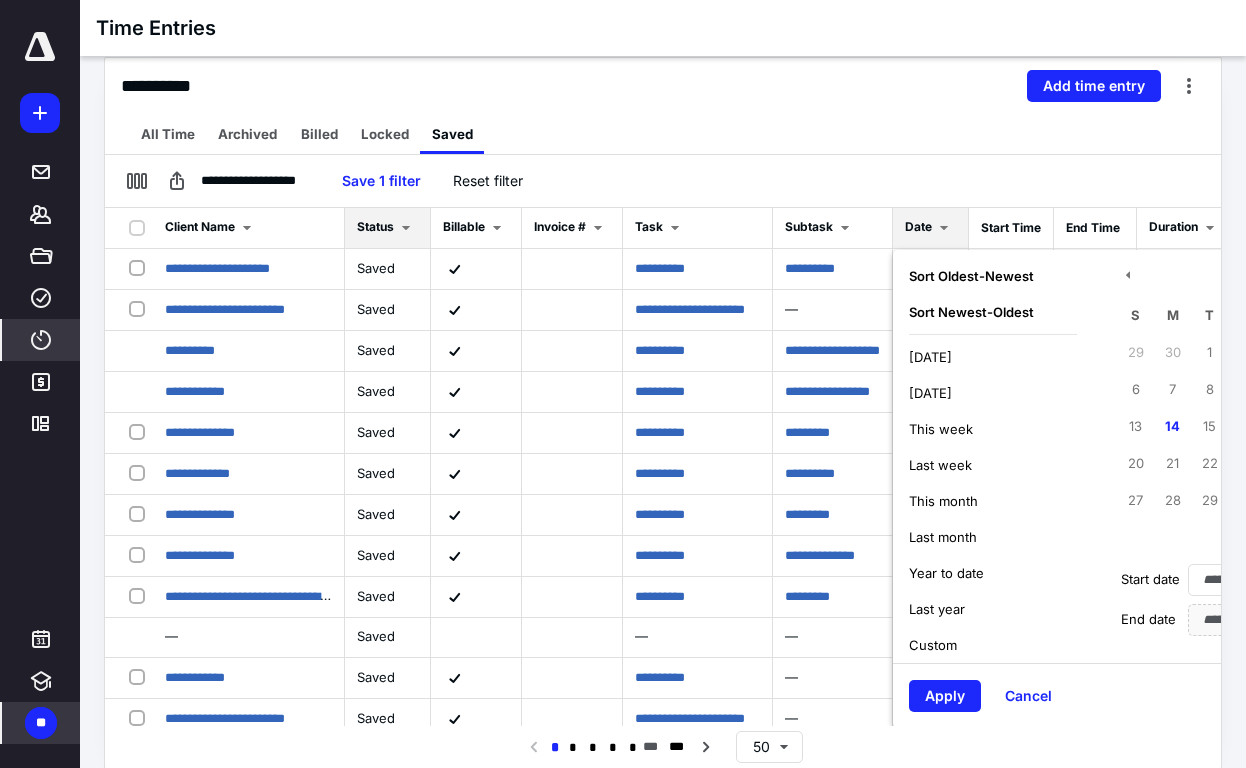 click on "[DATE]" at bounding box center [930, 357] 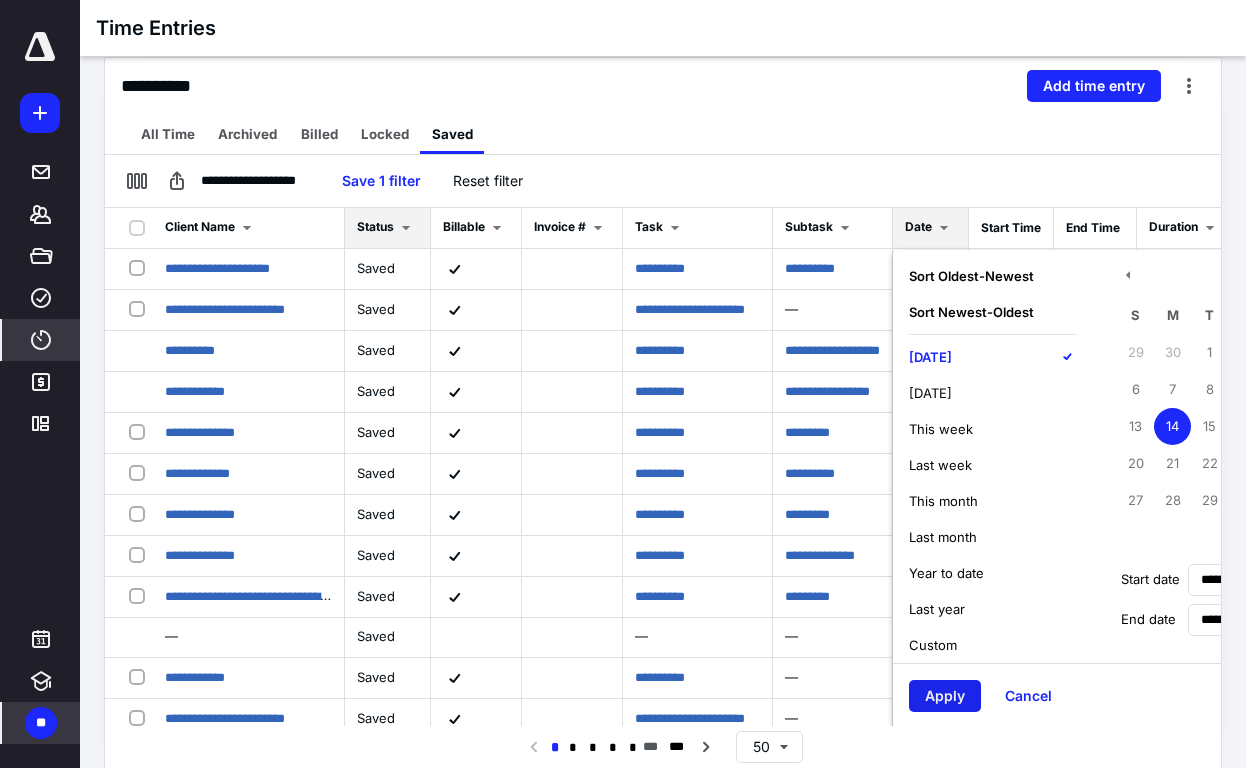 click on "Apply" at bounding box center (945, 696) 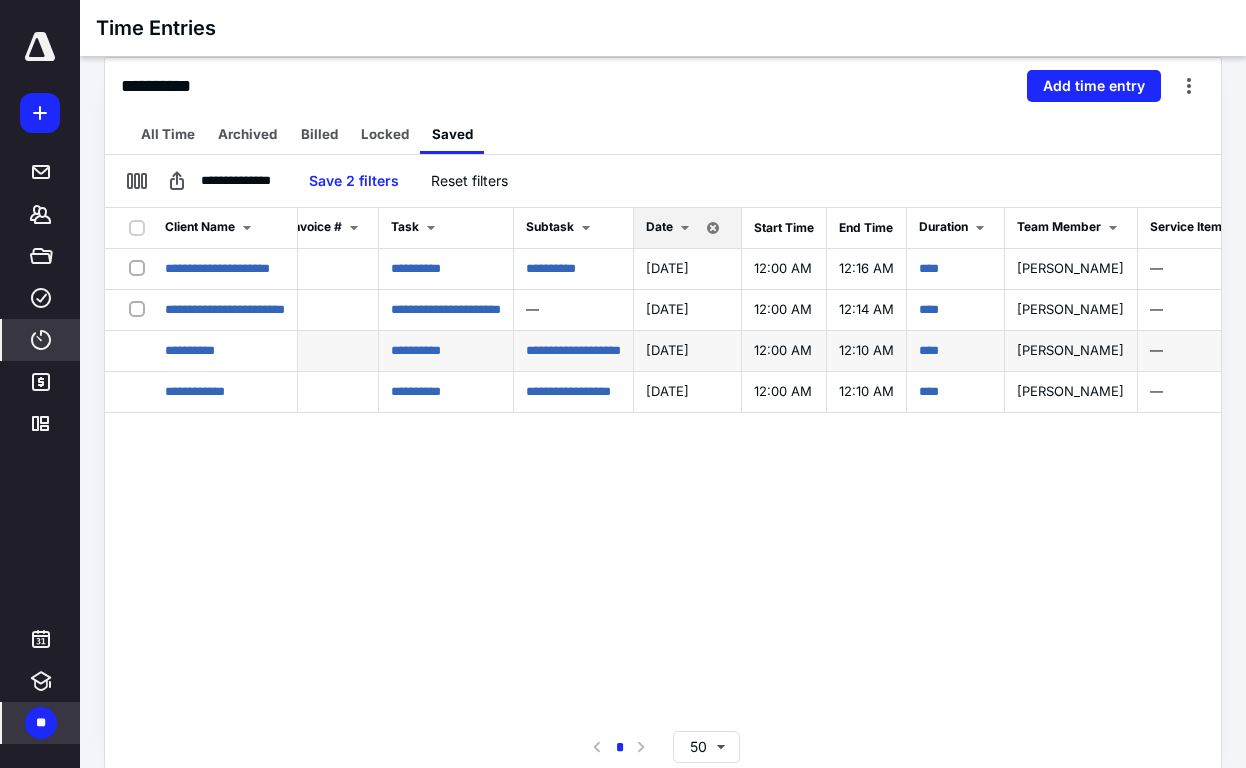 scroll, scrollTop: 0, scrollLeft: 198, axis: horizontal 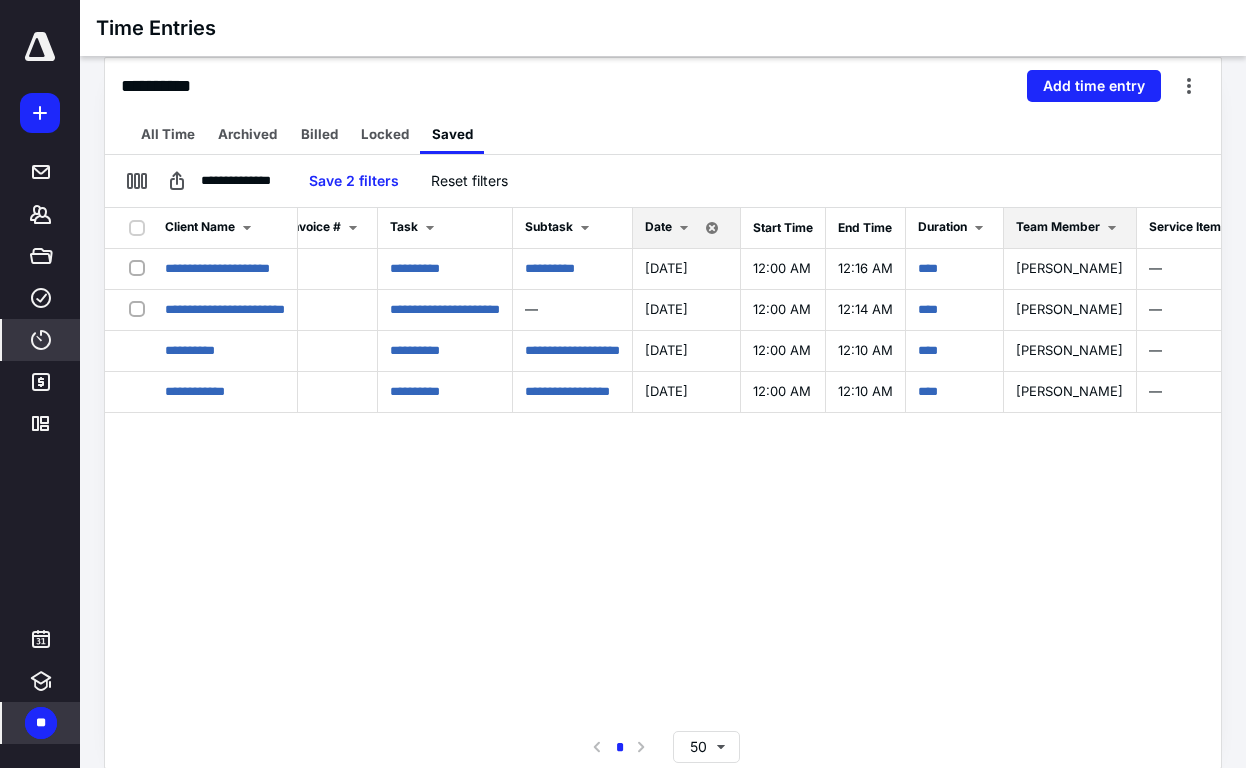 click on "Team Member" at bounding box center [1058, 226] 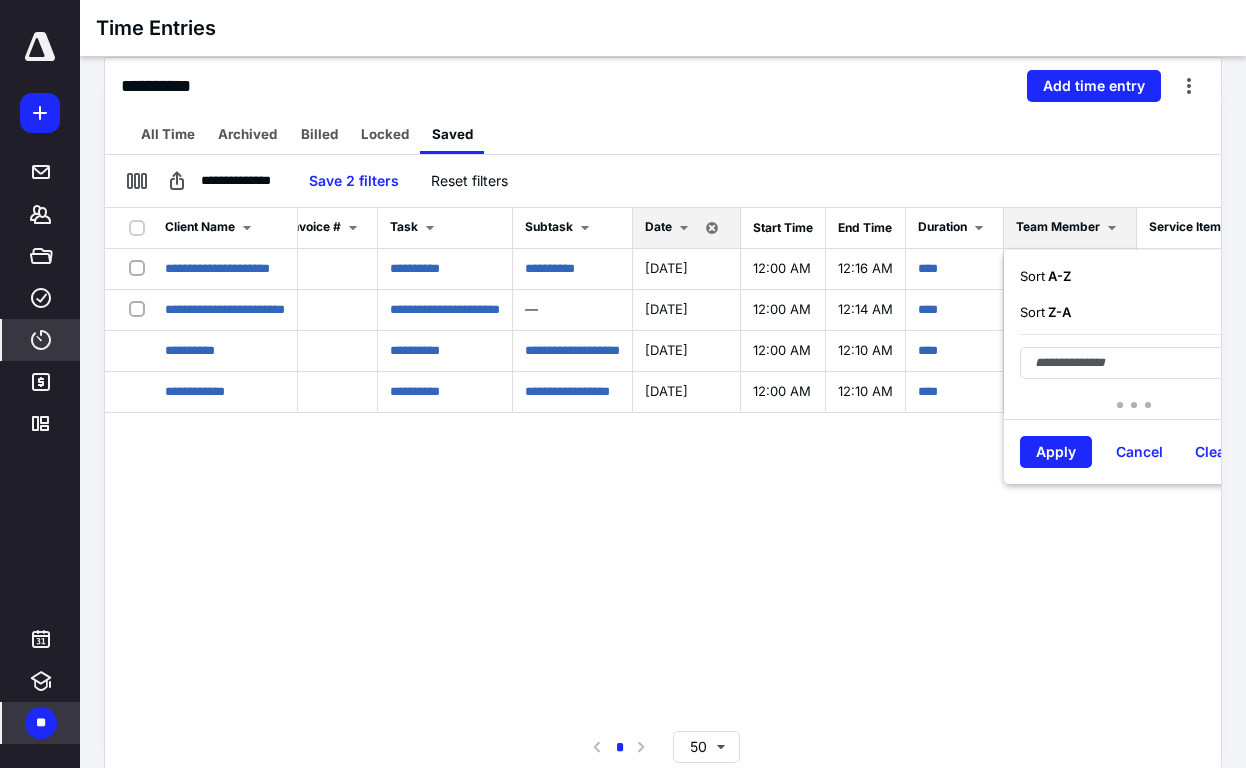 click on "A  -  Z" at bounding box center (1058, 276) 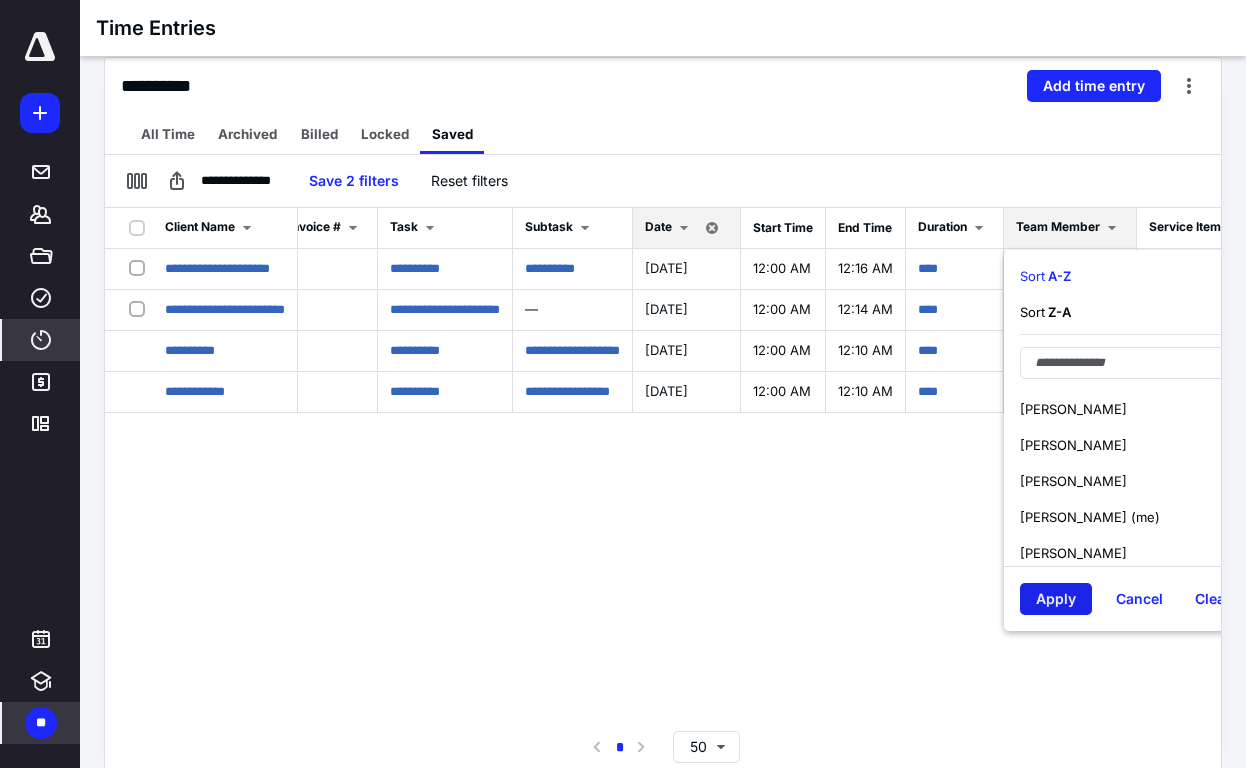 click on "Apply" at bounding box center [1056, 599] 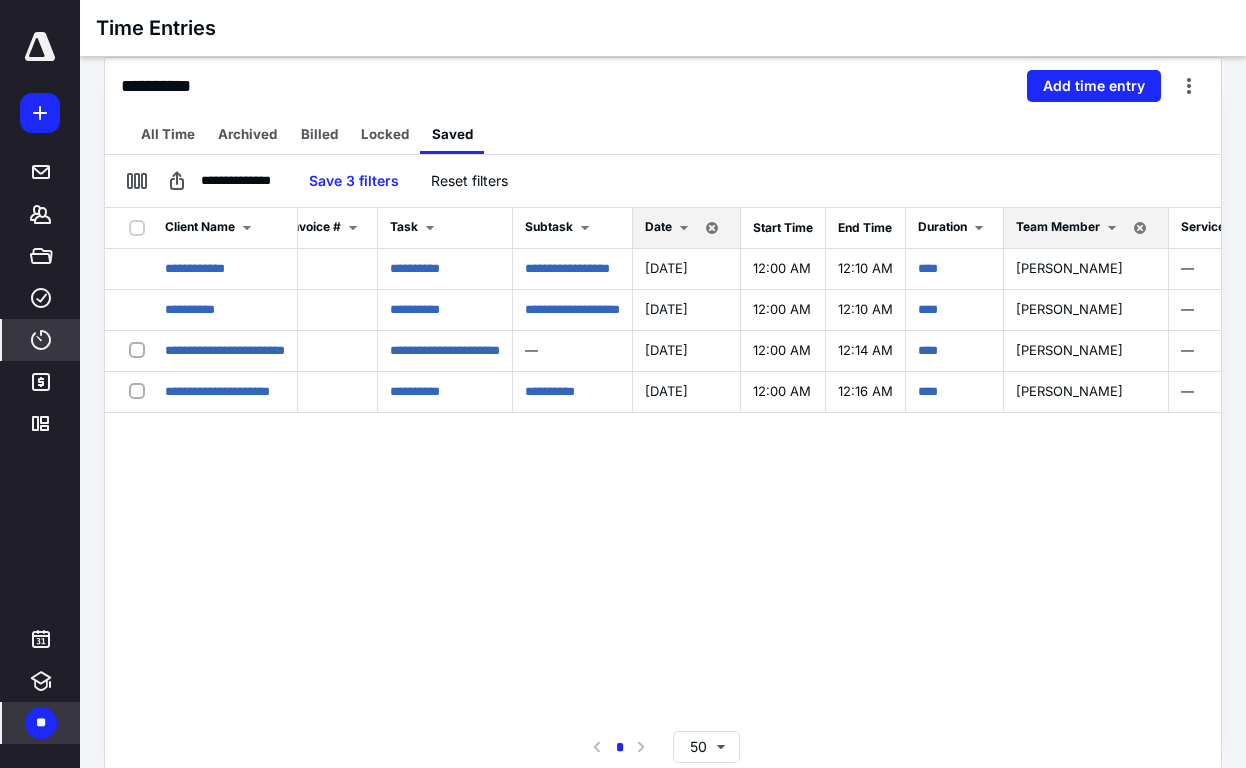 scroll, scrollTop: 0, scrollLeft: 235, axis: horizontal 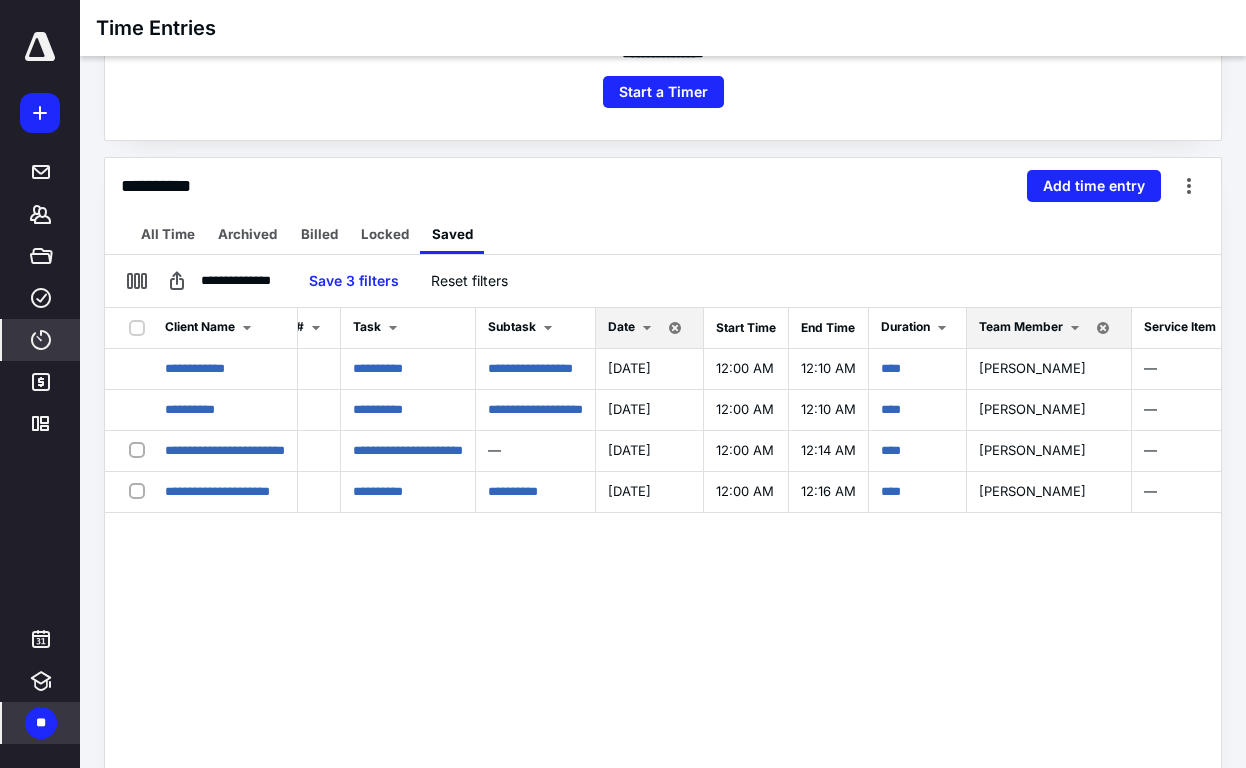 click on "**********" at bounding box center (663, 186) 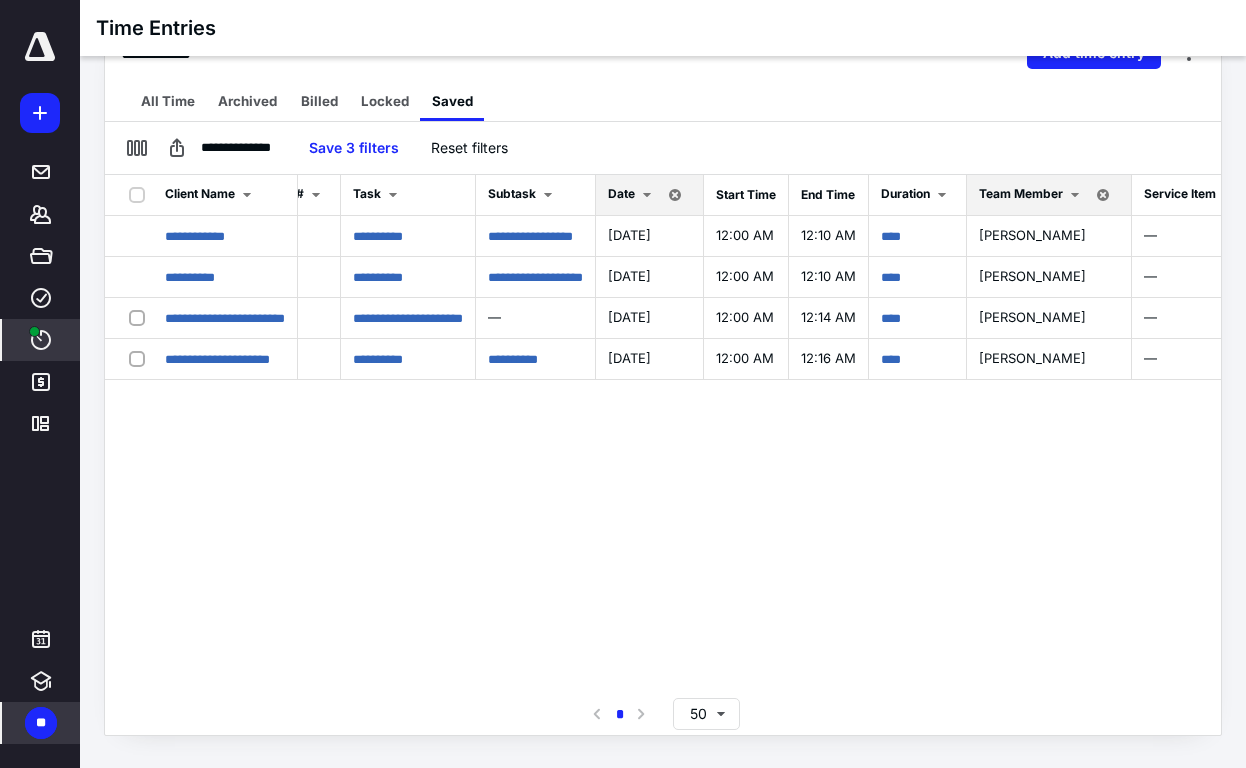 scroll, scrollTop: 328, scrollLeft: 0, axis: vertical 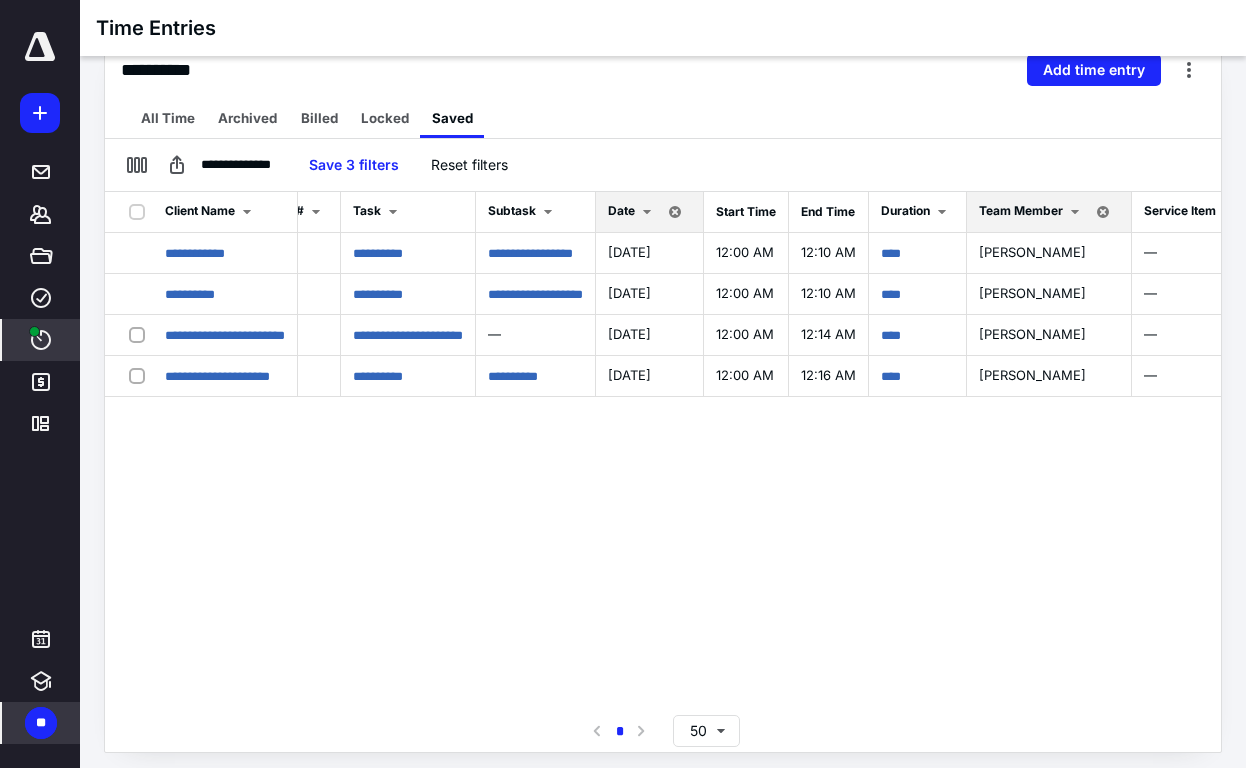 click on "Date" at bounding box center [621, 210] 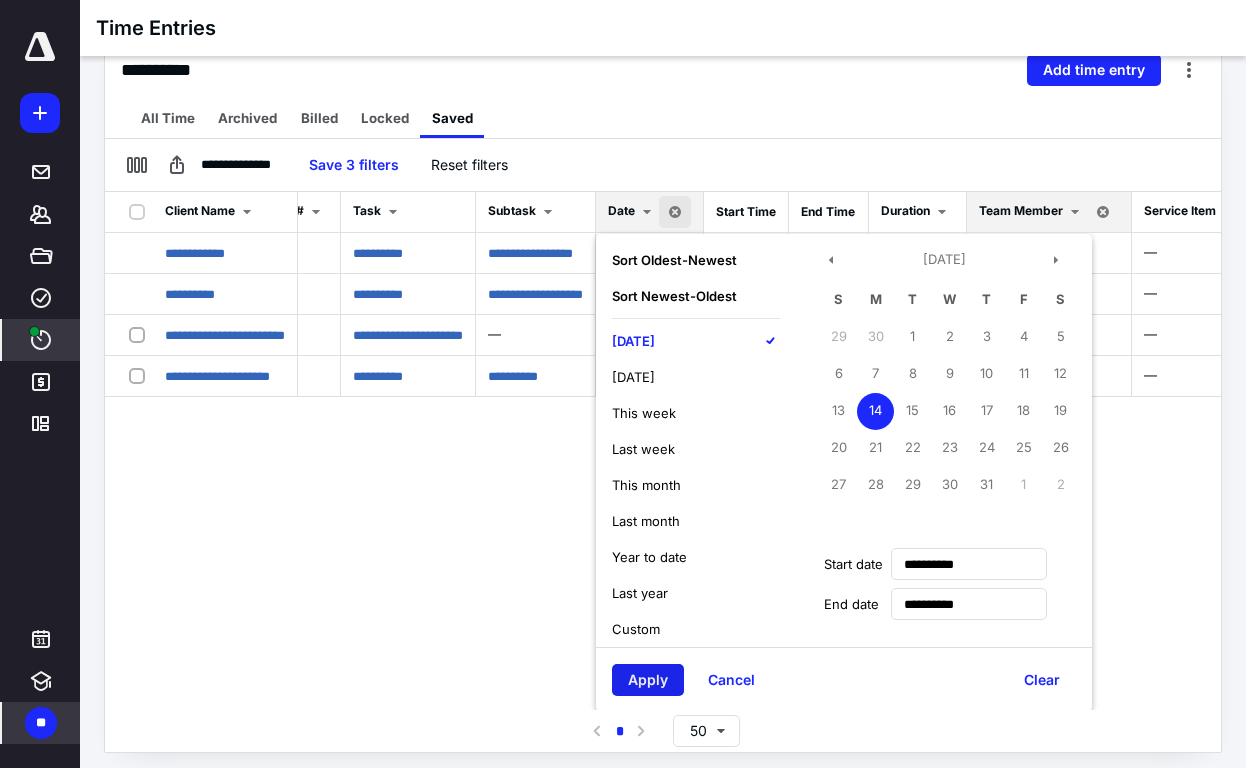 click on "Apply" at bounding box center (648, 680) 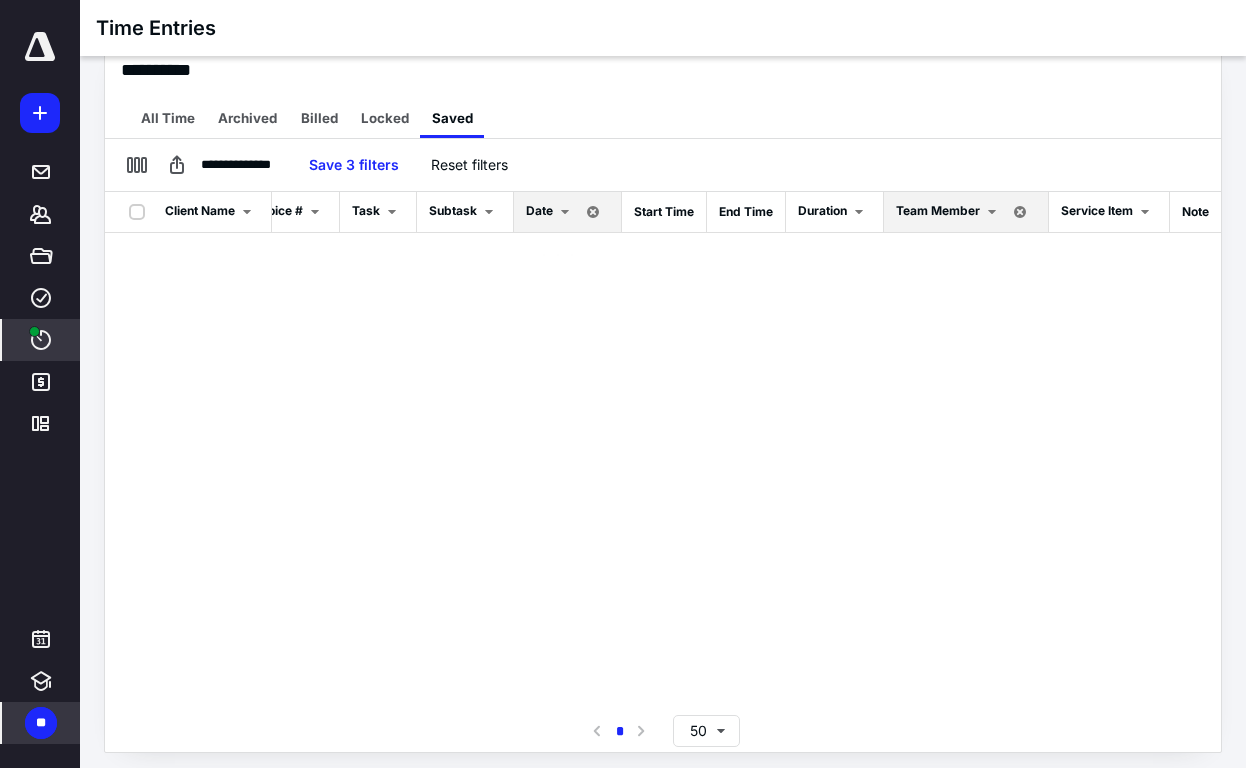 scroll, scrollTop: 0, scrollLeft: 219, axis: horizontal 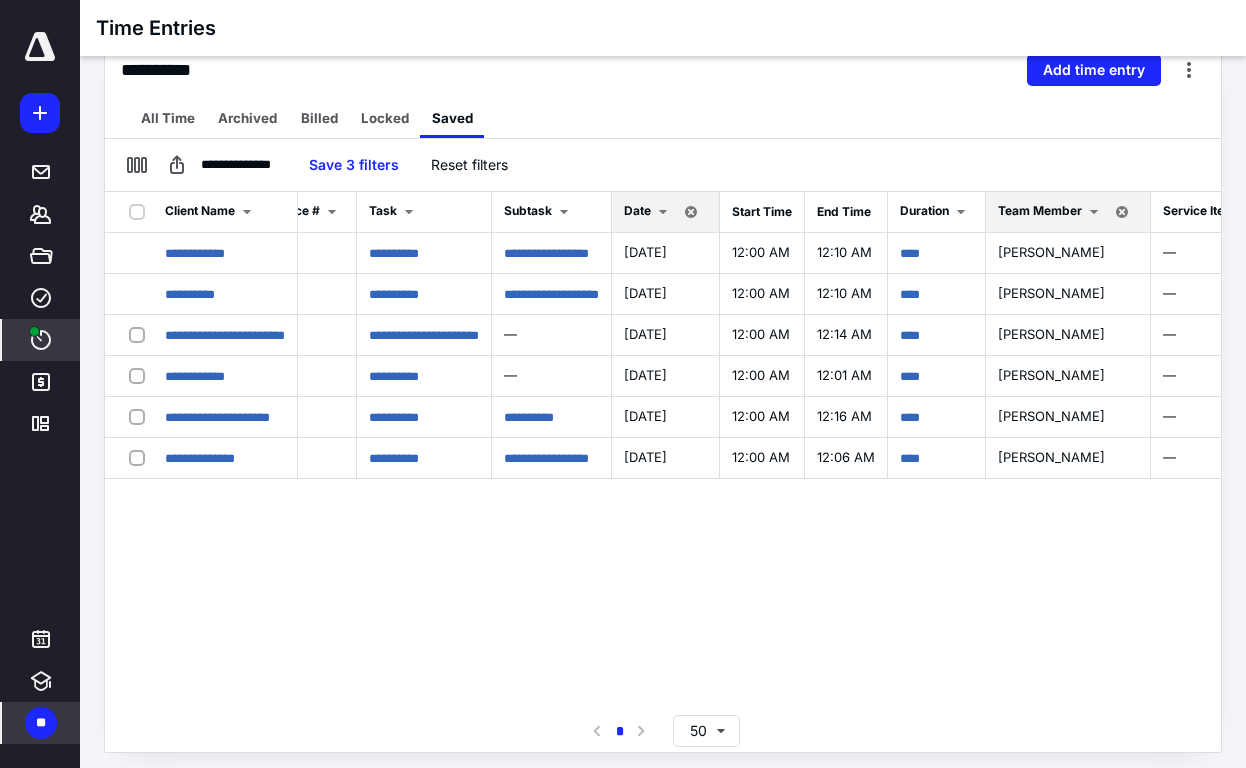 type on "**********" 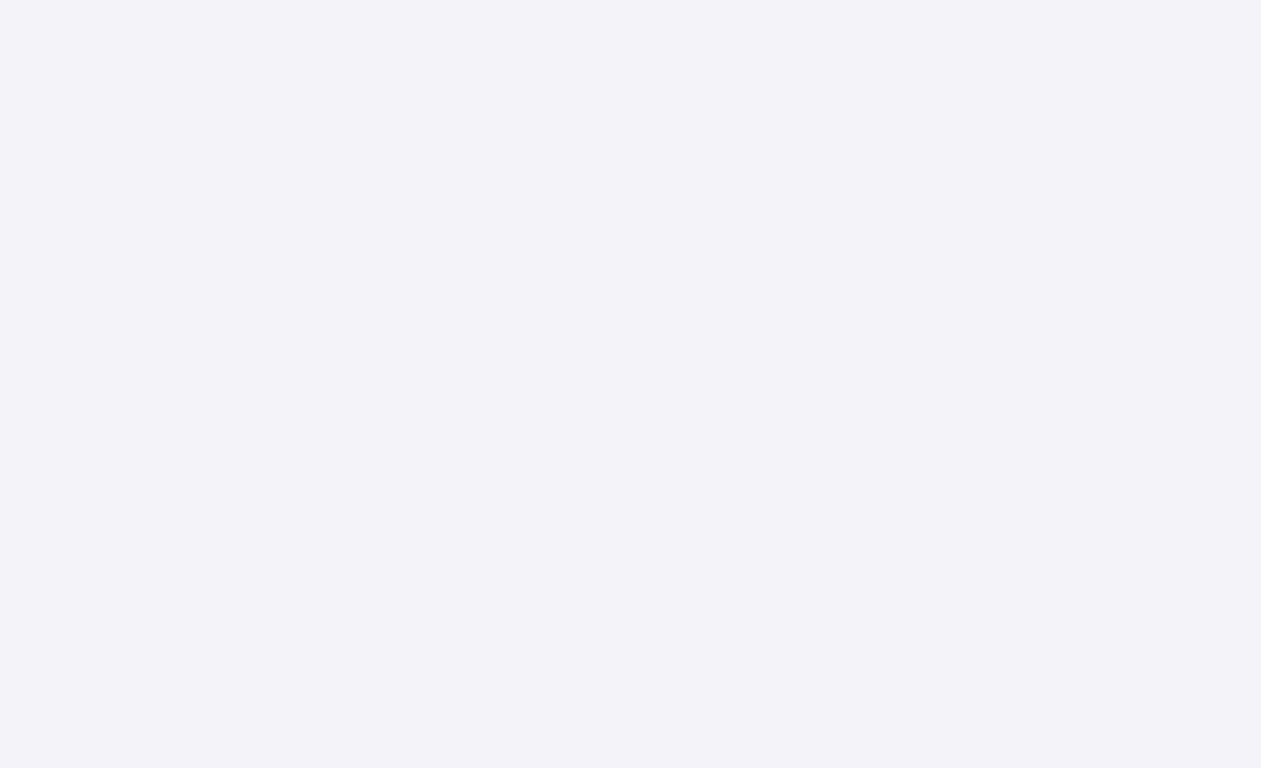 scroll, scrollTop: 0, scrollLeft: 0, axis: both 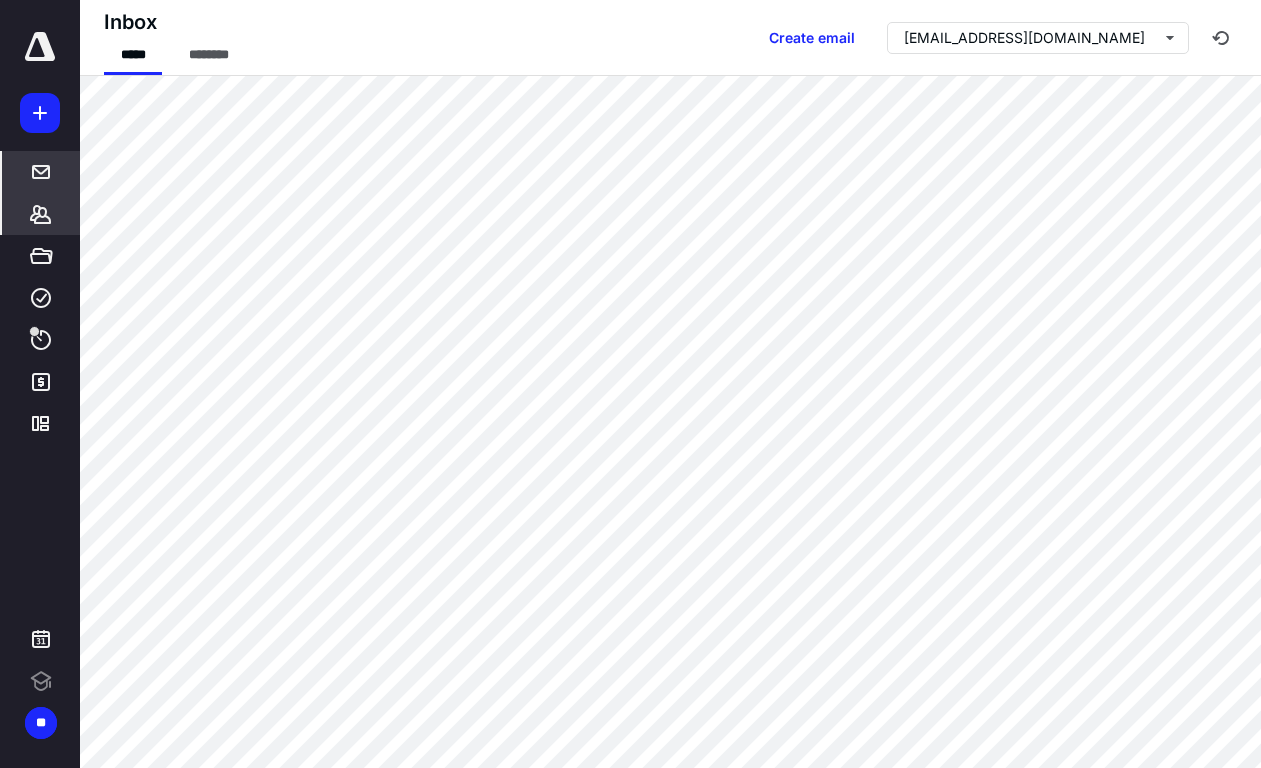 click 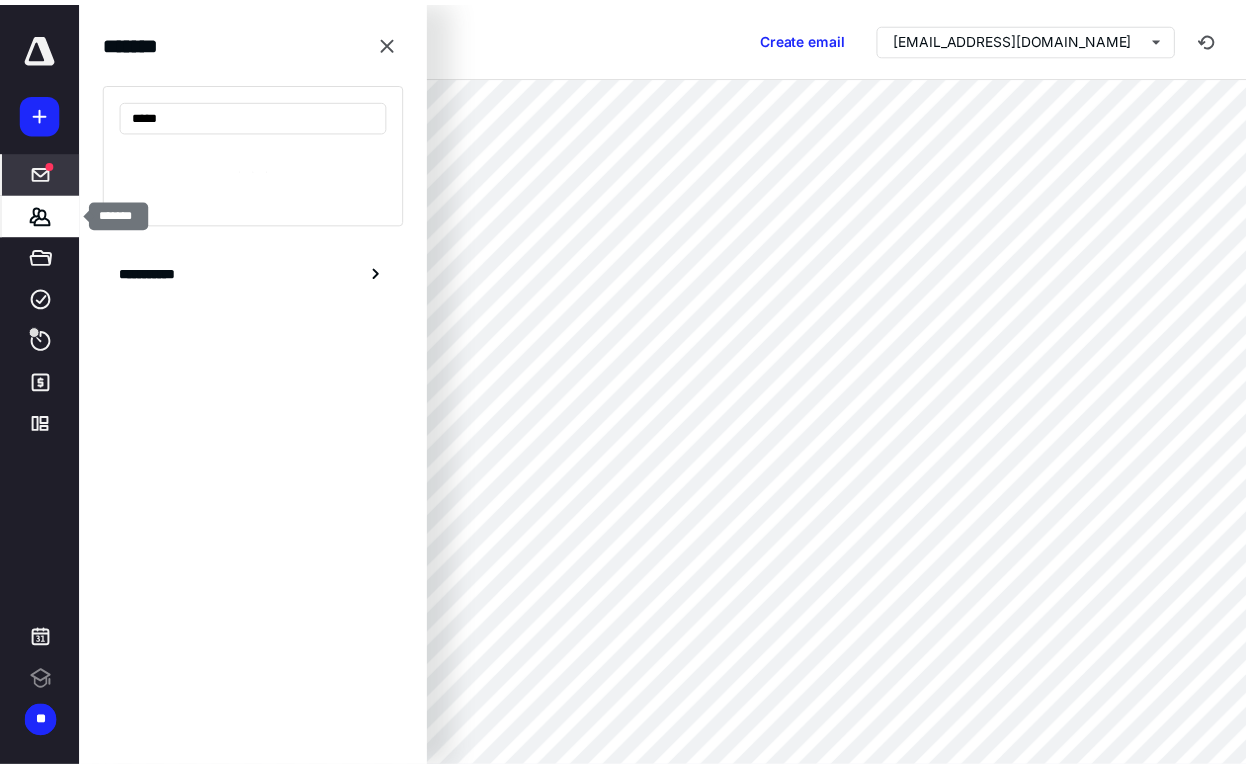 scroll, scrollTop: 0, scrollLeft: 0, axis: both 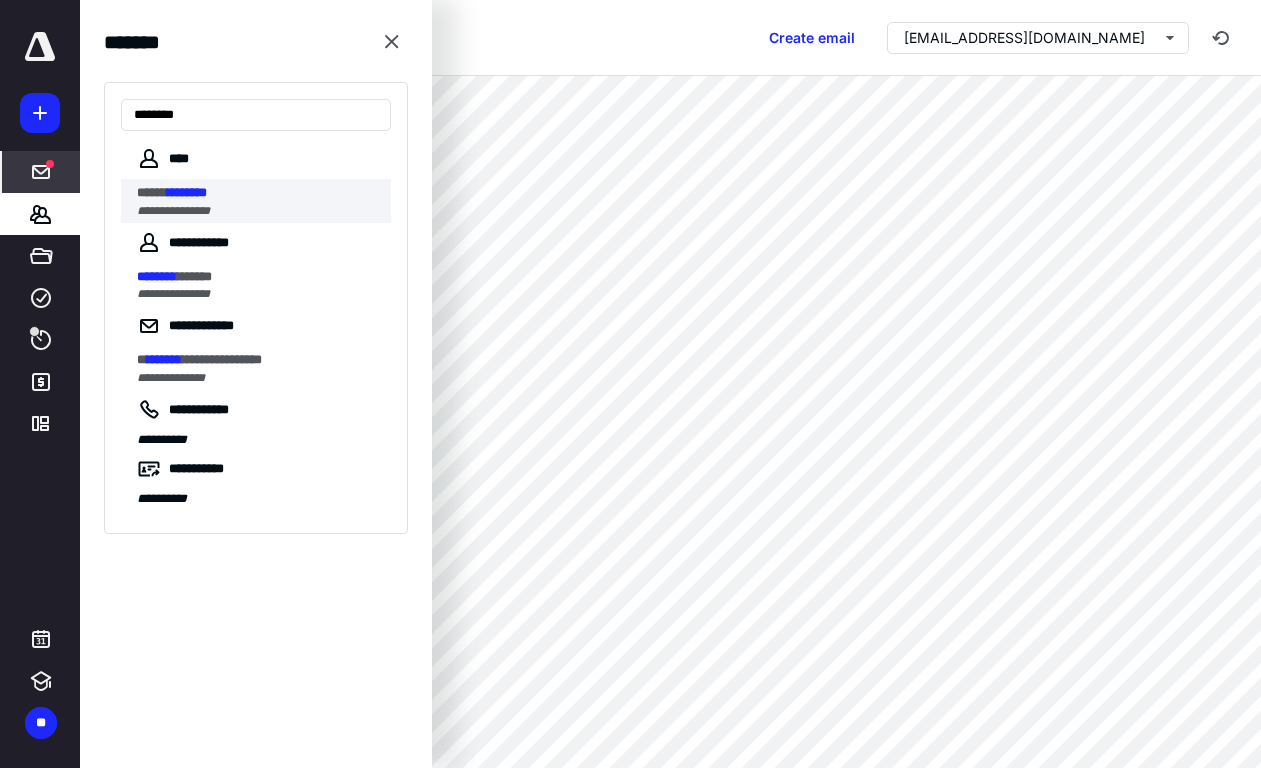 type on "********" 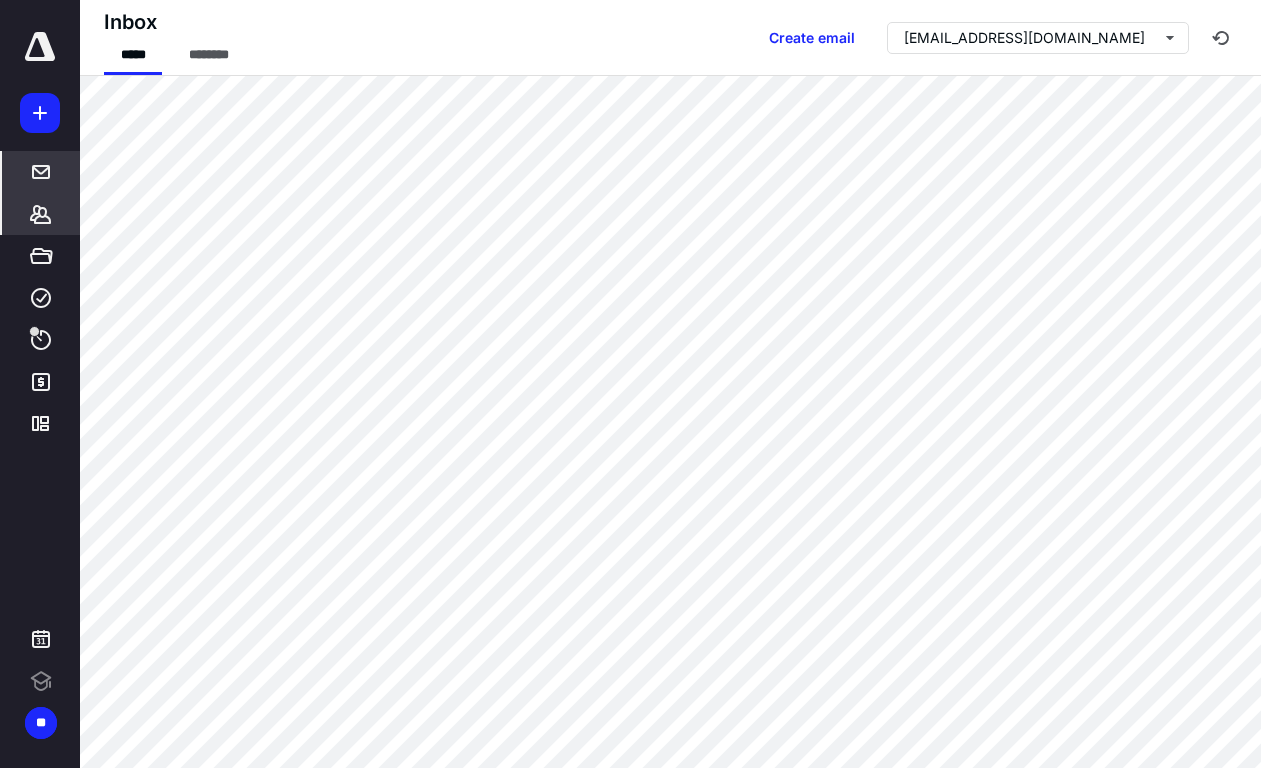 scroll, scrollTop: 0, scrollLeft: 0, axis: both 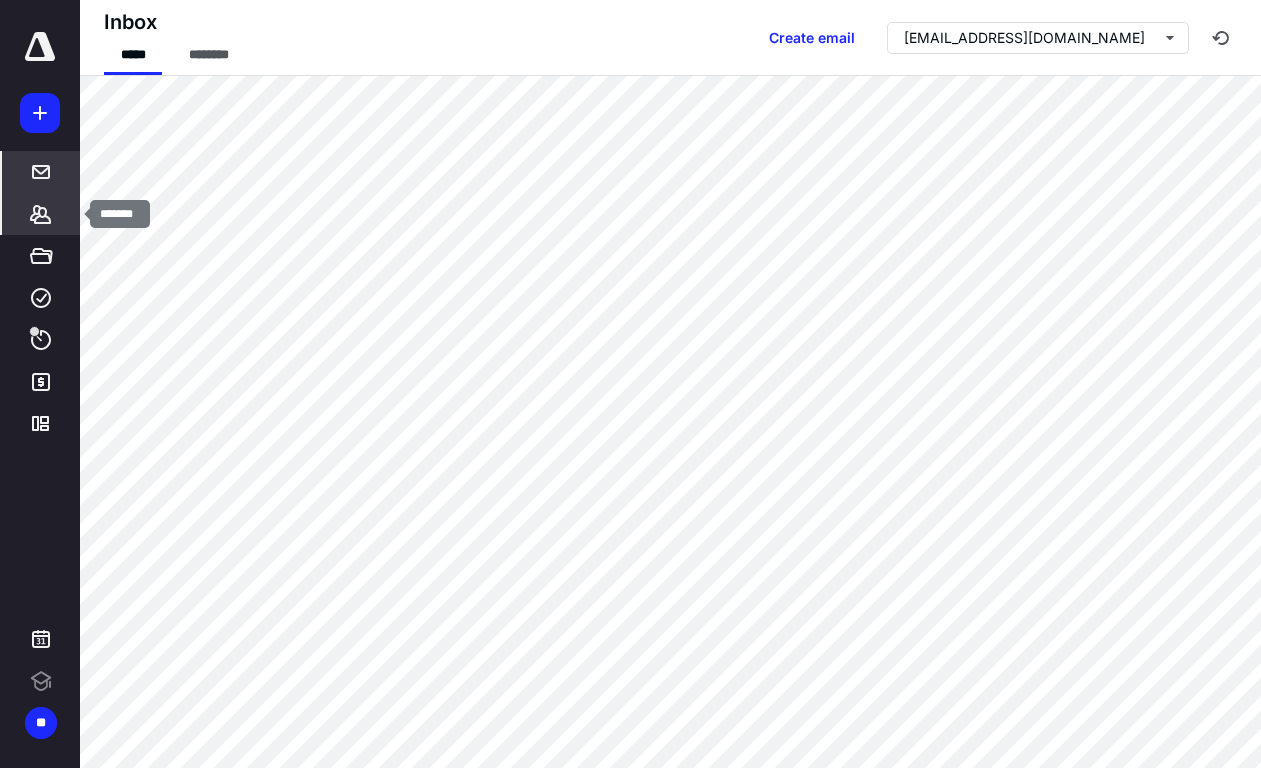 click 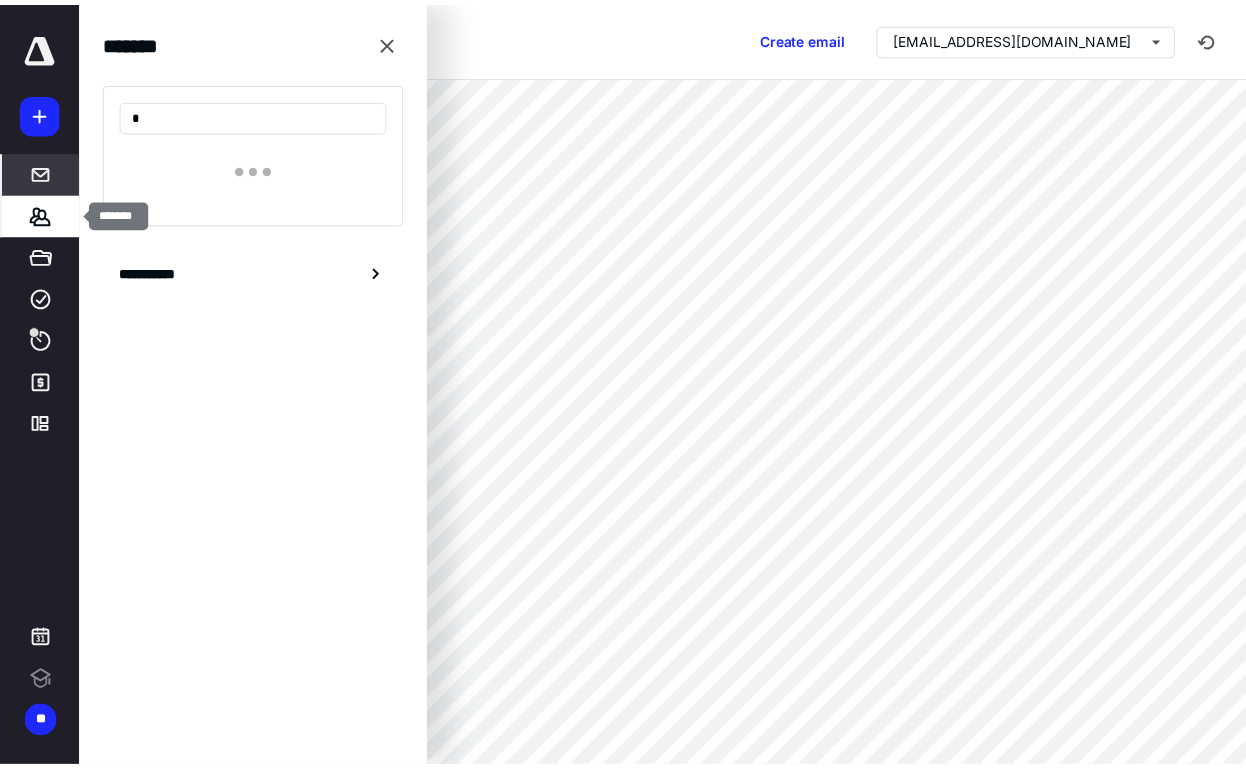 scroll, scrollTop: 0, scrollLeft: 0, axis: both 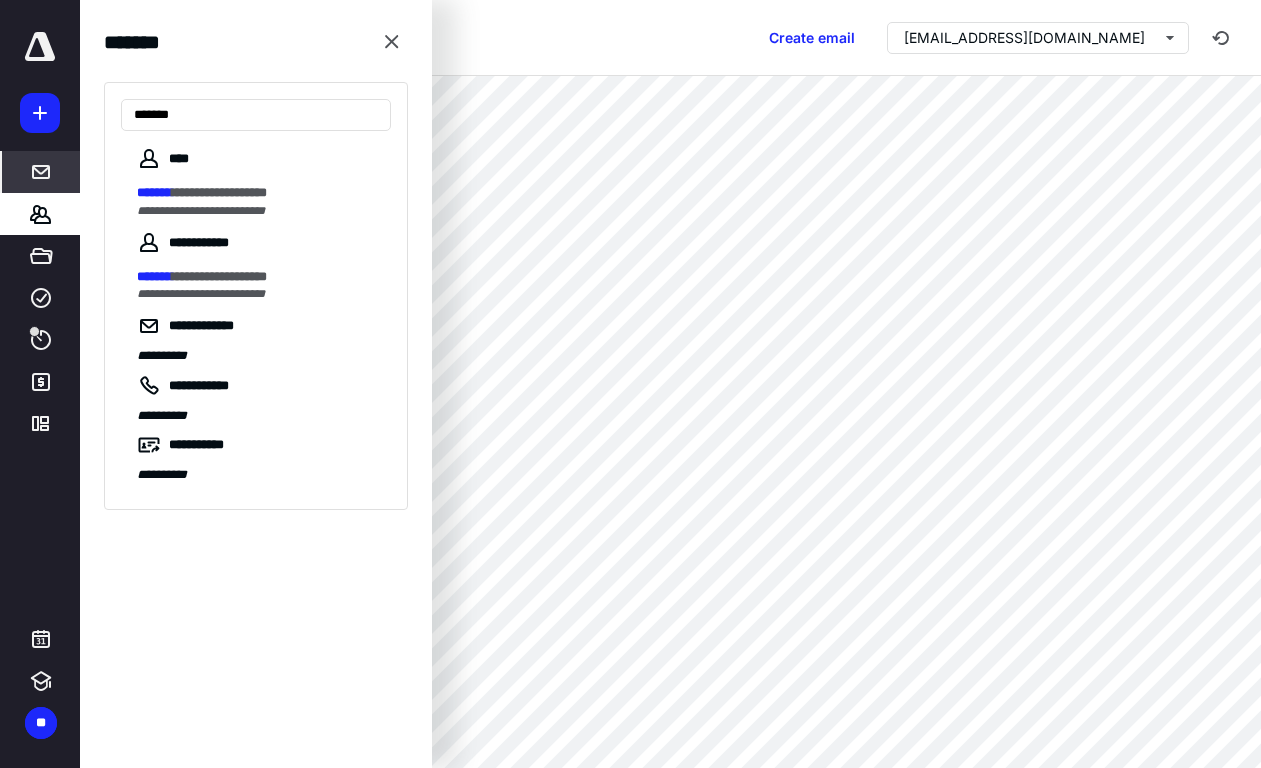 type on "*******" 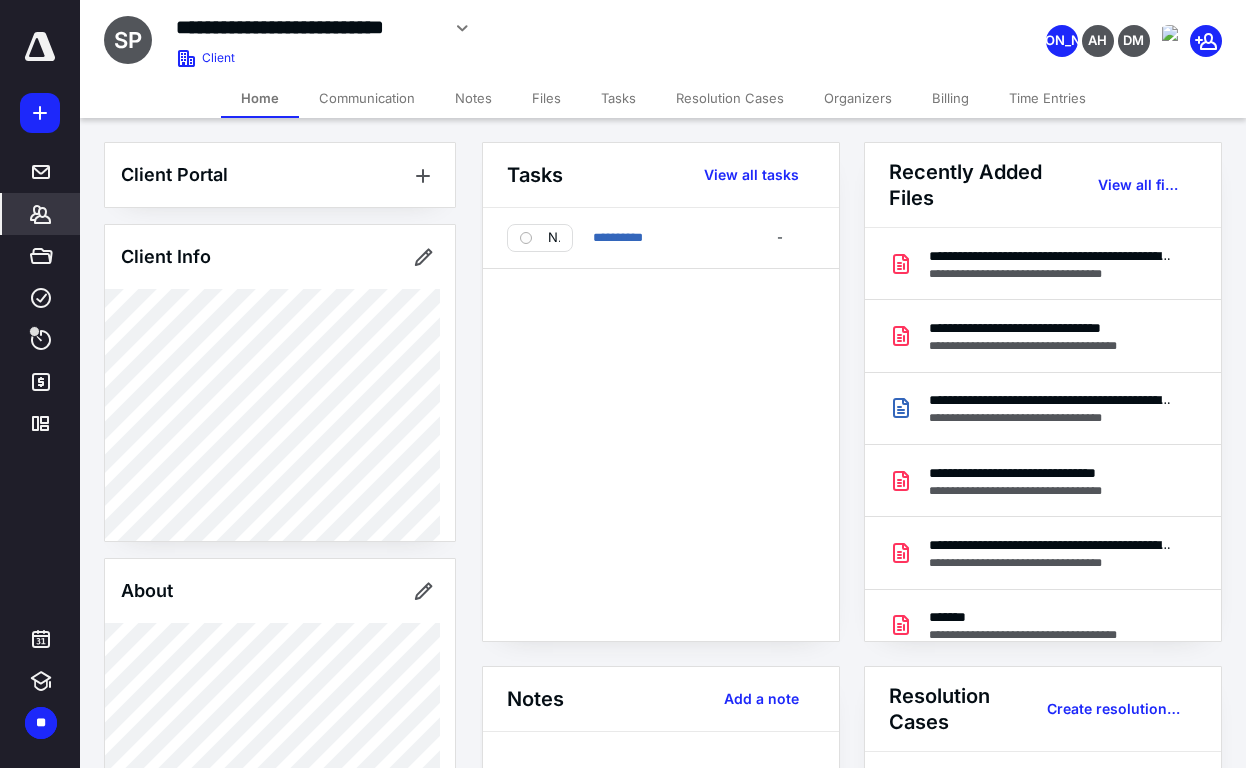 click on "Time Entries" at bounding box center (1047, 98) 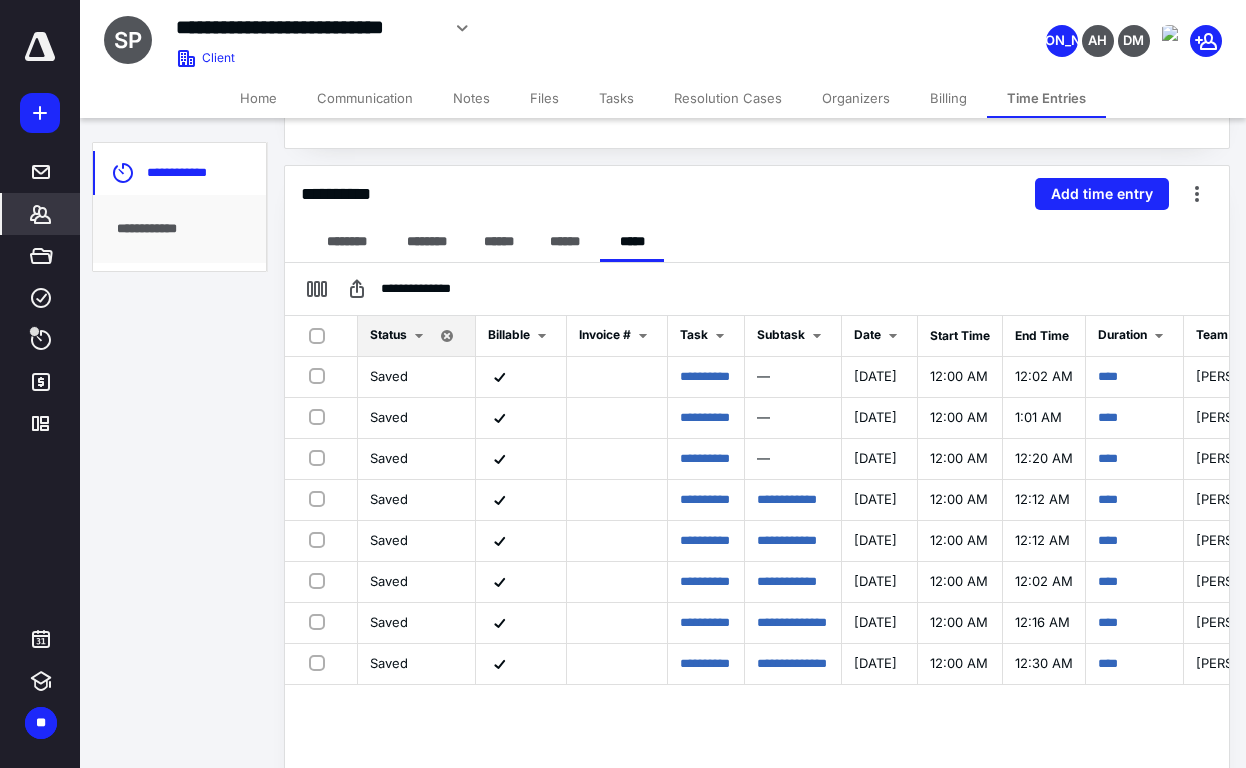 scroll, scrollTop: 400, scrollLeft: 0, axis: vertical 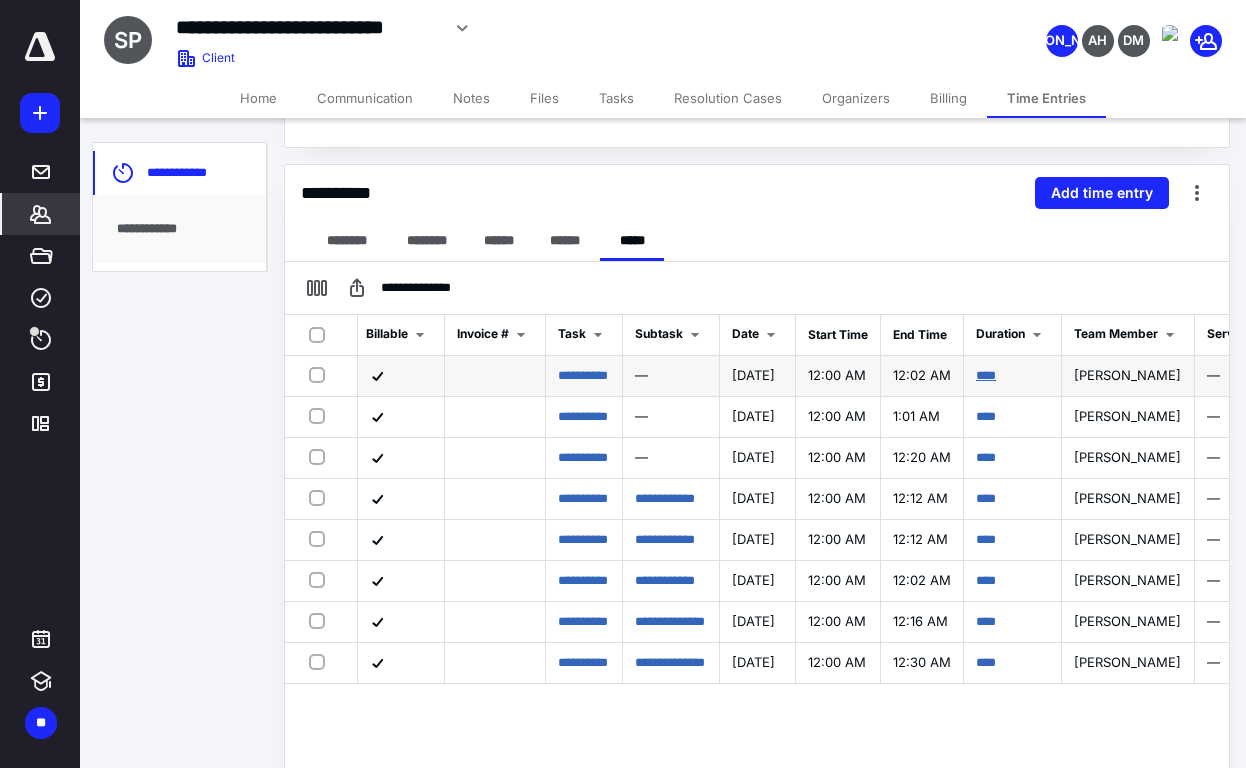 click on "****" at bounding box center (986, 375) 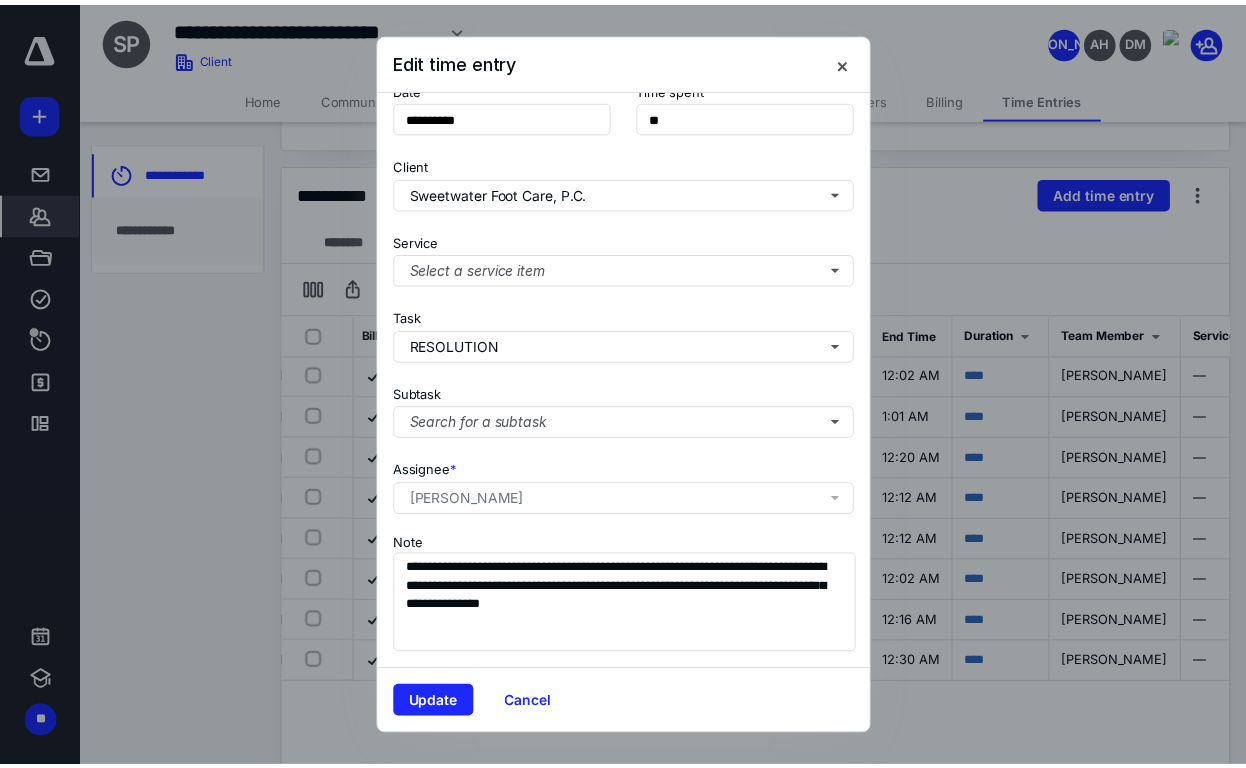 scroll, scrollTop: 165, scrollLeft: 0, axis: vertical 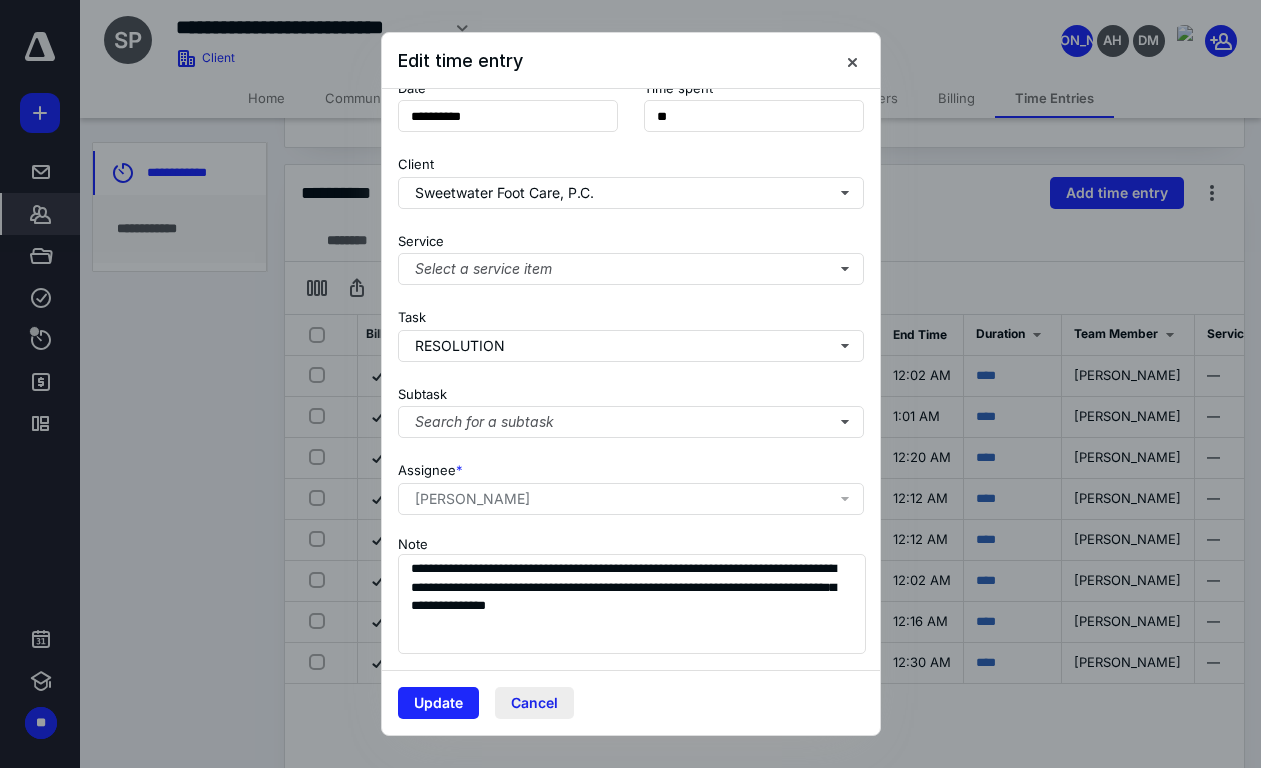click on "Cancel" at bounding box center [534, 703] 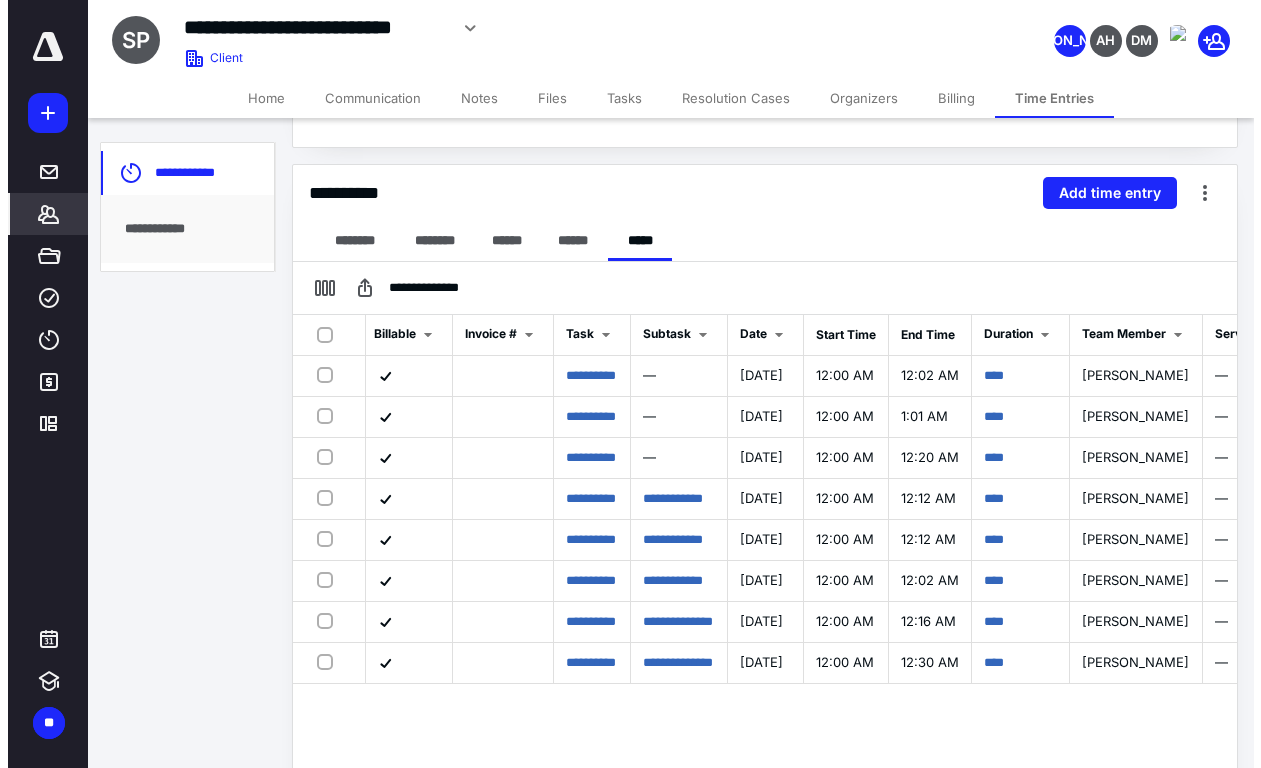 scroll, scrollTop: 447, scrollLeft: 0, axis: vertical 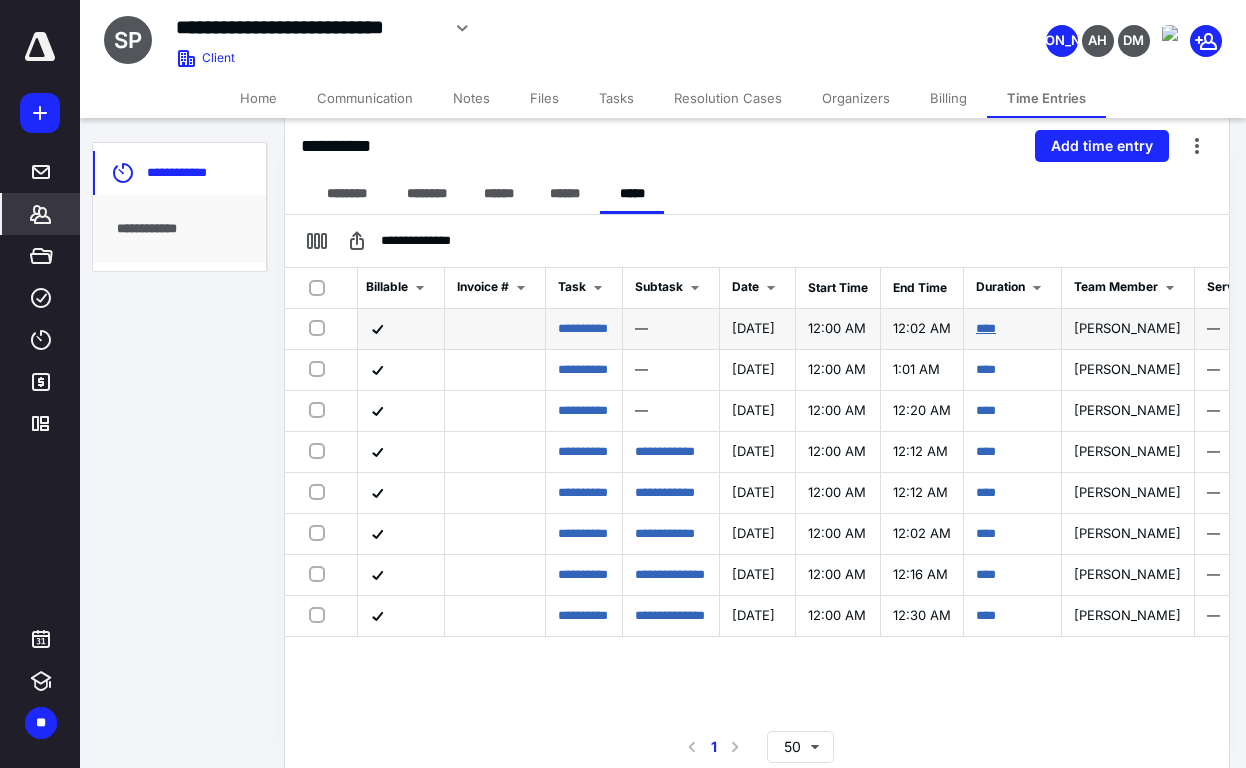 click on "****" at bounding box center (986, 328) 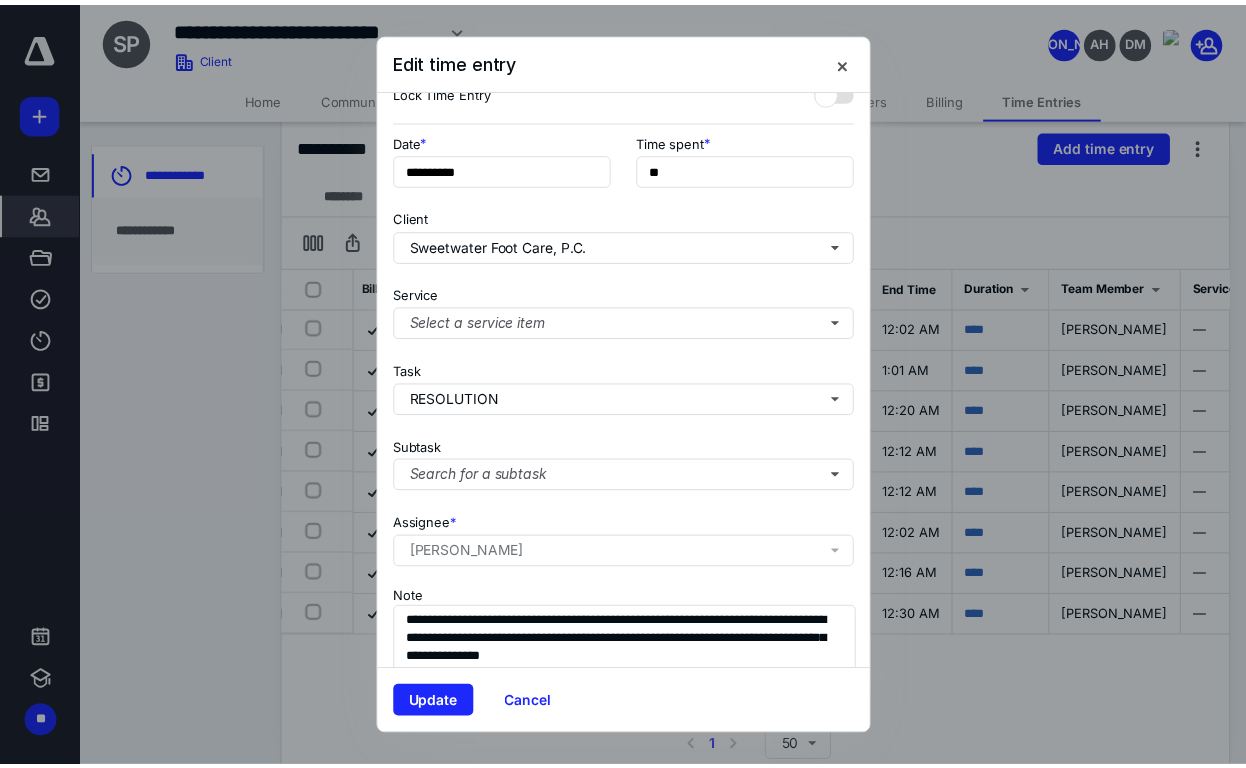 scroll, scrollTop: 165, scrollLeft: 0, axis: vertical 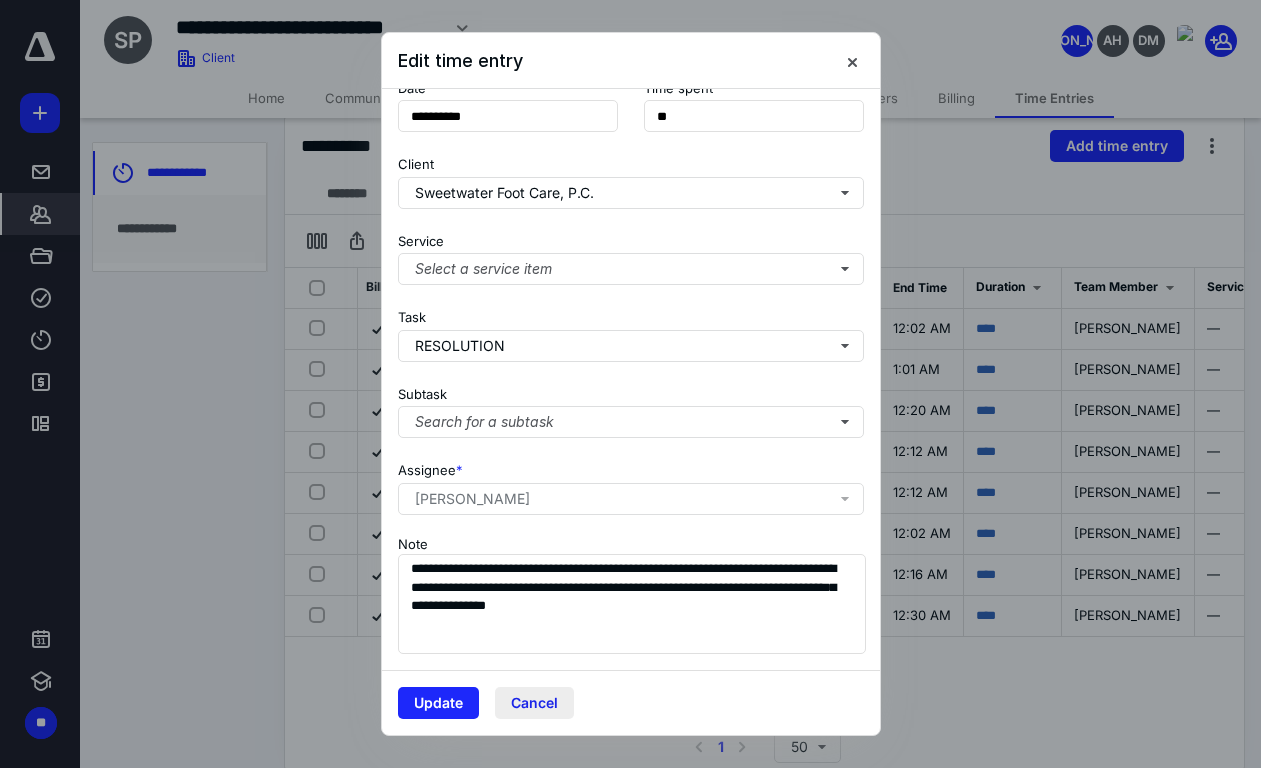 click on "Cancel" at bounding box center (534, 703) 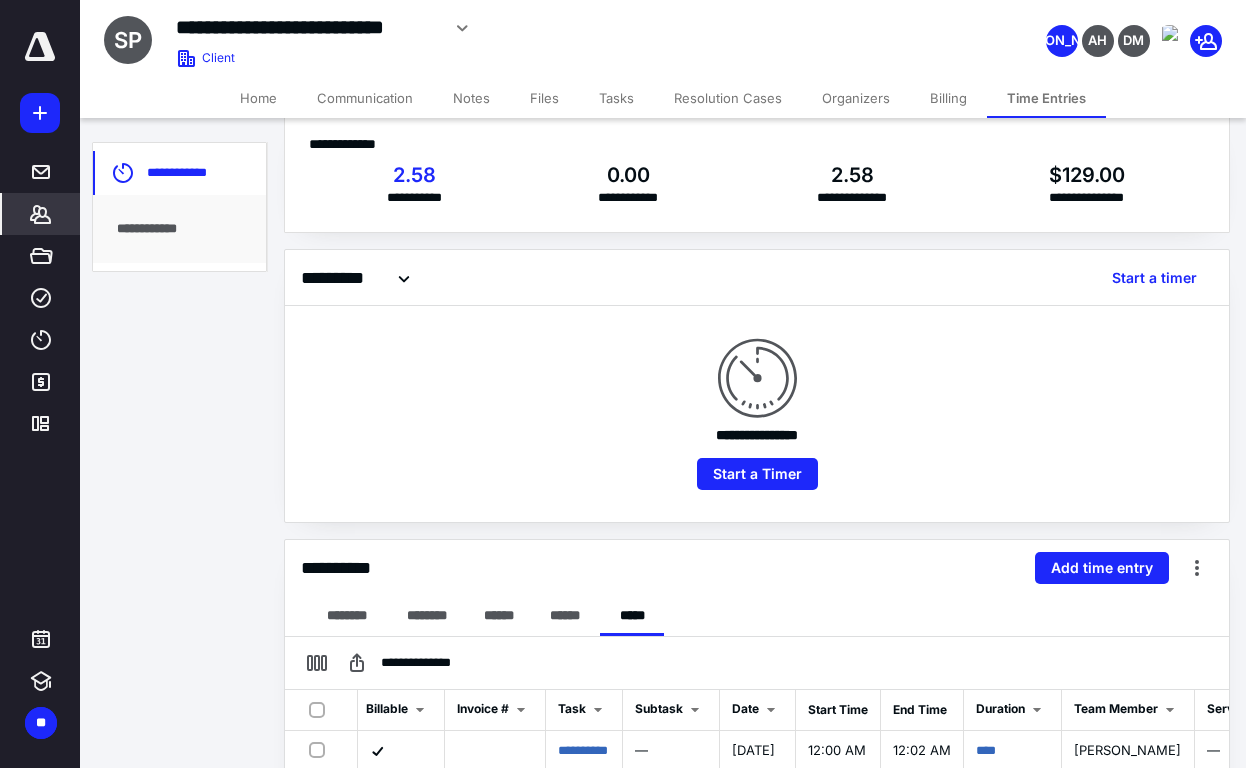 scroll, scrollTop: 0, scrollLeft: 0, axis: both 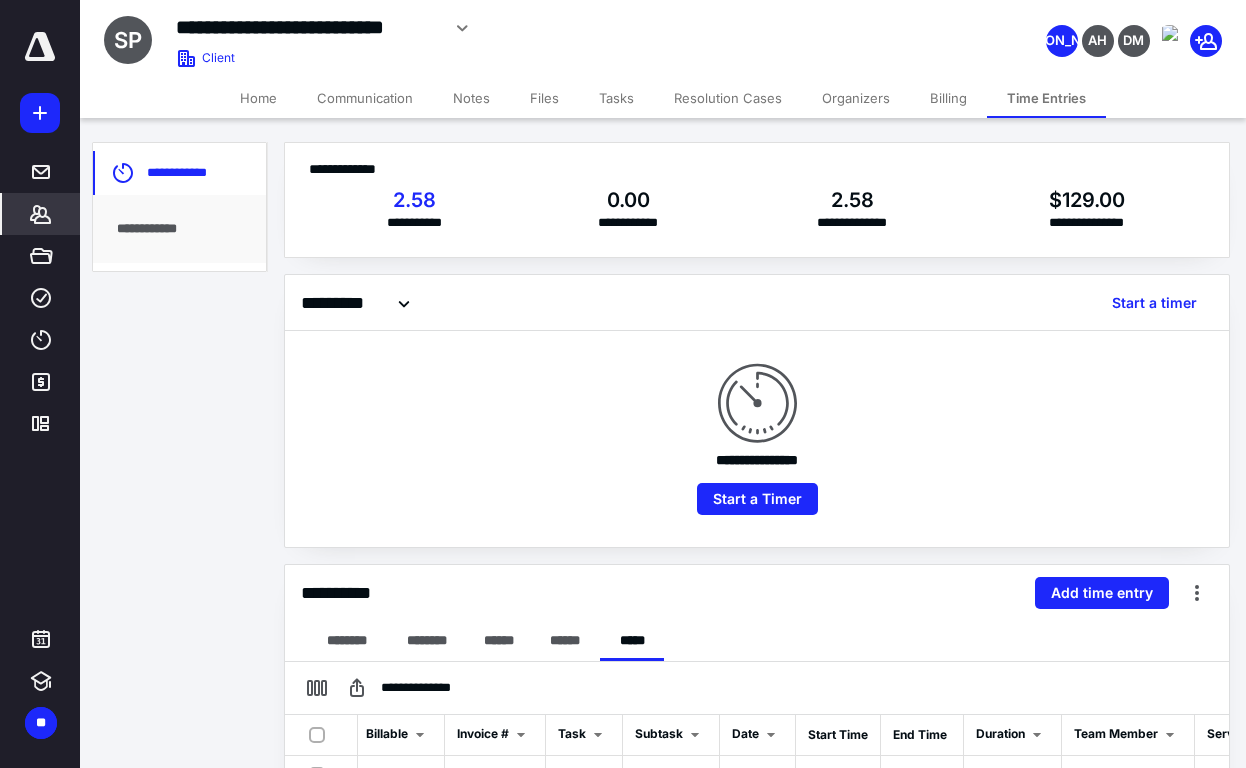 click on "**********" at bounding box center [757, 667] 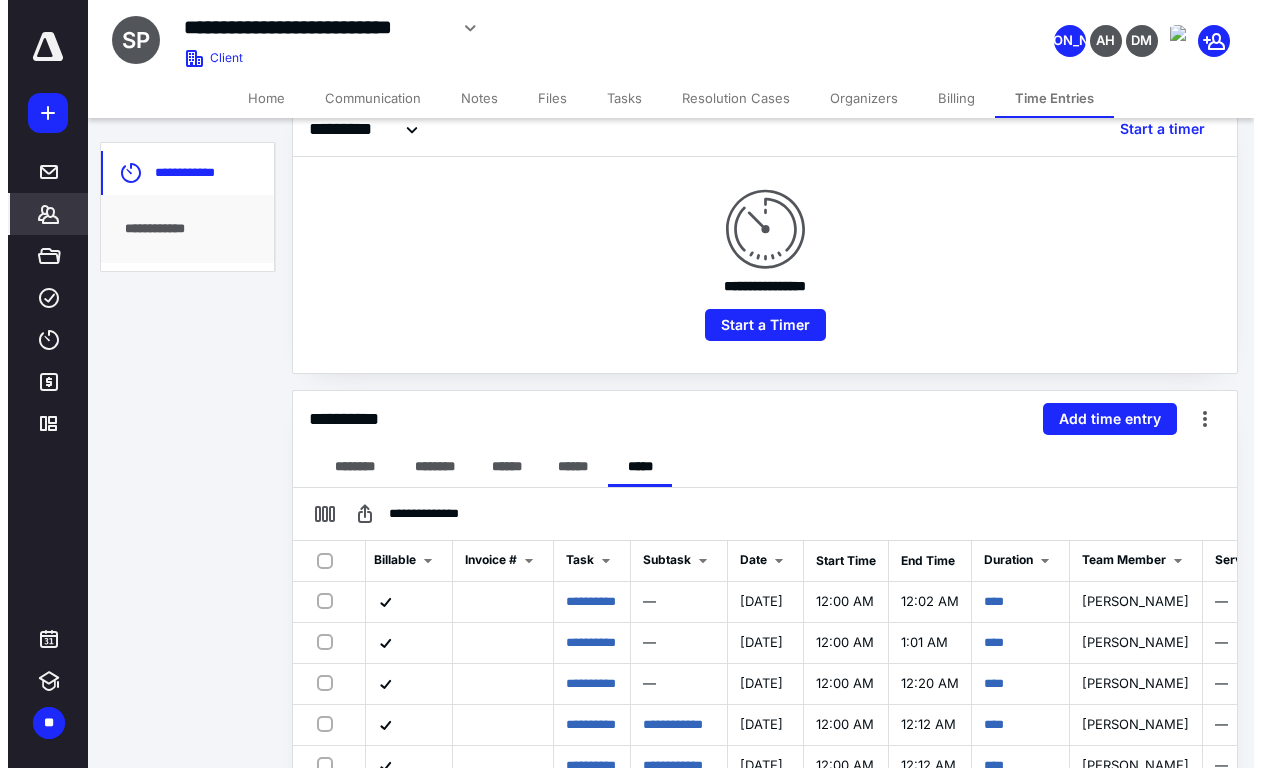 scroll, scrollTop: 200, scrollLeft: 0, axis: vertical 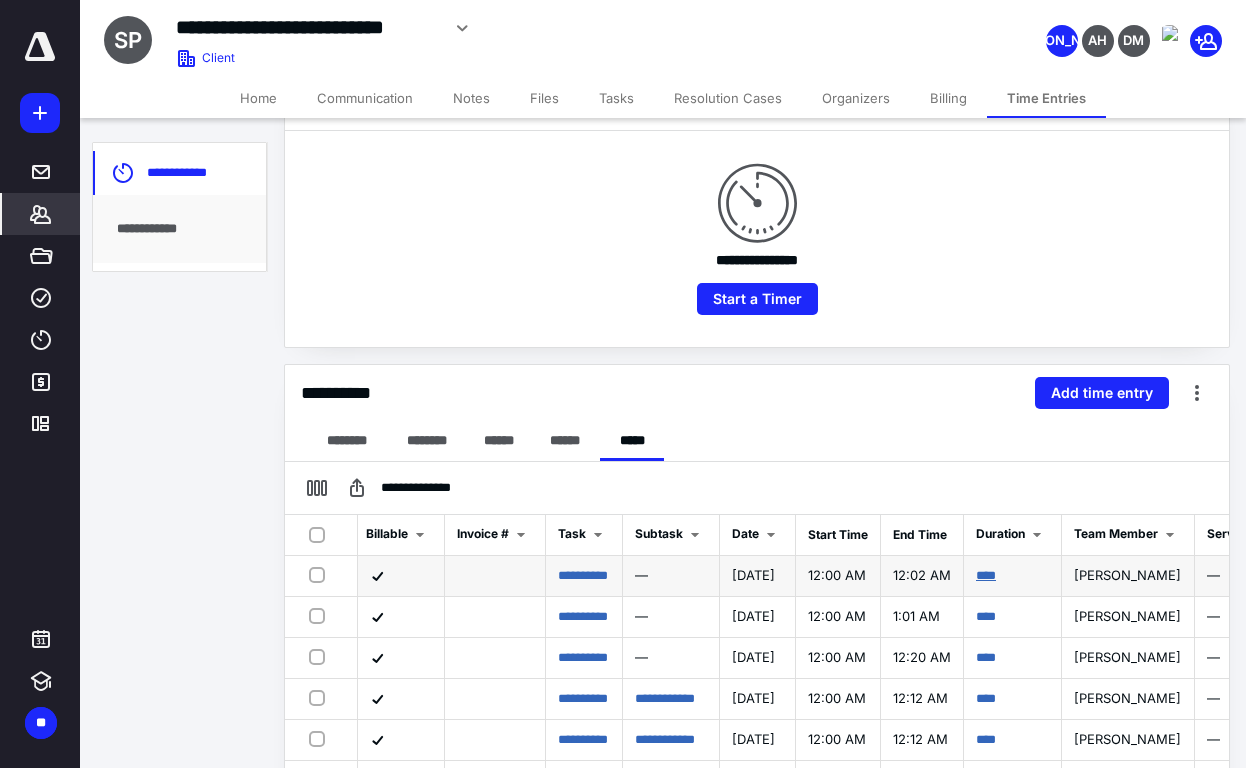 click on "****" at bounding box center (986, 575) 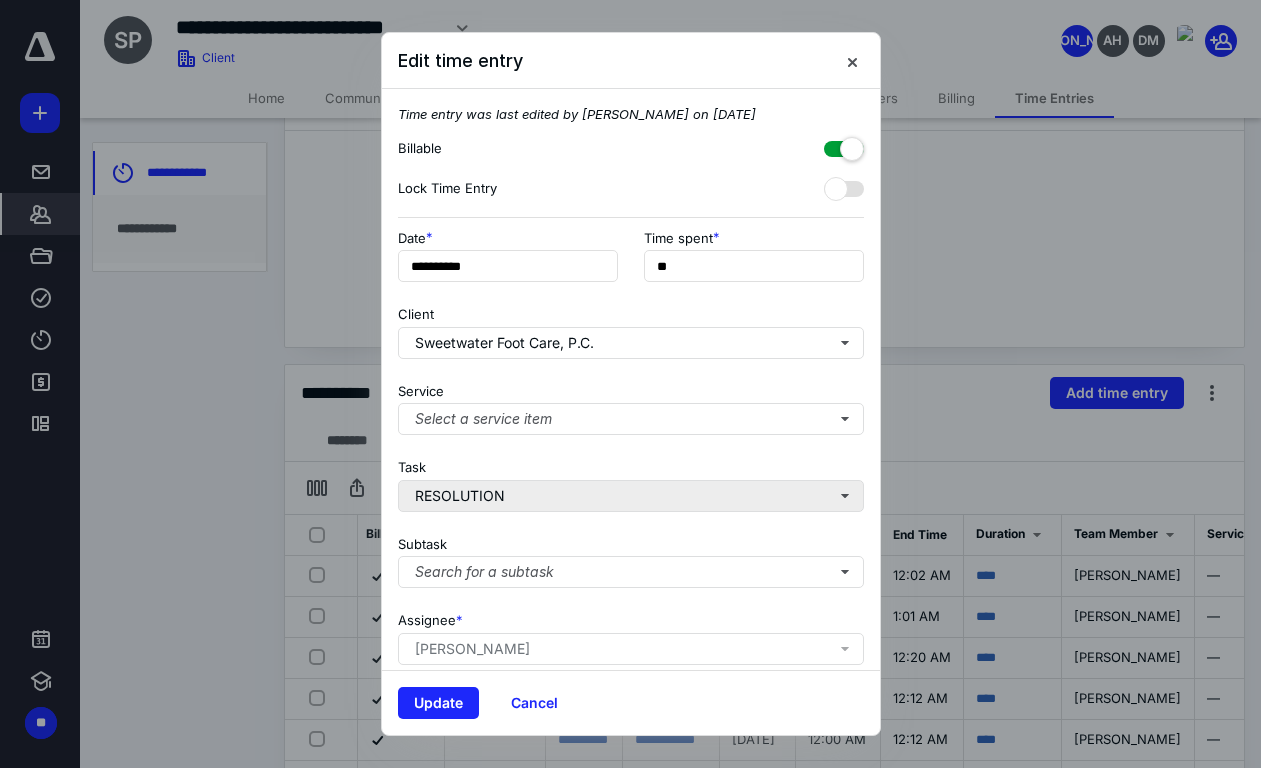 scroll, scrollTop: 165, scrollLeft: 0, axis: vertical 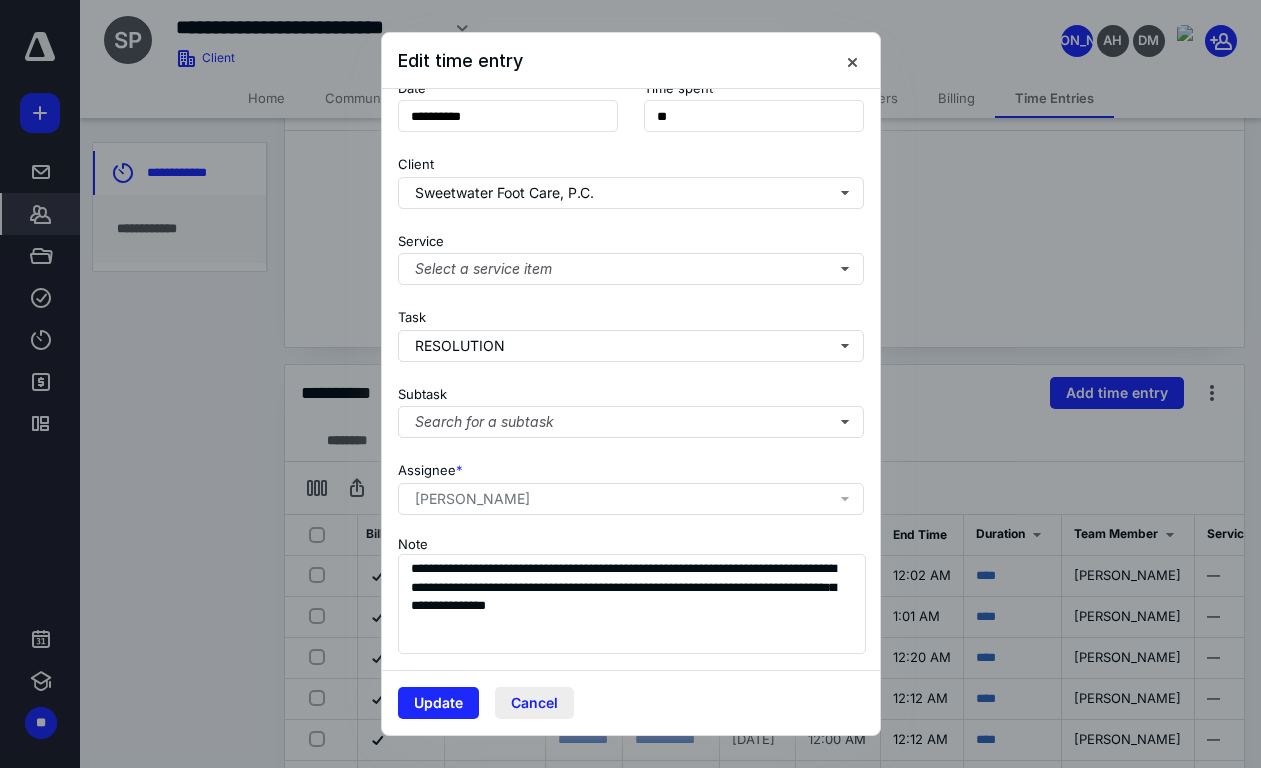 click on "Cancel" at bounding box center (534, 703) 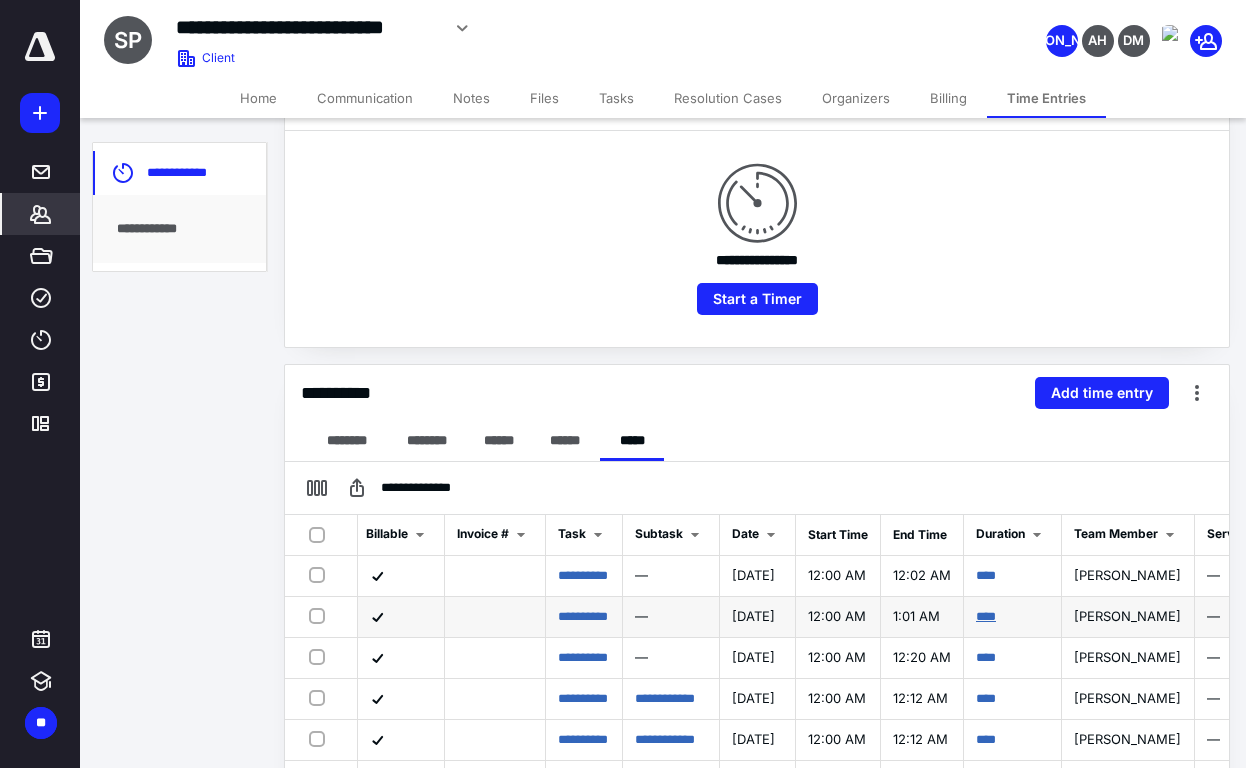 click on "****" at bounding box center (986, 616) 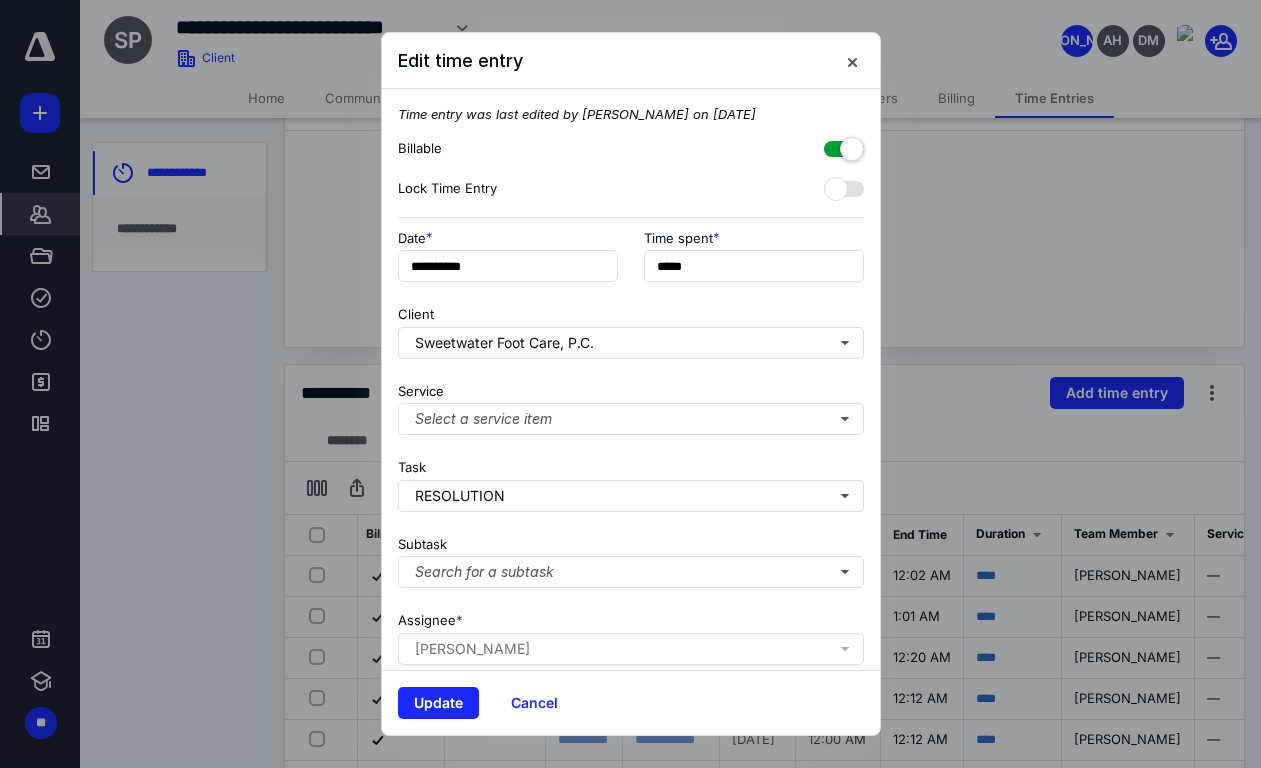 scroll, scrollTop: 165, scrollLeft: 0, axis: vertical 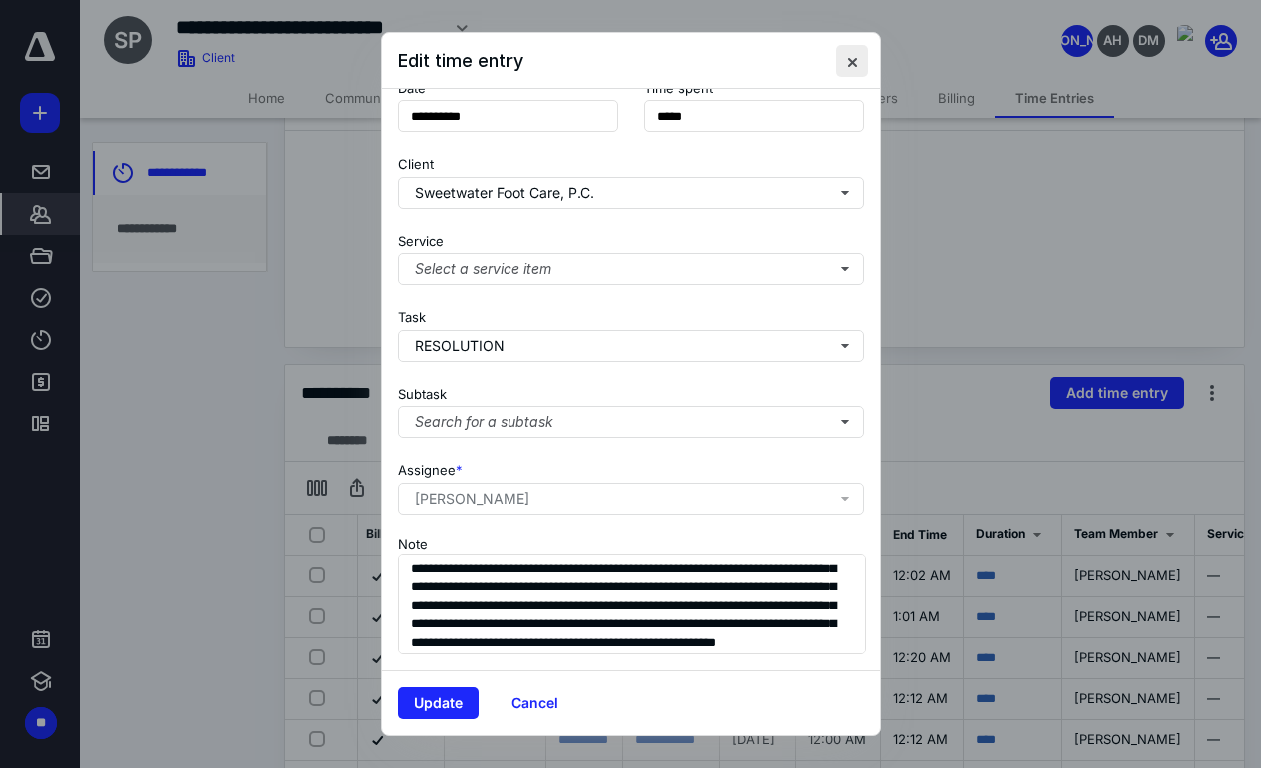 click at bounding box center [852, 61] 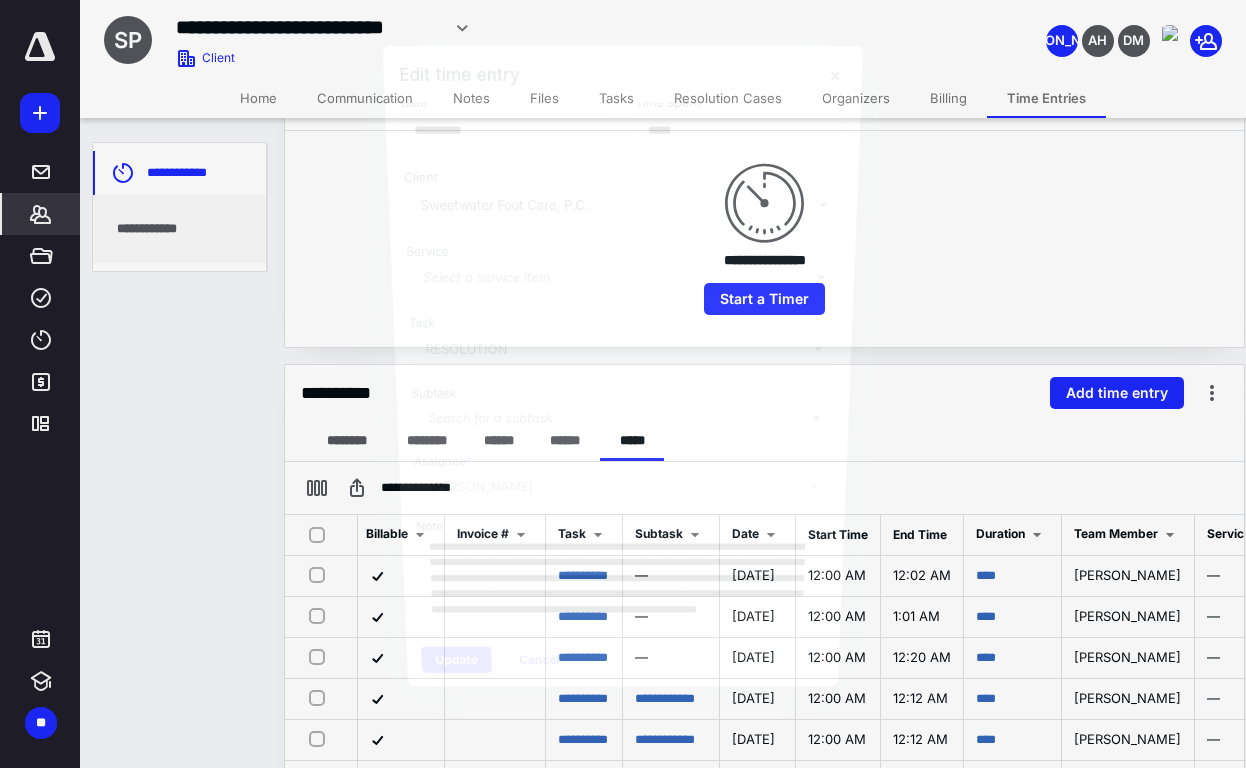 click on "**********" at bounding box center (765, 239) 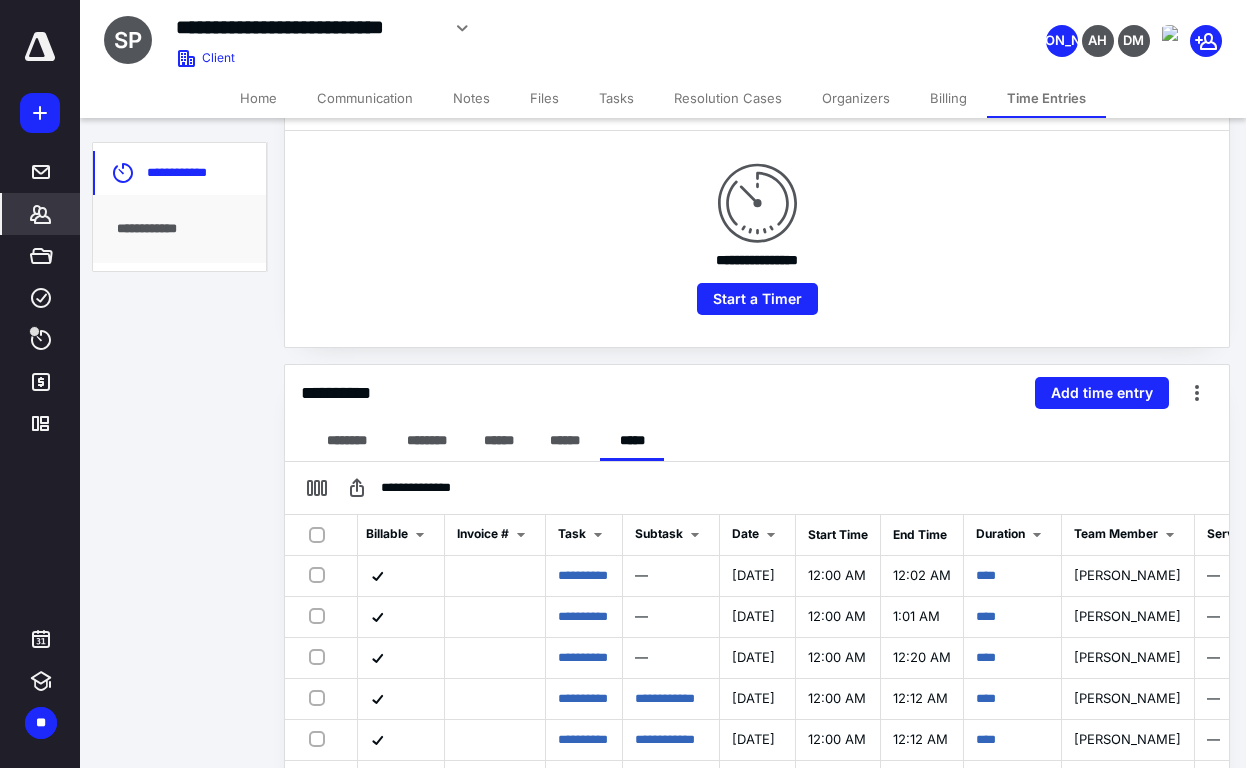 click on "**********" at bounding box center [757, 239] 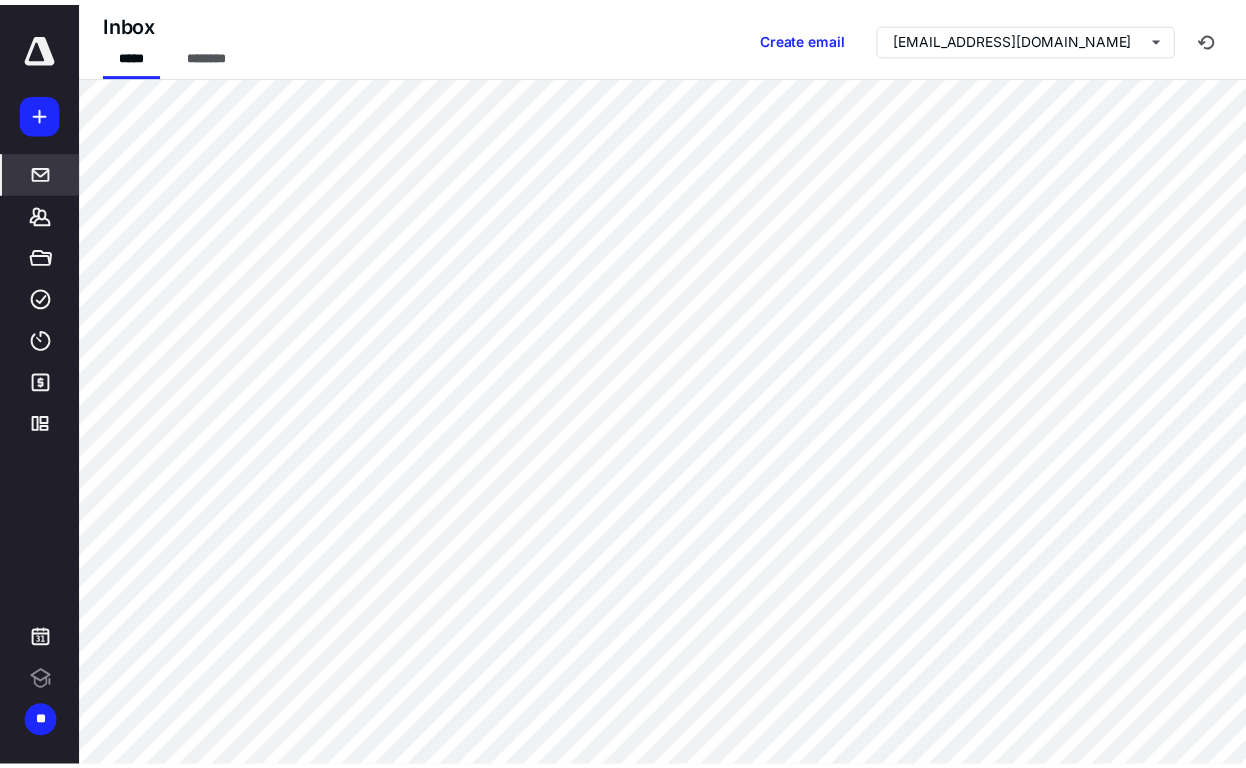 scroll, scrollTop: 0, scrollLeft: 0, axis: both 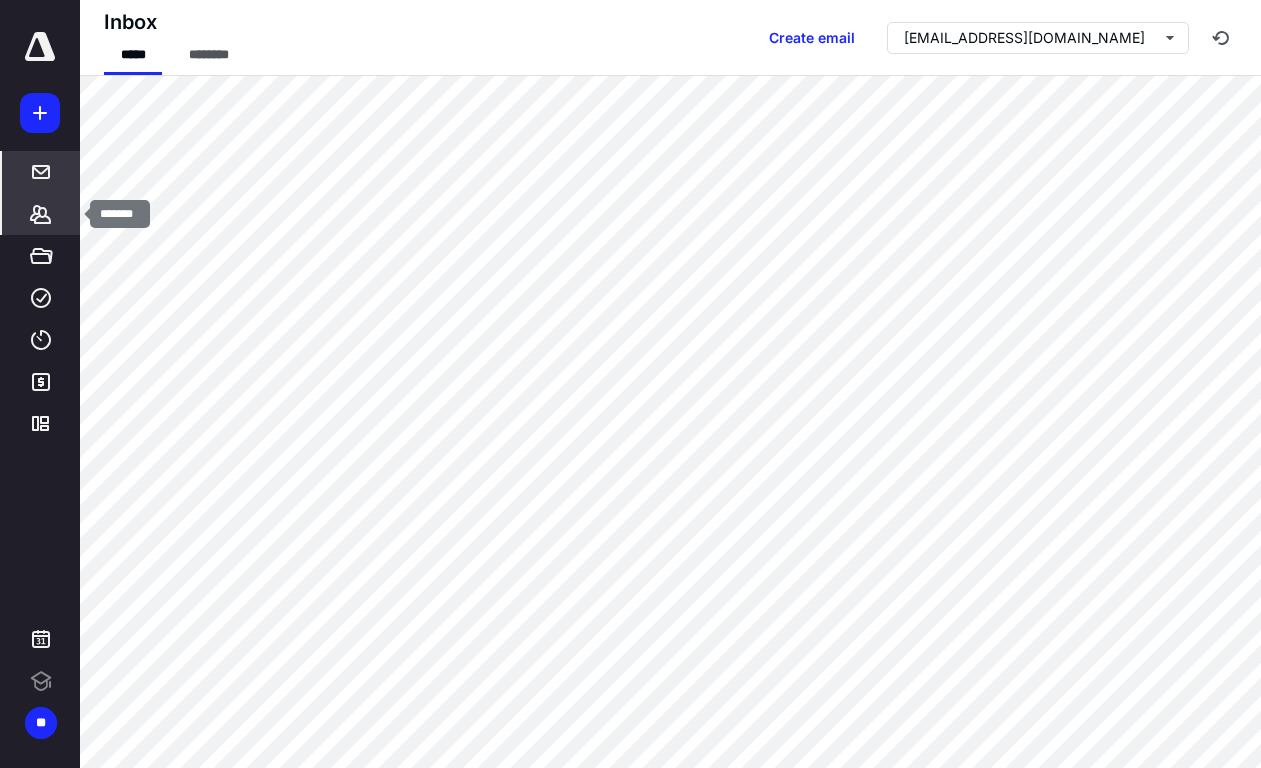 click on "*******" at bounding box center (41, 214) 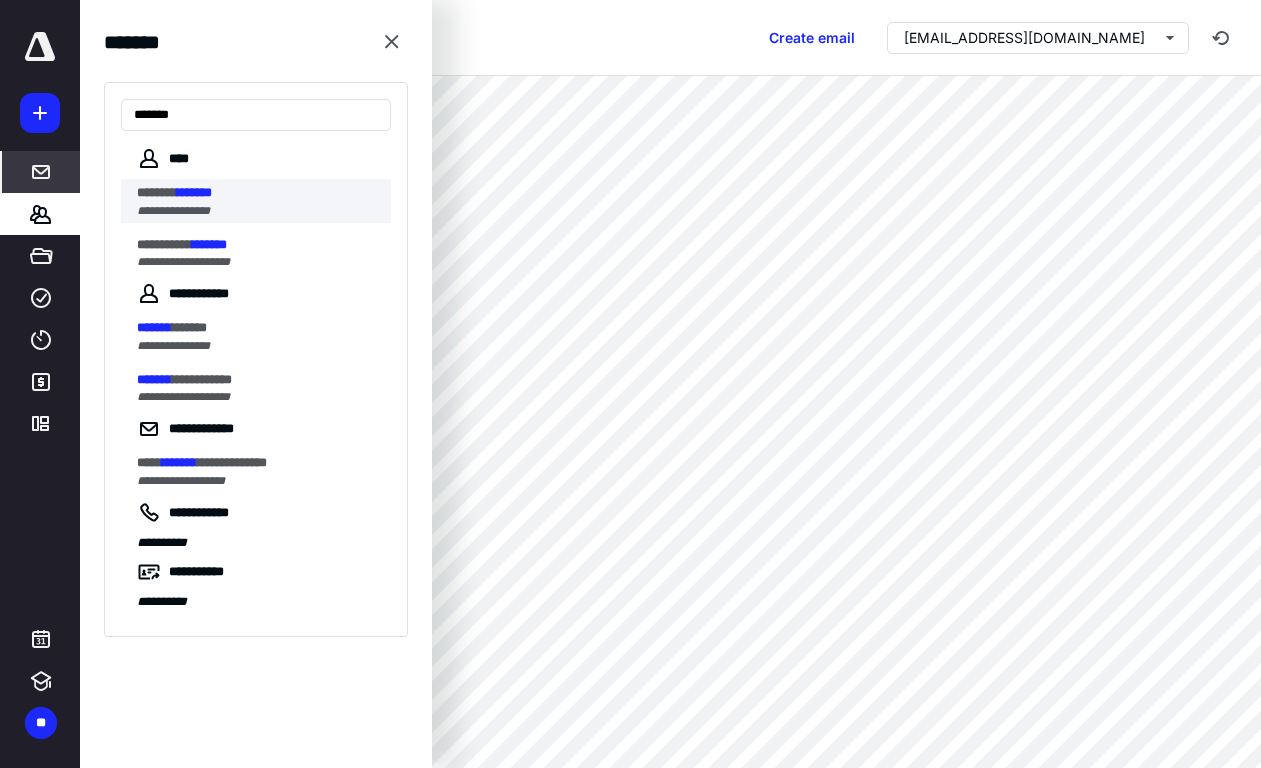 type on "*******" 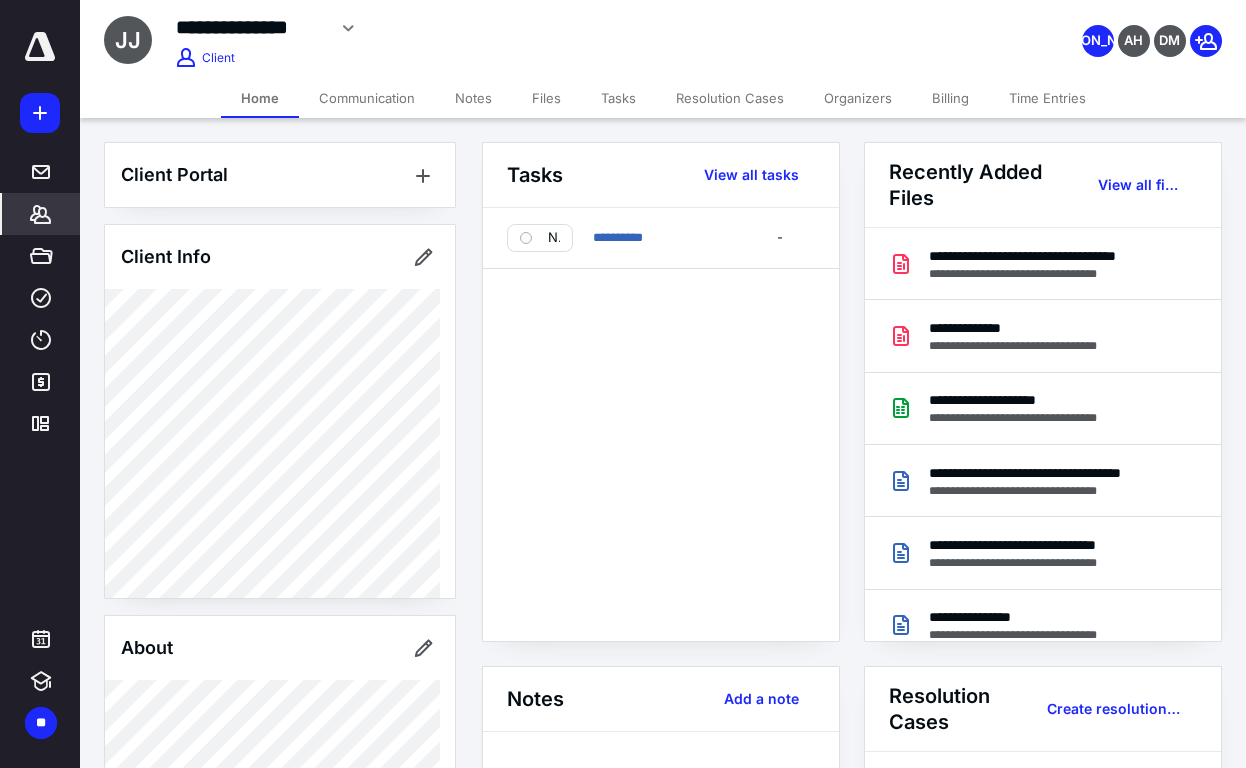 click on "**********" at bounding box center [661, 424] 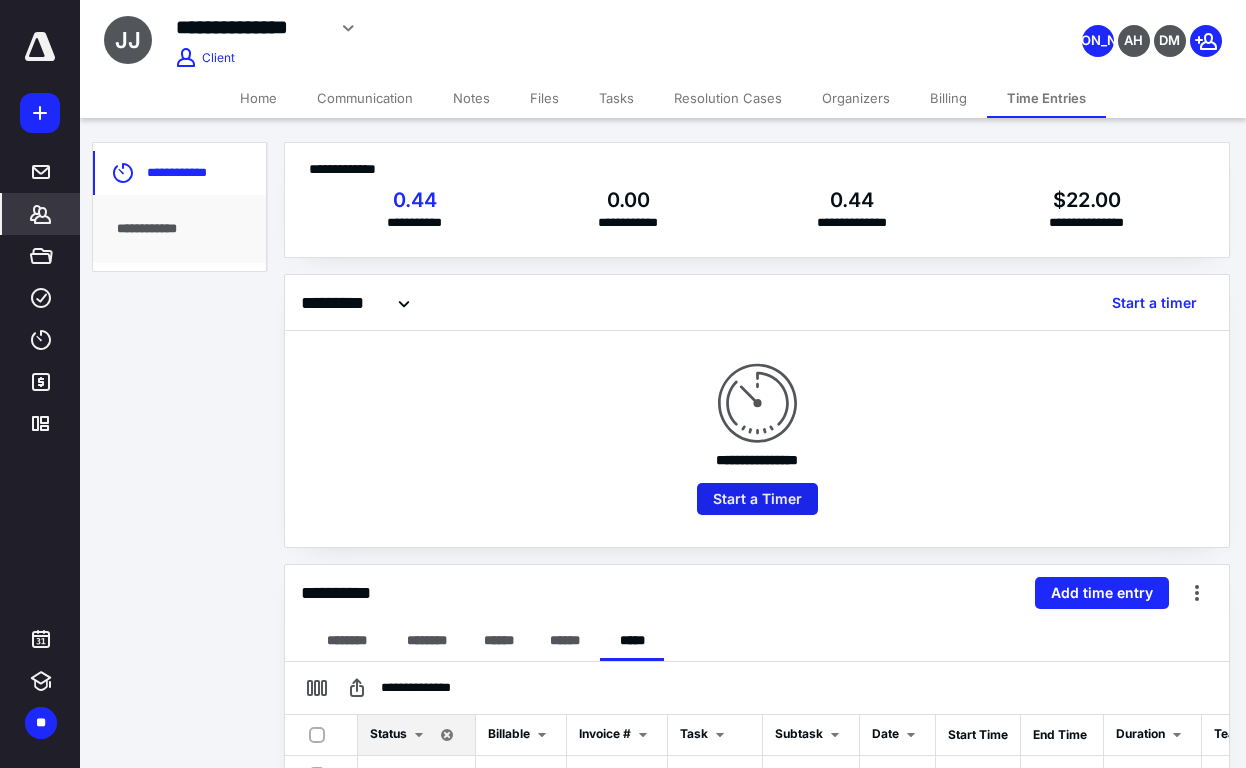 click on "Start a Timer" at bounding box center [757, 499] 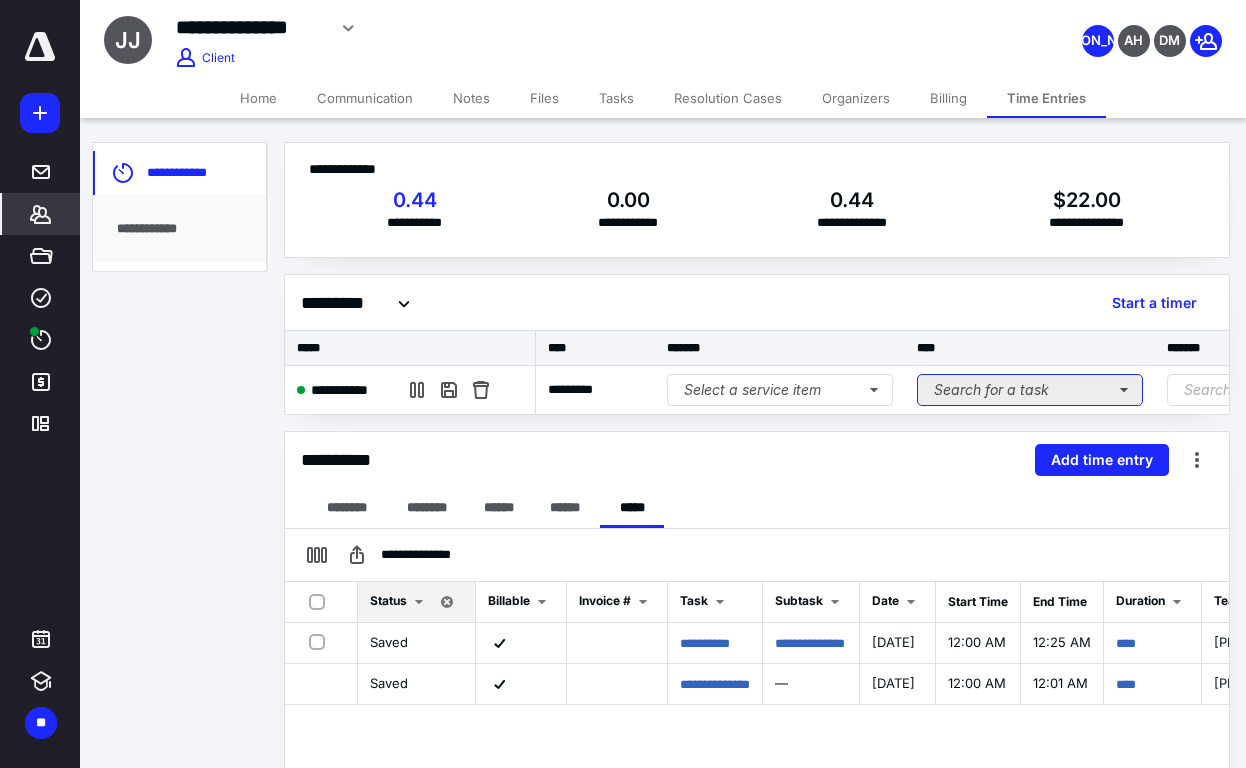 click on "Search for a task" at bounding box center [1030, 390] 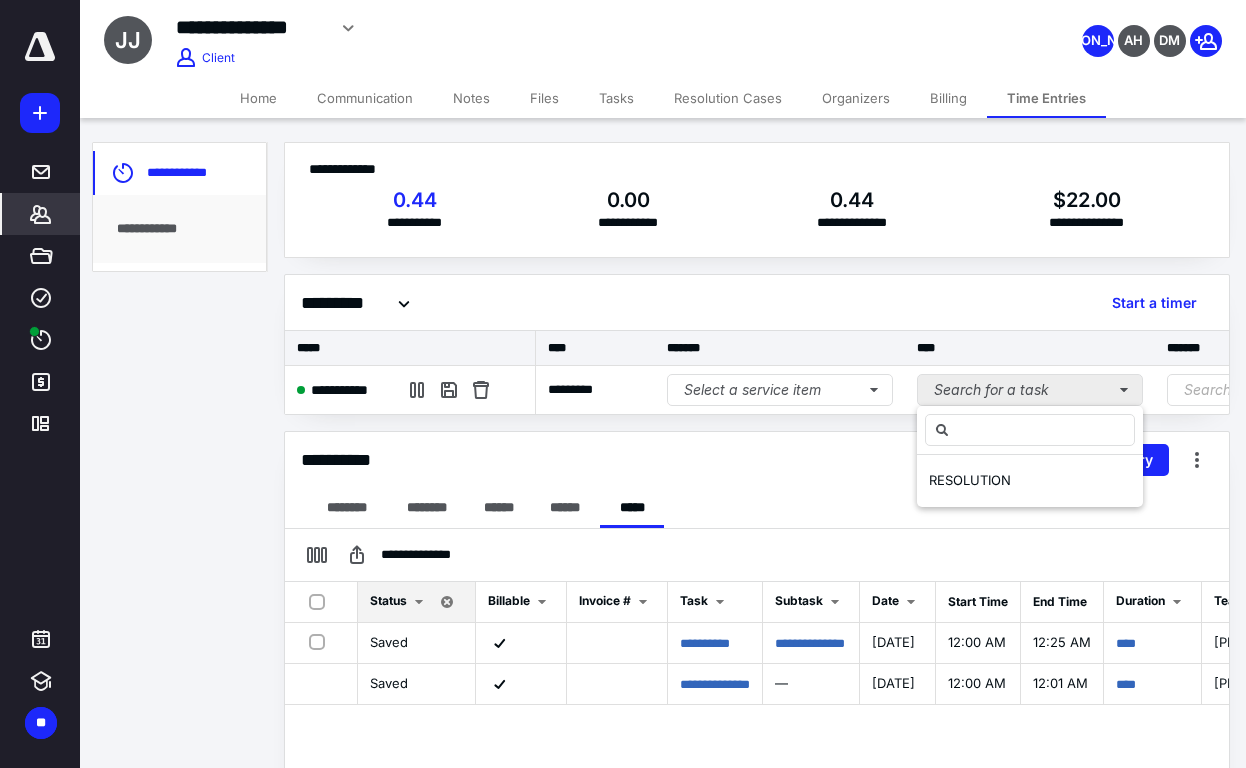 click on "RESOLUTION" at bounding box center (1030, 481) 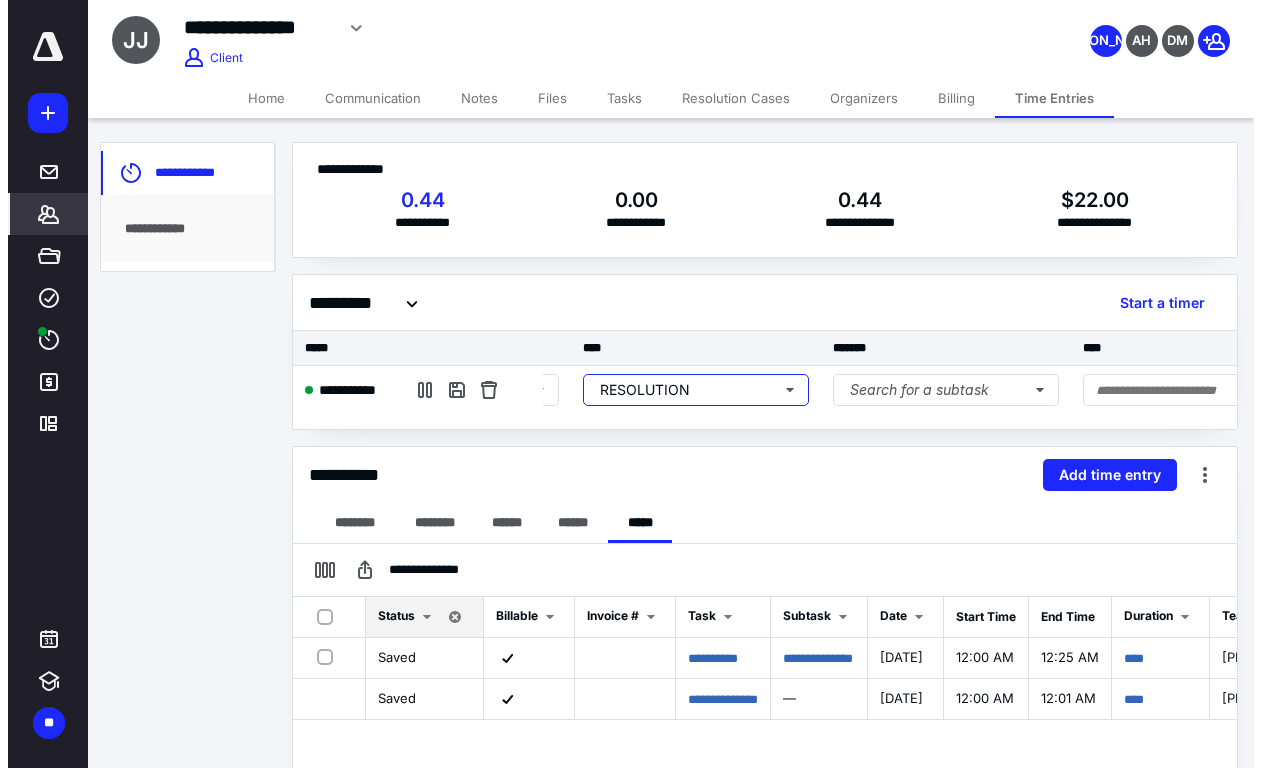 scroll, scrollTop: 0, scrollLeft: 363, axis: horizontal 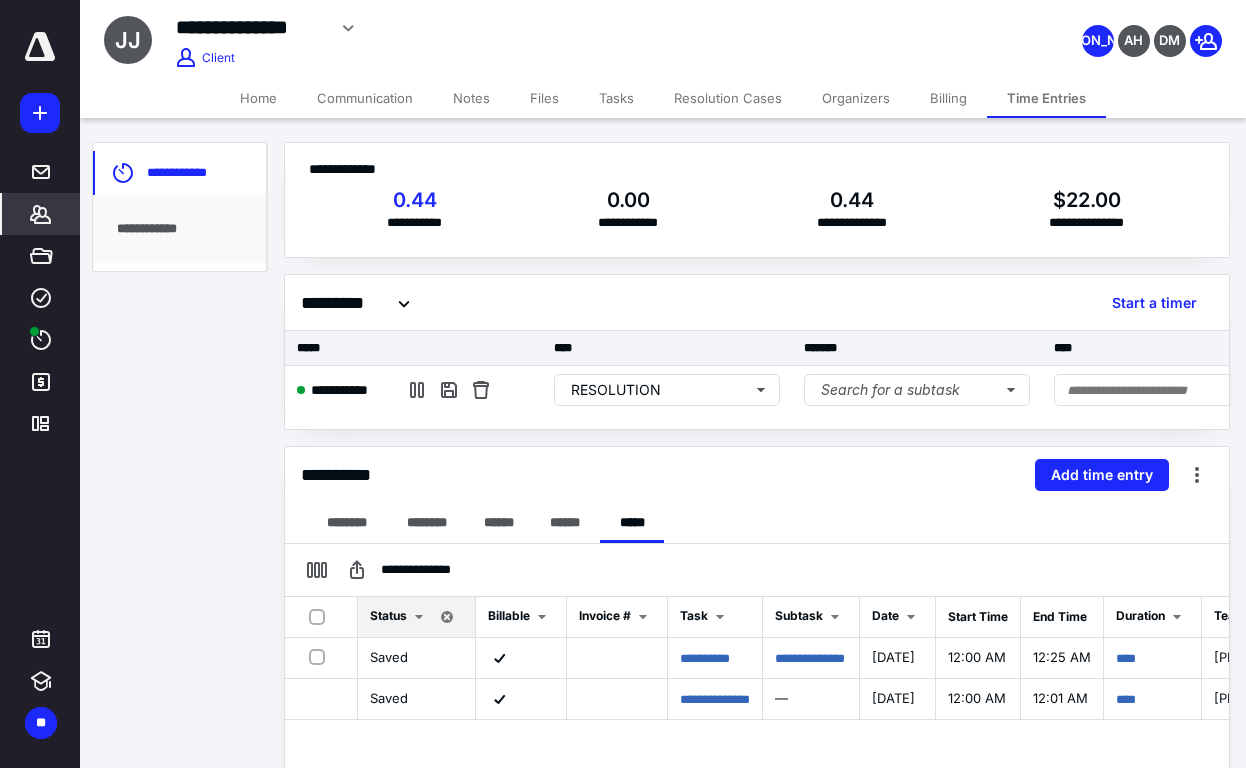 click on "**********" at bounding box center [757, 475] 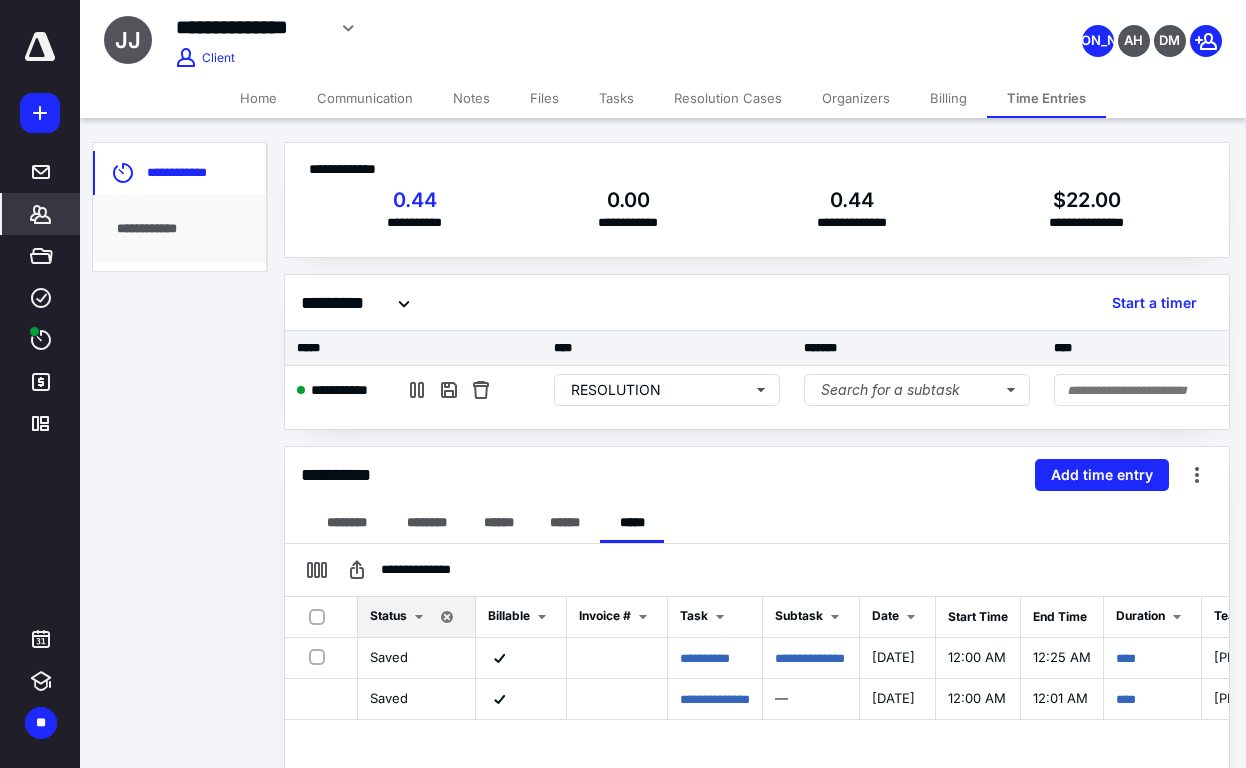 click on "**********" at bounding box center (757, 200) 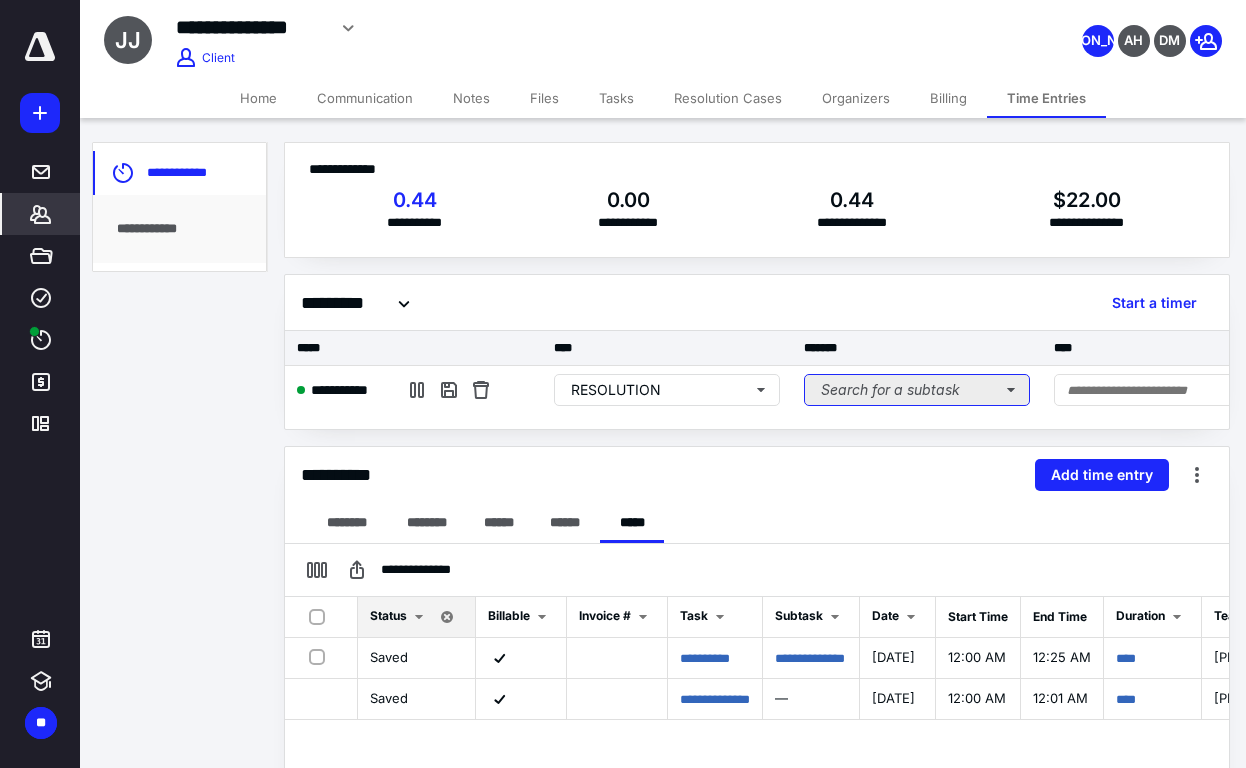 click on "Search for a subtask" at bounding box center [917, 390] 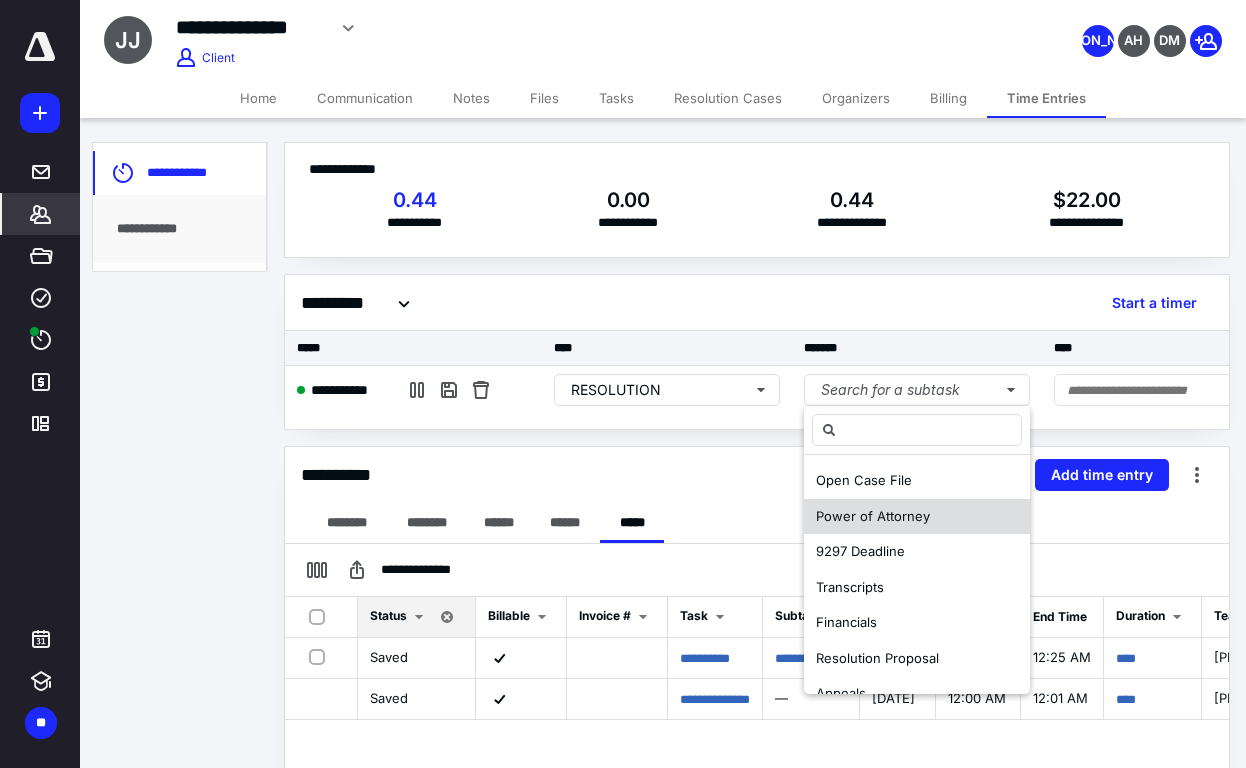 click on "Power of Attorney" at bounding box center (873, 516) 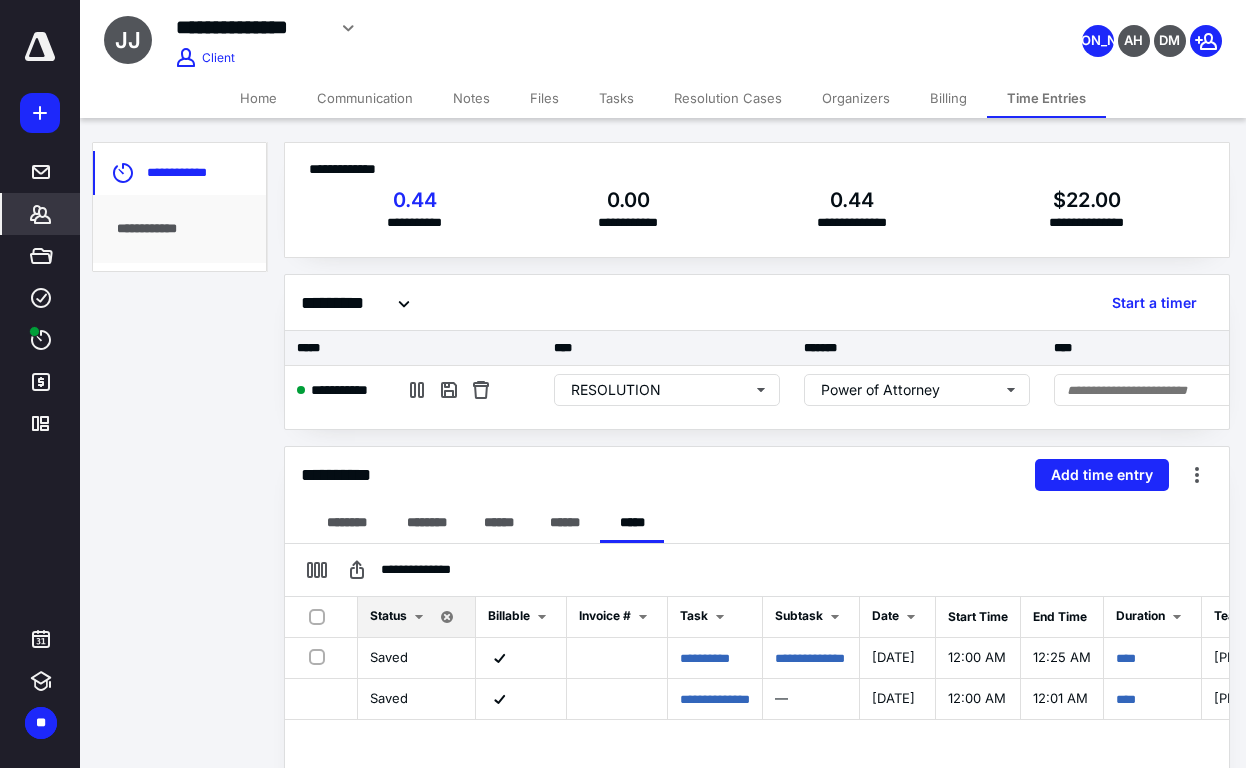 click on "**********" at bounding box center (757, 475) 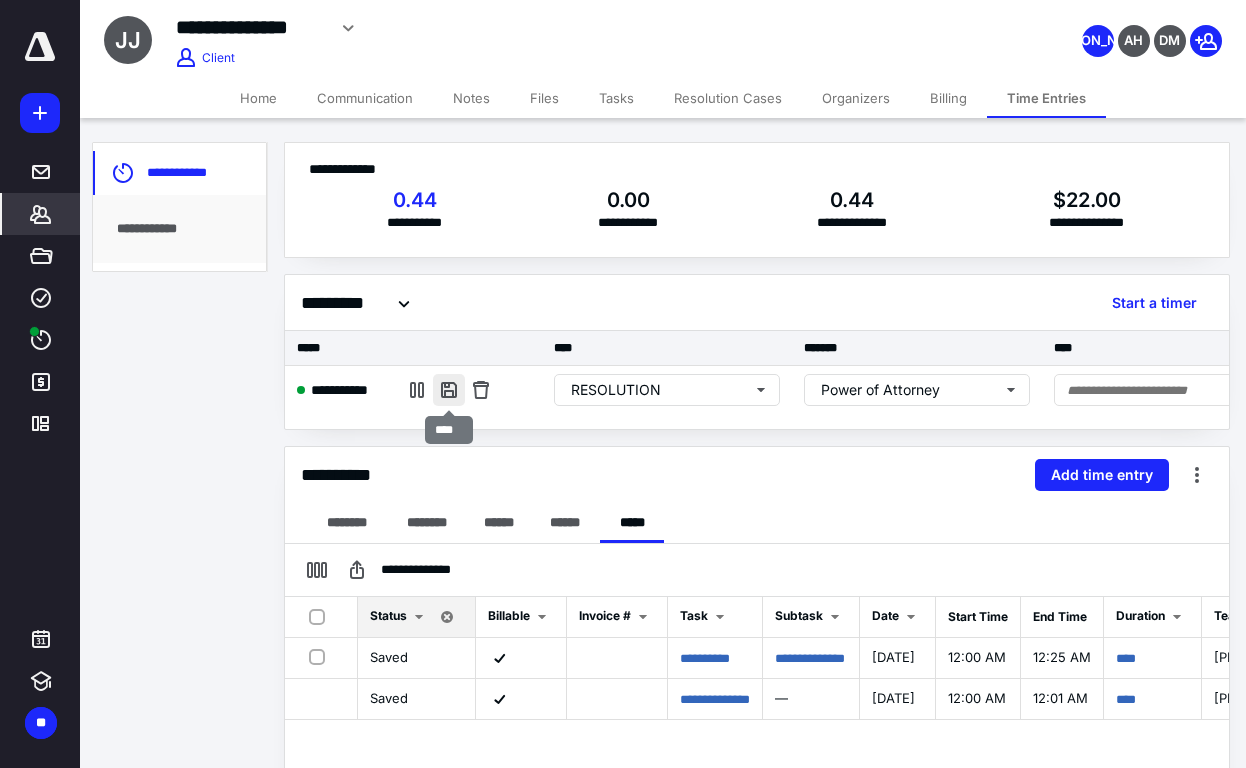 click at bounding box center [449, 390] 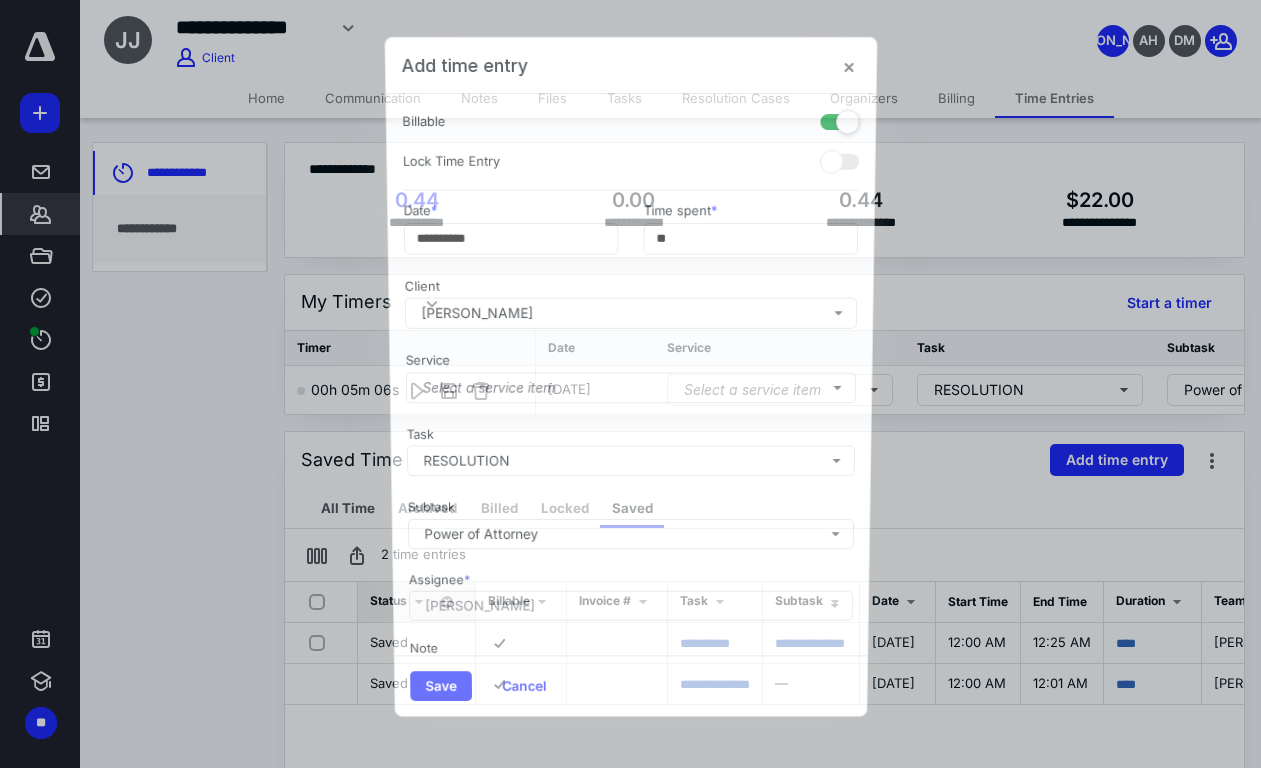 scroll, scrollTop: 0, scrollLeft: 363, axis: horizontal 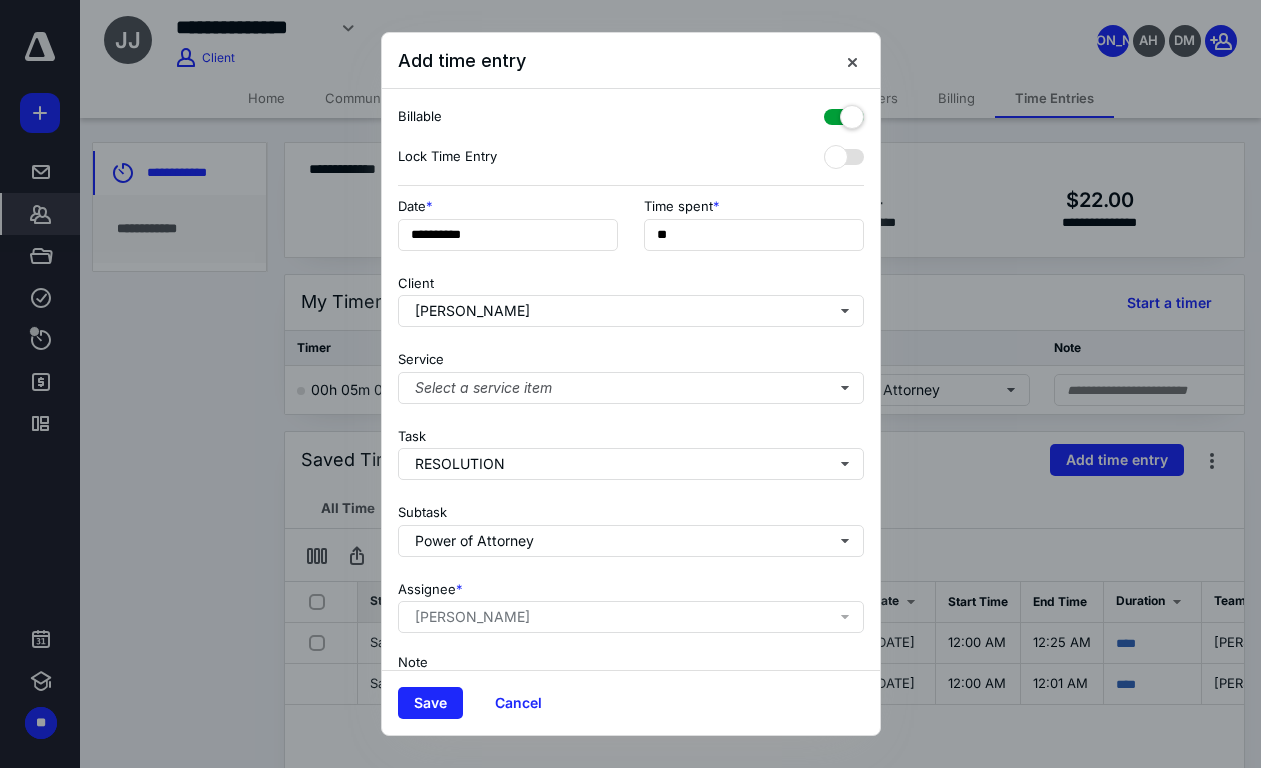 click on "Billable" at bounding box center [631, 117] 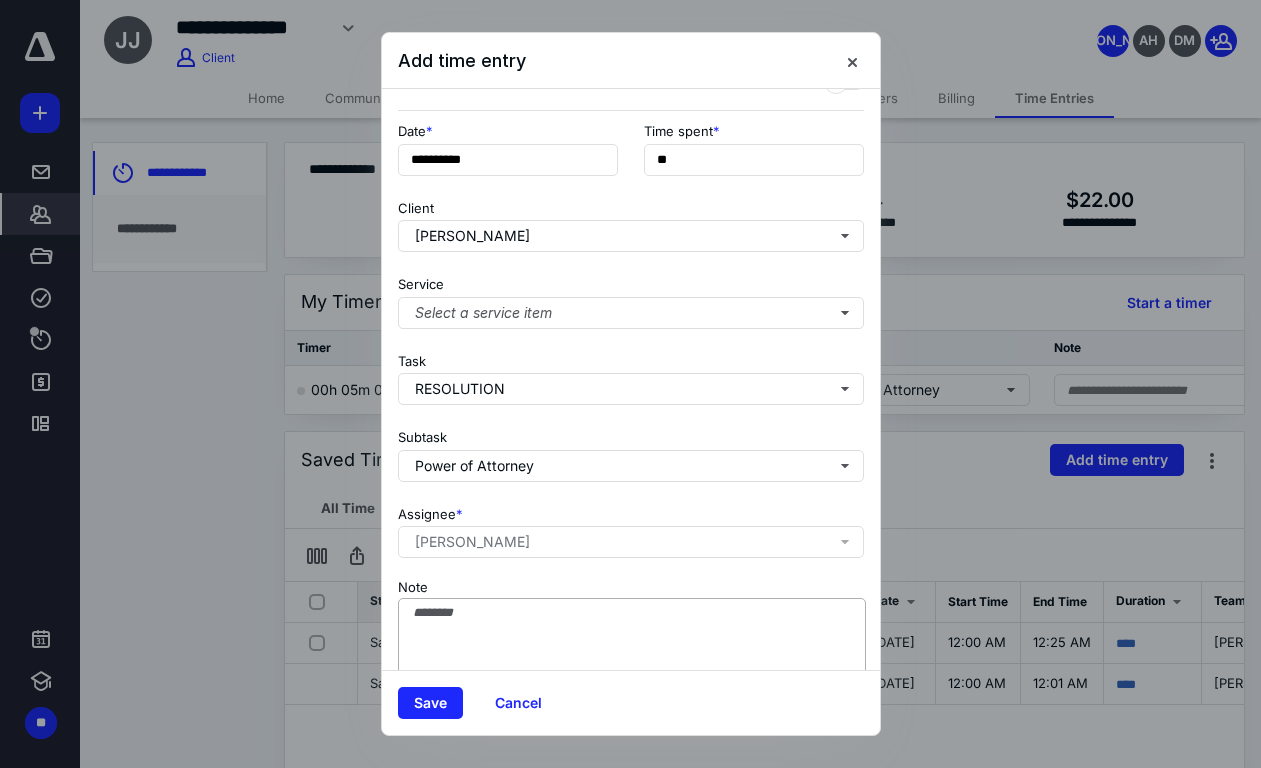 scroll, scrollTop: 134, scrollLeft: 0, axis: vertical 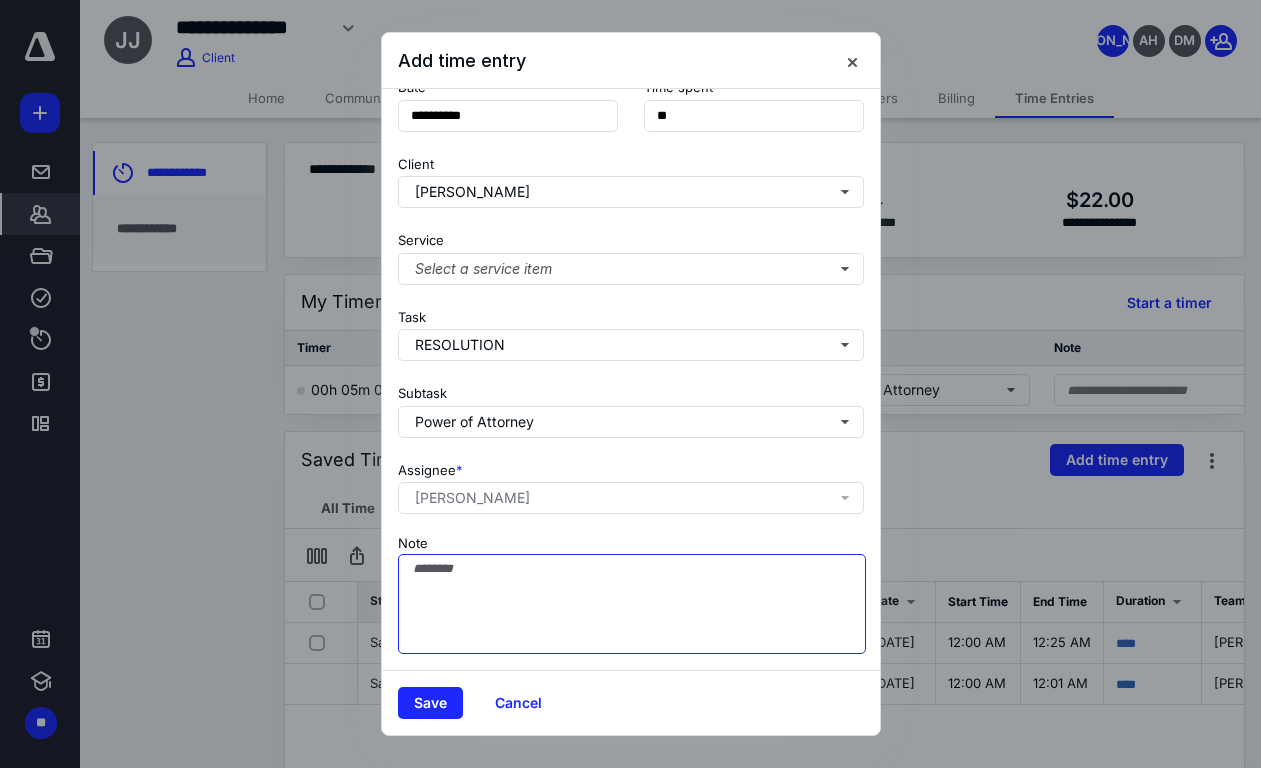 click on "Note" at bounding box center (632, 604) 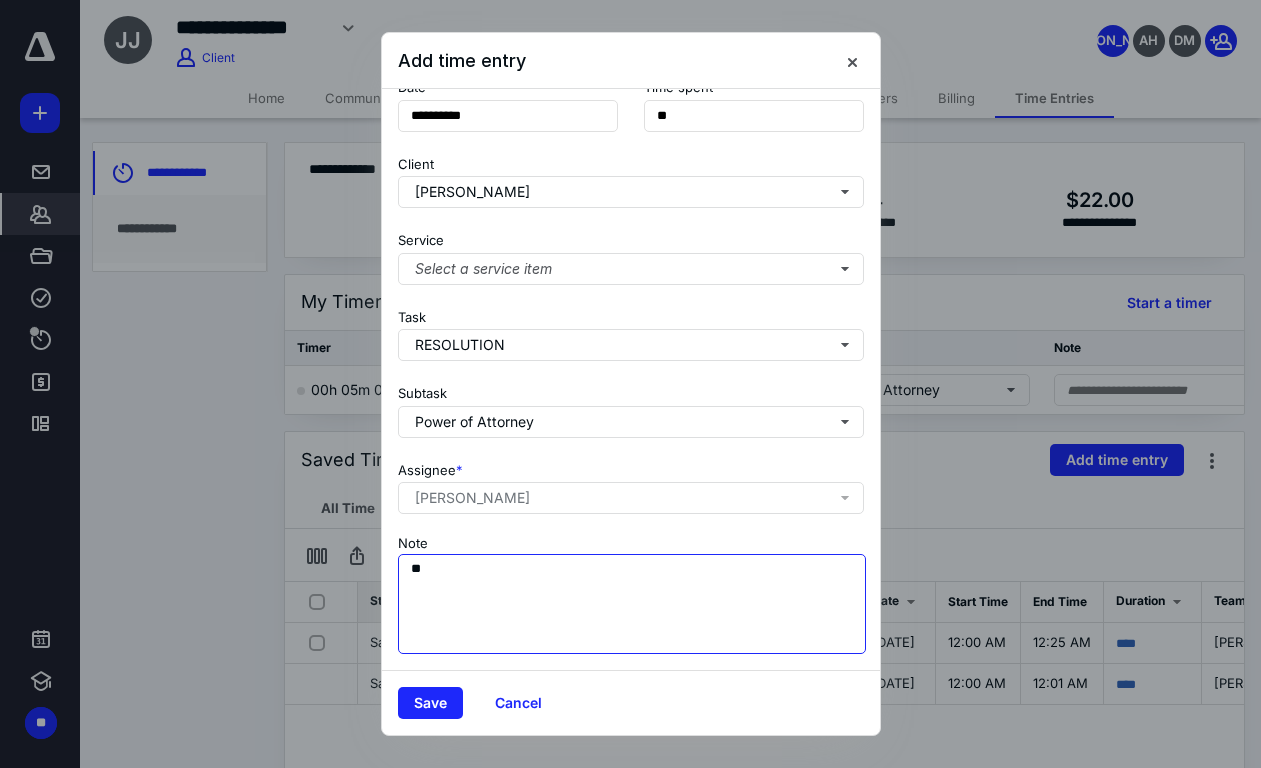 type on "*" 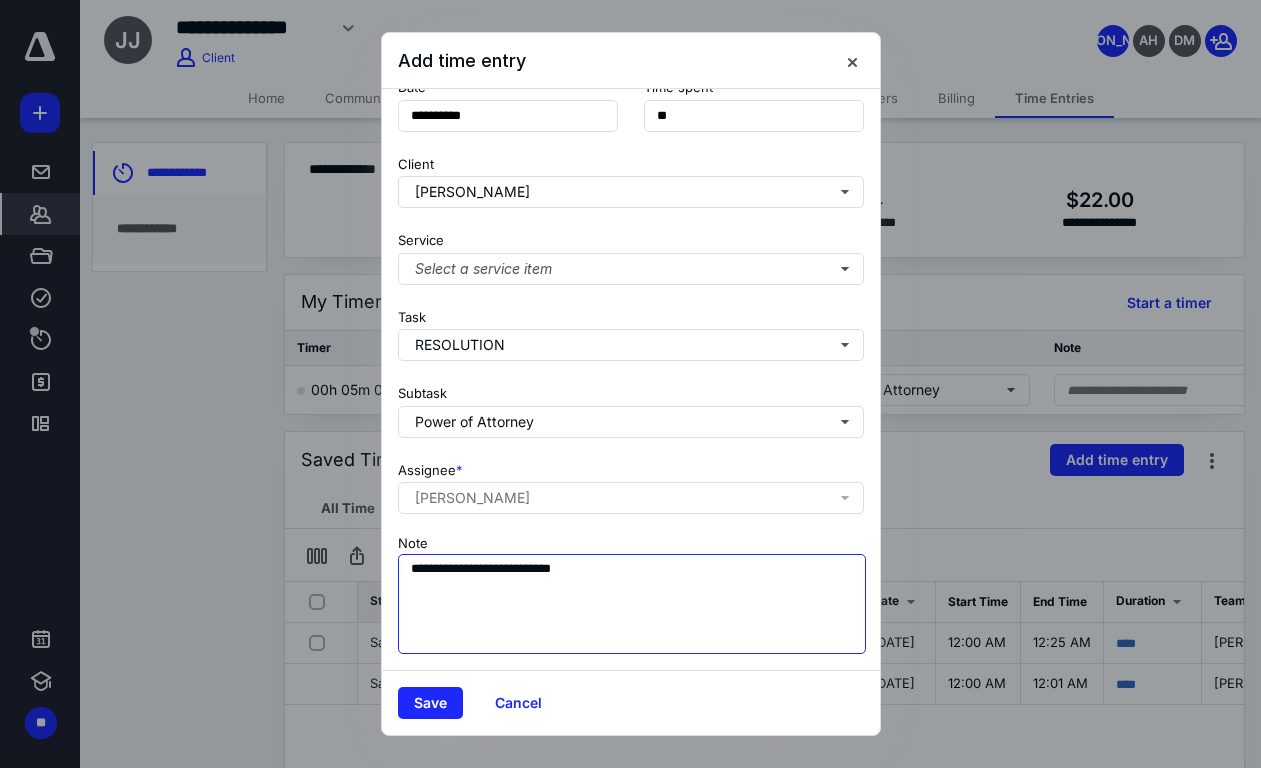click on "**********" at bounding box center [632, 604] 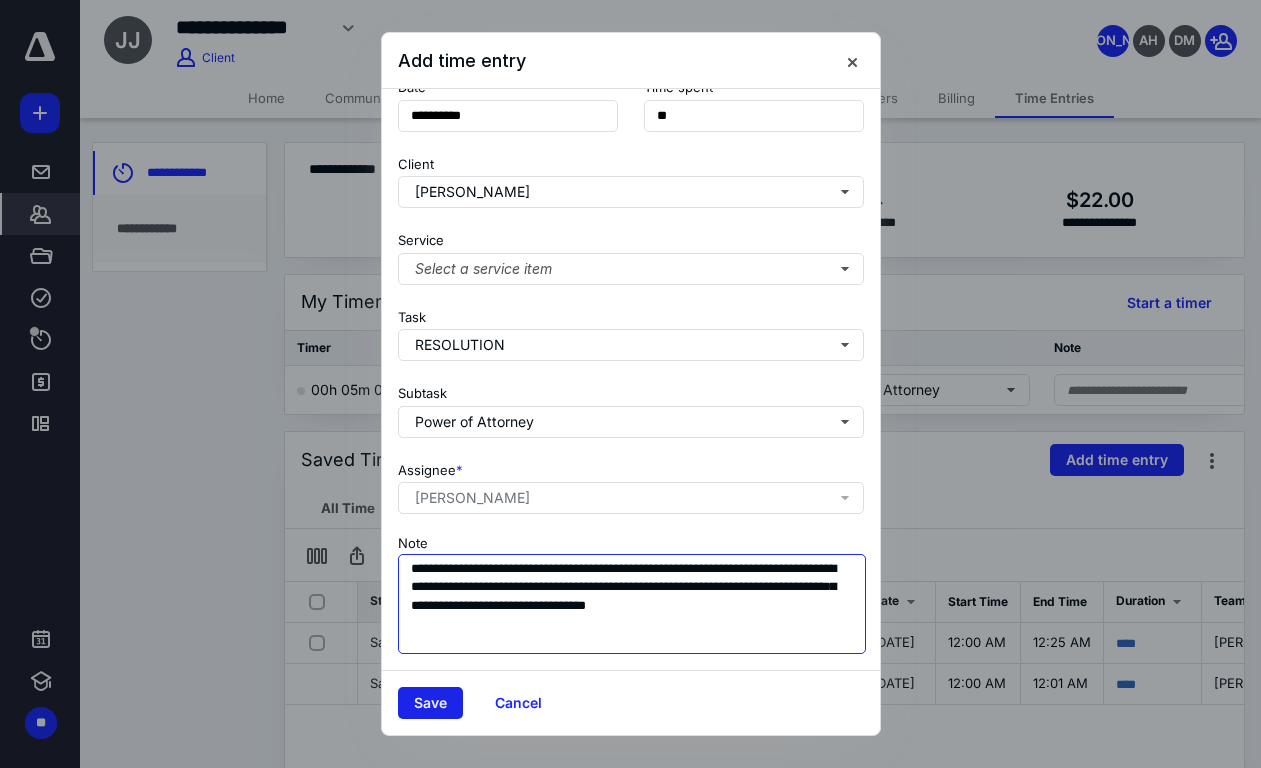 type on "**********" 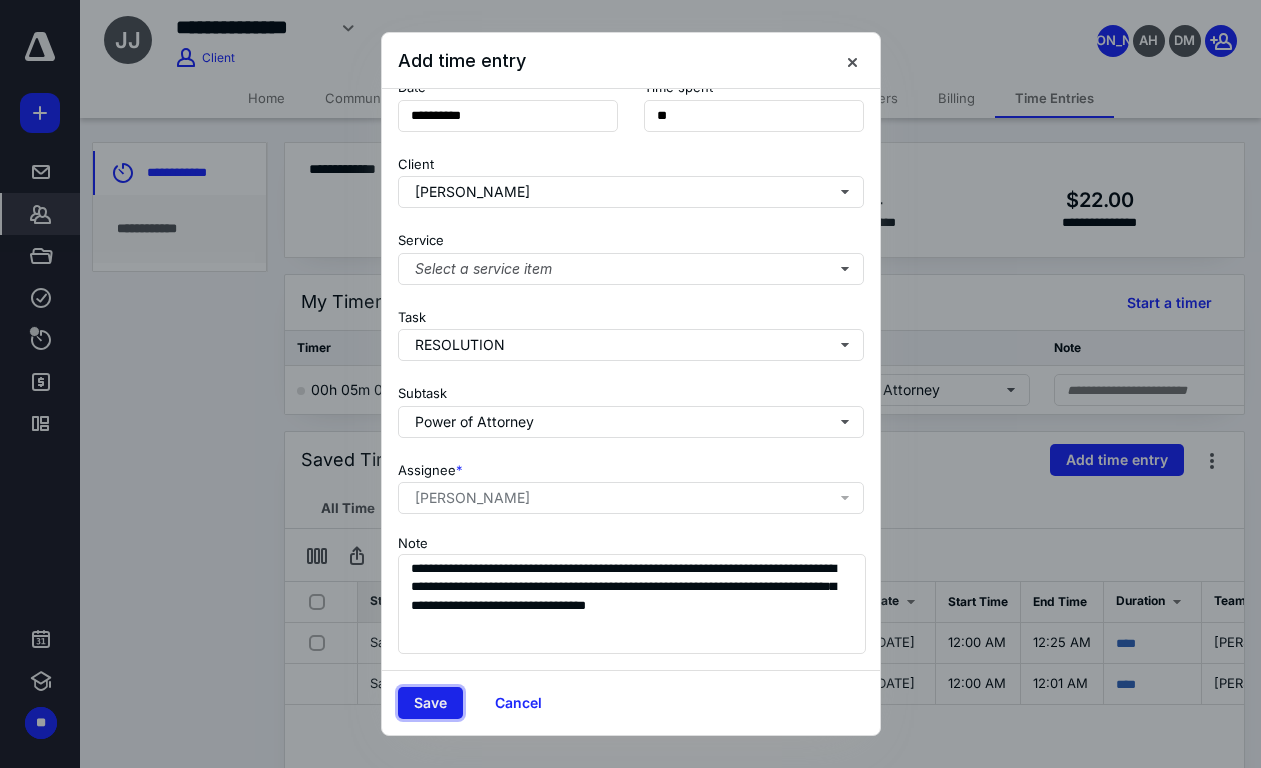 click on "Save" at bounding box center (430, 703) 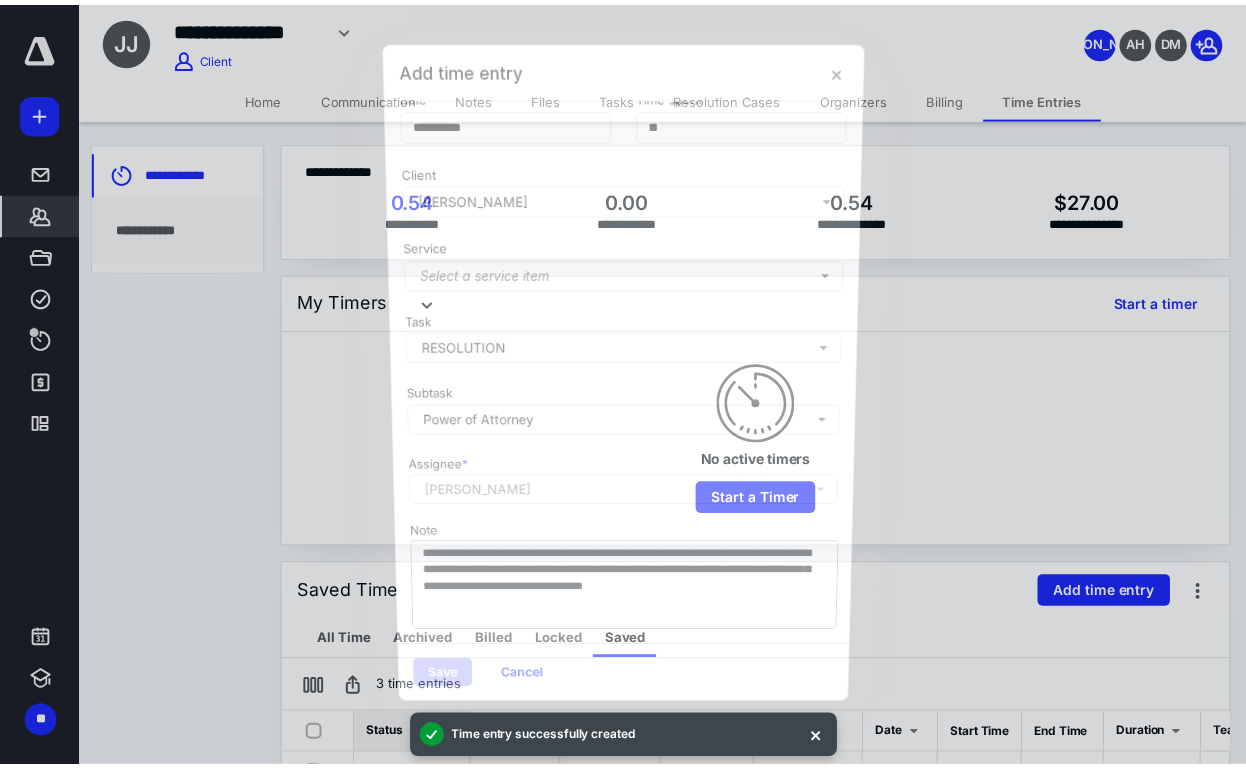 scroll, scrollTop: 0, scrollLeft: 0, axis: both 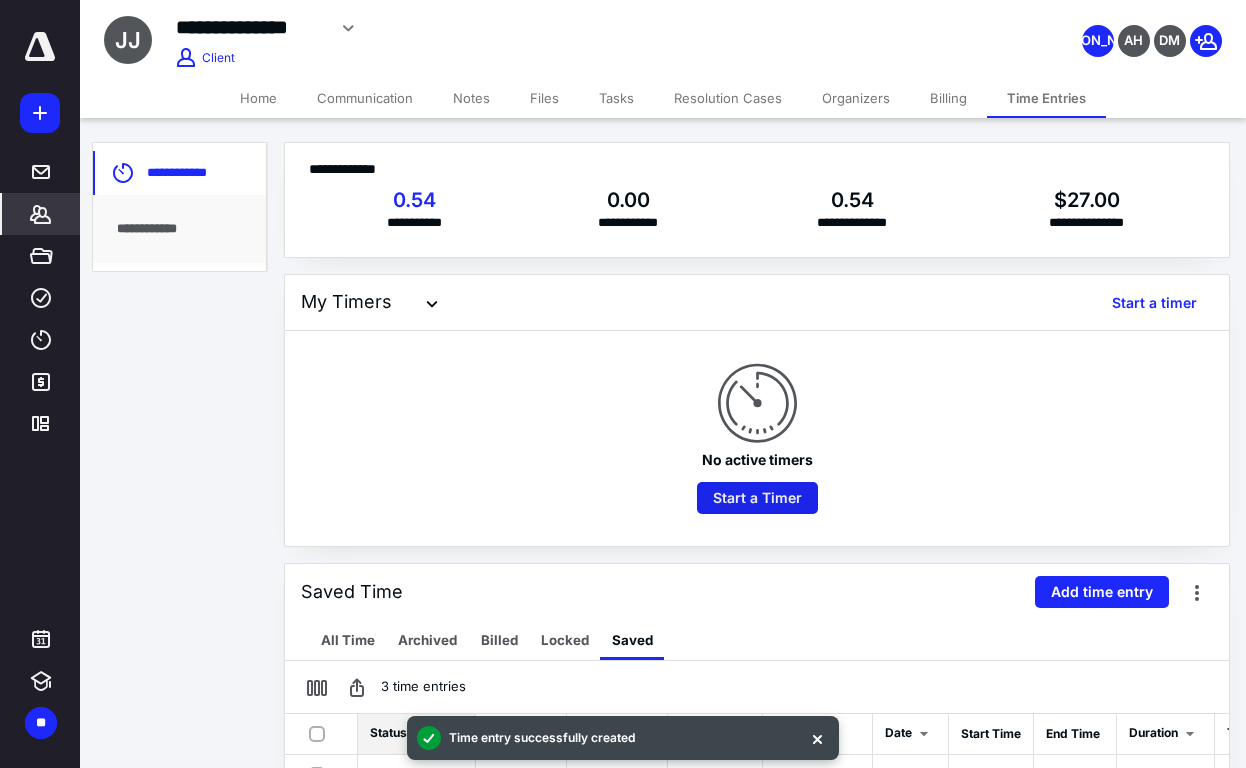 click on "Start a Timer" at bounding box center (757, 498) 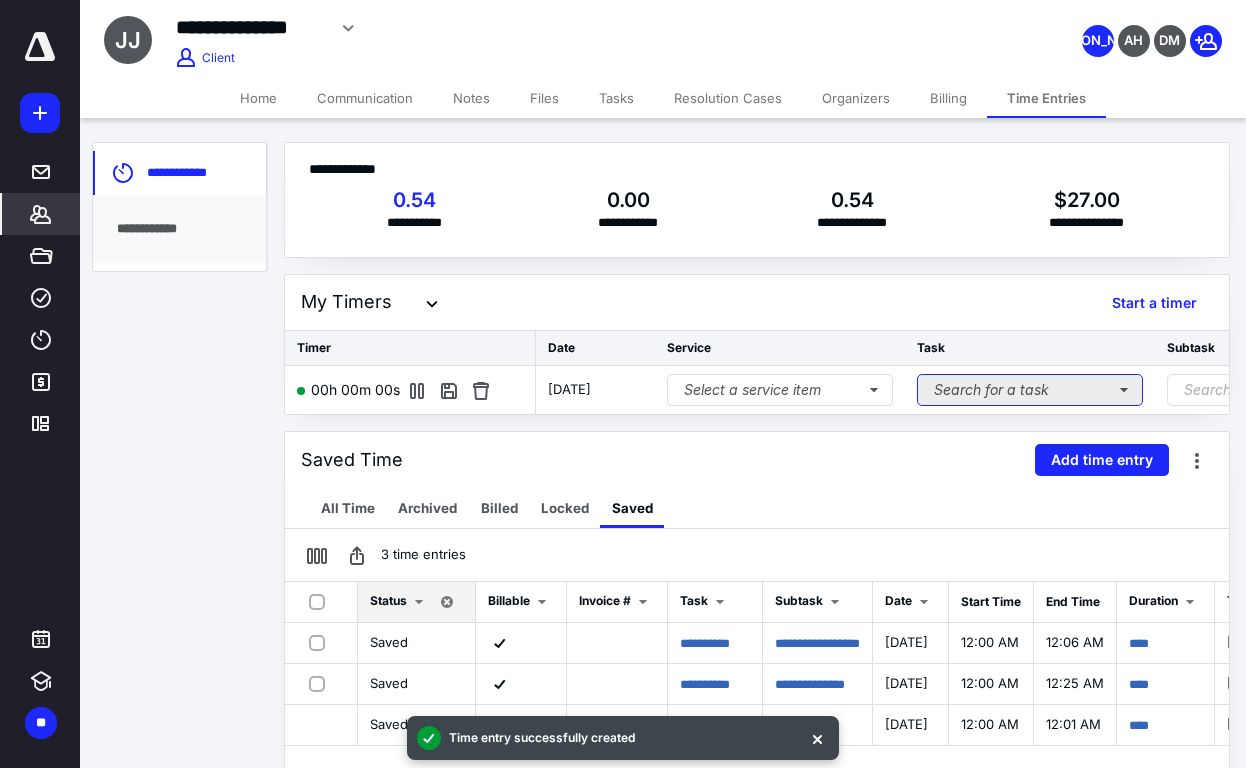 click on "Search for a task" at bounding box center (1030, 390) 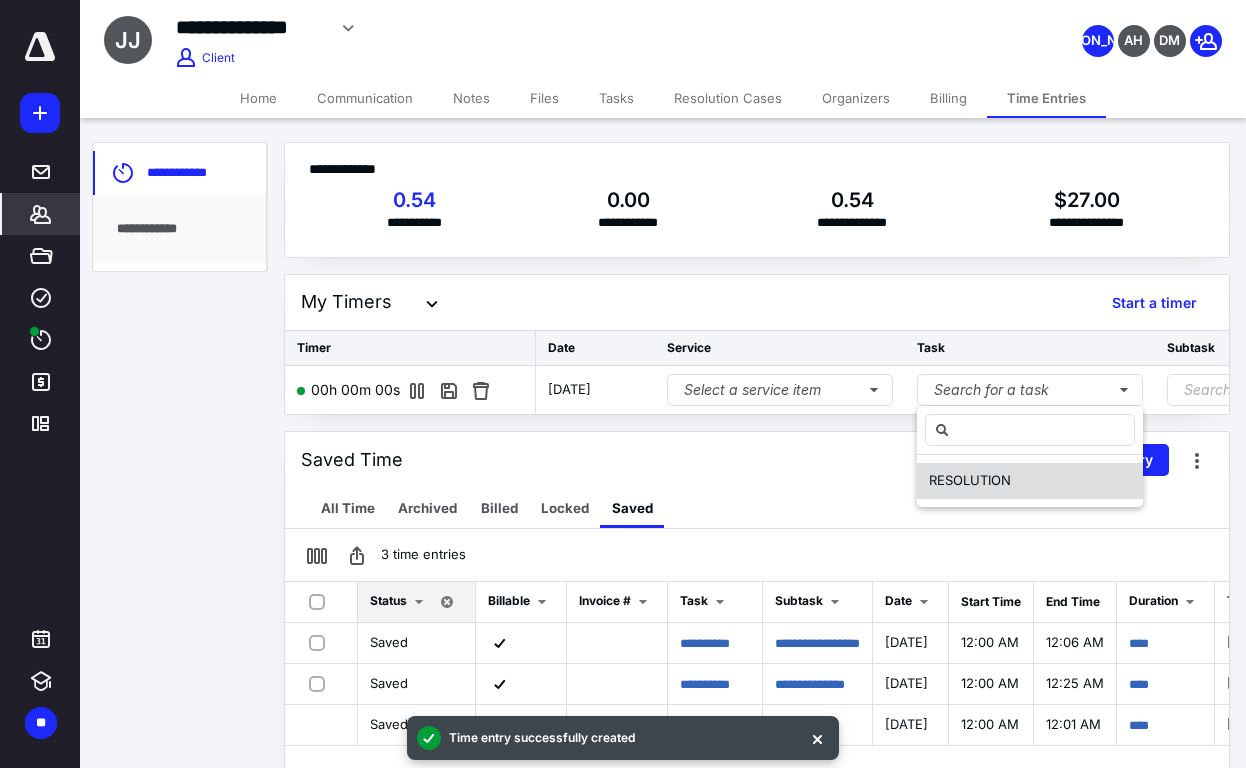 click on "RESOLUTION" at bounding box center (970, 480) 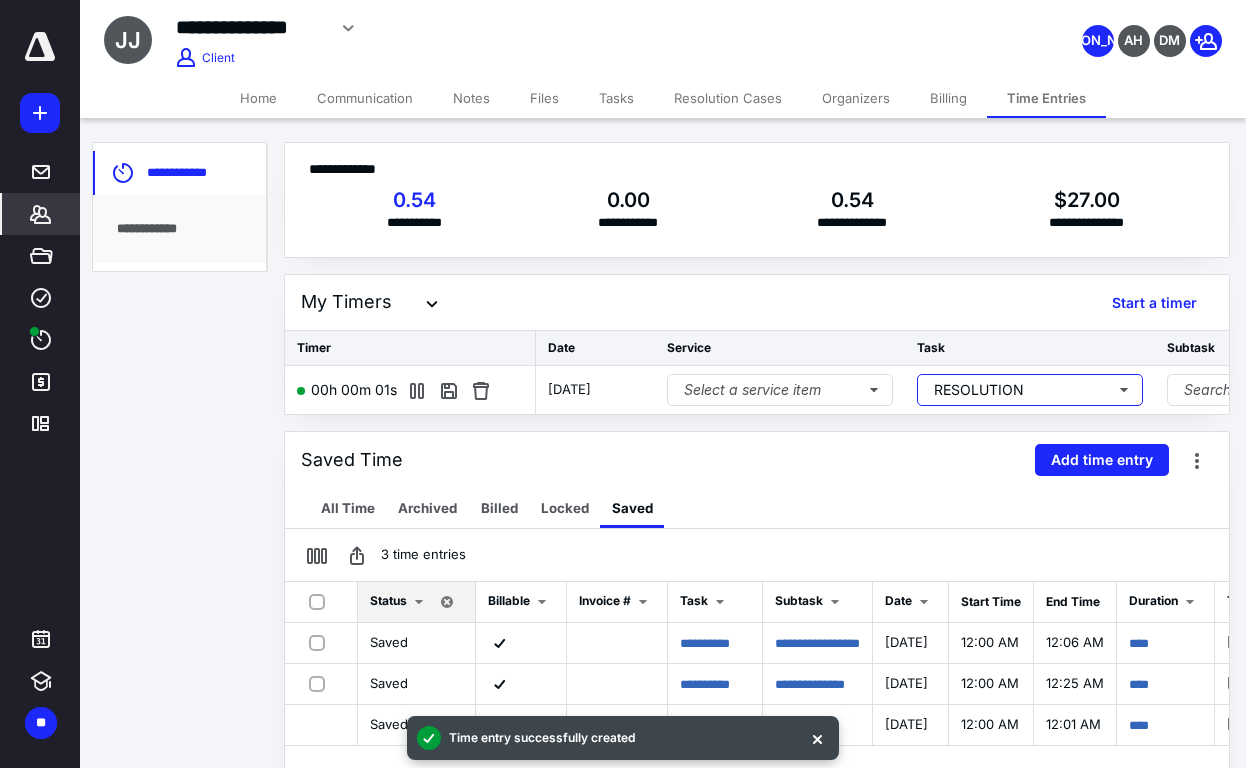 scroll, scrollTop: 0, scrollLeft: 305, axis: horizontal 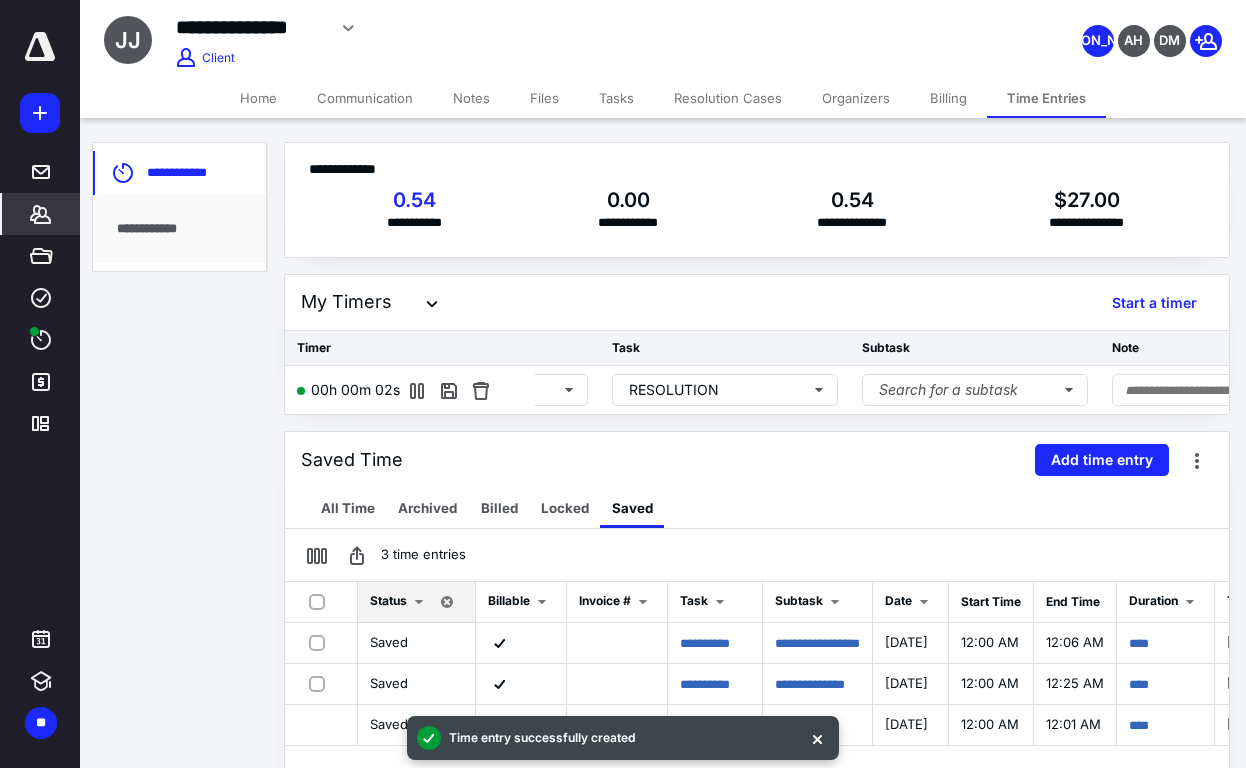 click on "**********" at bounding box center [757, 600] 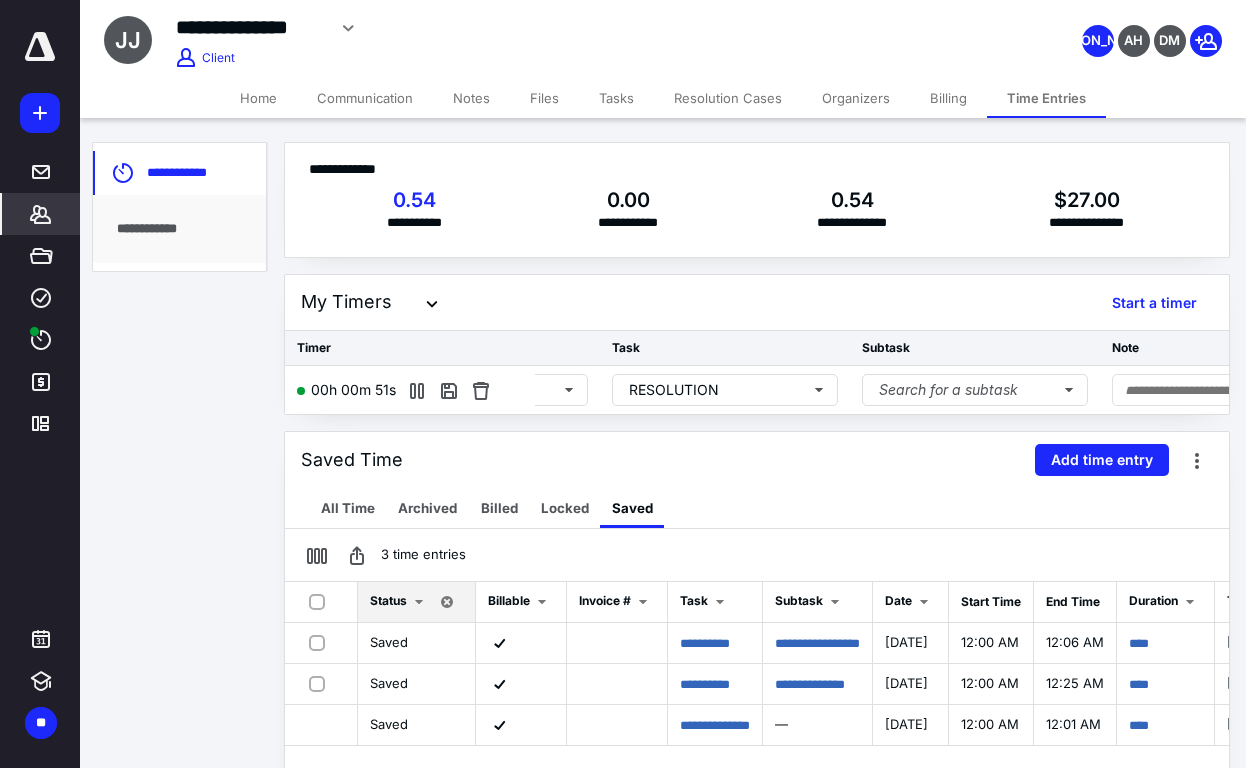 click on "All Time Archived Billed Locked Saved" at bounding box center (757, 508) 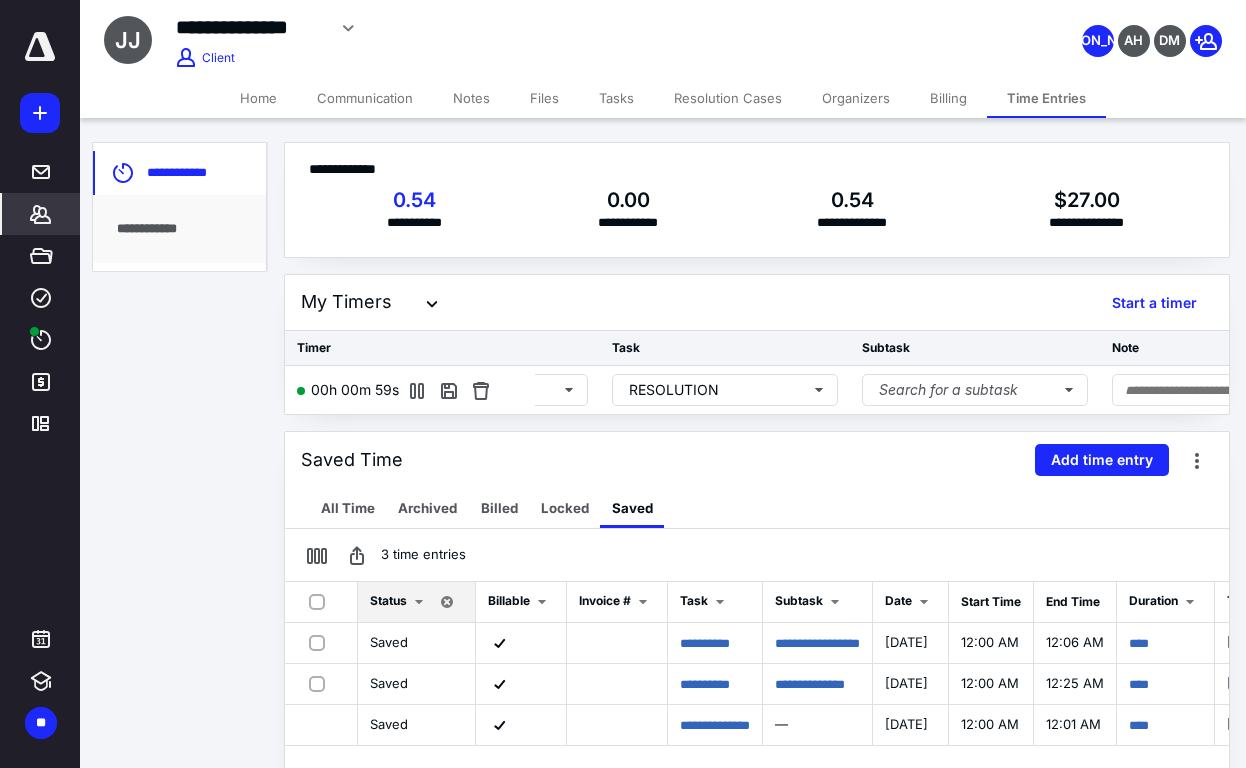 click on "Home" at bounding box center (258, 98) 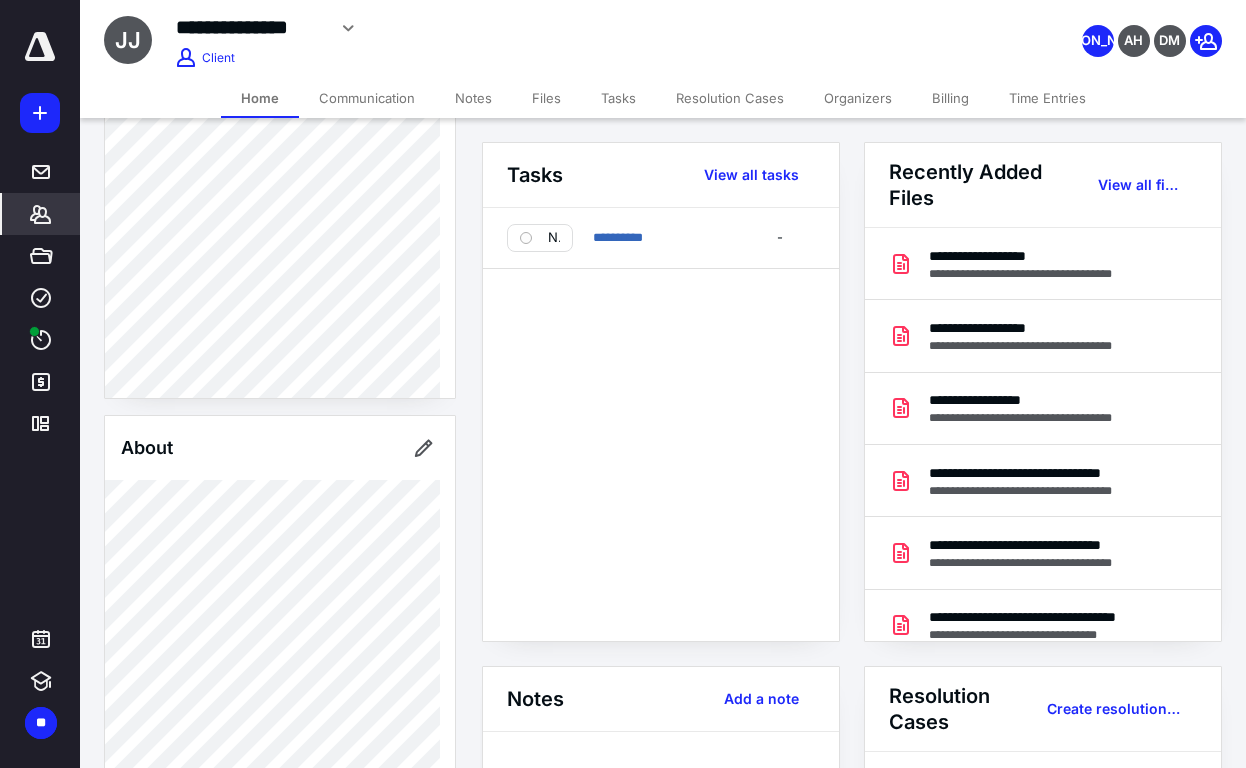 scroll, scrollTop: 0, scrollLeft: 0, axis: both 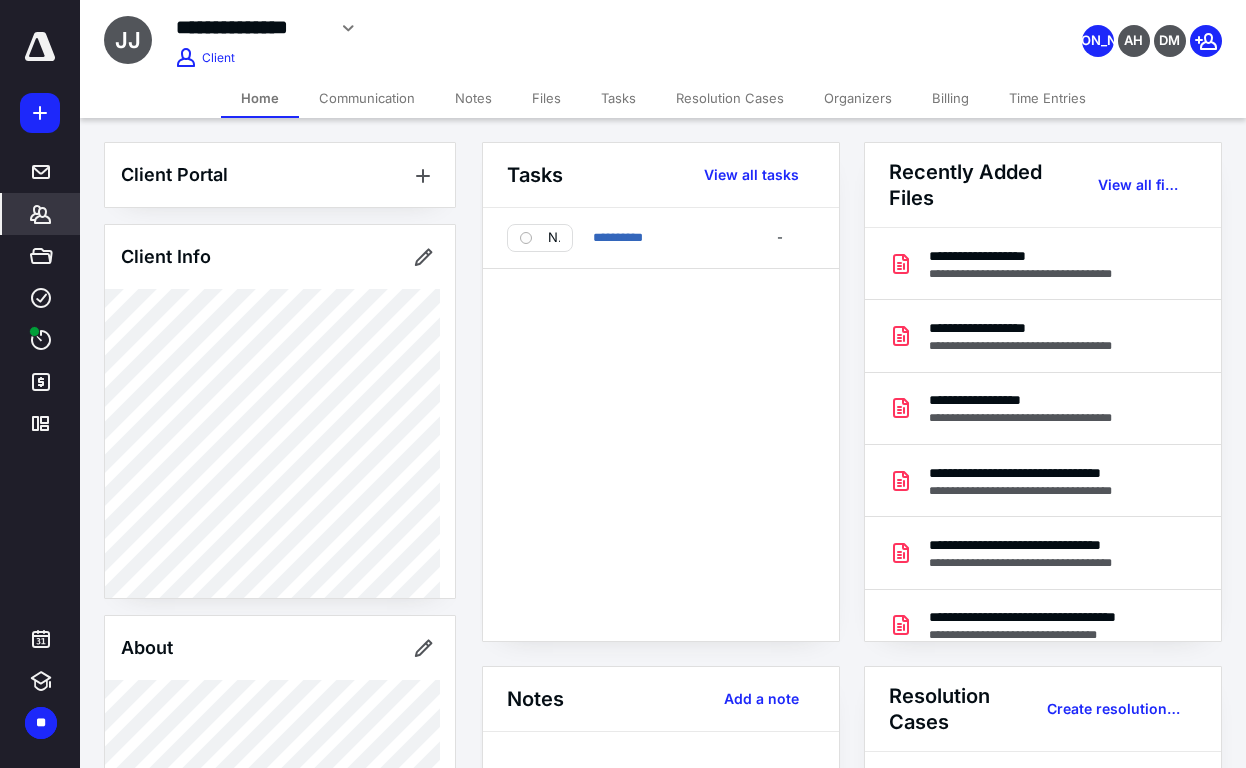 click on "Time Entries" at bounding box center (1047, 98) 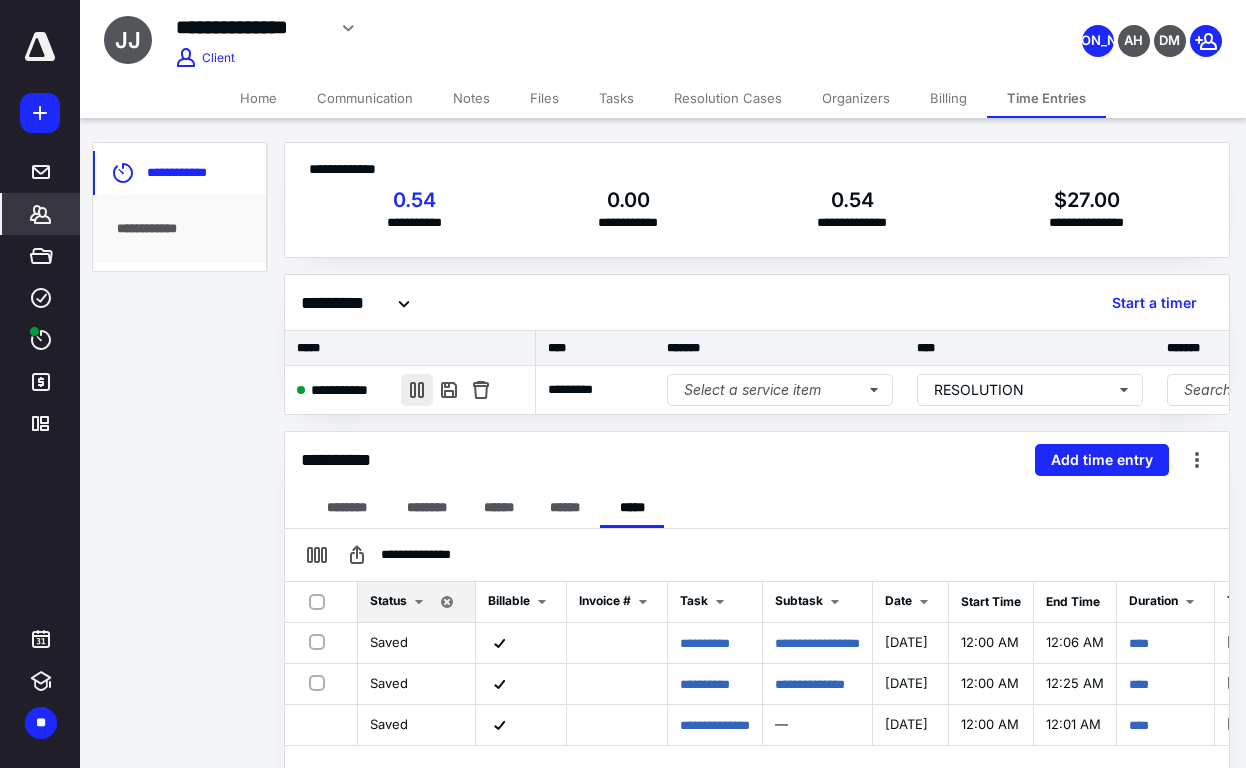 click at bounding box center (417, 390) 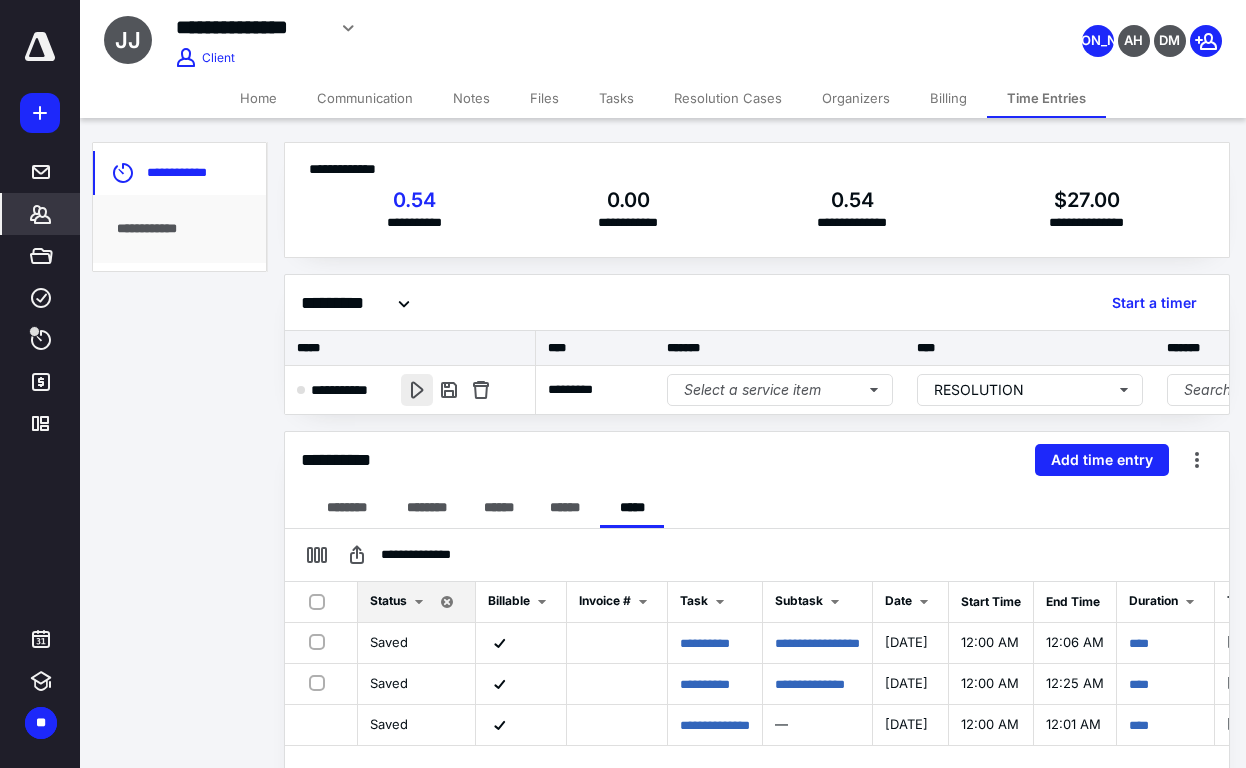 click at bounding box center [417, 390] 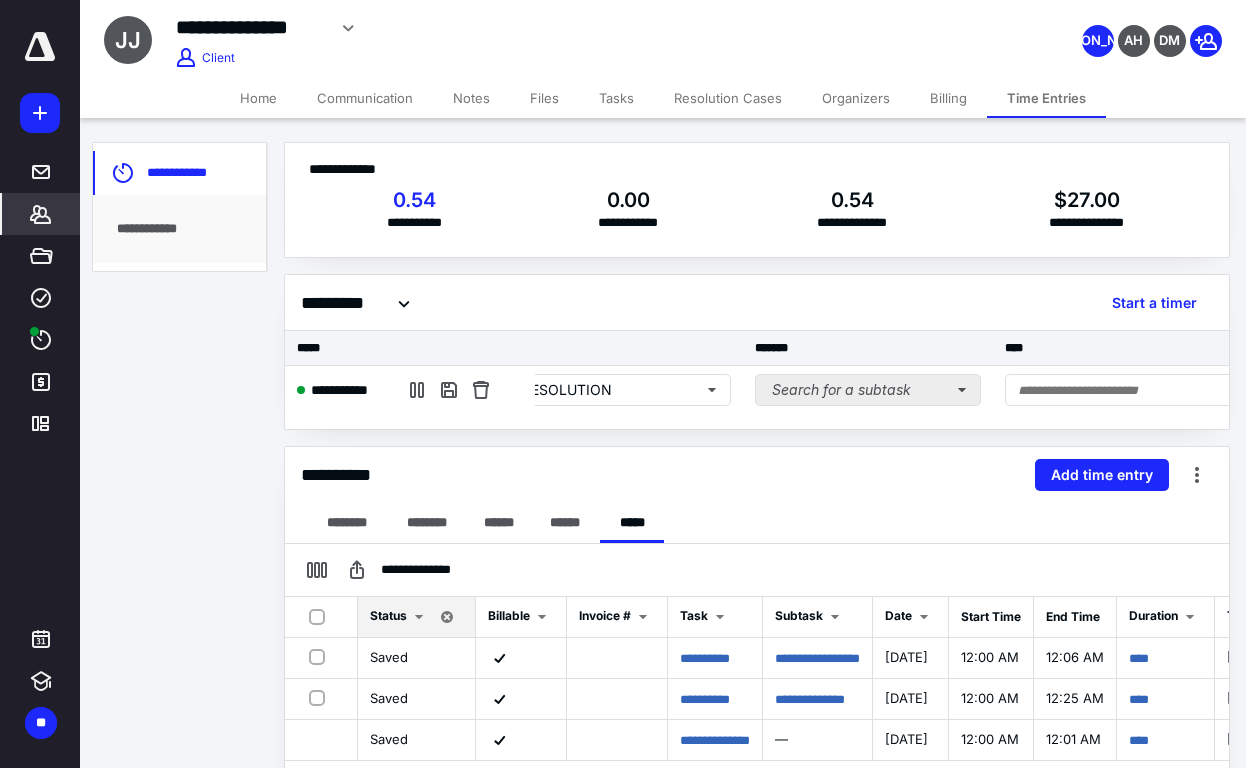 scroll, scrollTop: 0, scrollLeft: 489, axis: horizontal 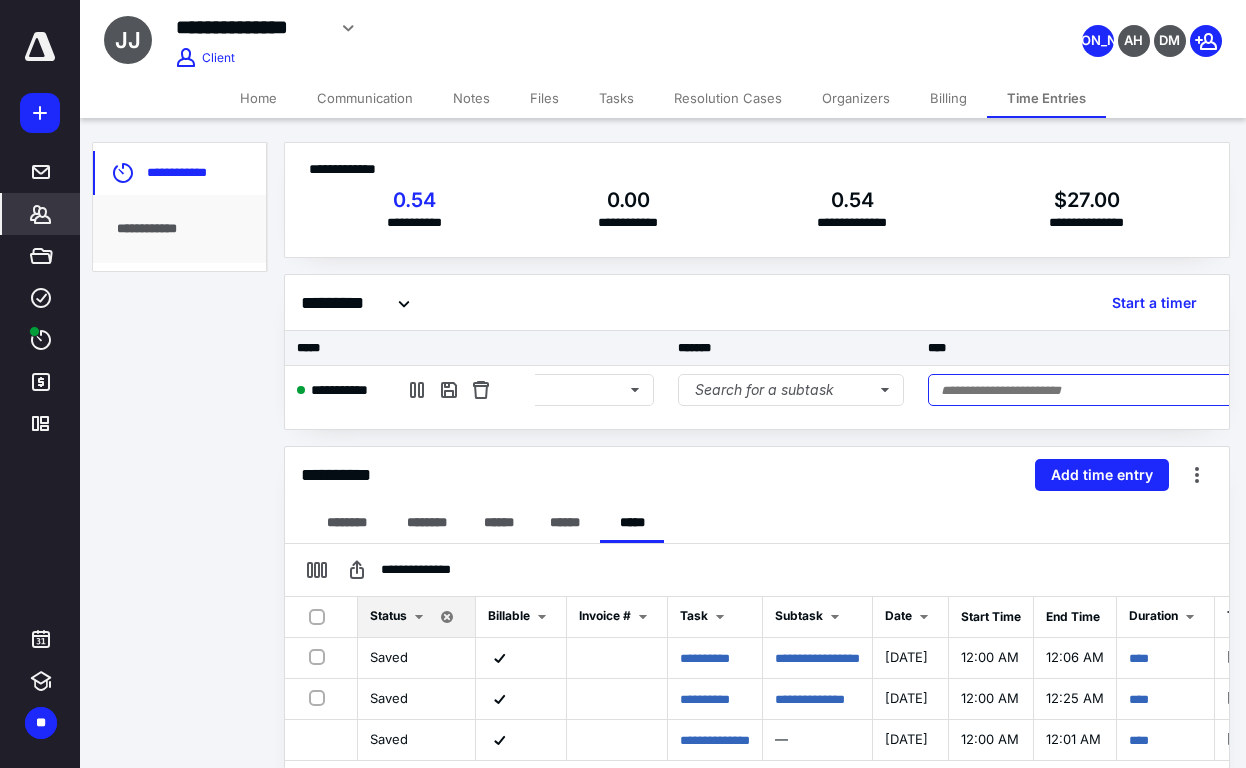 click at bounding box center (1116, 390) 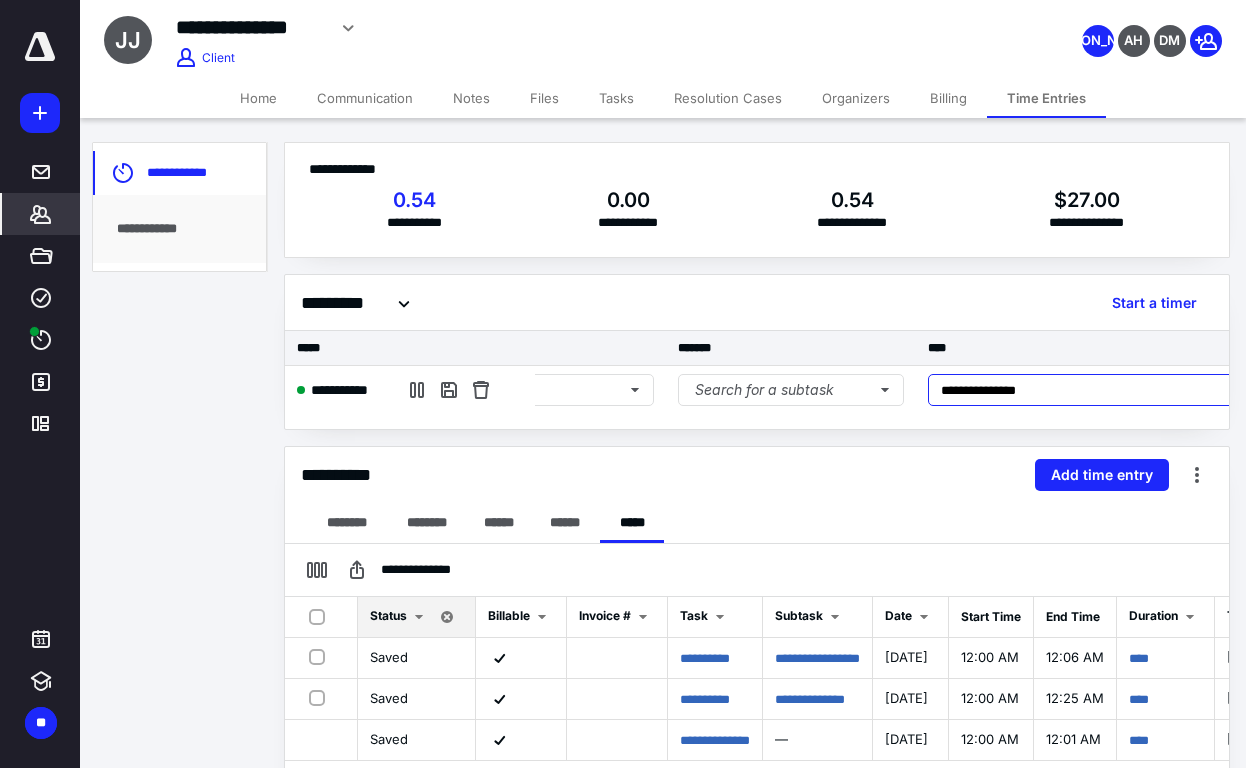 type on "**********" 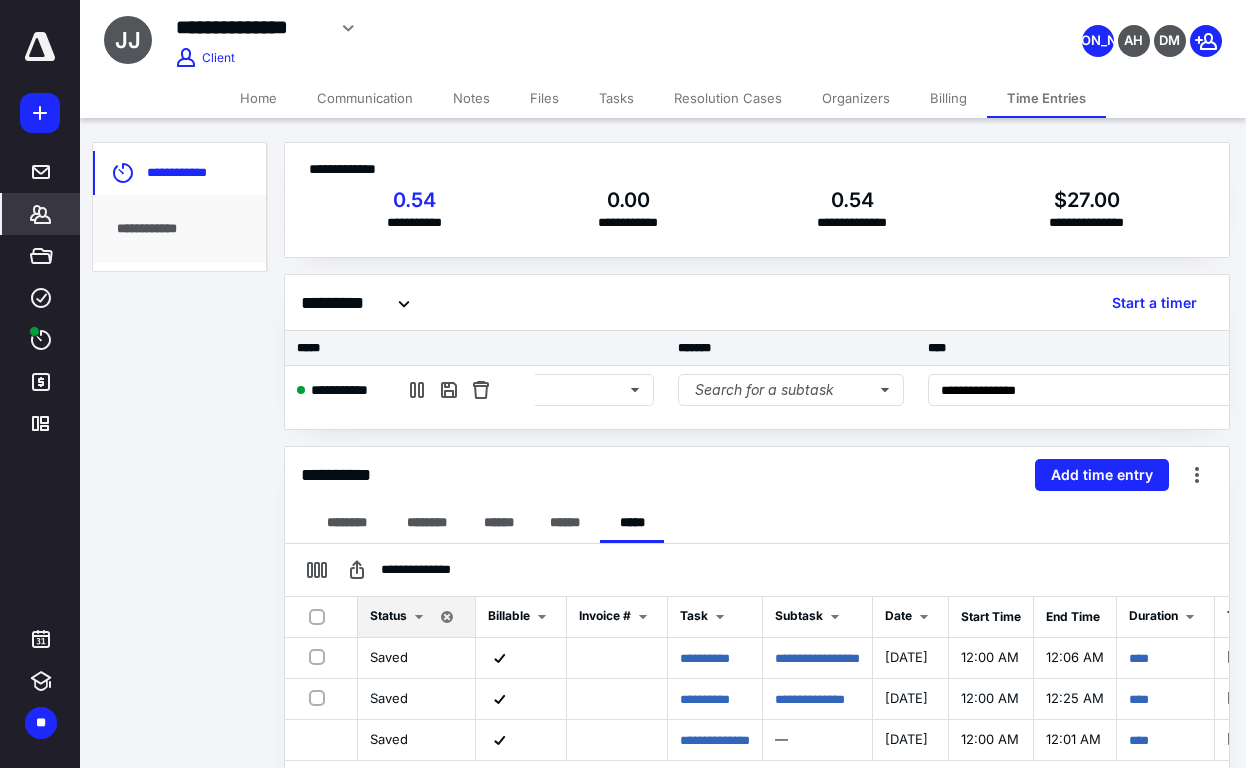 click on "**********" at bounding box center (757, 475) 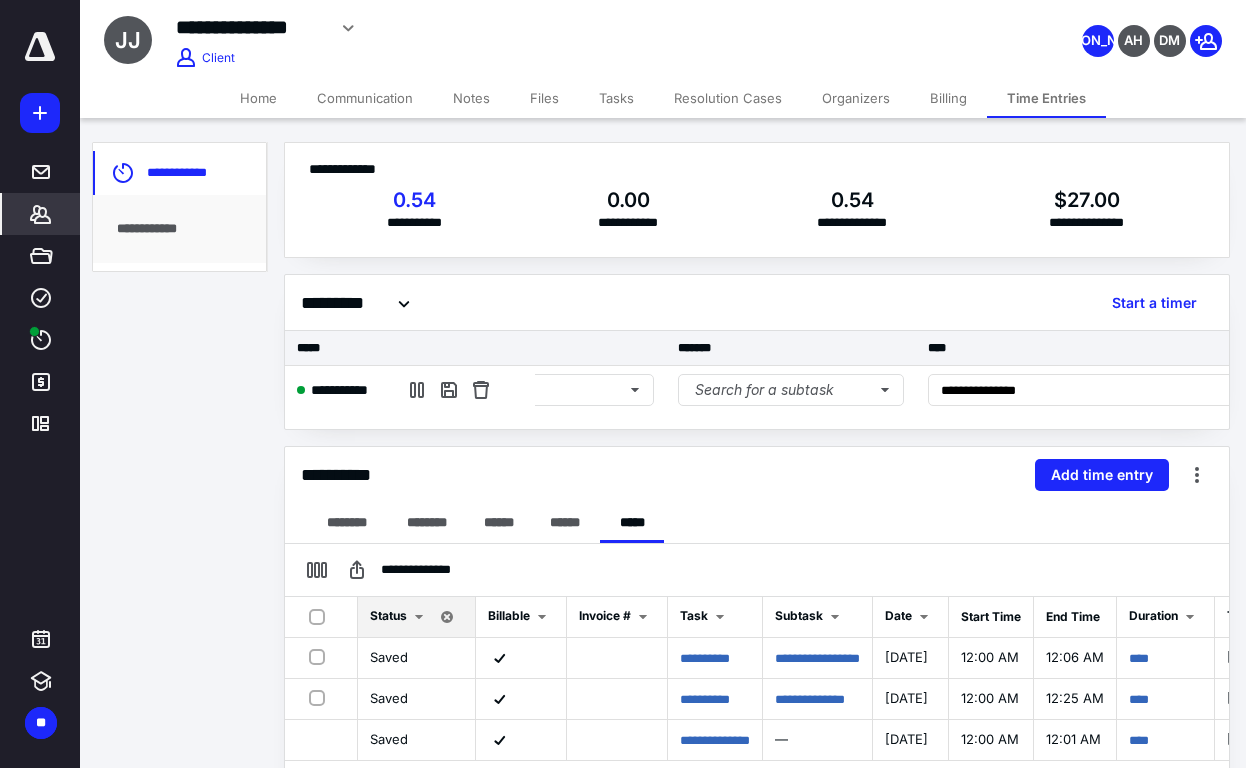 click on "**********" at bounding box center (757, 475) 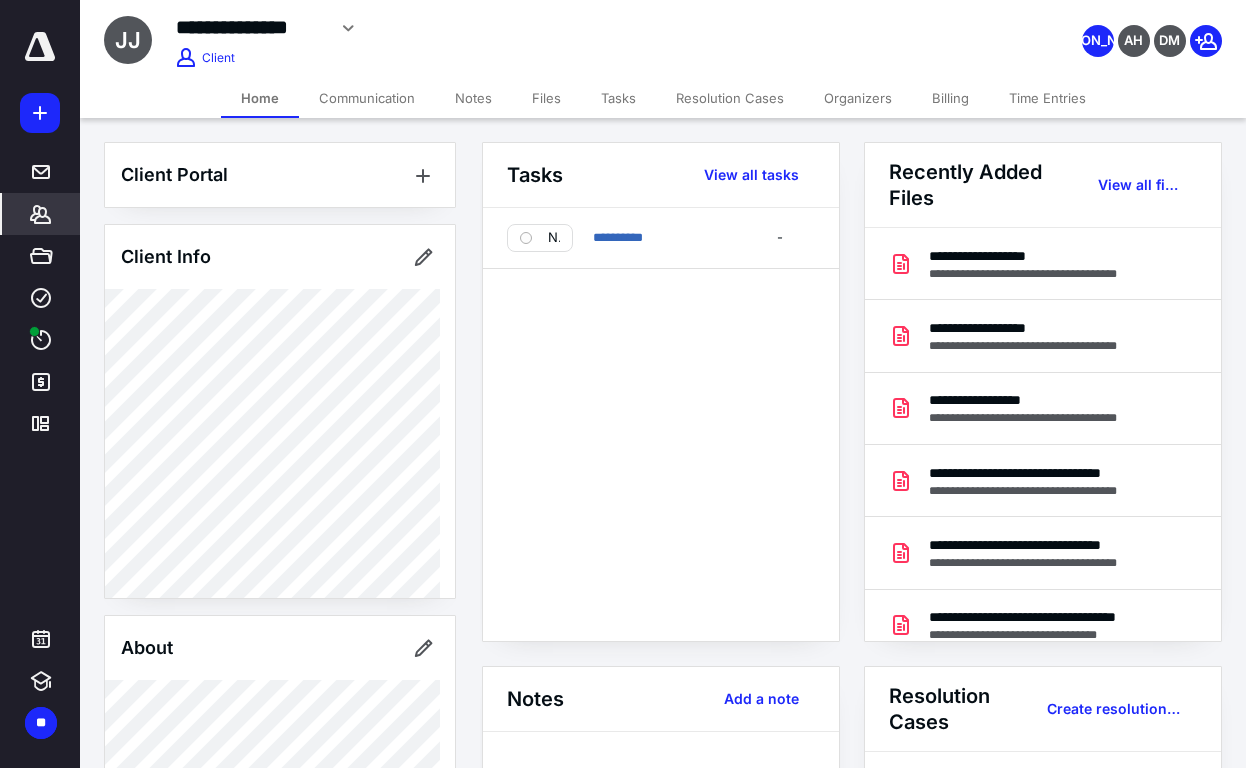 click on "Time Entries" at bounding box center (1047, 98) 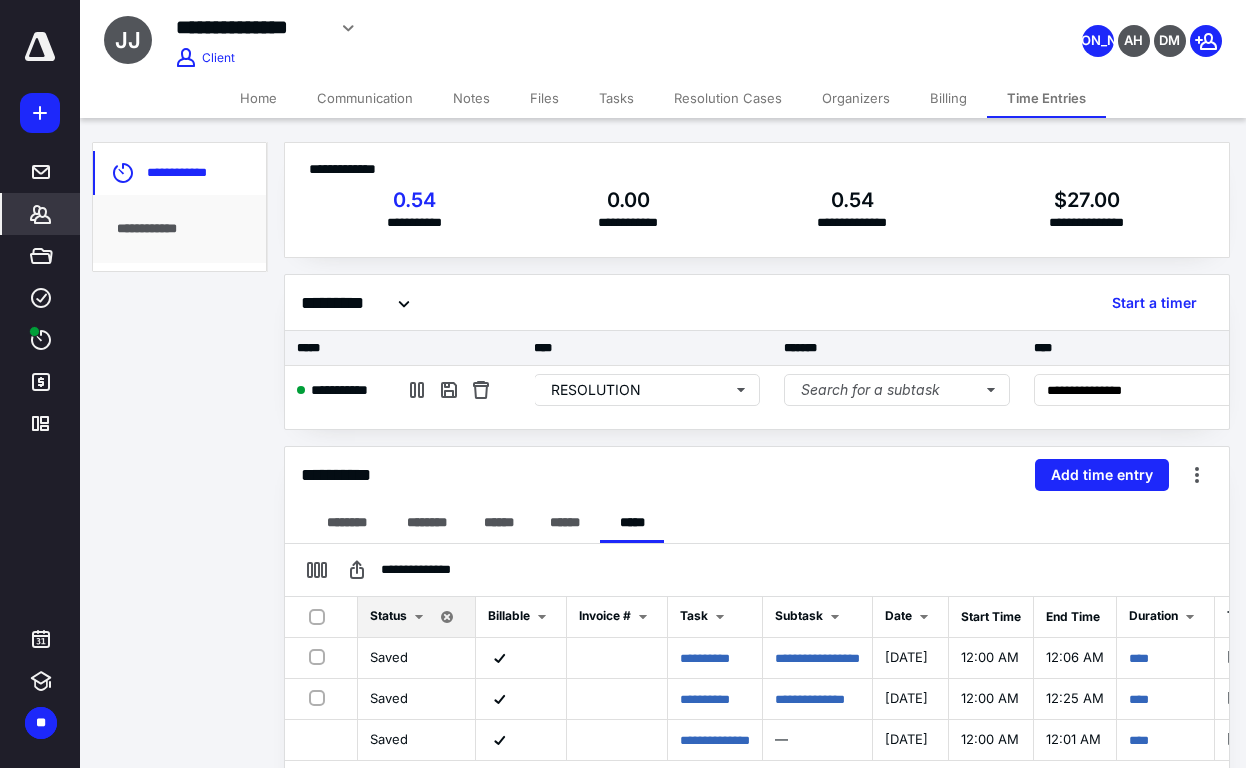 scroll, scrollTop: 0, scrollLeft: 417, axis: horizontal 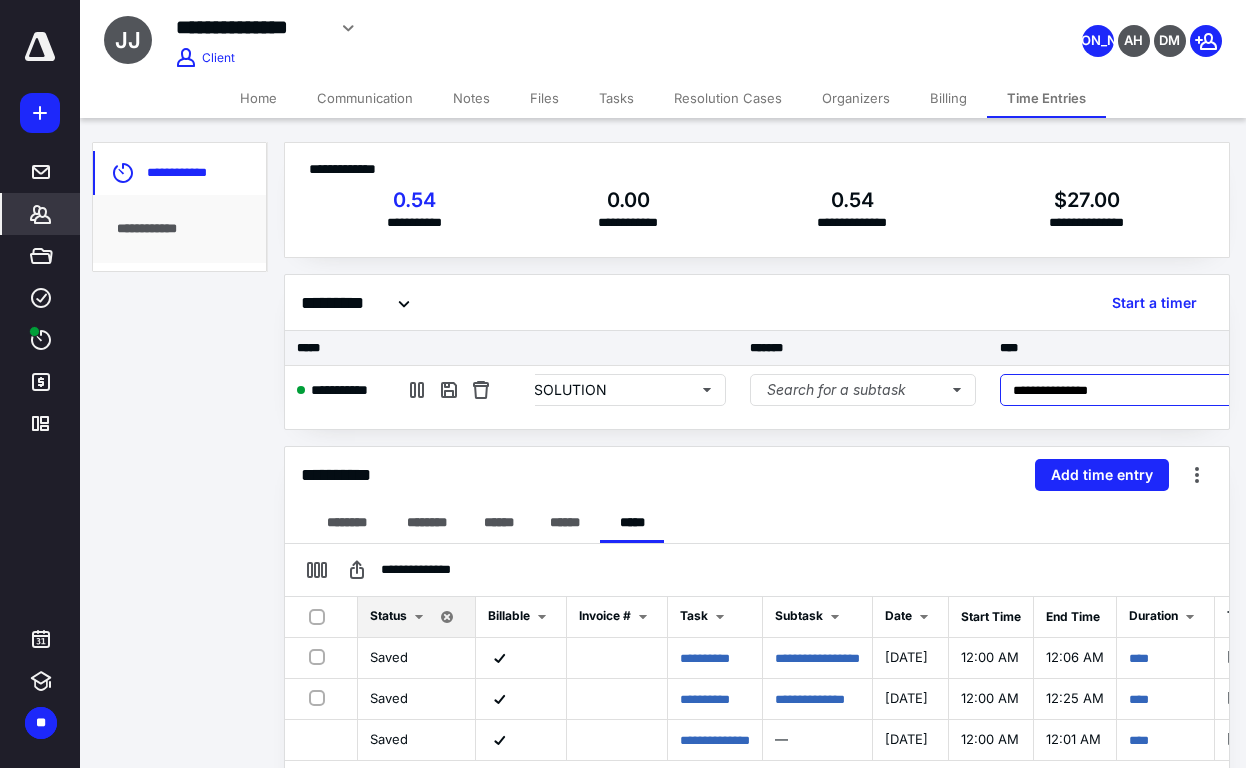 click on "**********" at bounding box center (1188, 390) 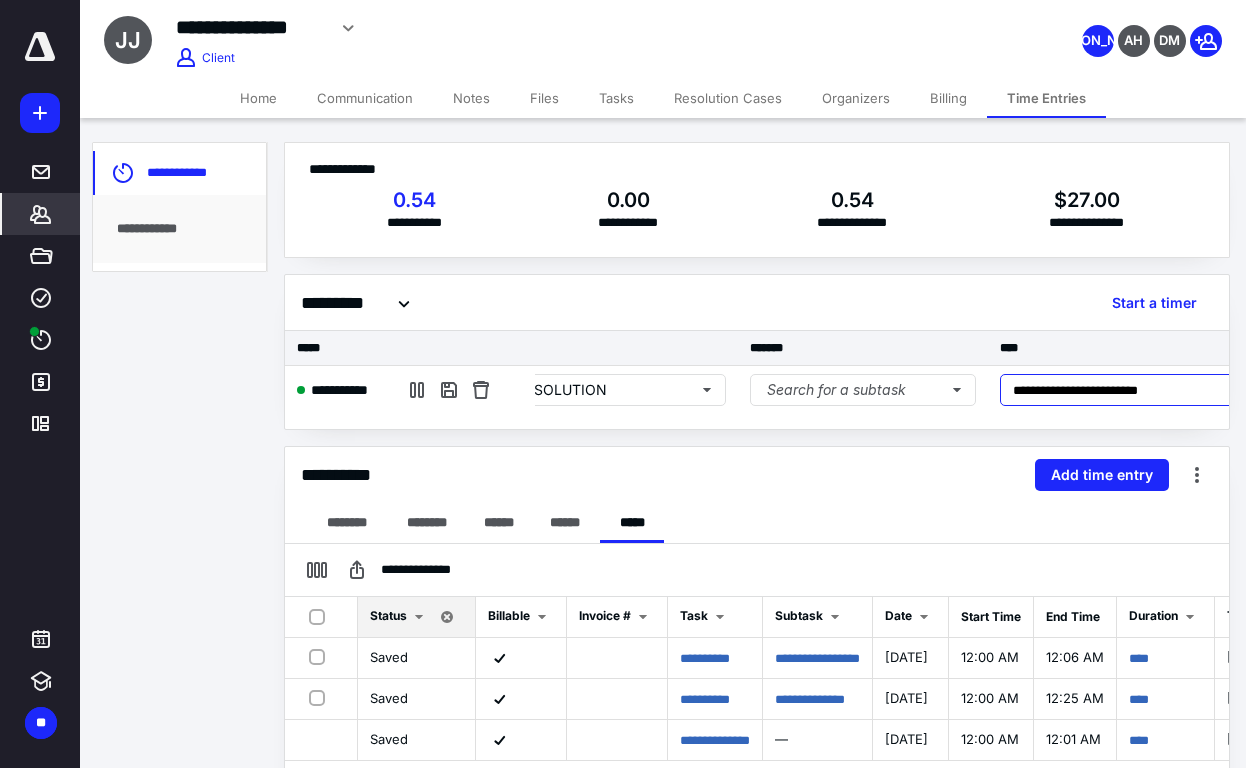 scroll, scrollTop: 0, scrollLeft: 556, axis: horizontal 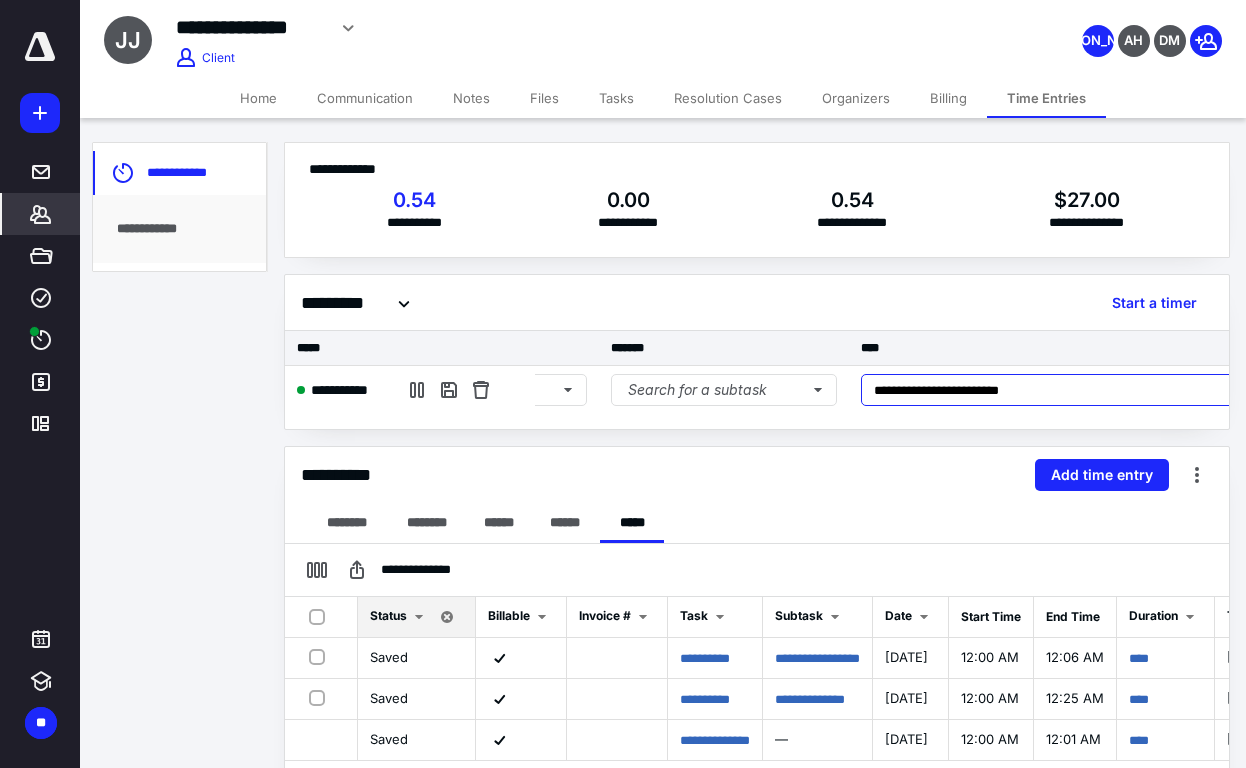 click on "**********" at bounding box center (1049, 390) 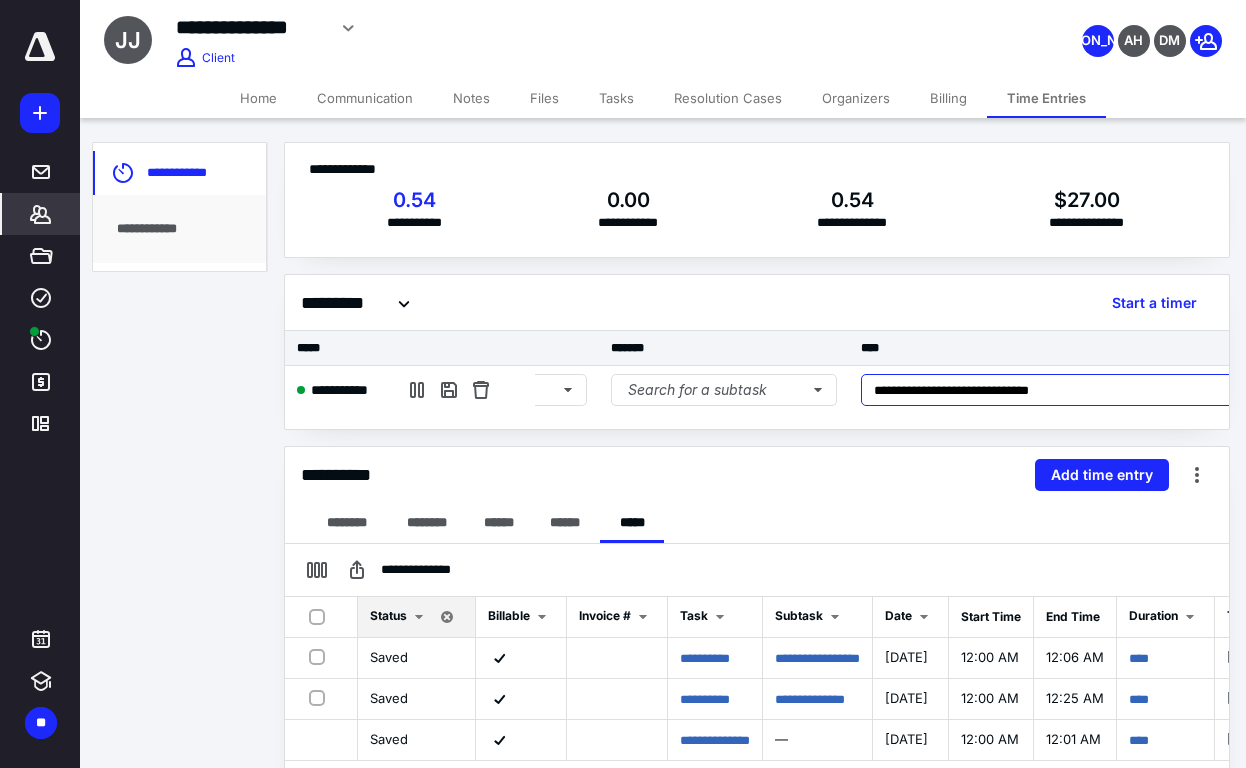 type on "**********" 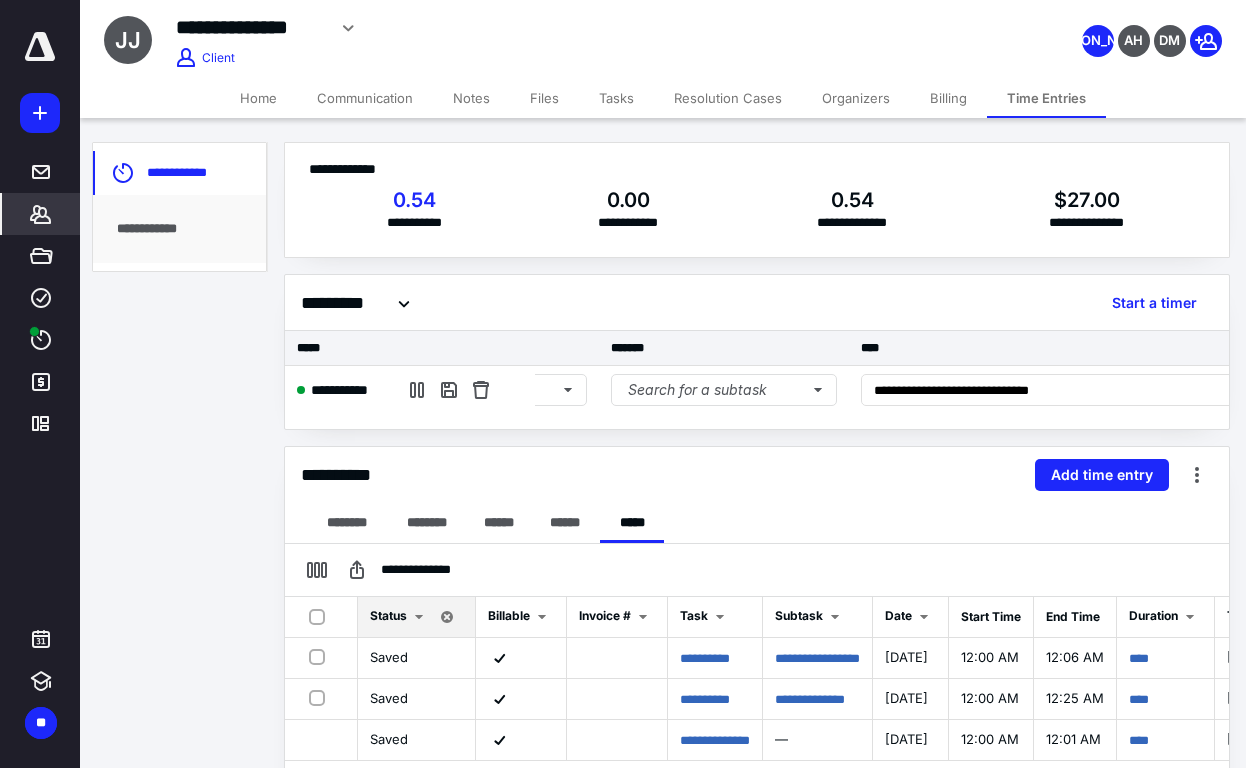 click on "**********" at bounding box center [757, 475] 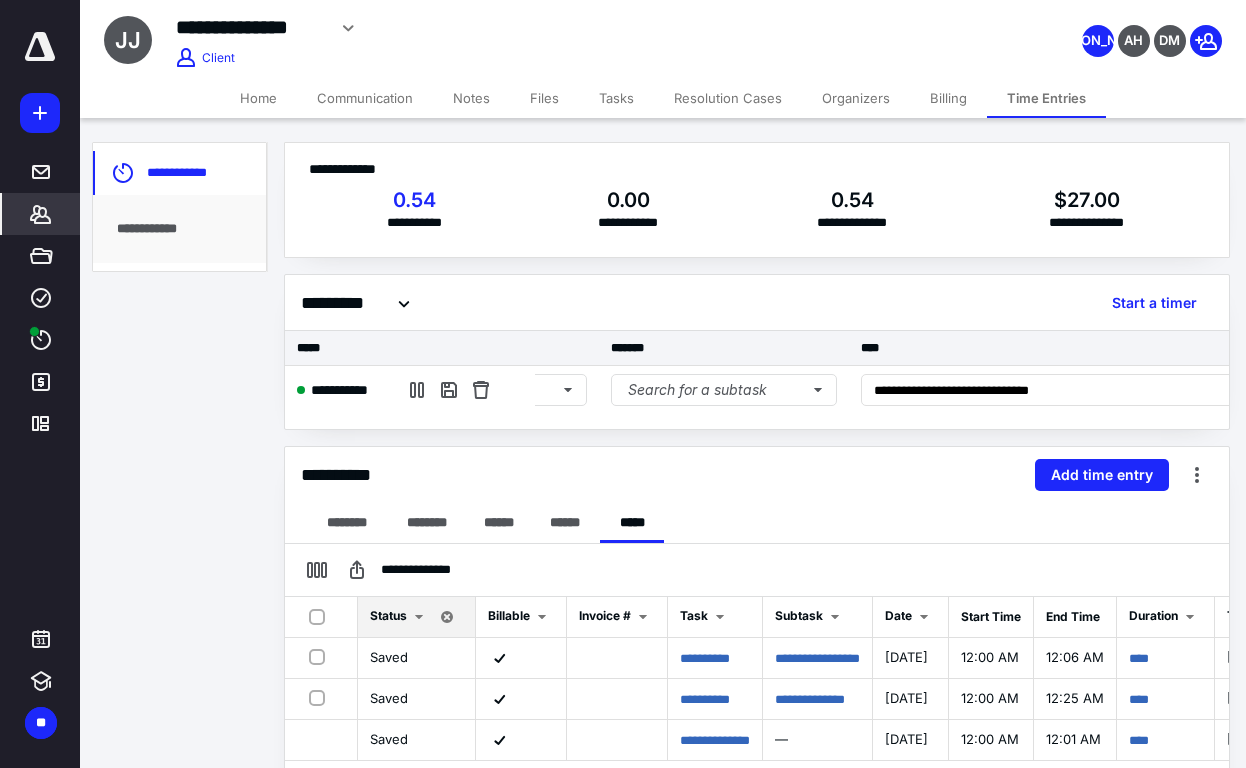 click on "********* Start a timer" at bounding box center (757, 303) 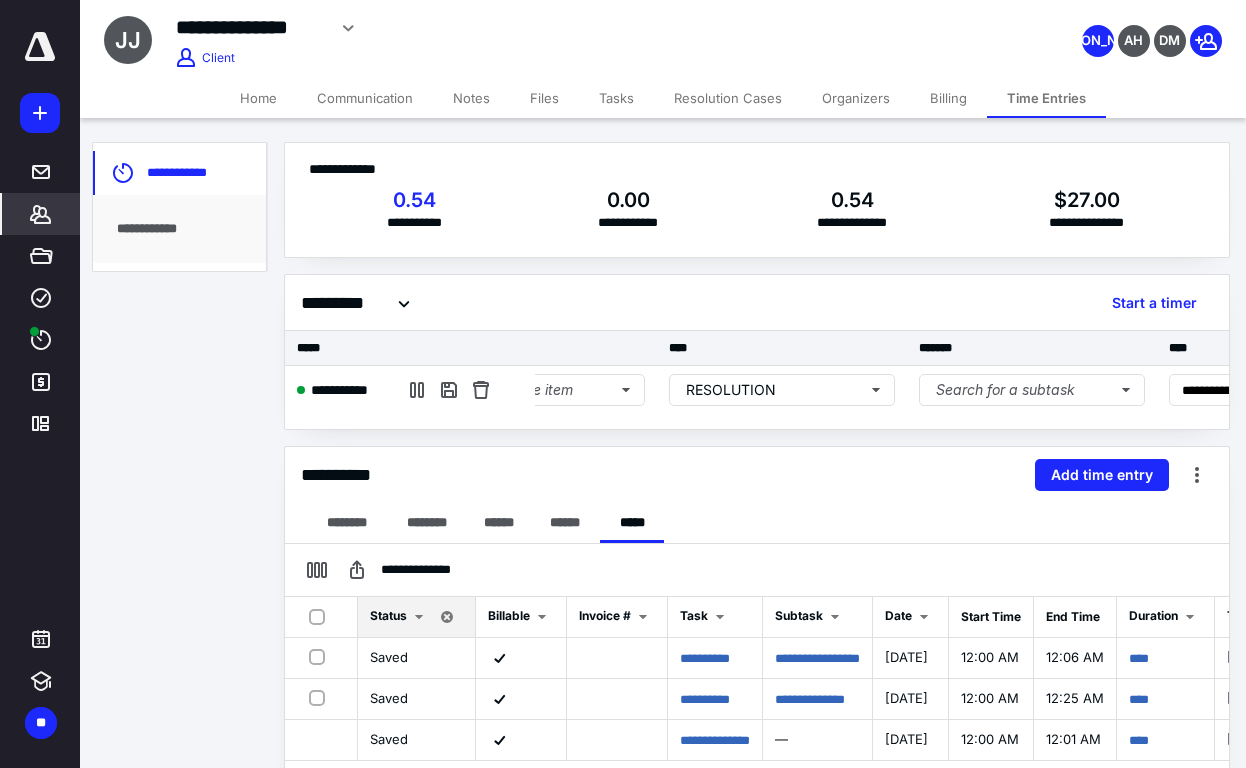 scroll, scrollTop: 0, scrollLeft: 159, axis: horizontal 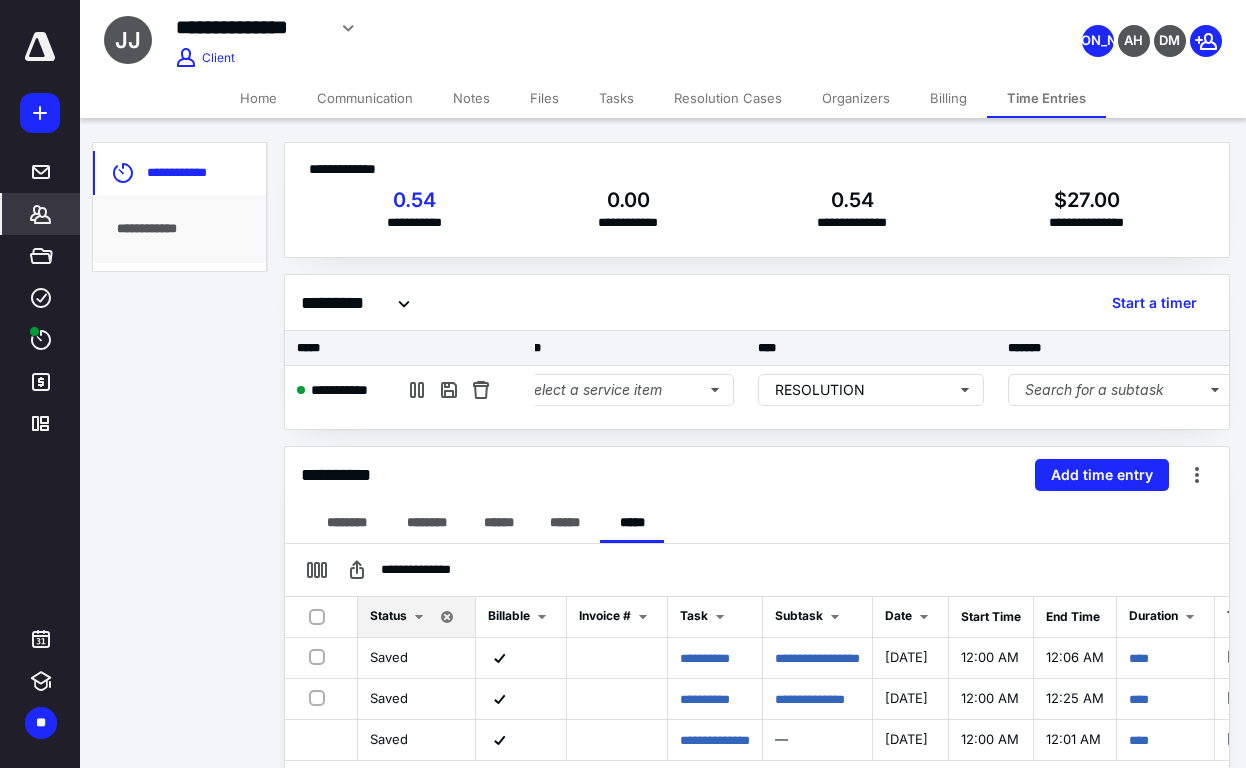 drag, startPoint x: 518, startPoint y: 210, endPoint x: 518, endPoint y: 176, distance: 34 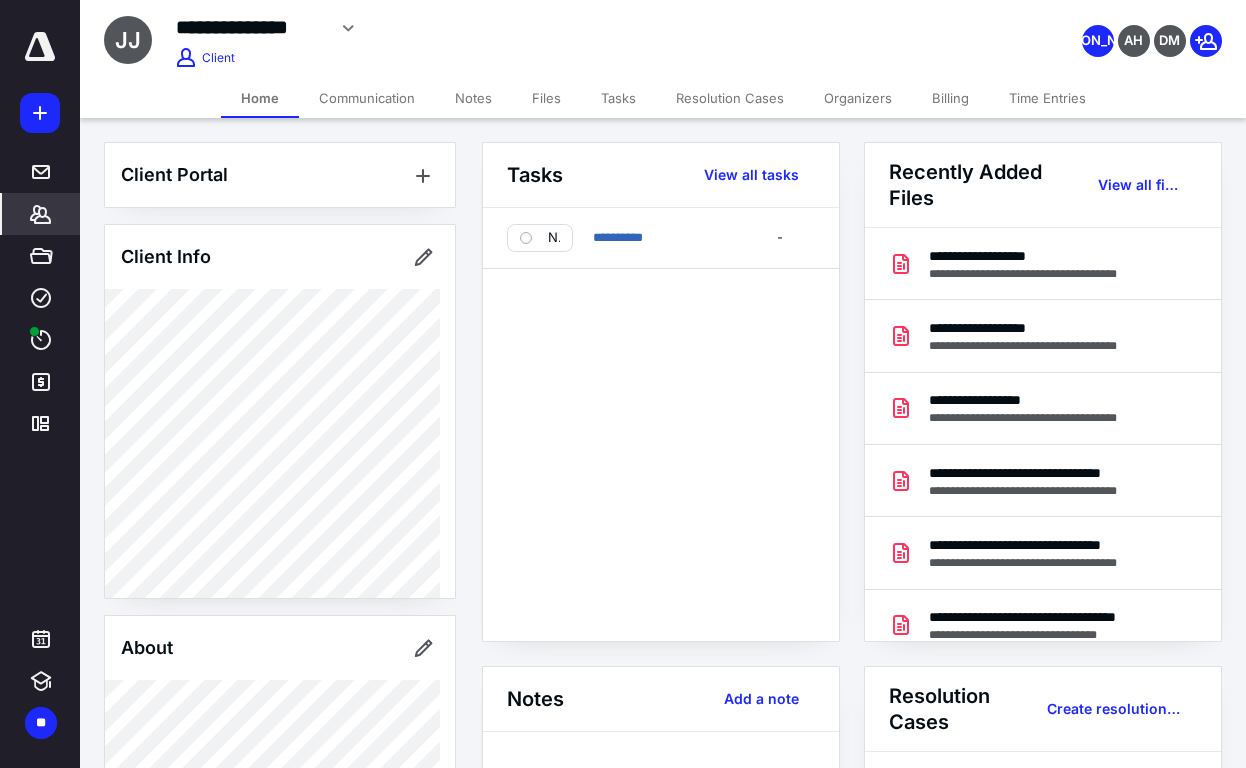 click on "**********" at bounding box center (661, 424) 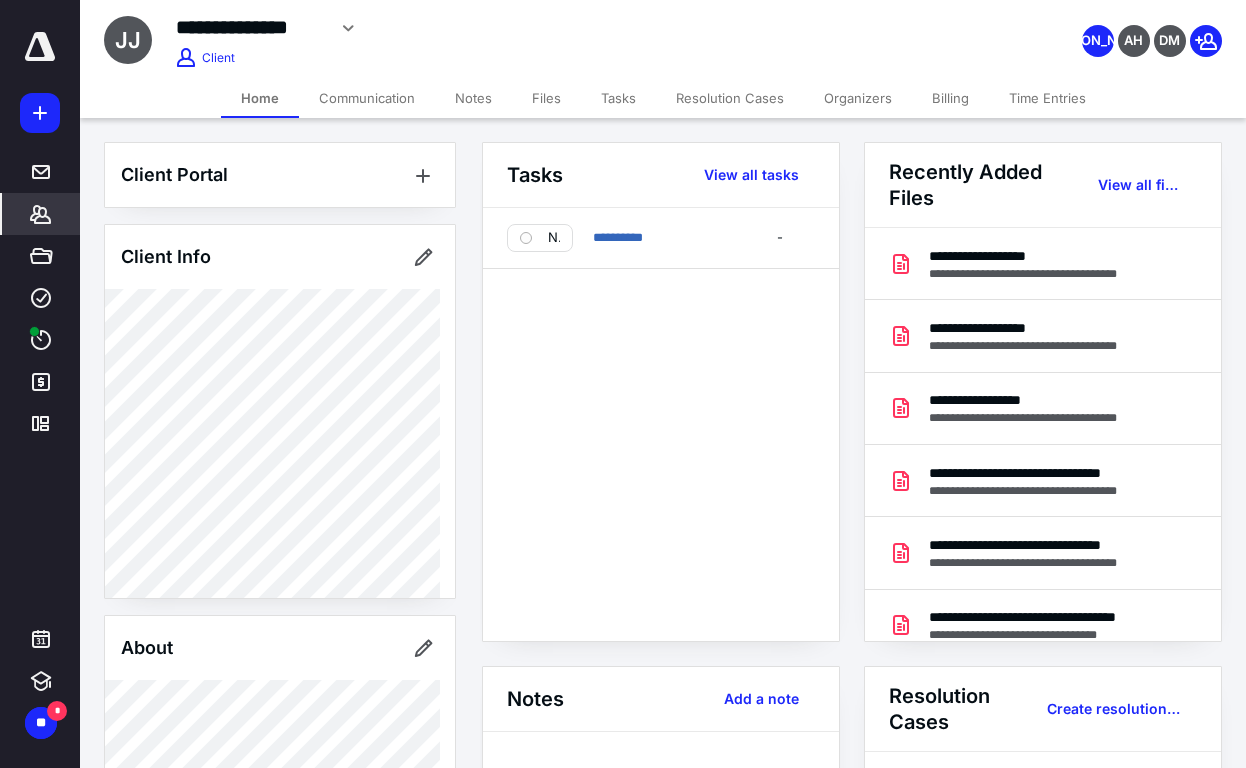 click on "**********" at bounding box center [661, 424] 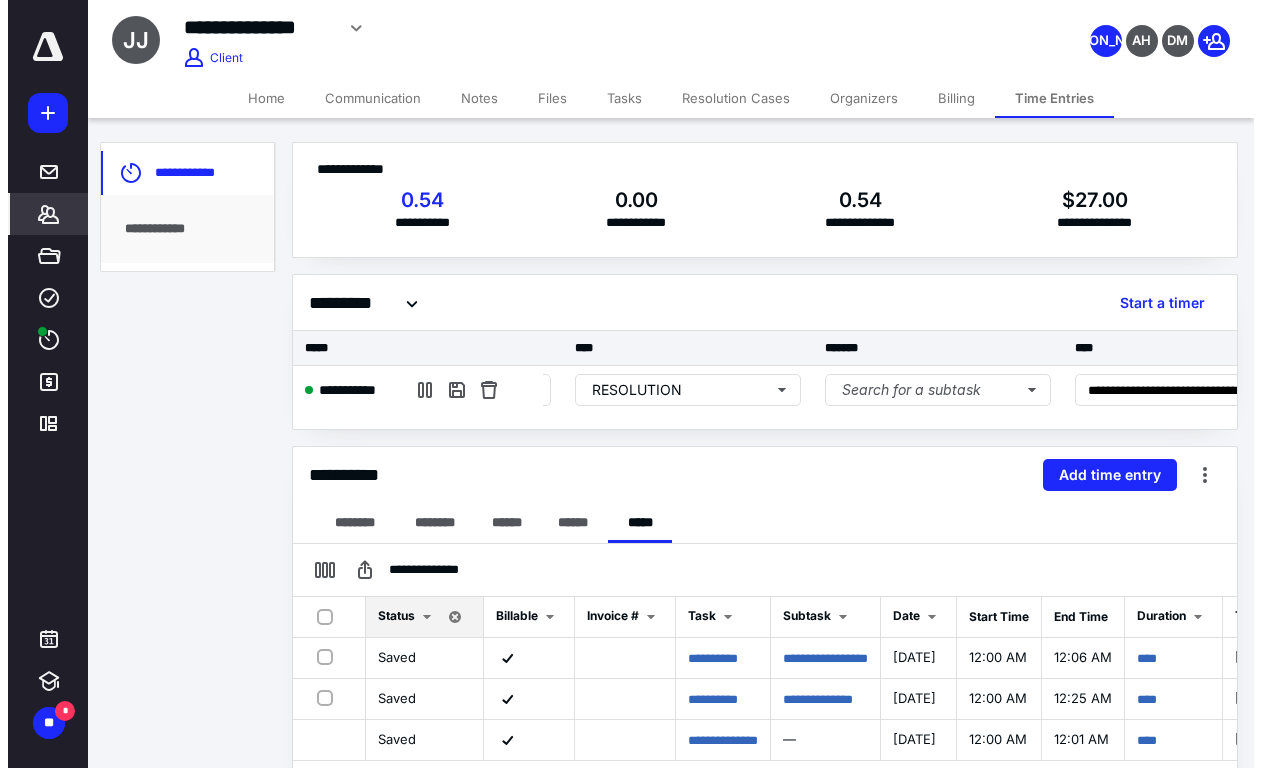 scroll, scrollTop: 0, scrollLeft: 375, axis: horizontal 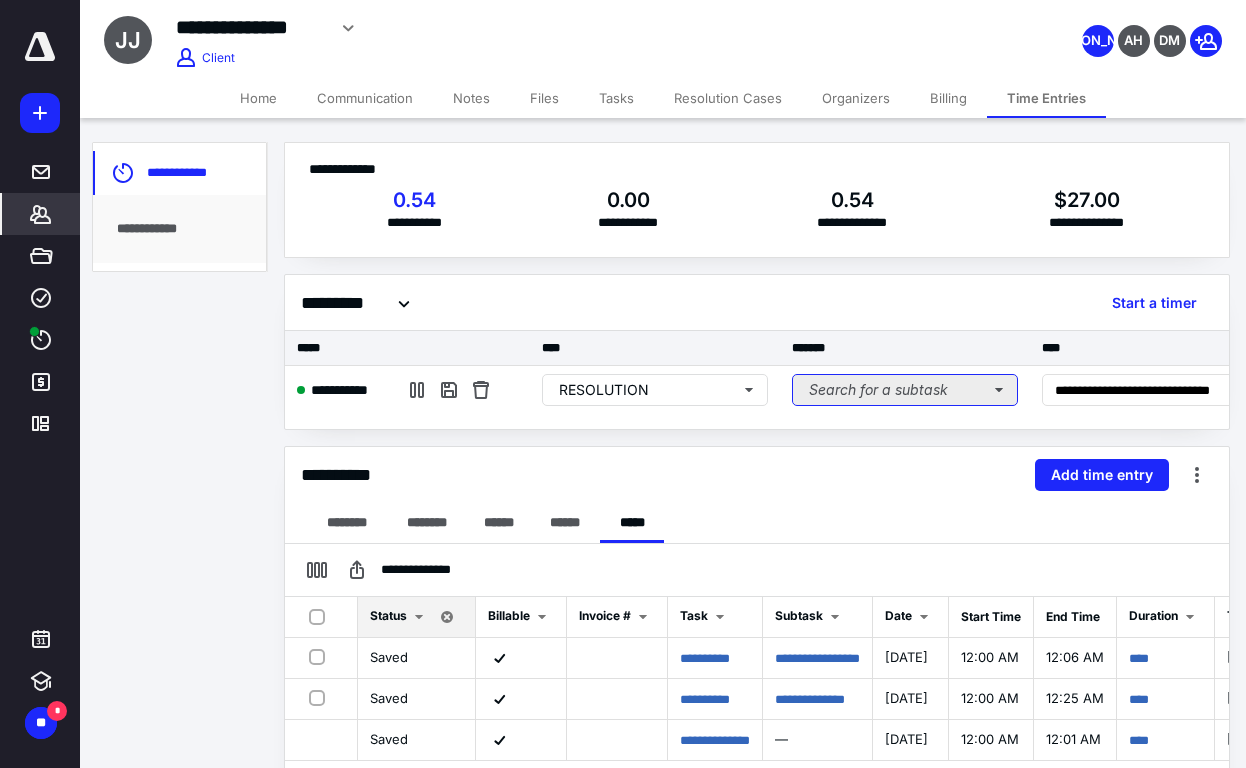 click on "Search for a subtask" at bounding box center (905, 390) 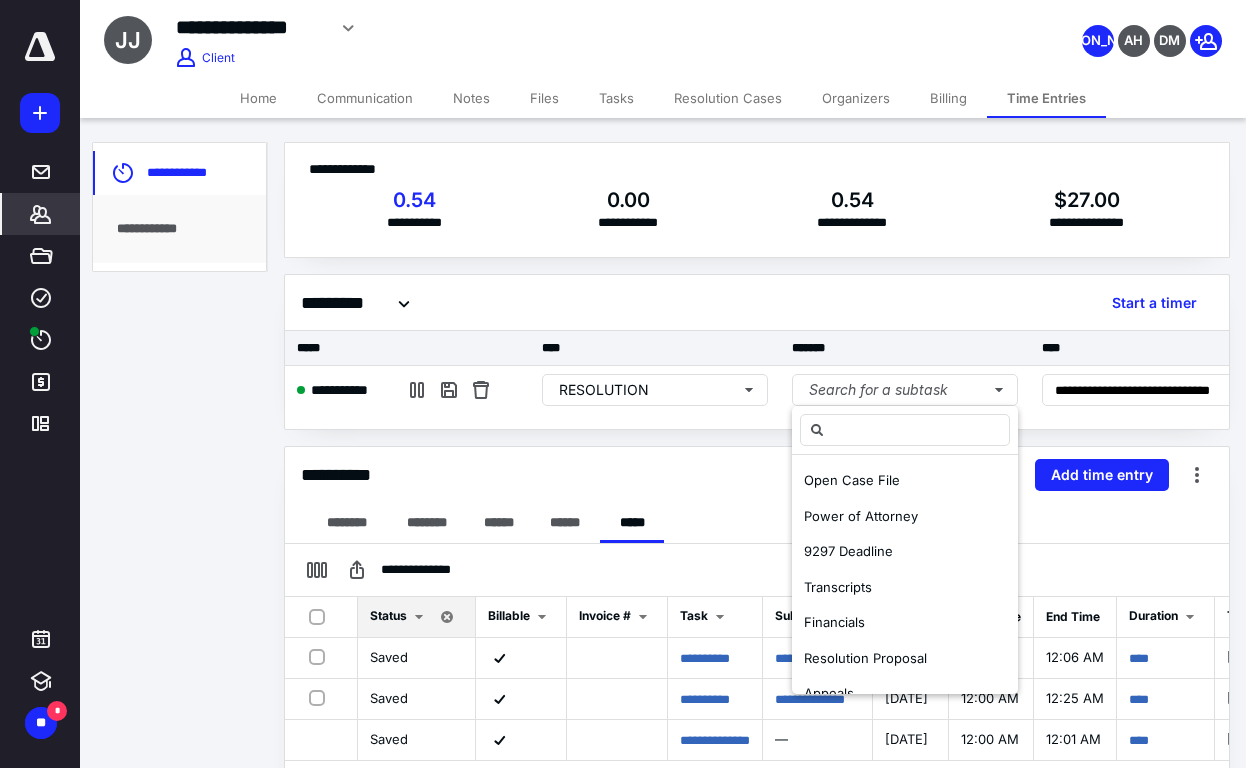 click on "**********" at bounding box center (757, 475) 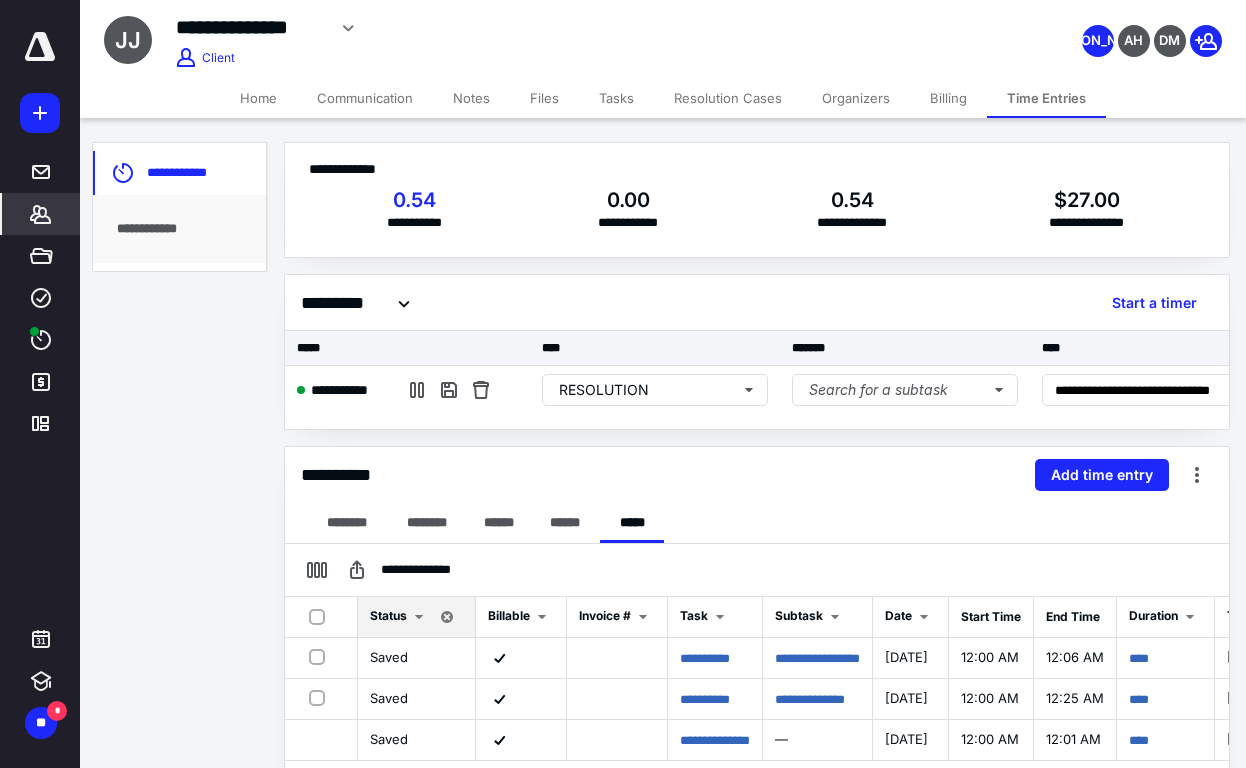 drag, startPoint x: 943, startPoint y: 33, endPoint x: 975, endPoint y: 6, distance: 41.868843 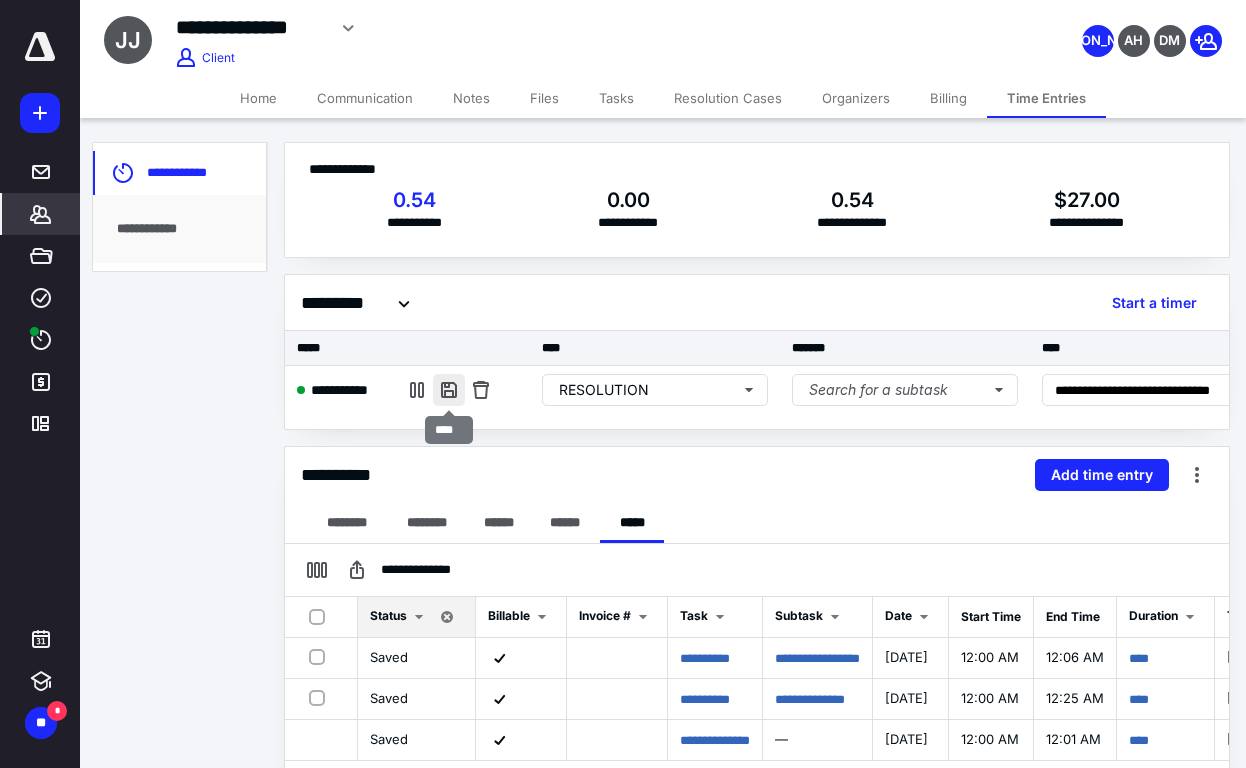 click at bounding box center (449, 390) 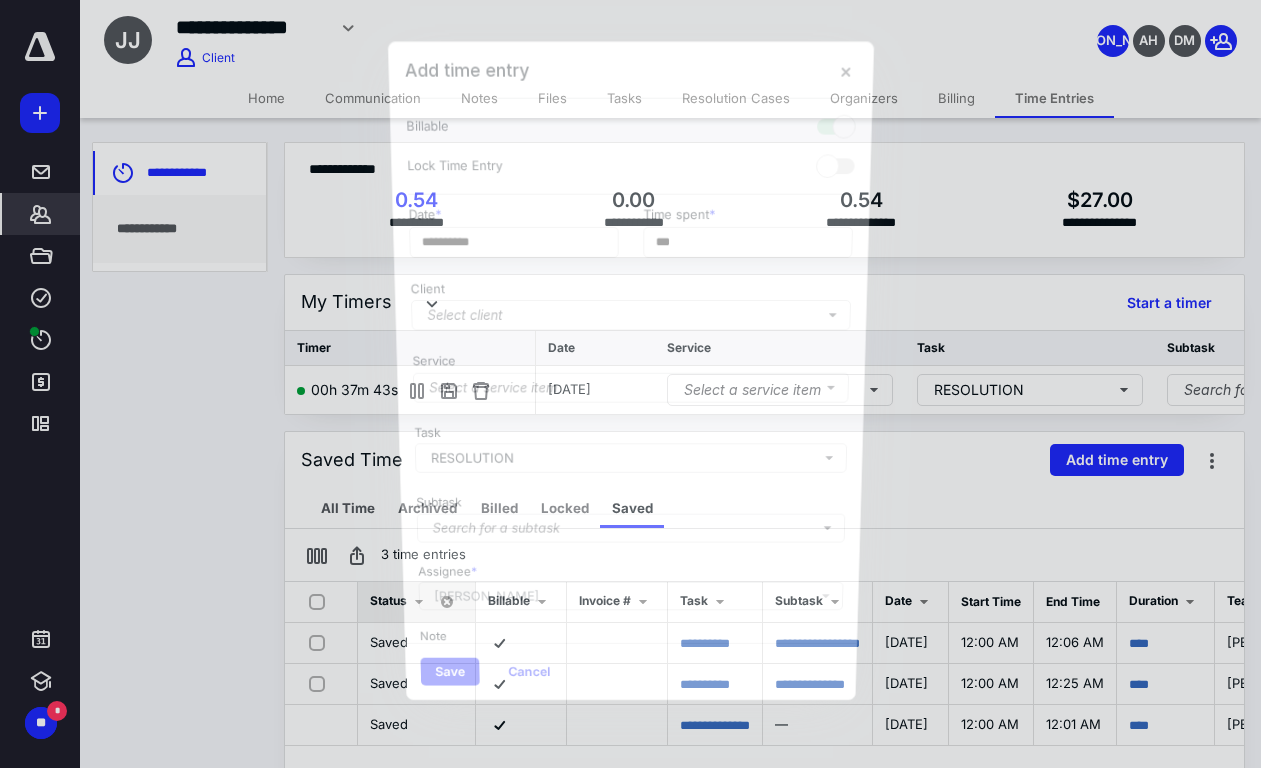 scroll, scrollTop: 0, scrollLeft: 375, axis: horizontal 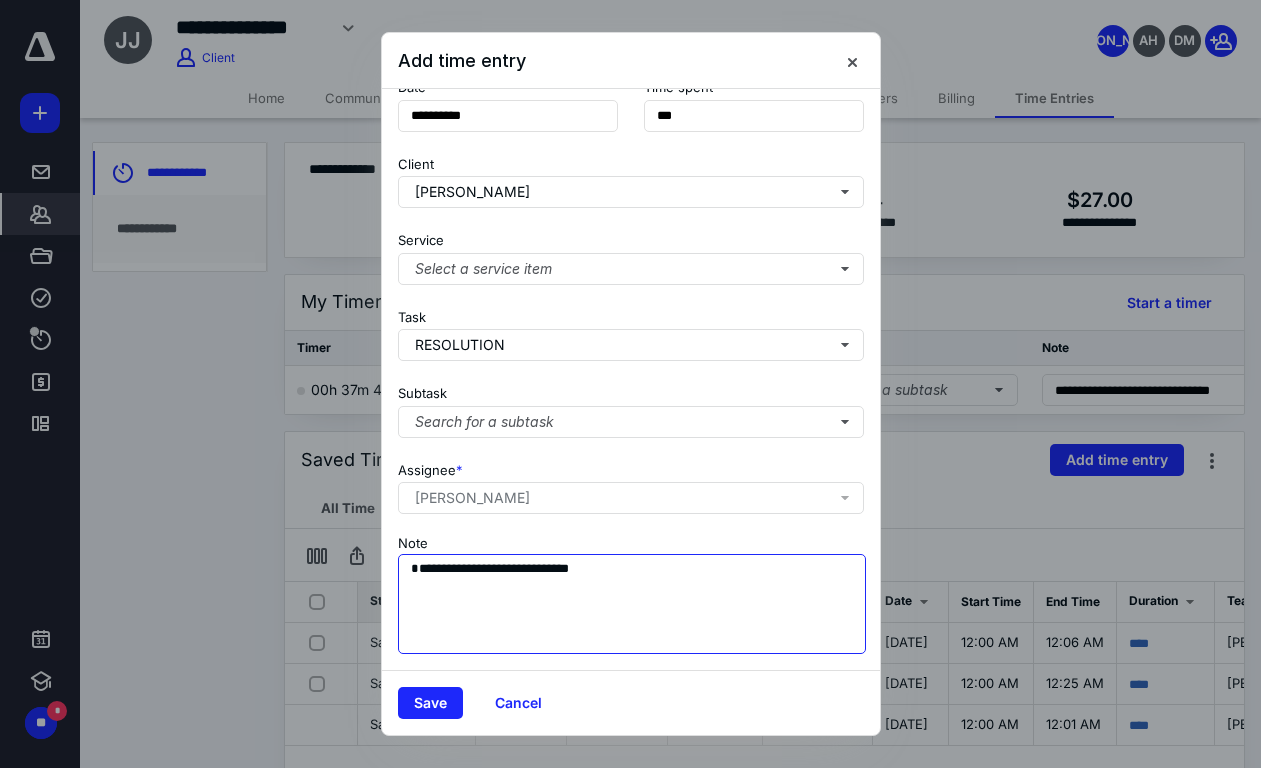click on "**********" at bounding box center (632, 604) 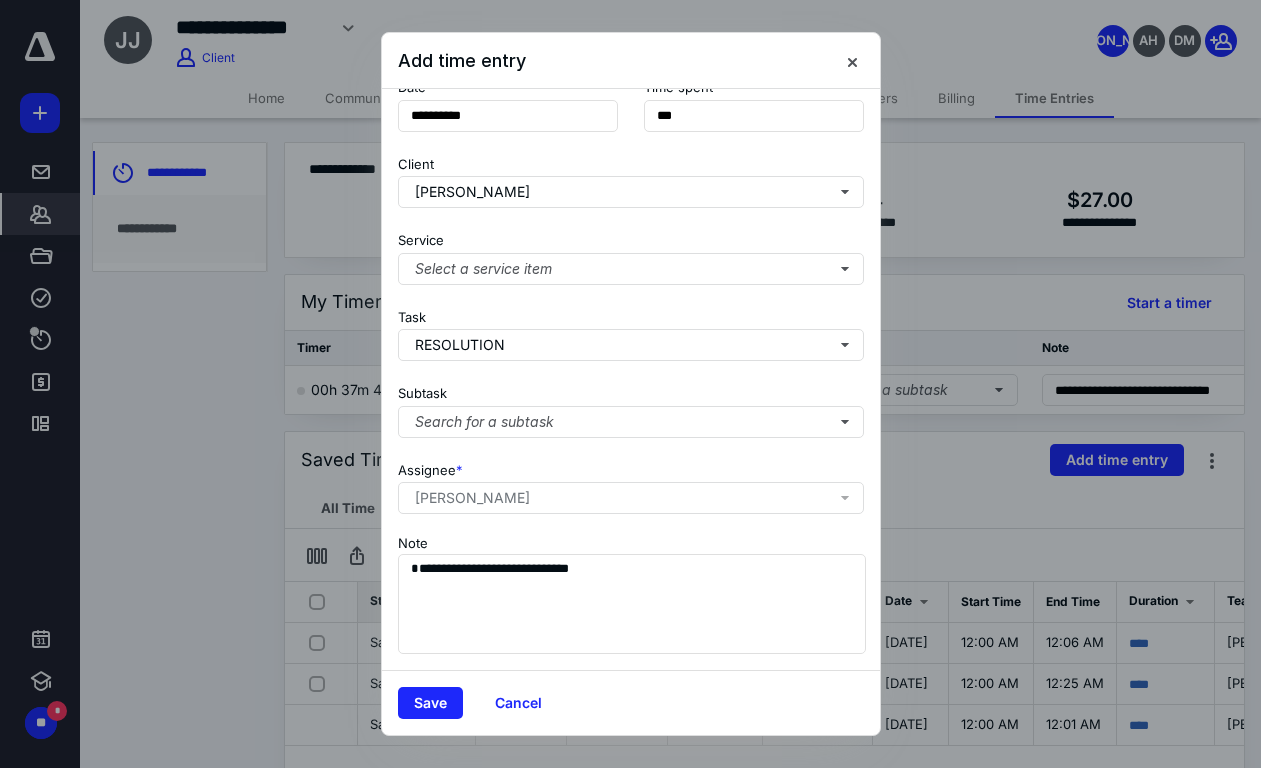 click on "**********" at bounding box center [631, 379] 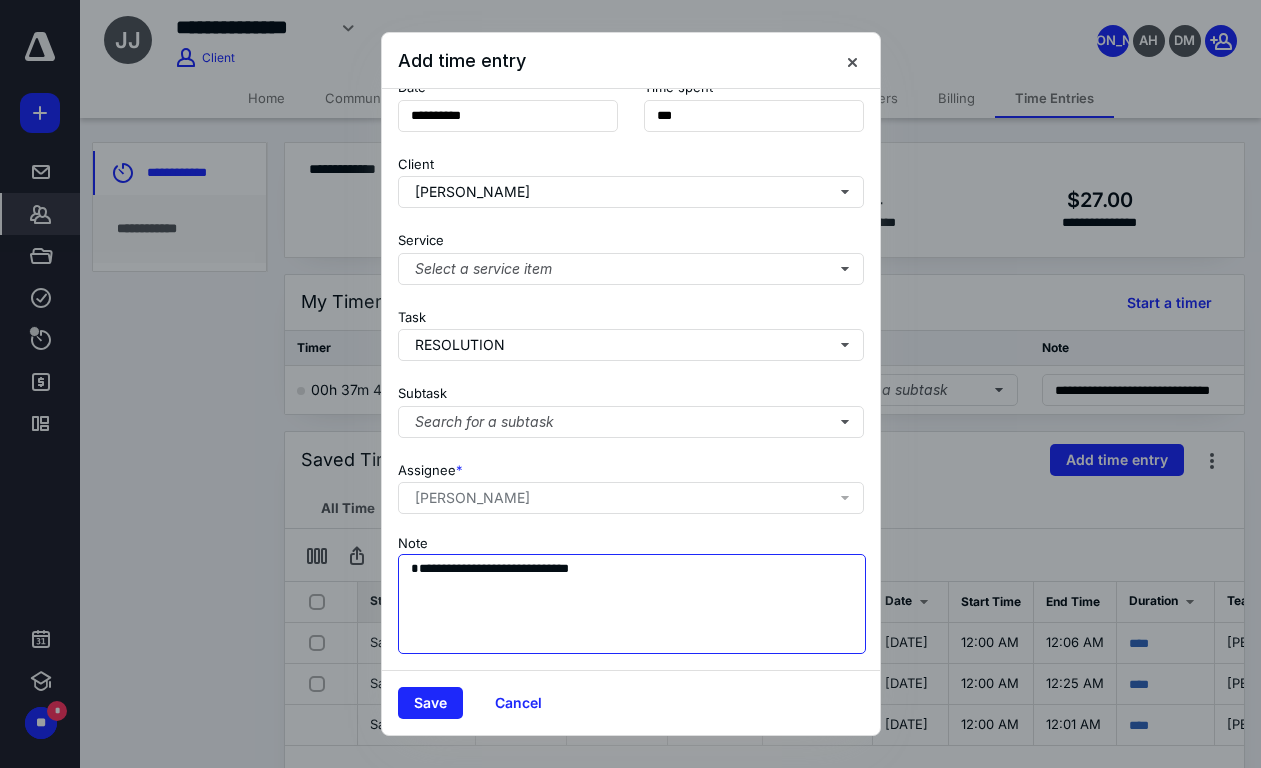 click on "**********" at bounding box center [632, 604] 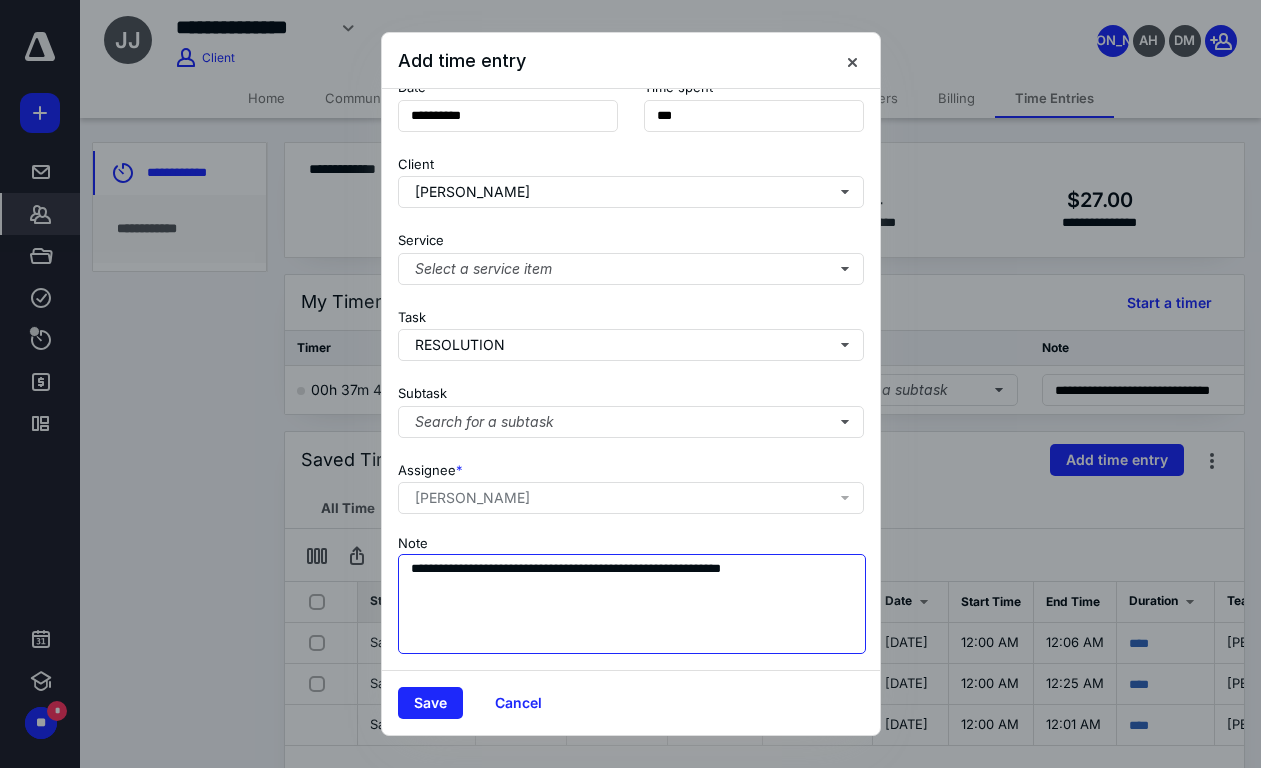 click on "**********" at bounding box center [632, 604] 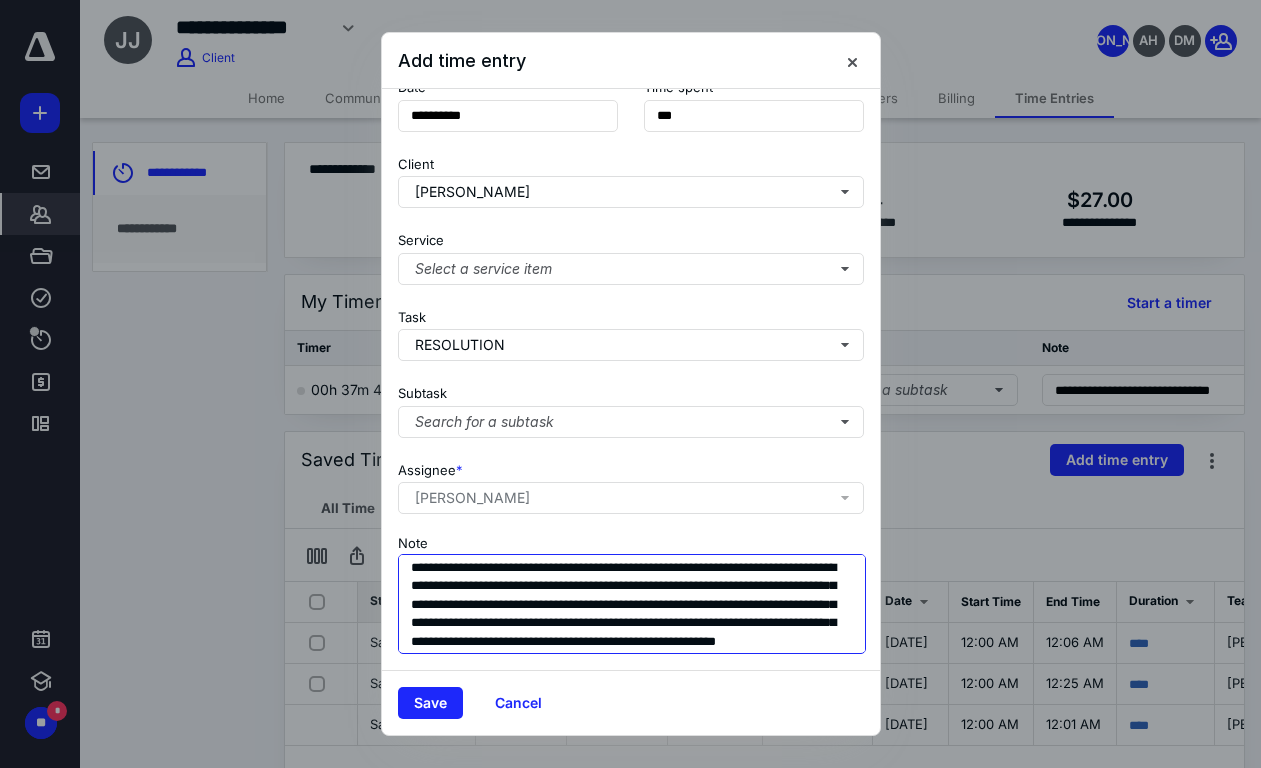 scroll, scrollTop: 36, scrollLeft: 0, axis: vertical 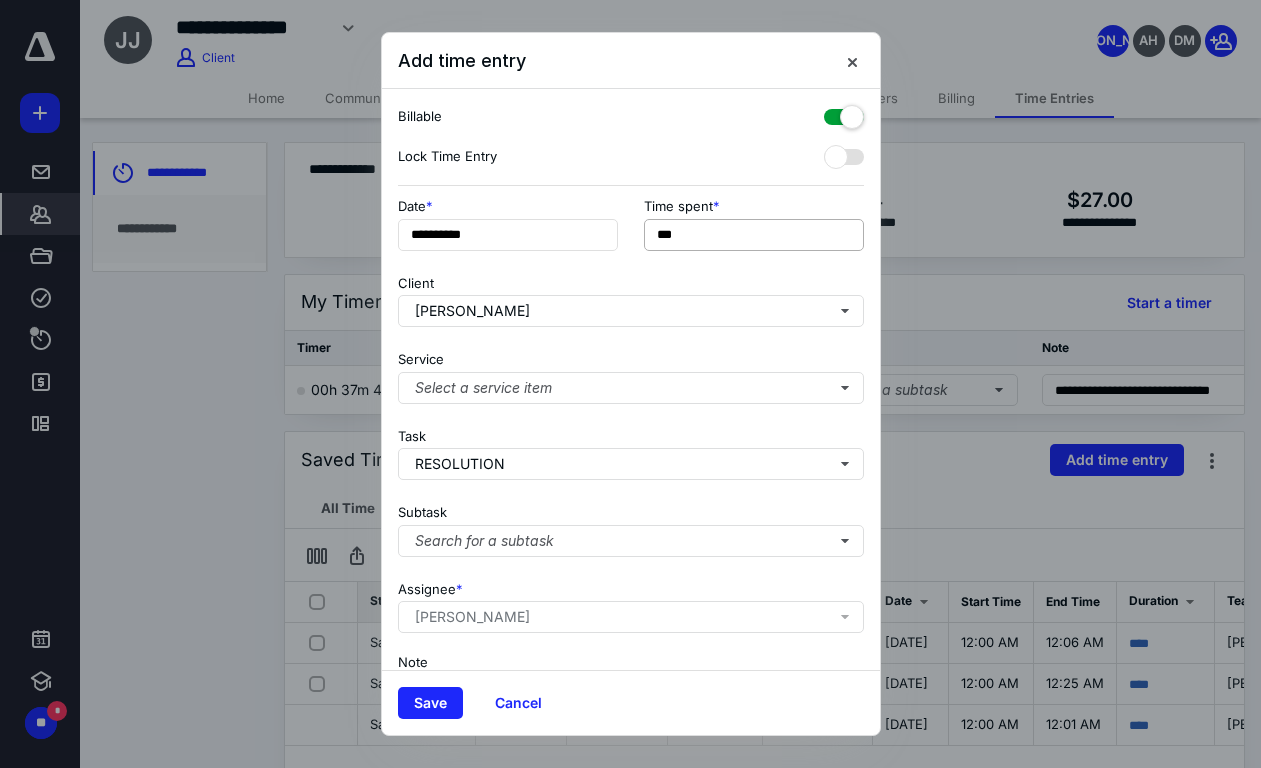 type on "**********" 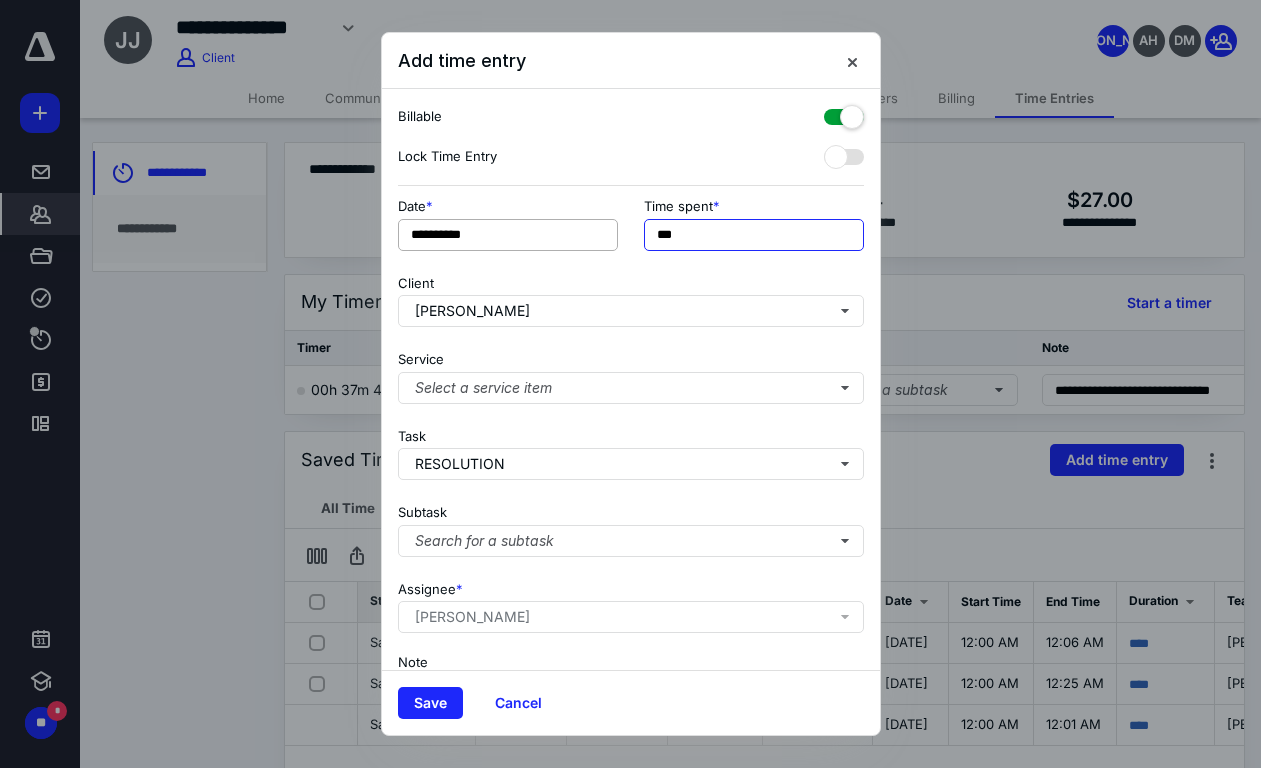 drag, startPoint x: 700, startPoint y: 230, endPoint x: 581, endPoint y: 224, distance: 119.15116 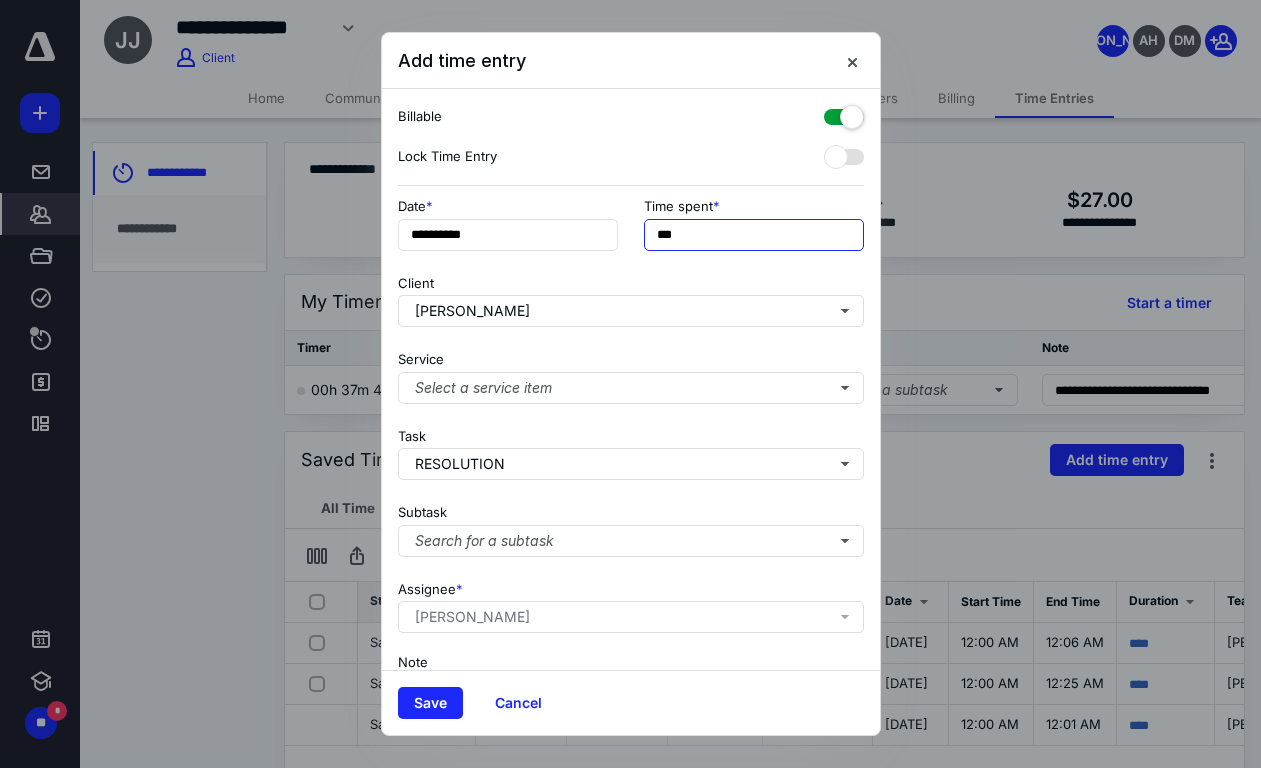 type on "***" 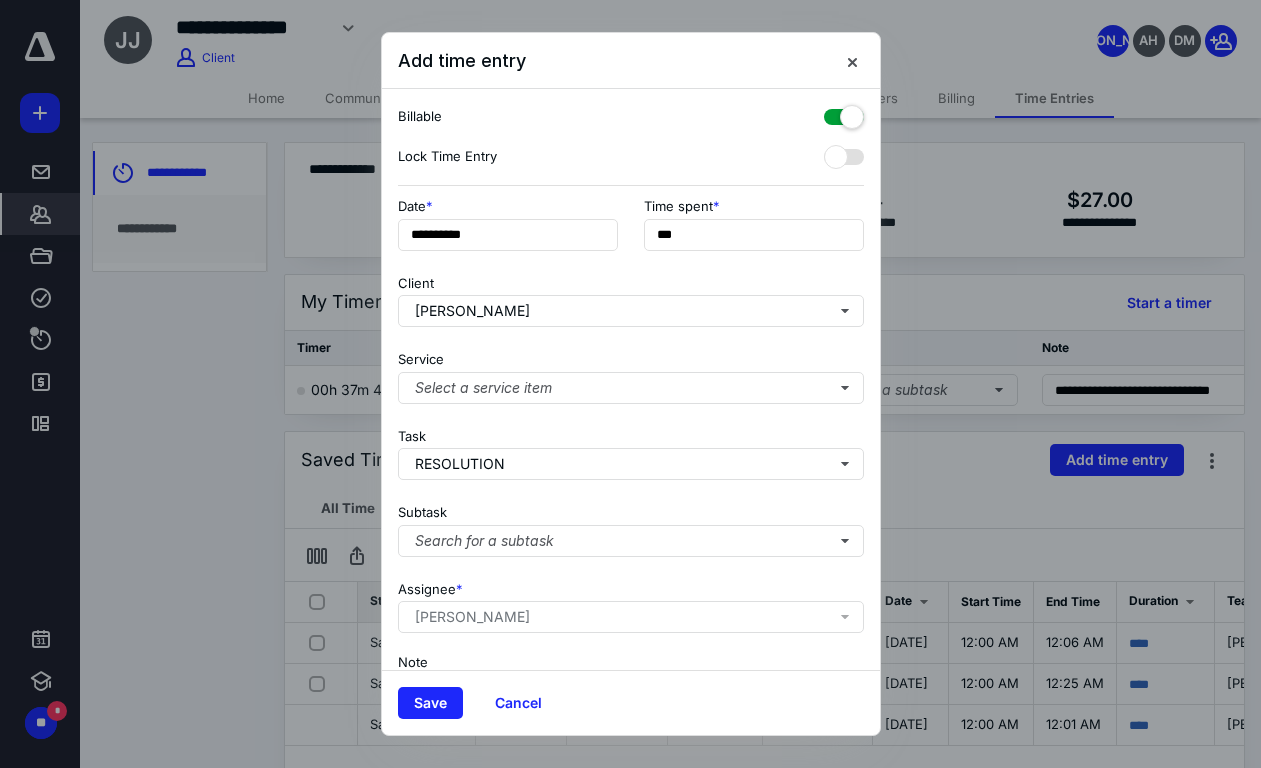 click on "**********" at bounding box center (631, 379) 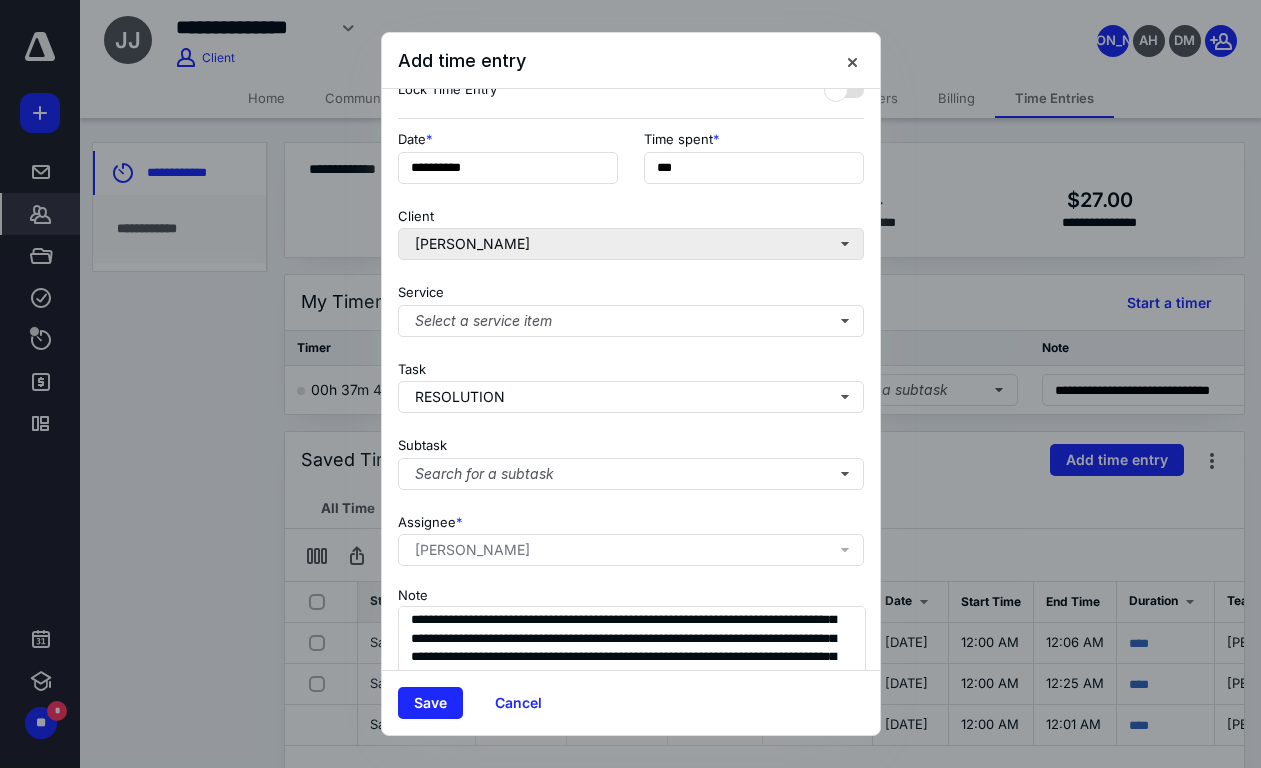 scroll, scrollTop: 134, scrollLeft: 0, axis: vertical 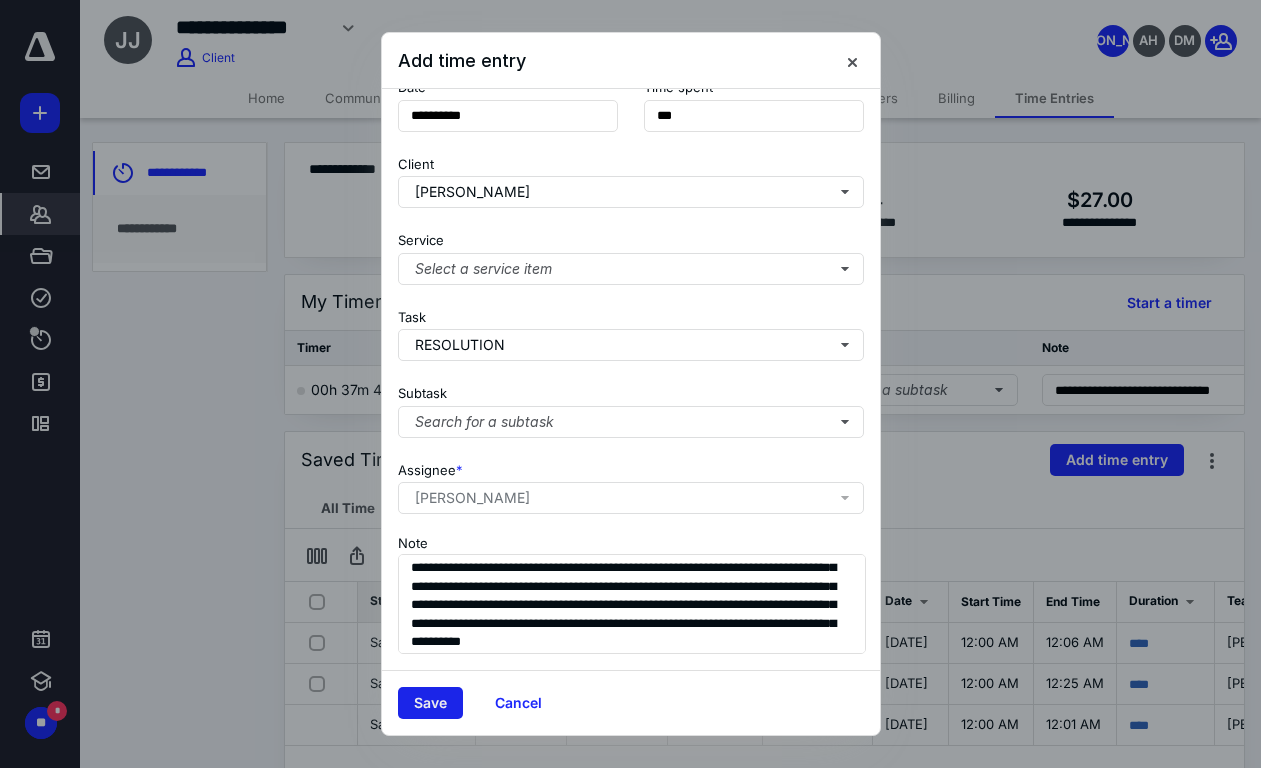 click on "Save" at bounding box center (430, 703) 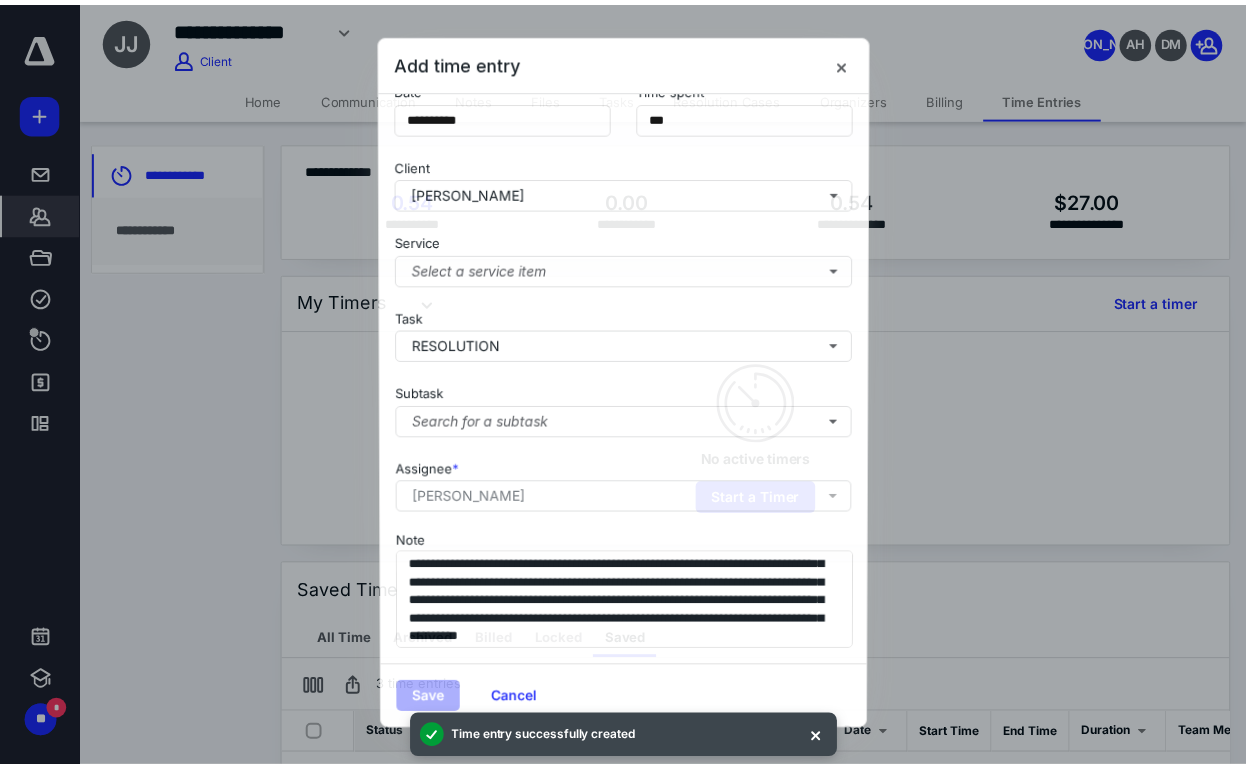 scroll, scrollTop: 0, scrollLeft: 0, axis: both 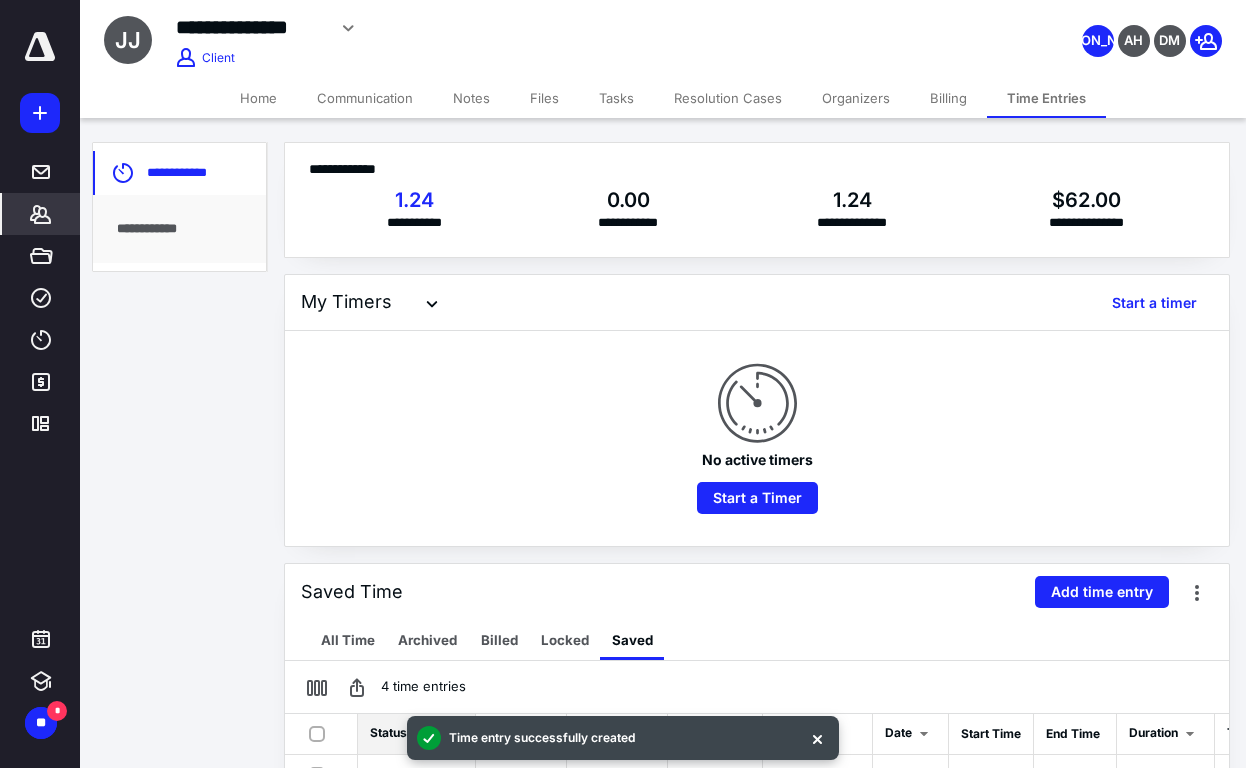 click 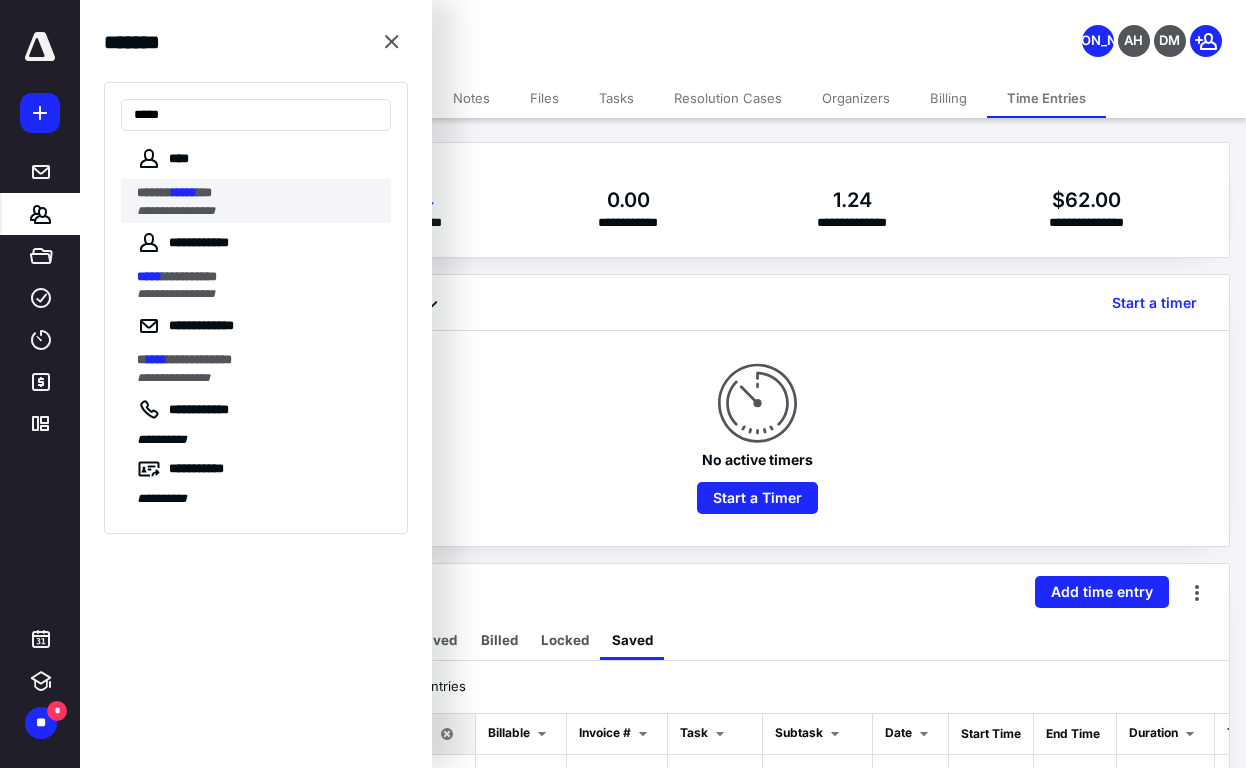 type on "*****" 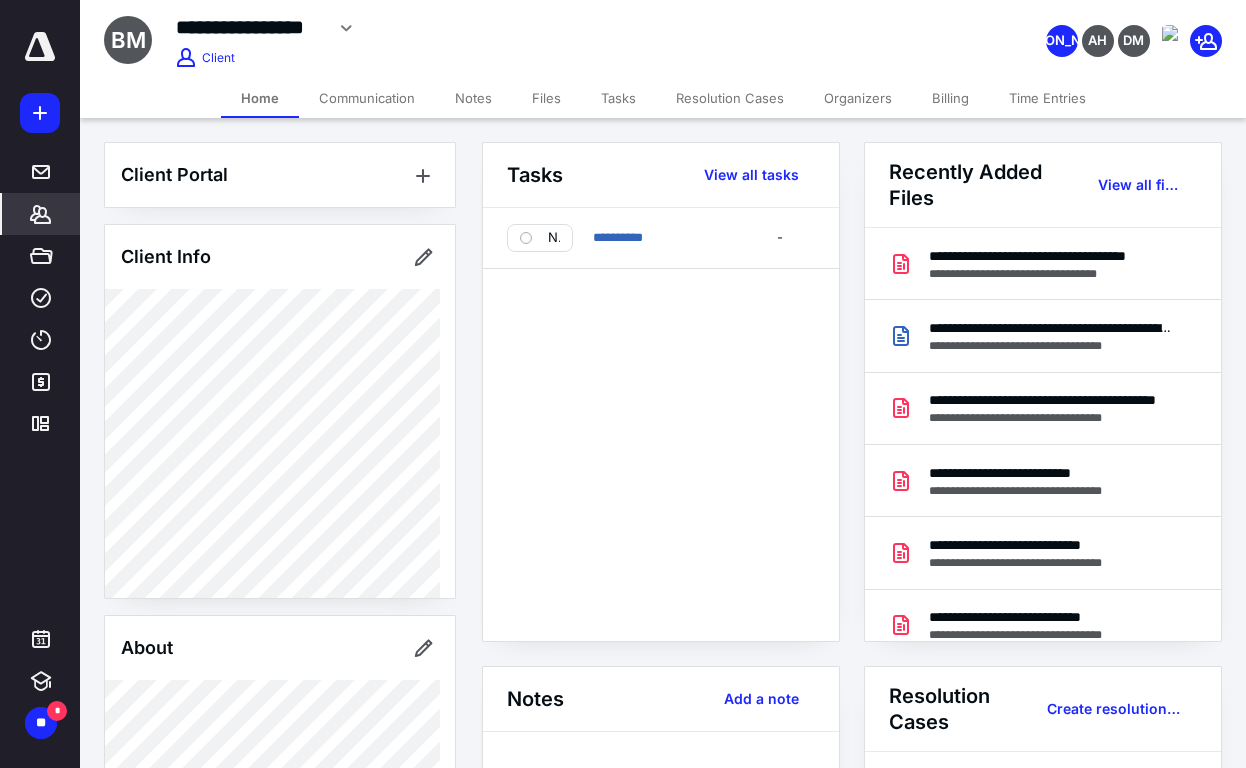 click on "Time Entries" at bounding box center [1047, 98] 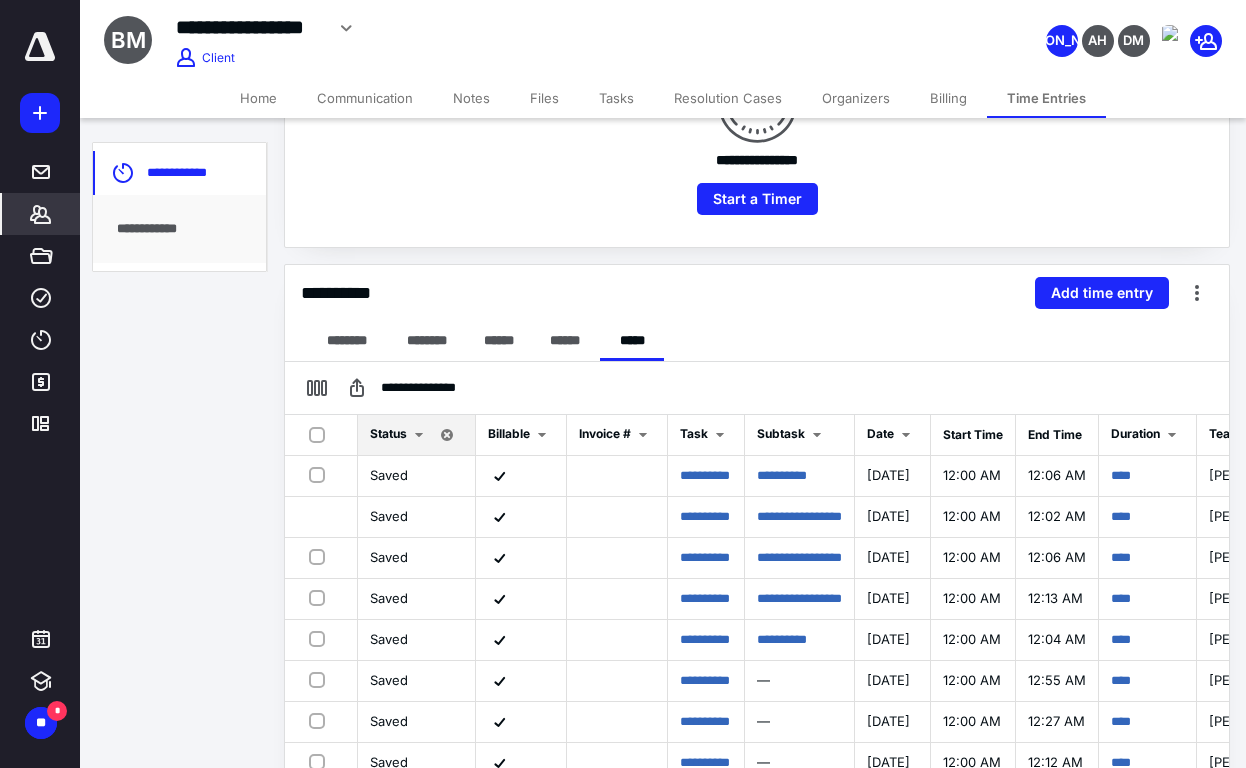 scroll, scrollTop: 400, scrollLeft: 0, axis: vertical 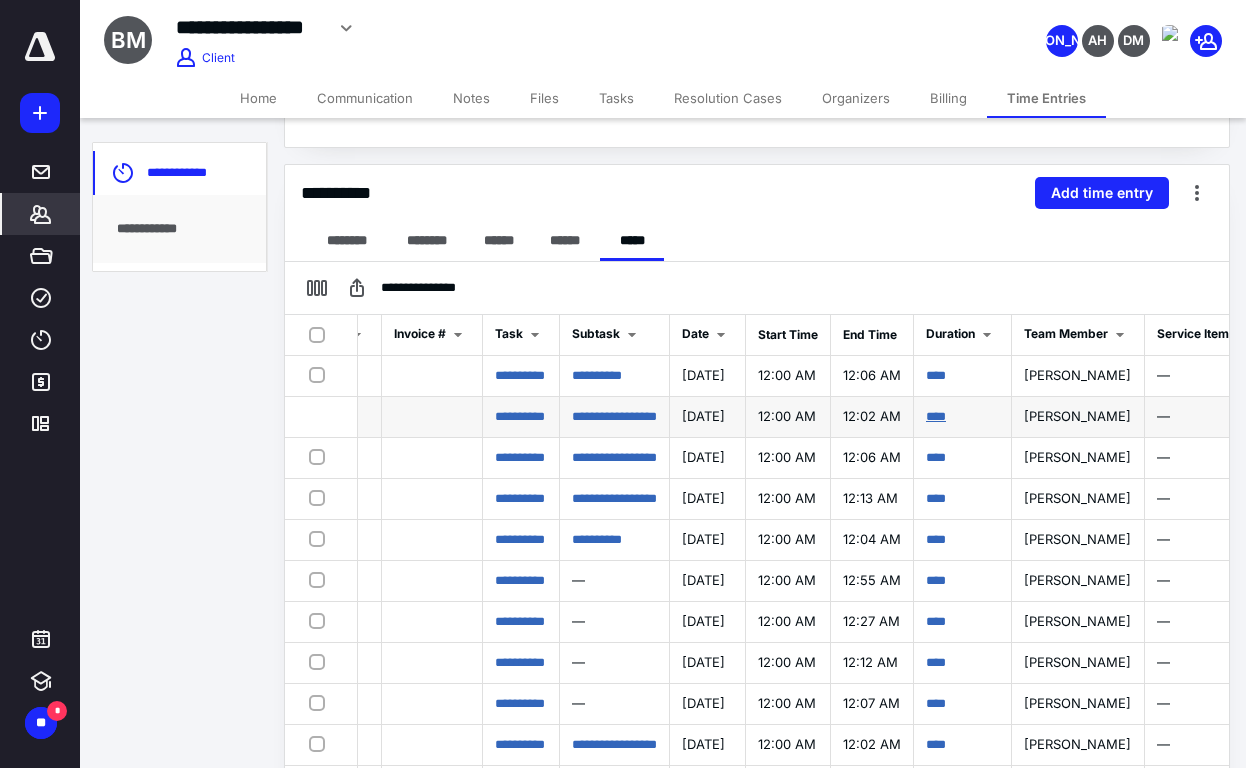 click on "****" at bounding box center (936, 416) 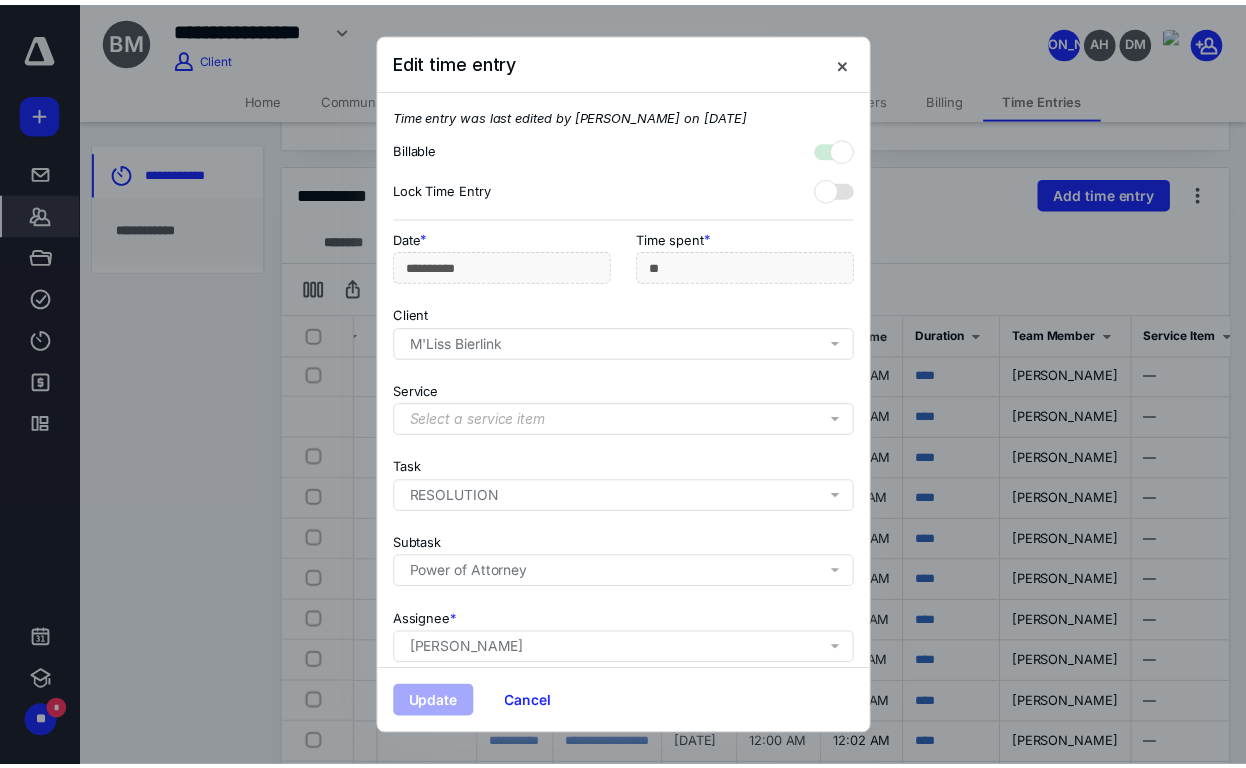 scroll, scrollTop: 165, scrollLeft: 0, axis: vertical 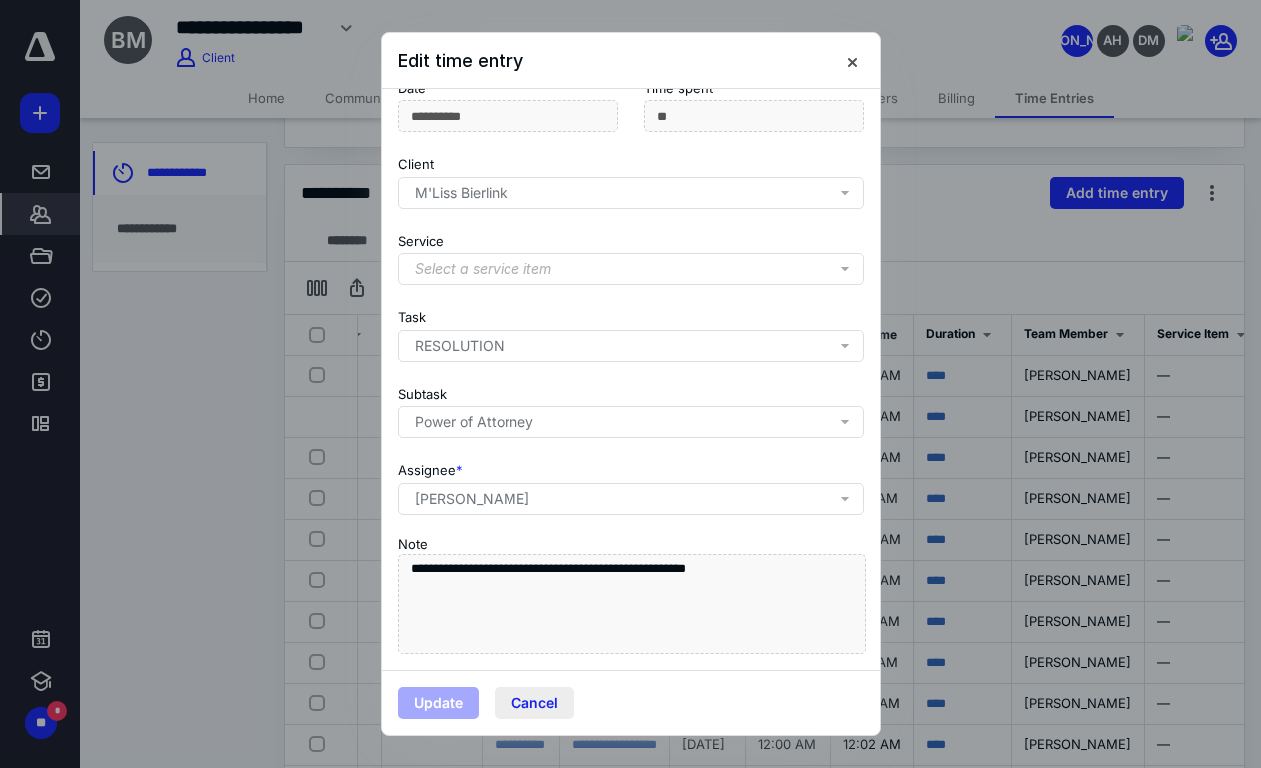 click on "Cancel" at bounding box center [534, 703] 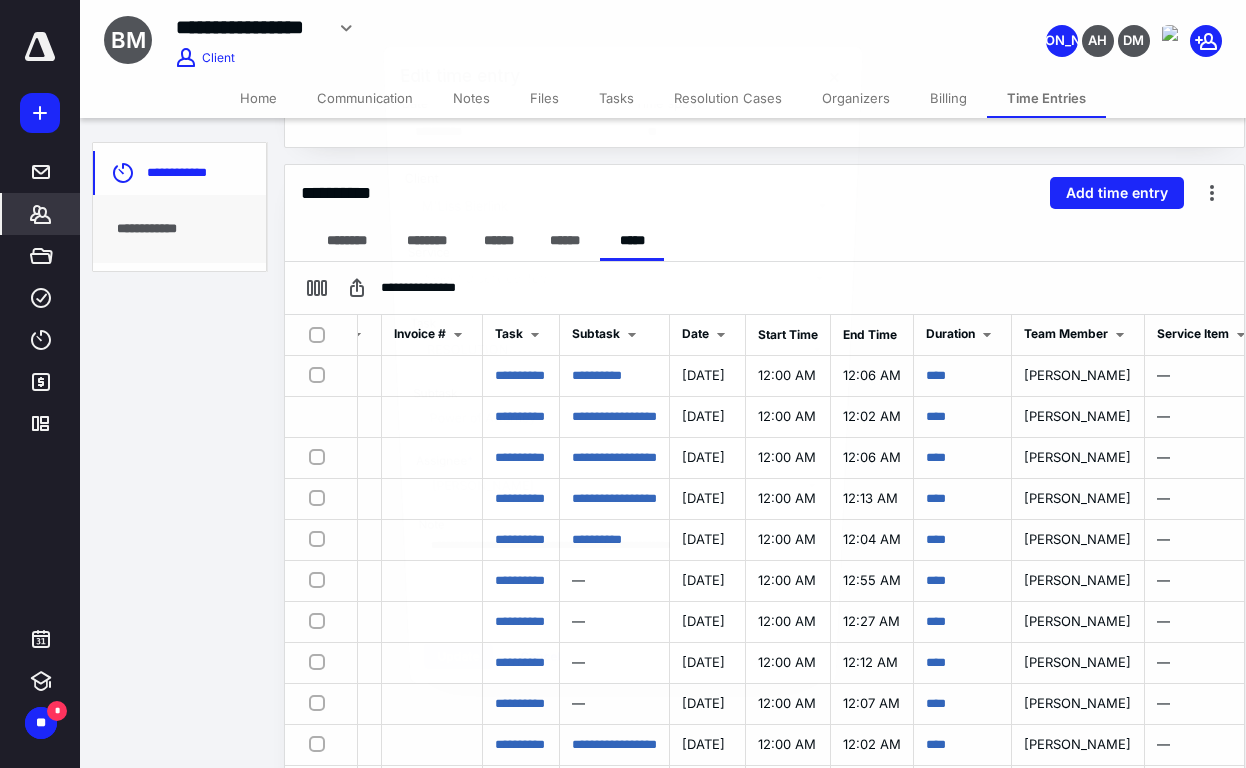 click on "**********" at bounding box center (630, 267) 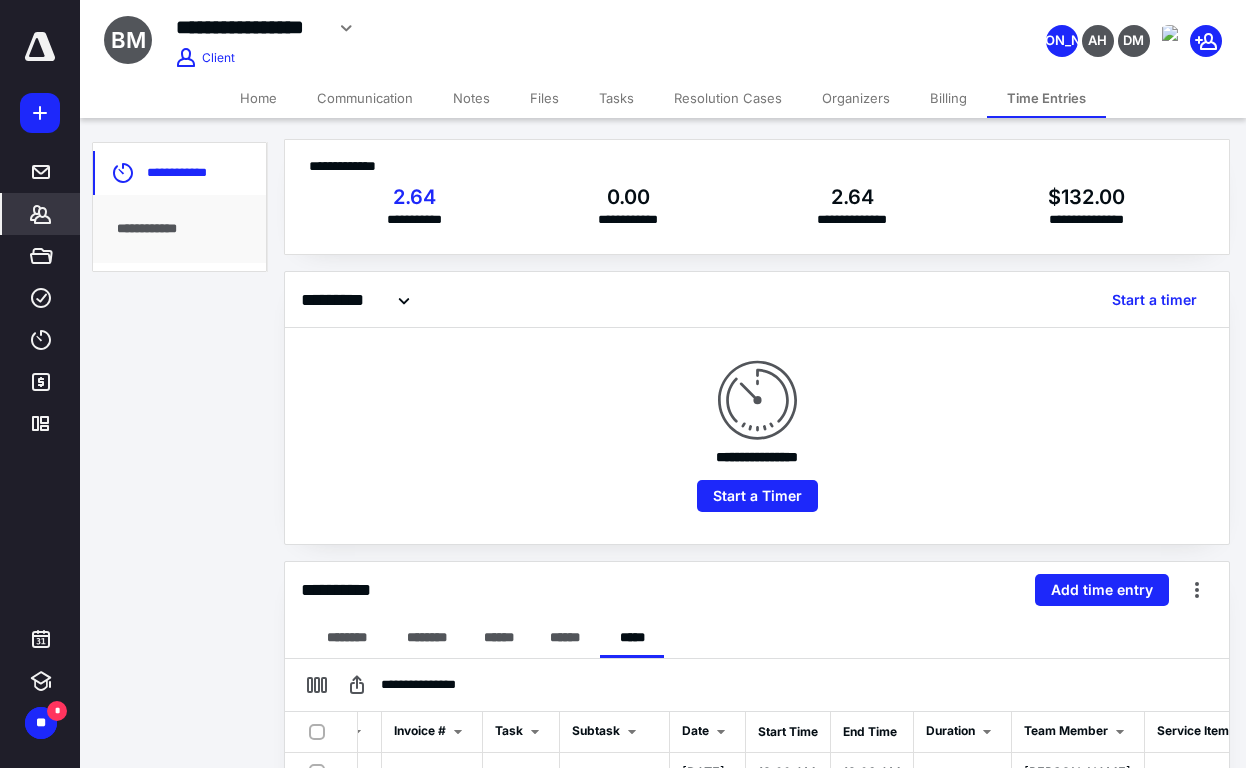 scroll, scrollTop: 0, scrollLeft: 0, axis: both 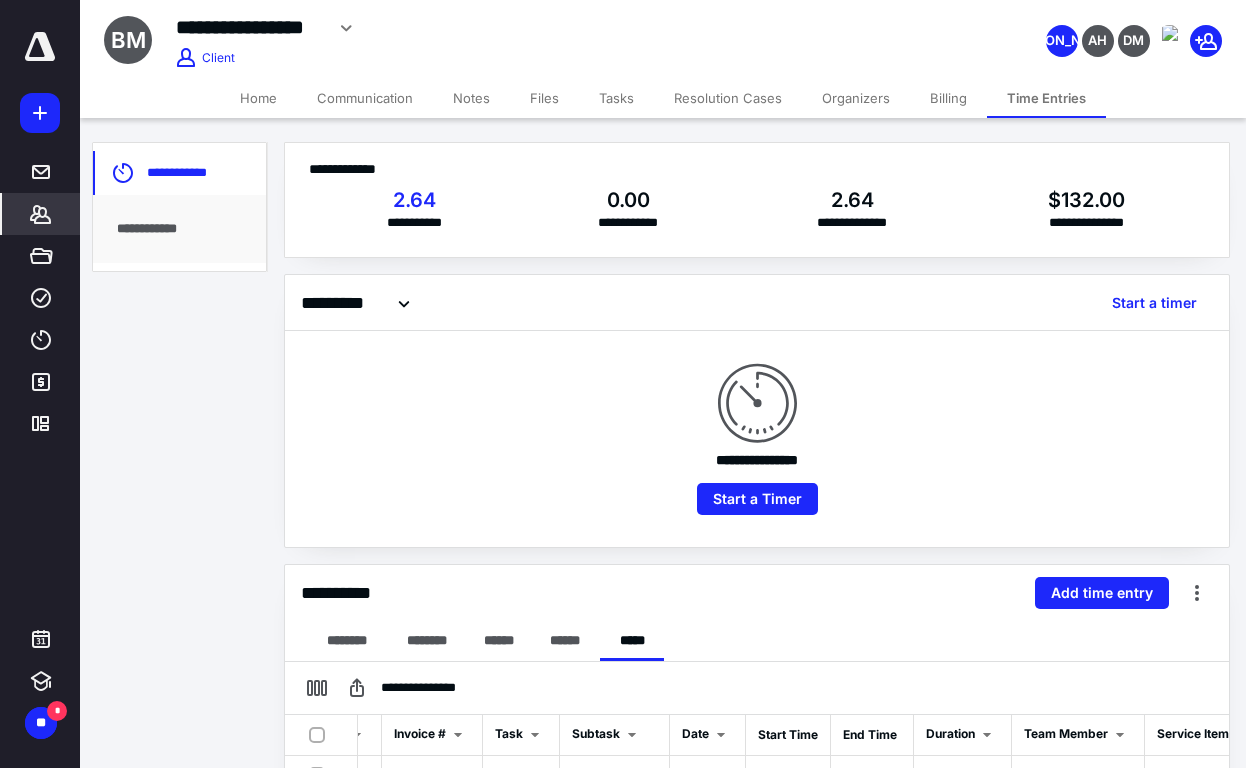 click on "**********" at bounding box center (757, 439) 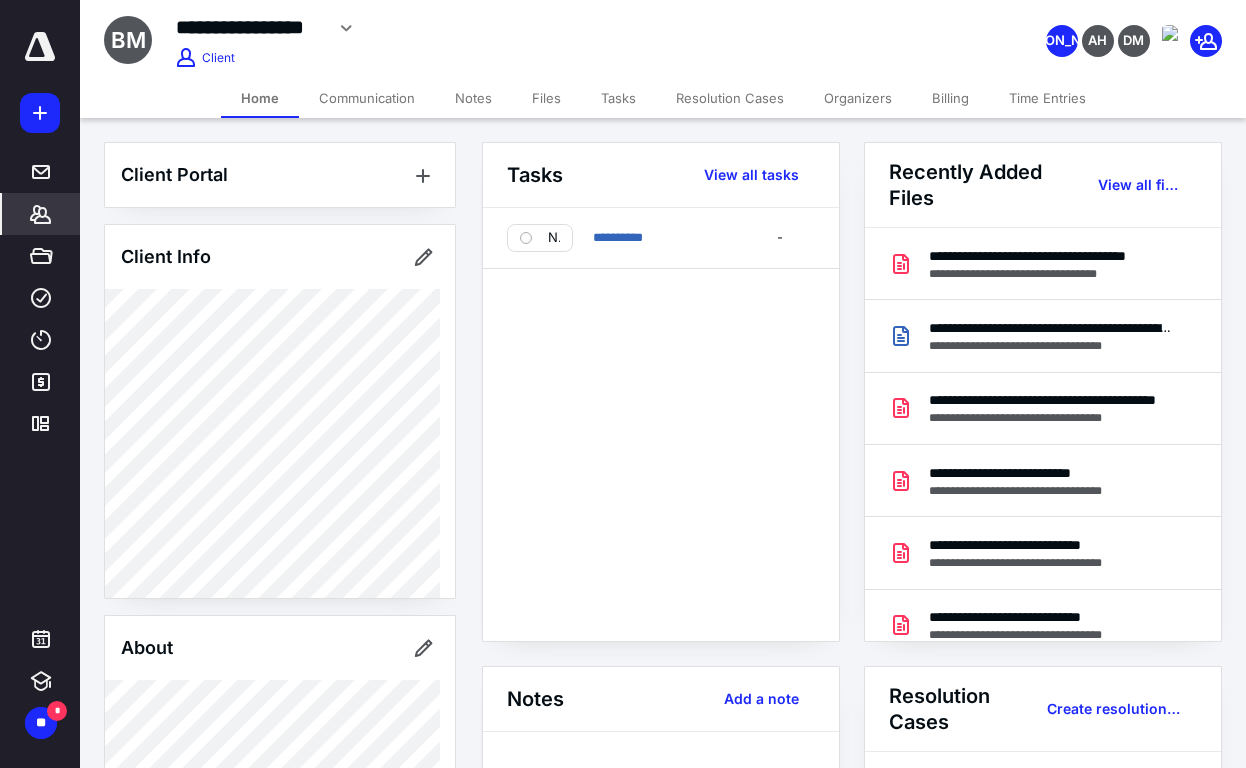 click on "**********" at bounding box center [661, 424] 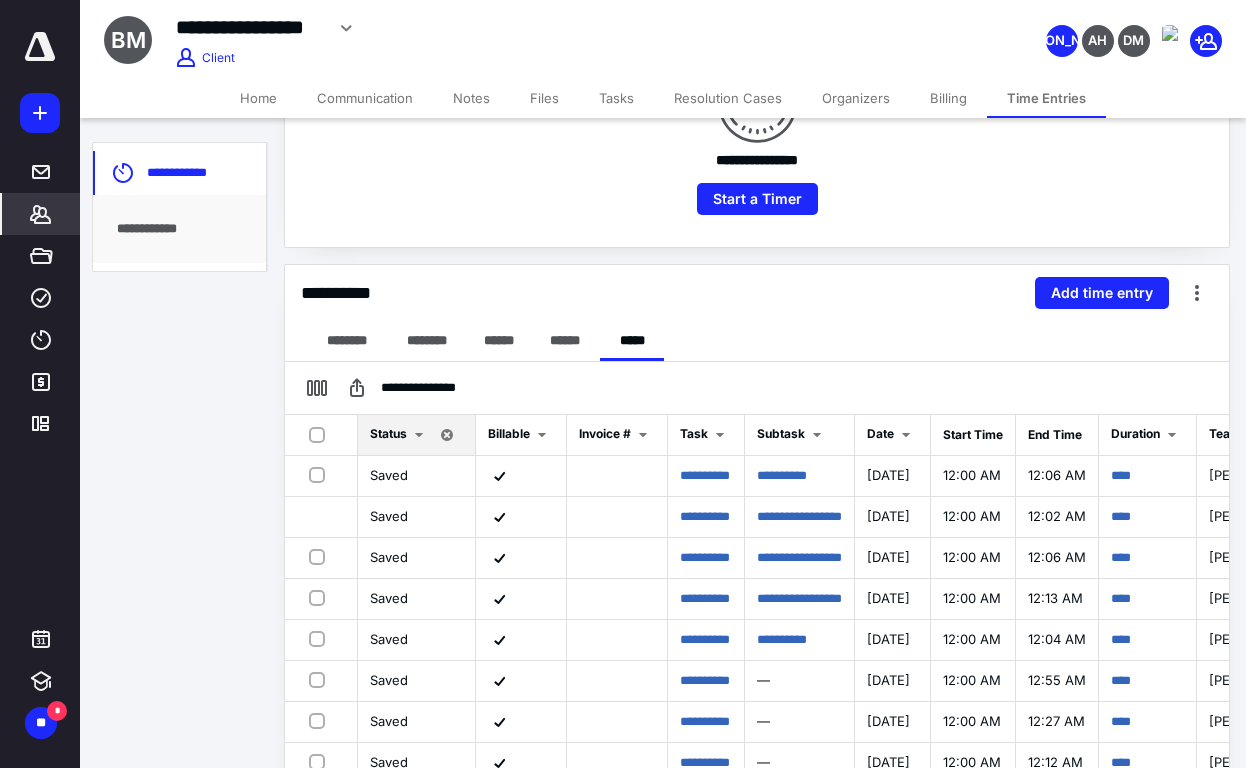 scroll, scrollTop: 100, scrollLeft: 0, axis: vertical 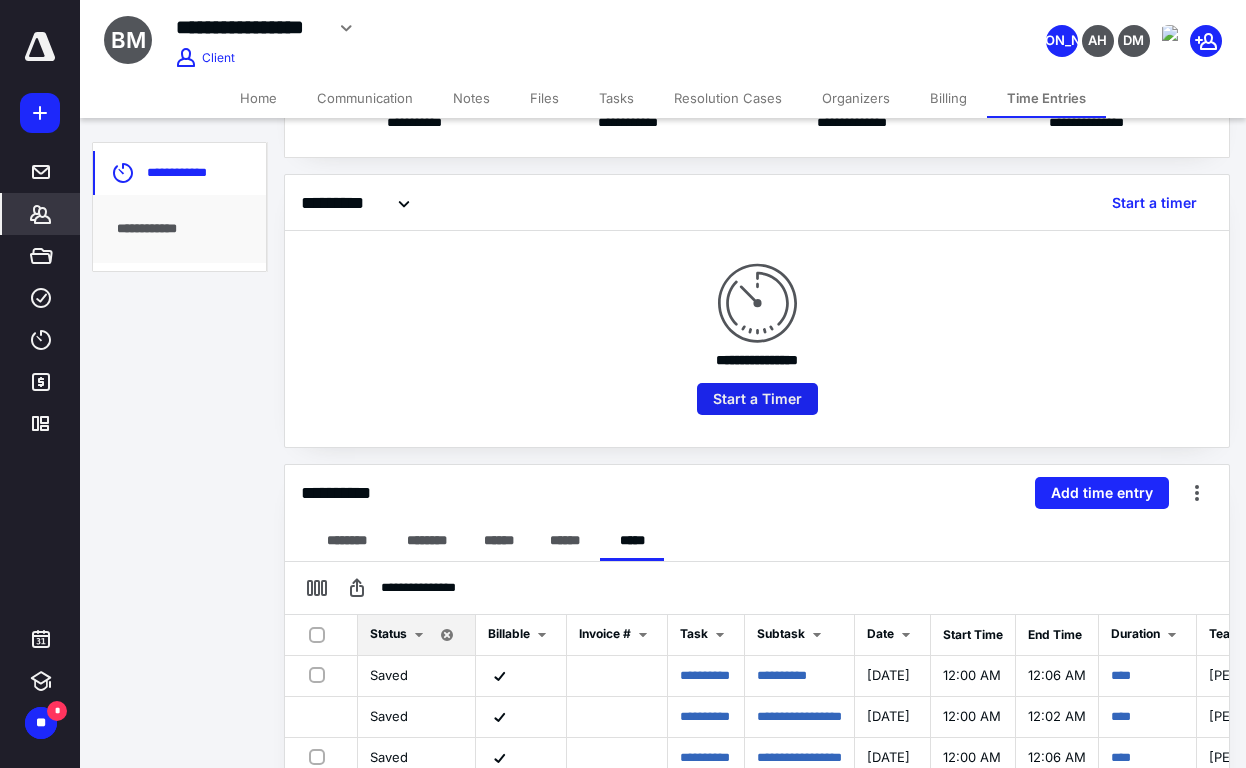 click on "Start a Timer" at bounding box center [757, 399] 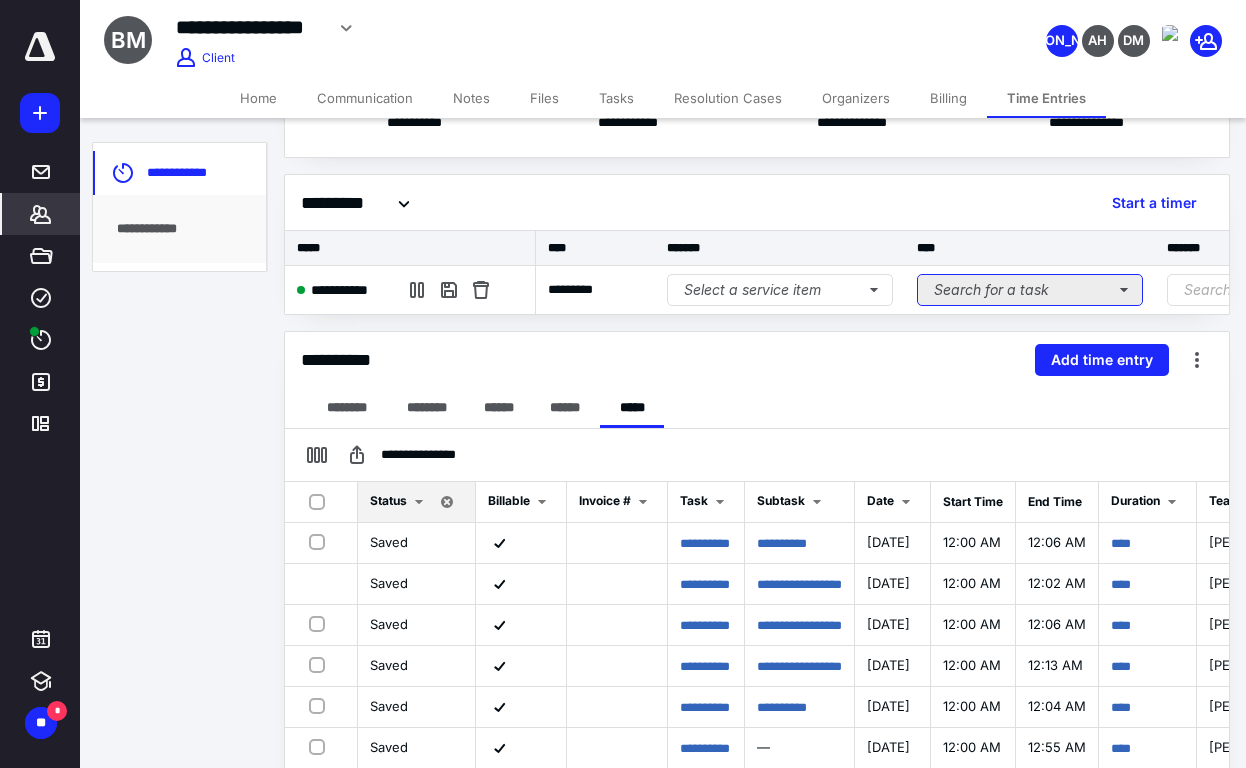 click on "Search for a task" at bounding box center [1030, 290] 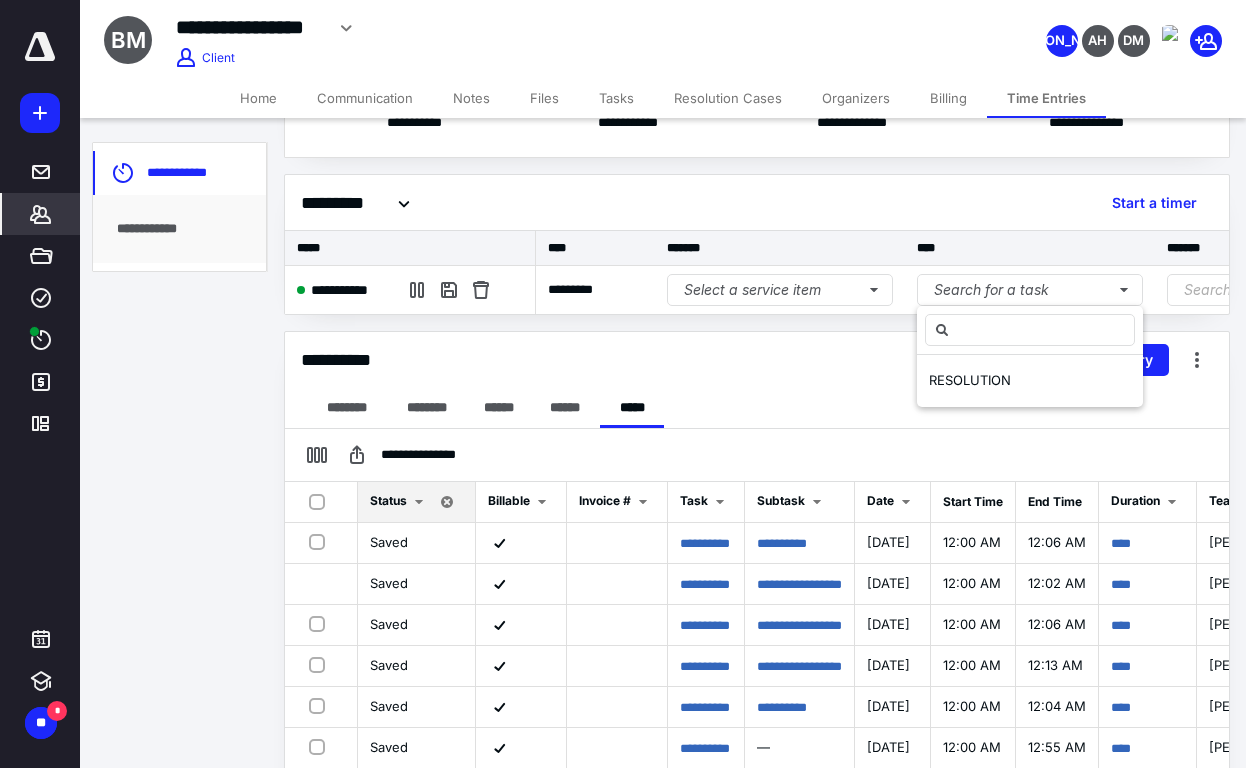 click on "RESOLUTION" at bounding box center [1030, 381] 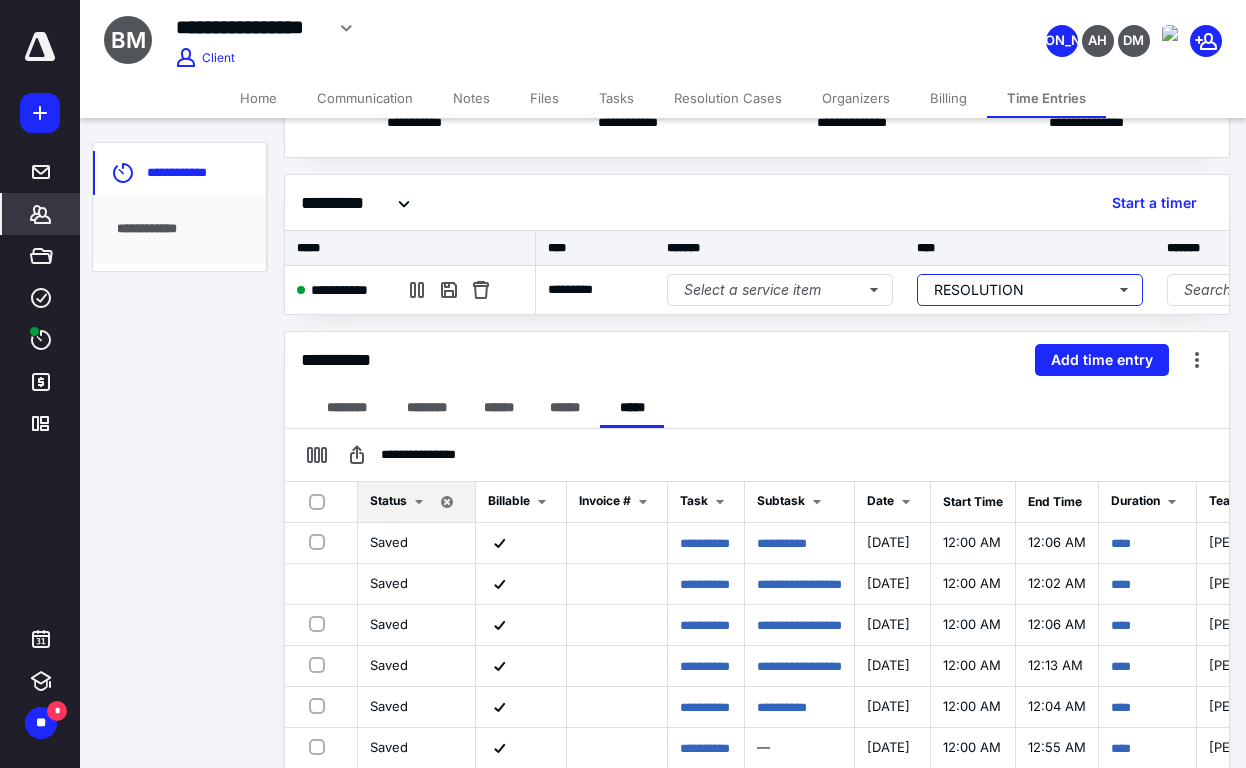 scroll, scrollTop: 0, scrollLeft: 321, axis: horizontal 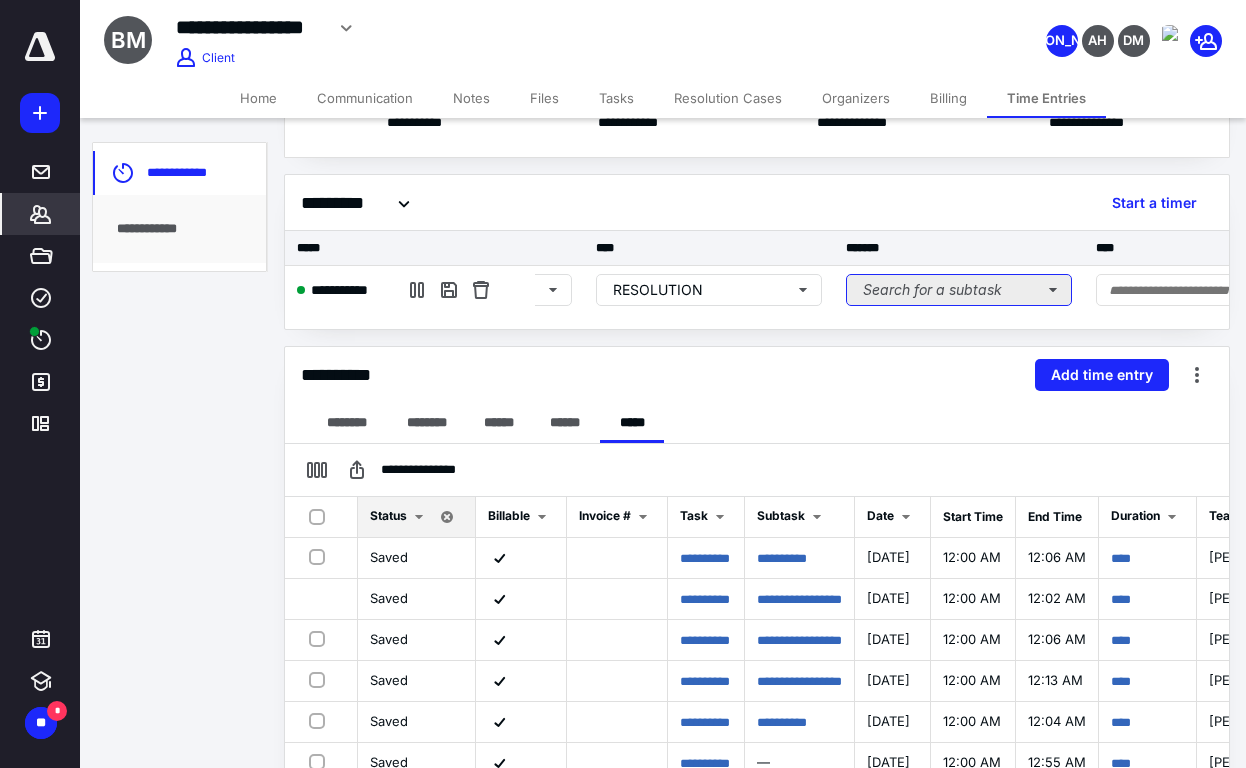 click on "Search for a subtask" at bounding box center (959, 290) 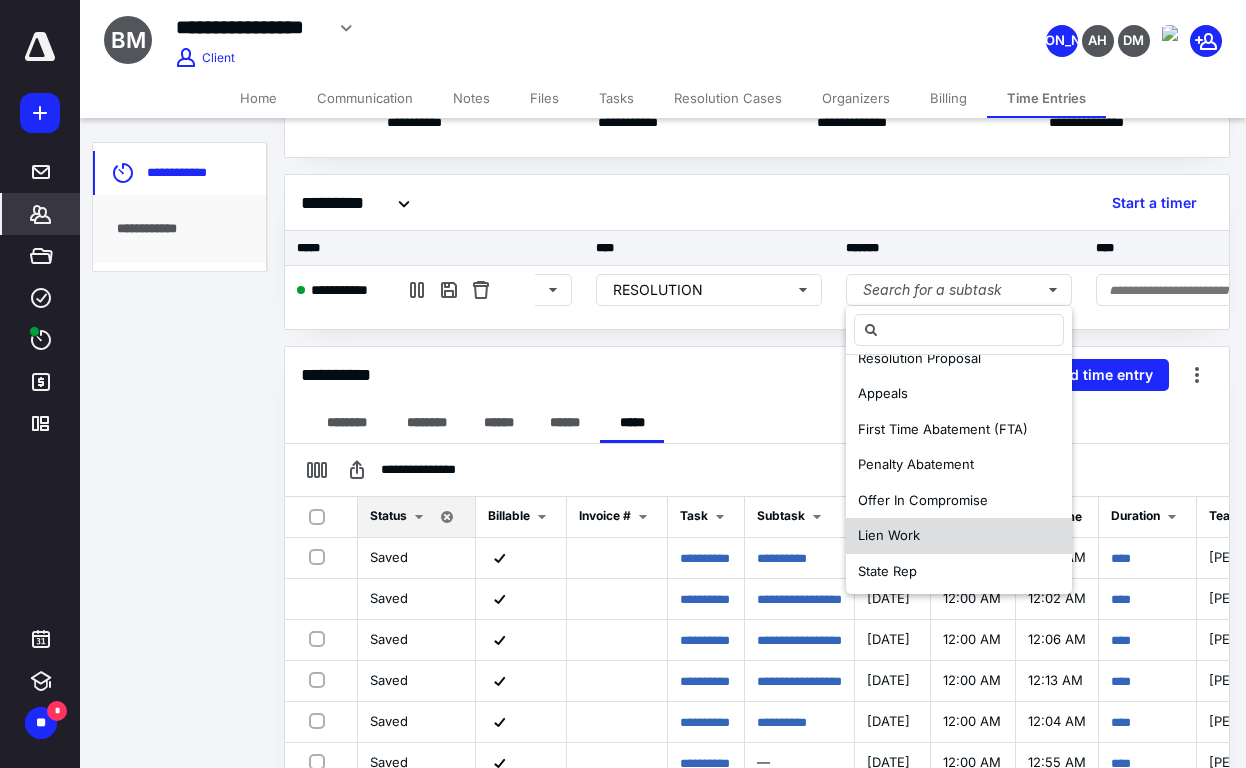scroll, scrollTop: 300, scrollLeft: 0, axis: vertical 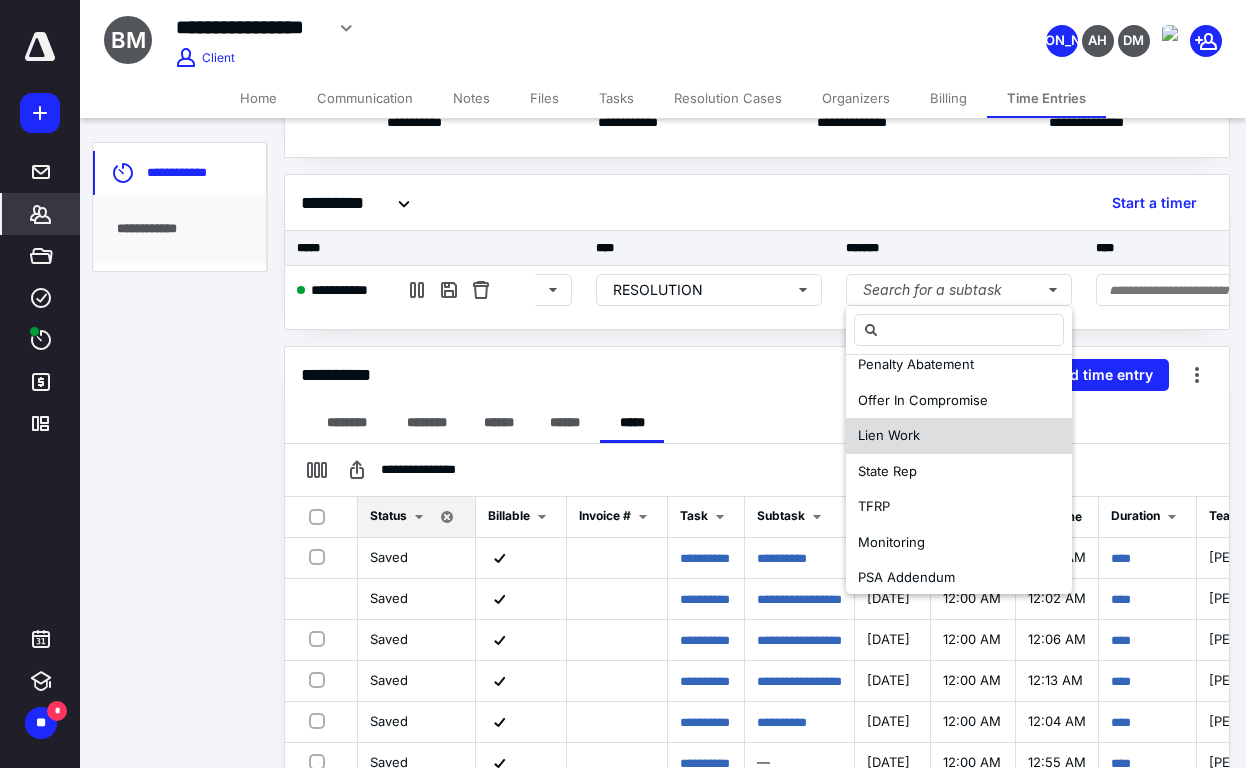 click on "Monitoring" at bounding box center [891, 542] 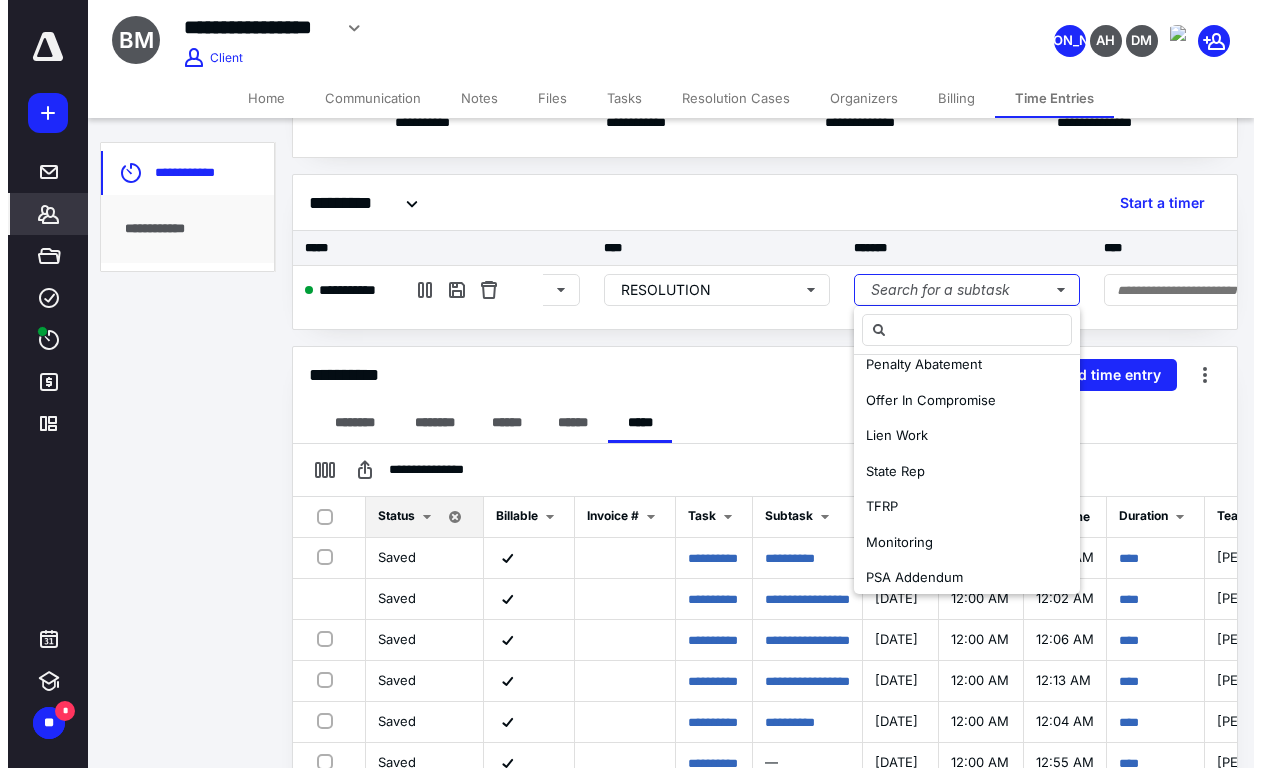 scroll, scrollTop: 0, scrollLeft: 0, axis: both 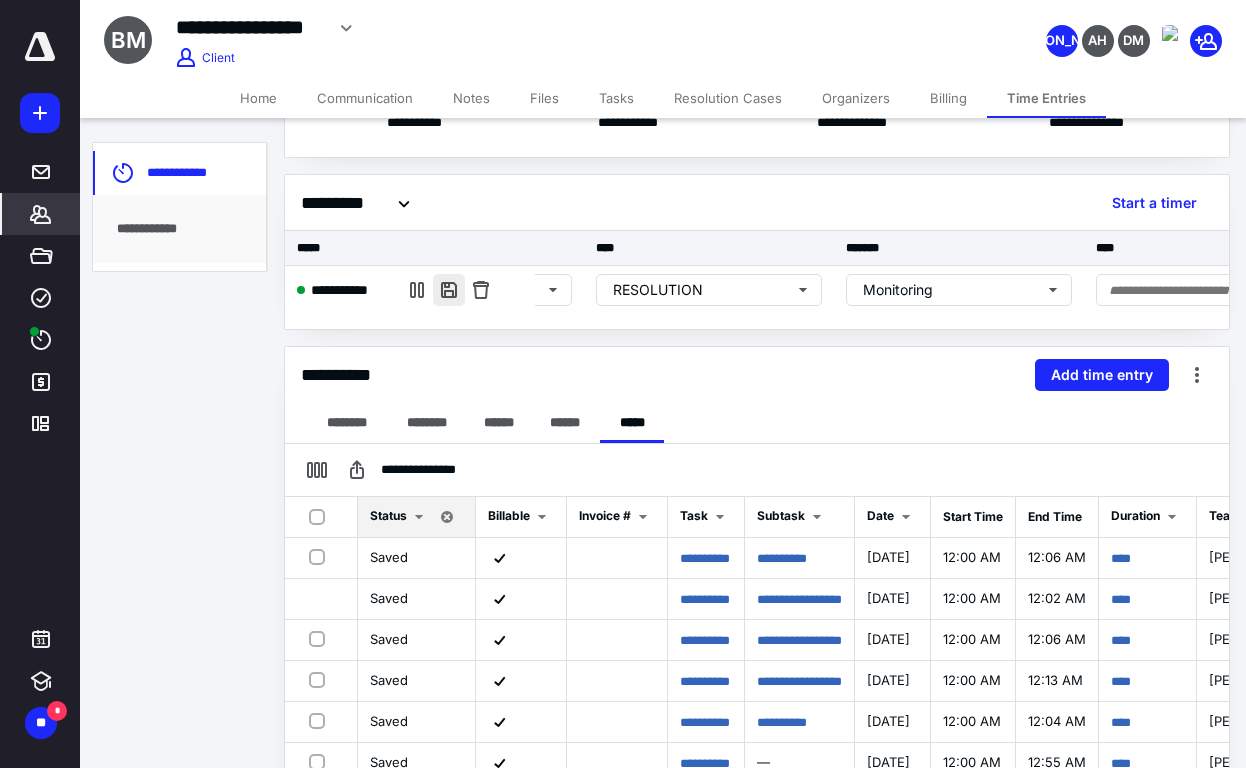 click at bounding box center [449, 290] 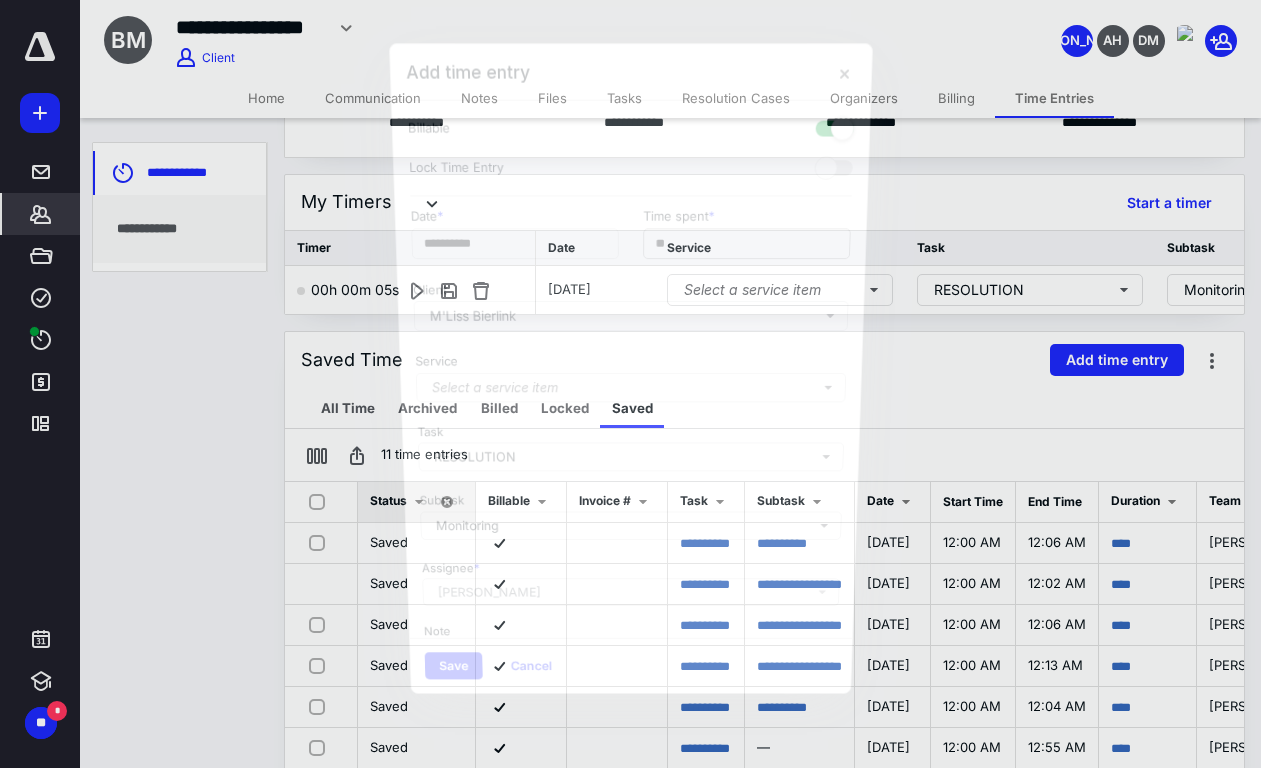 scroll, scrollTop: 0, scrollLeft: 321, axis: horizontal 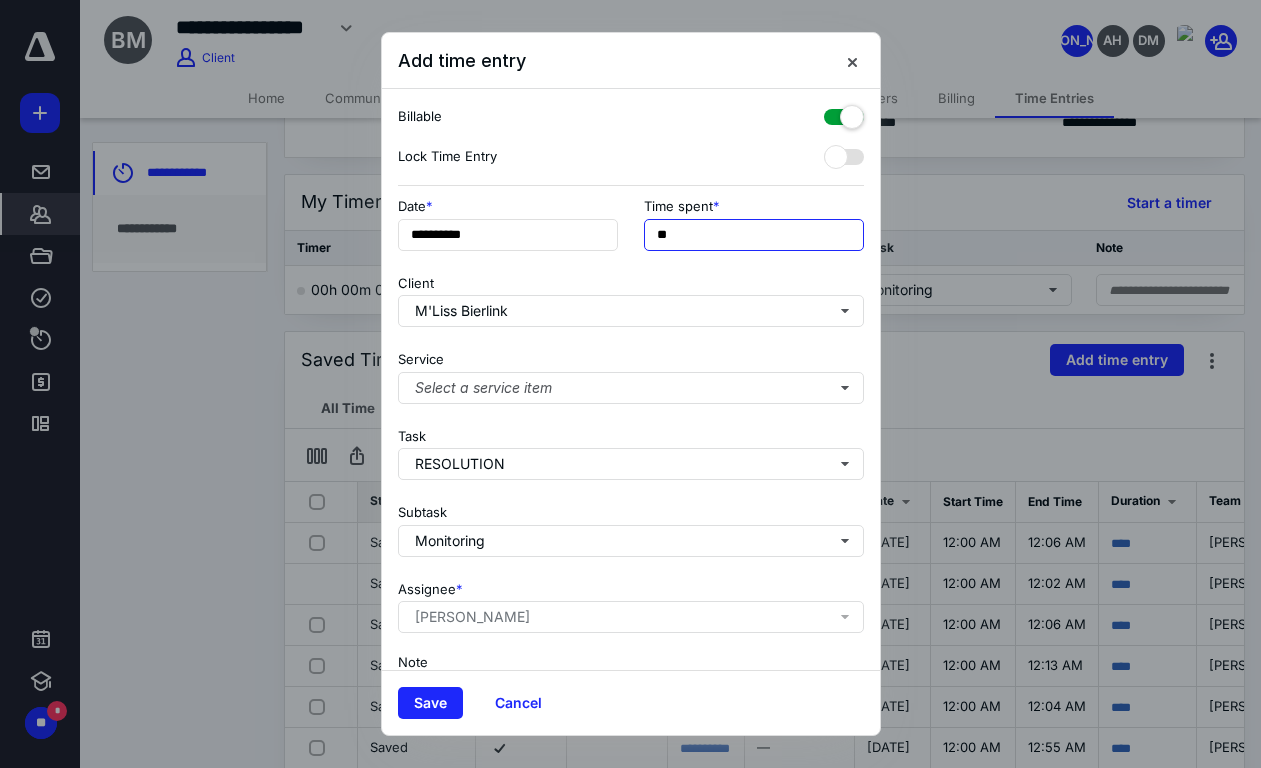 drag, startPoint x: 724, startPoint y: 230, endPoint x: 620, endPoint y: 236, distance: 104.172935 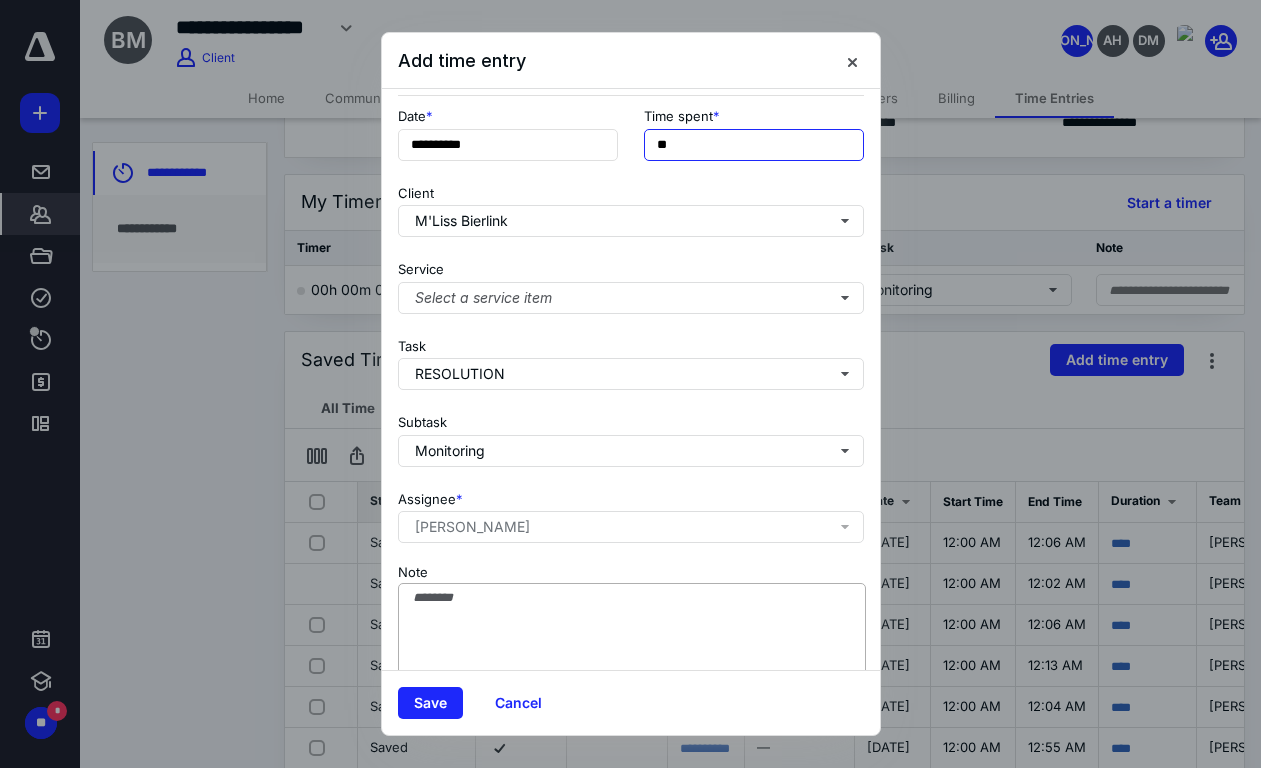 scroll, scrollTop: 134, scrollLeft: 0, axis: vertical 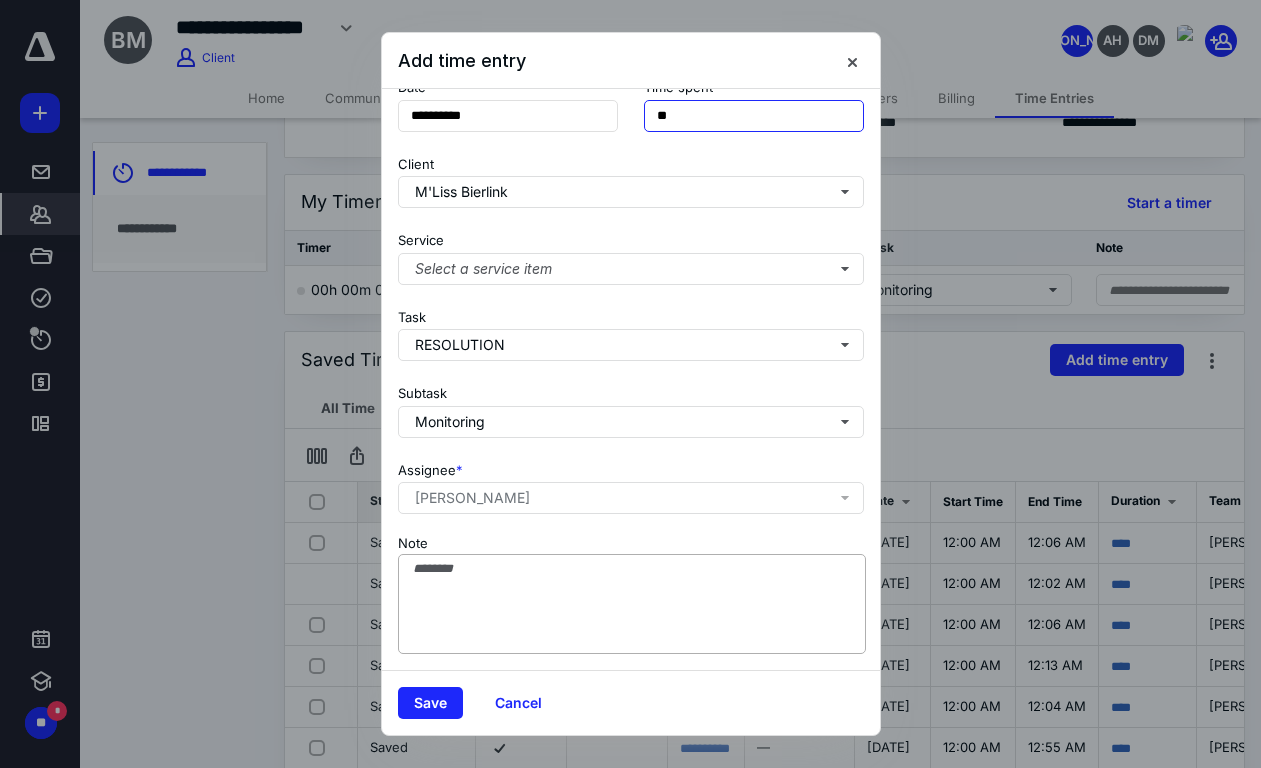 type on "**" 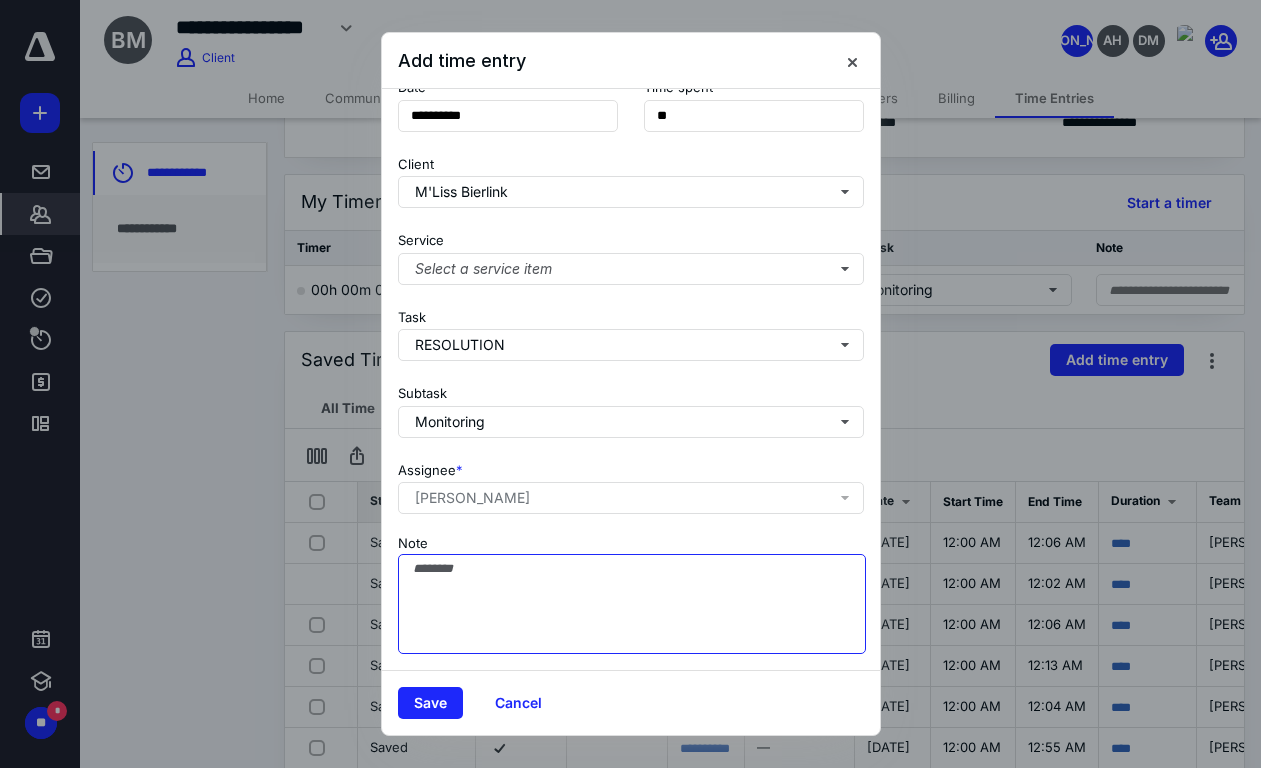 click on "Note" at bounding box center [632, 604] 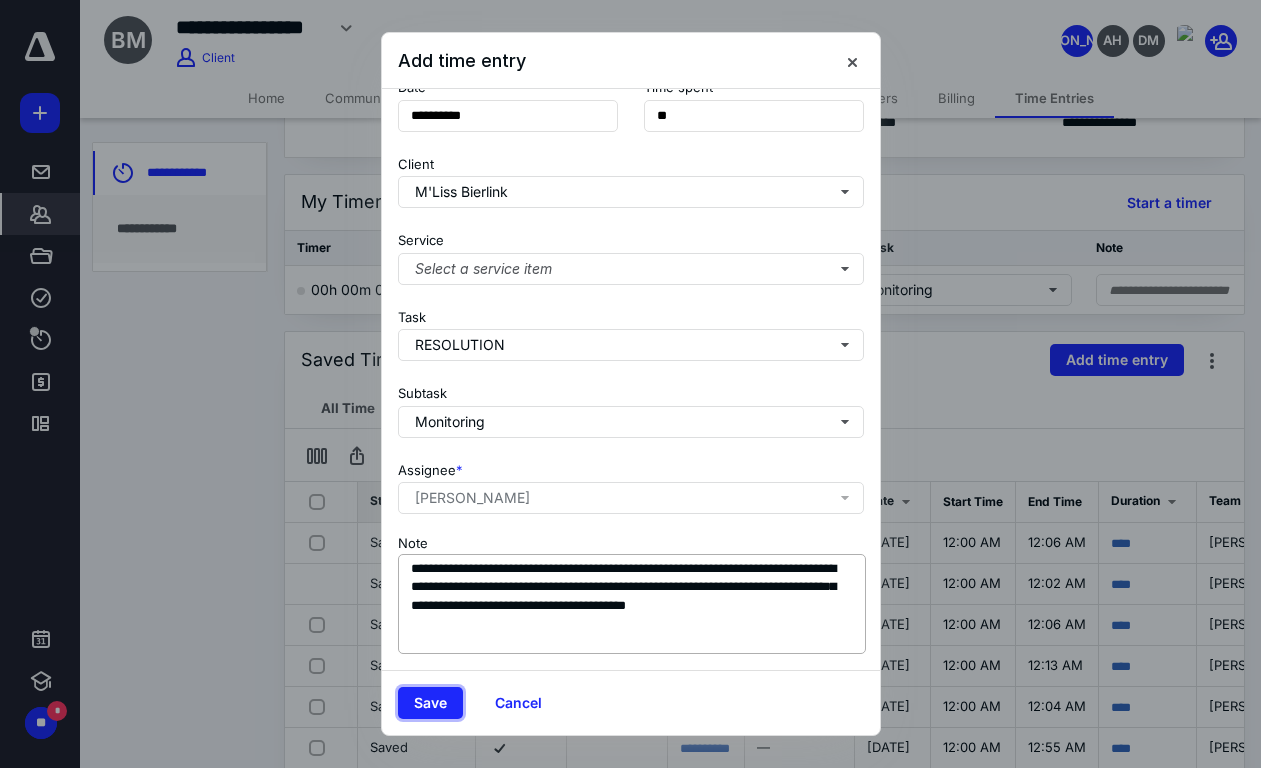 drag, startPoint x: 442, startPoint y: 695, endPoint x: 570, endPoint y: 619, distance: 148.86235 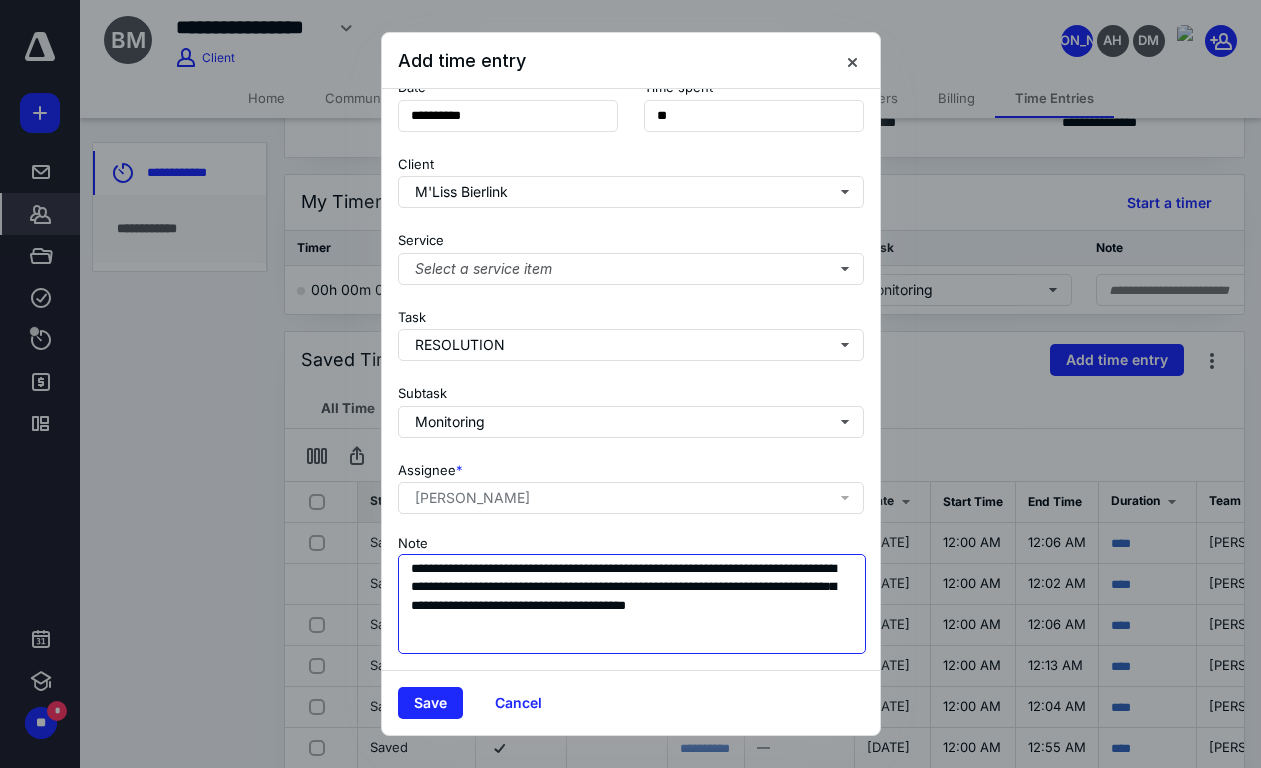 drag, startPoint x: 670, startPoint y: 614, endPoint x: 695, endPoint y: 601, distance: 28.178005 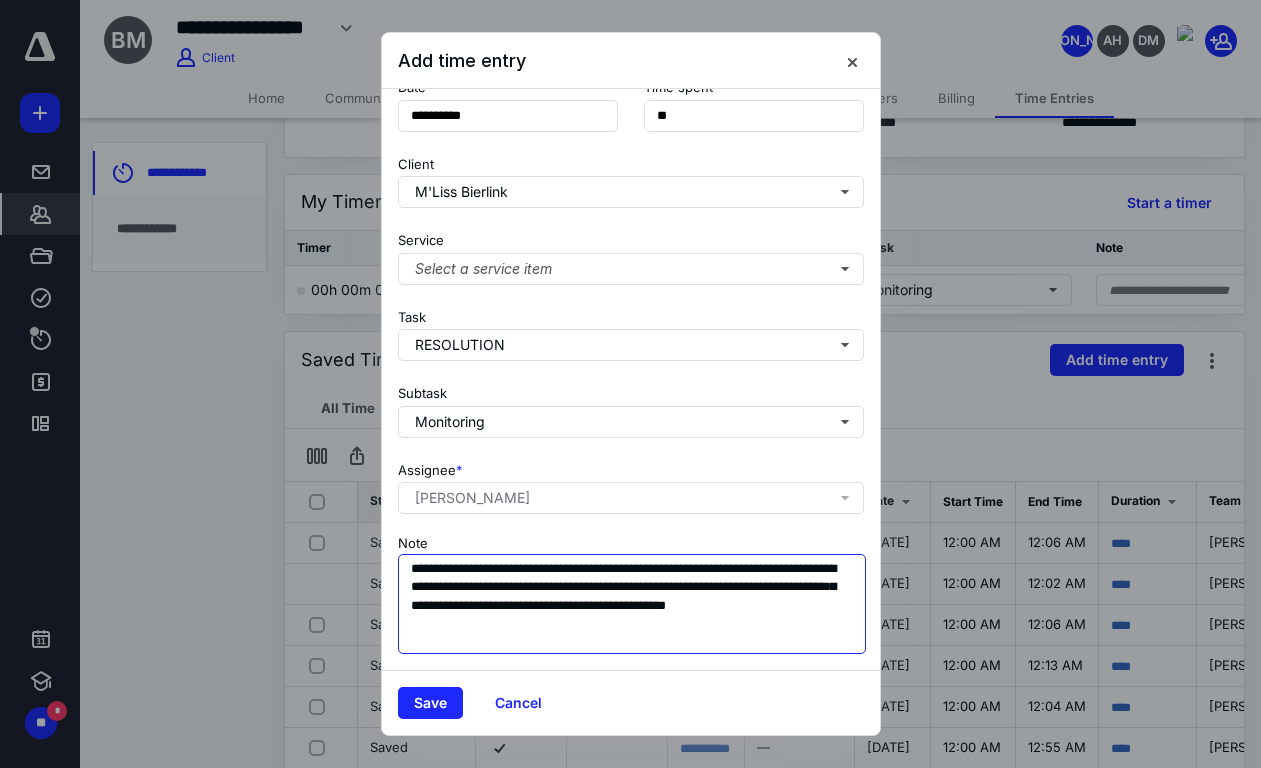 click on "**********" at bounding box center (632, 604) 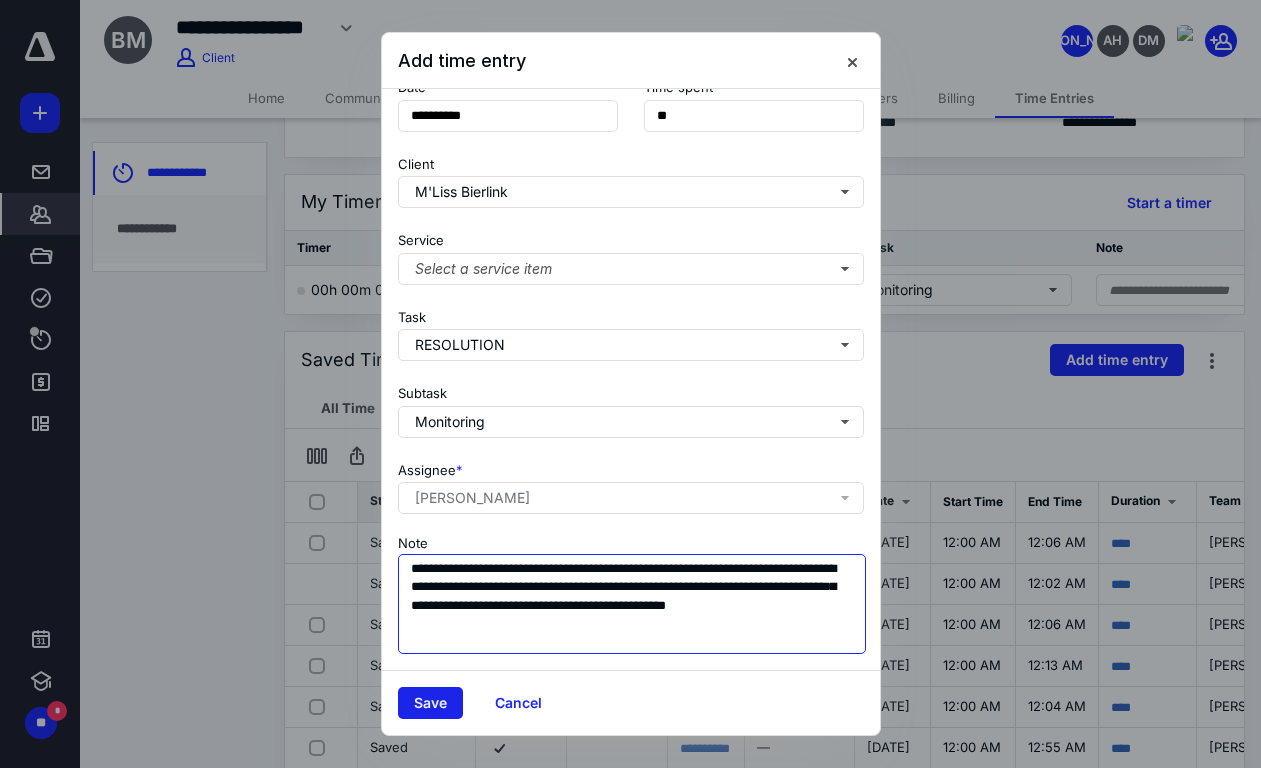 type on "**********" 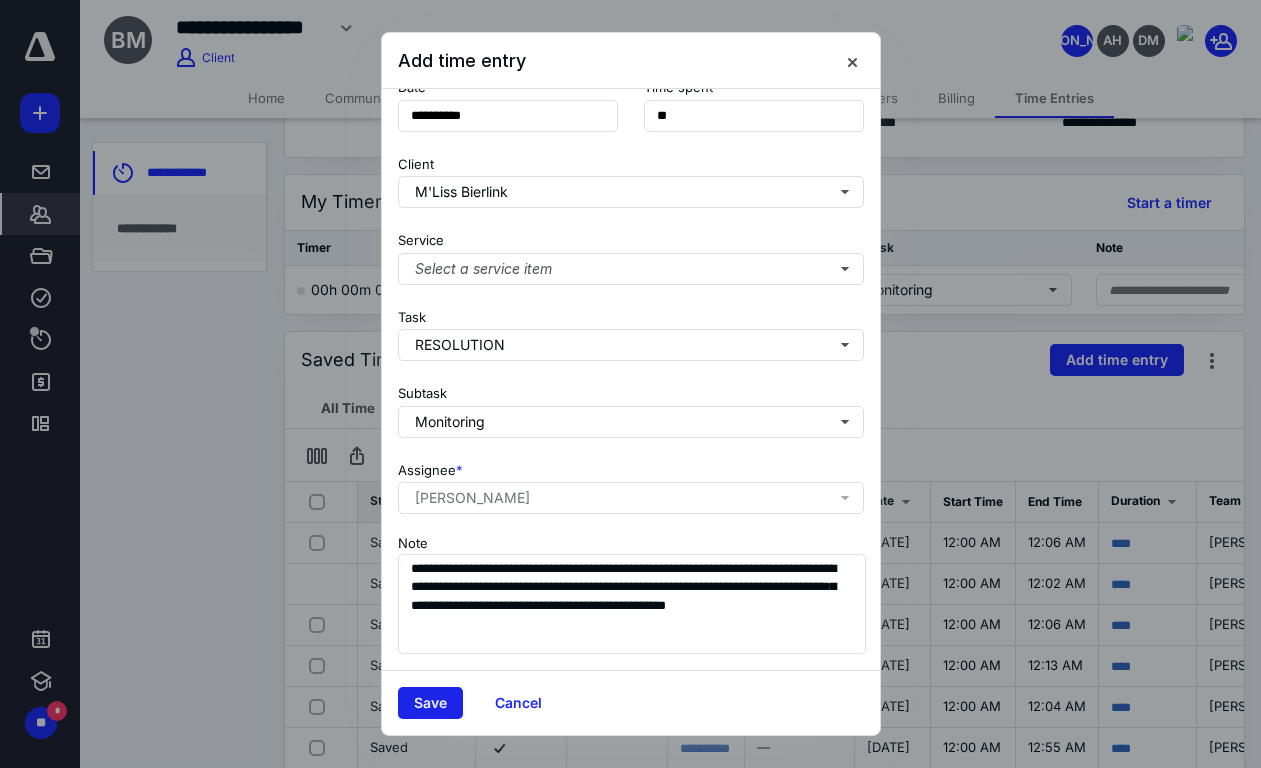 click on "Save" at bounding box center [430, 703] 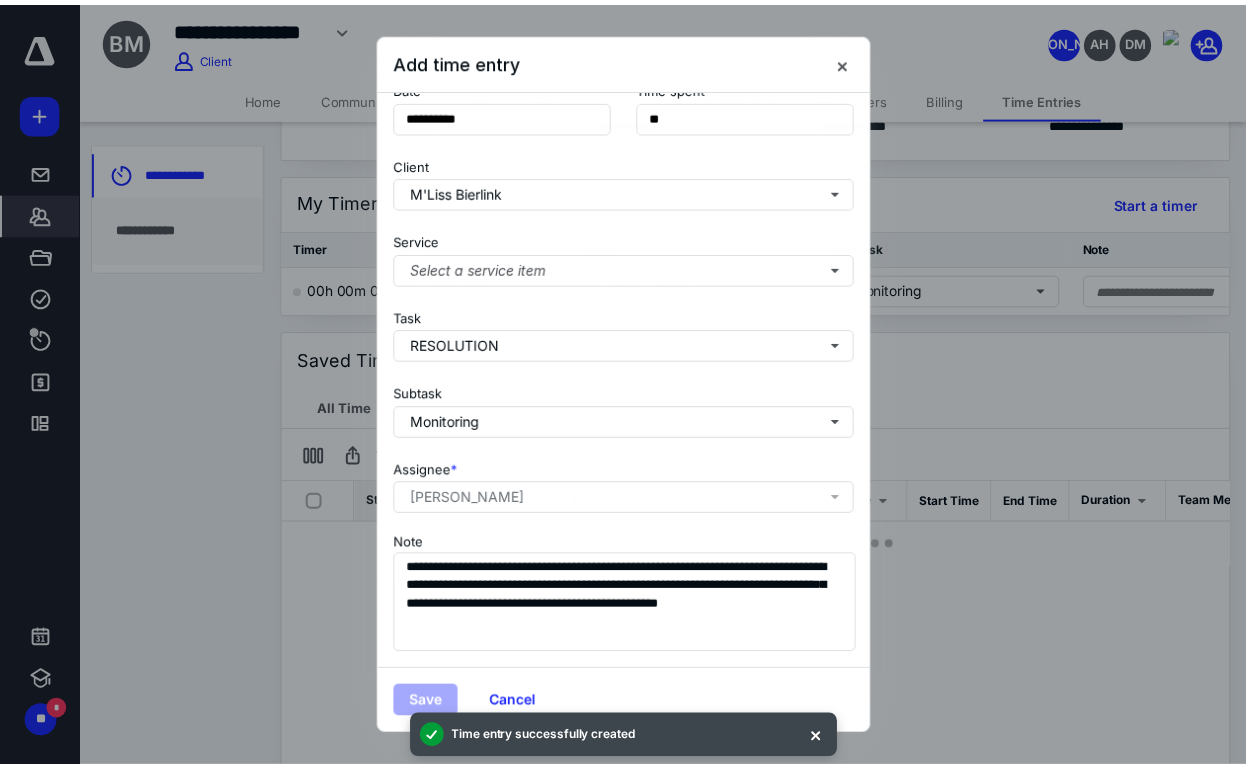 scroll, scrollTop: 0, scrollLeft: 0, axis: both 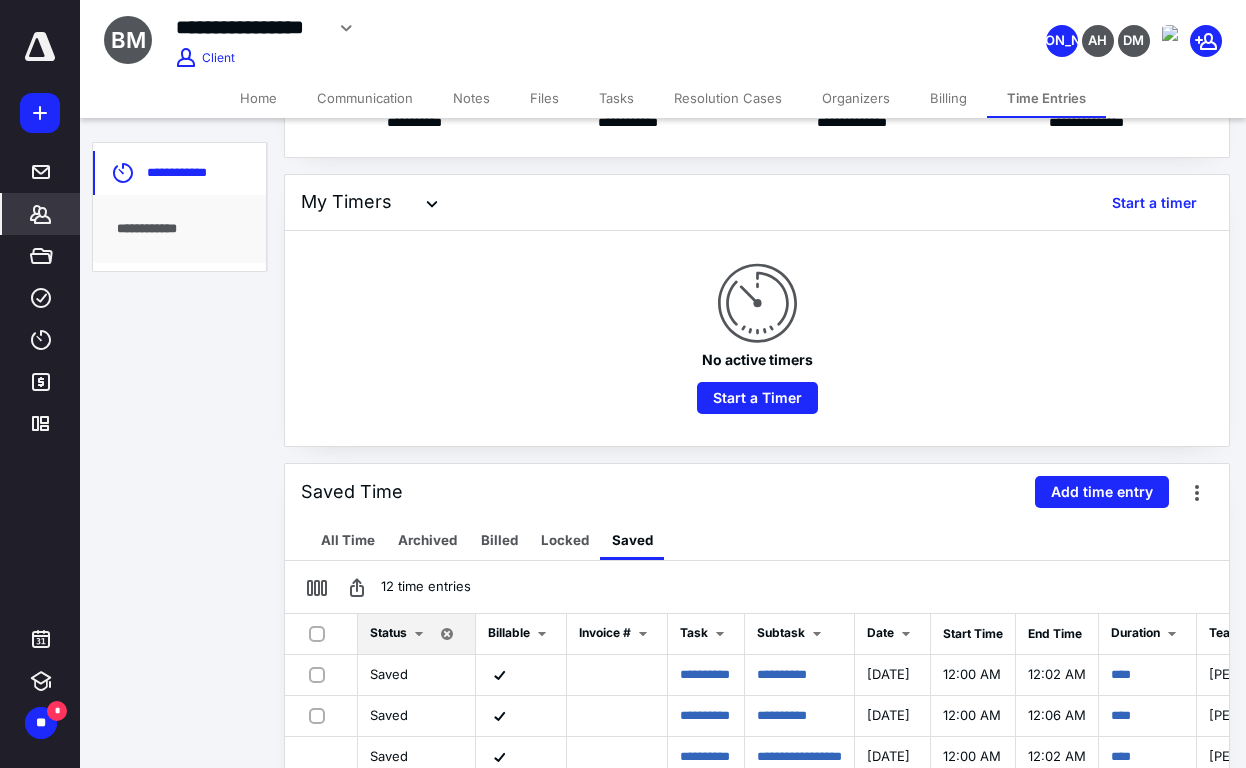 click on "No active timers Start a Timer" at bounding box center (757, 338) 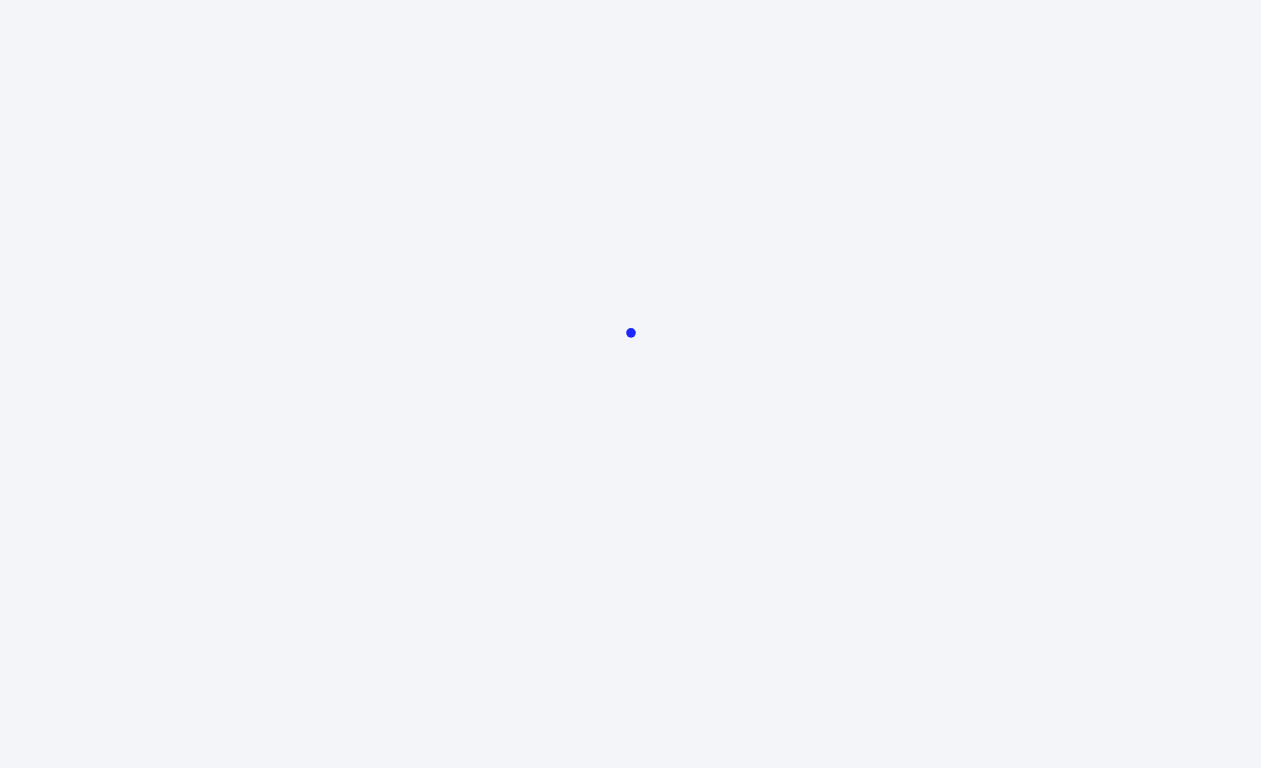 scroll, scrollTop: 0, scrollLeft: 0, axis: both 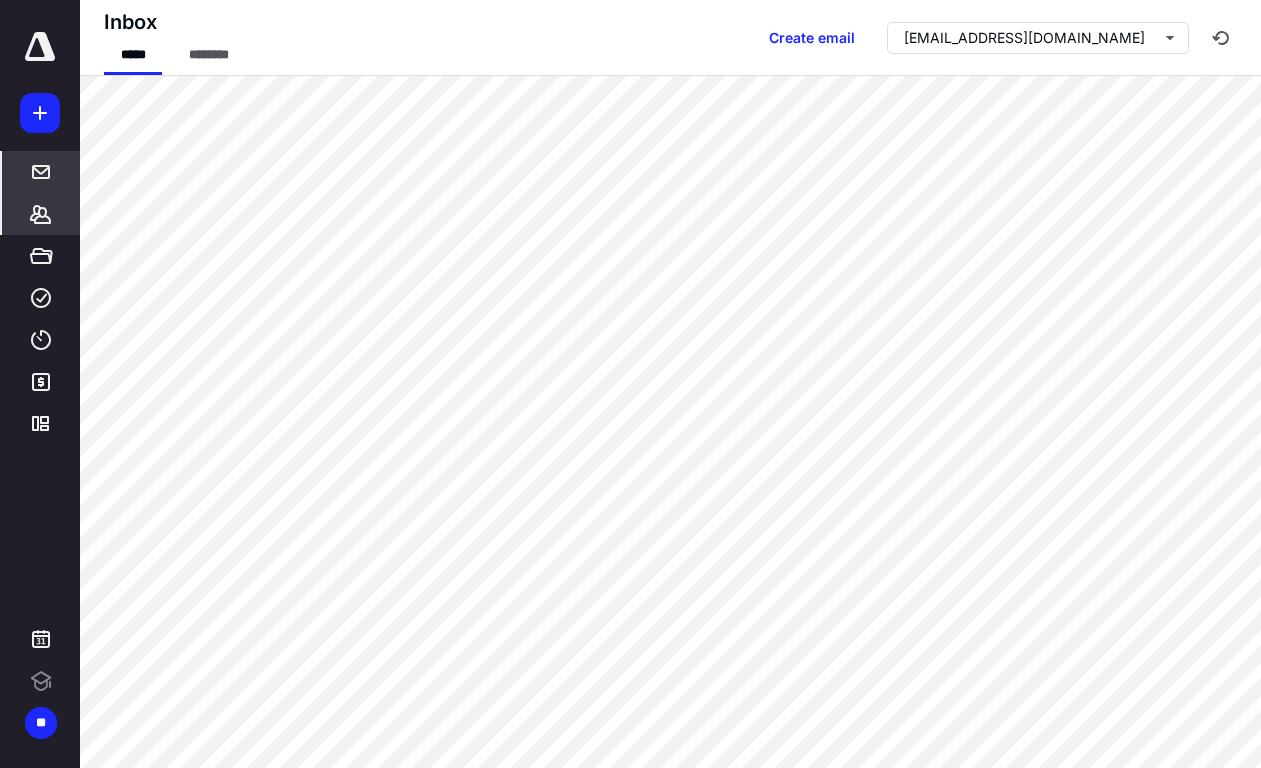 click 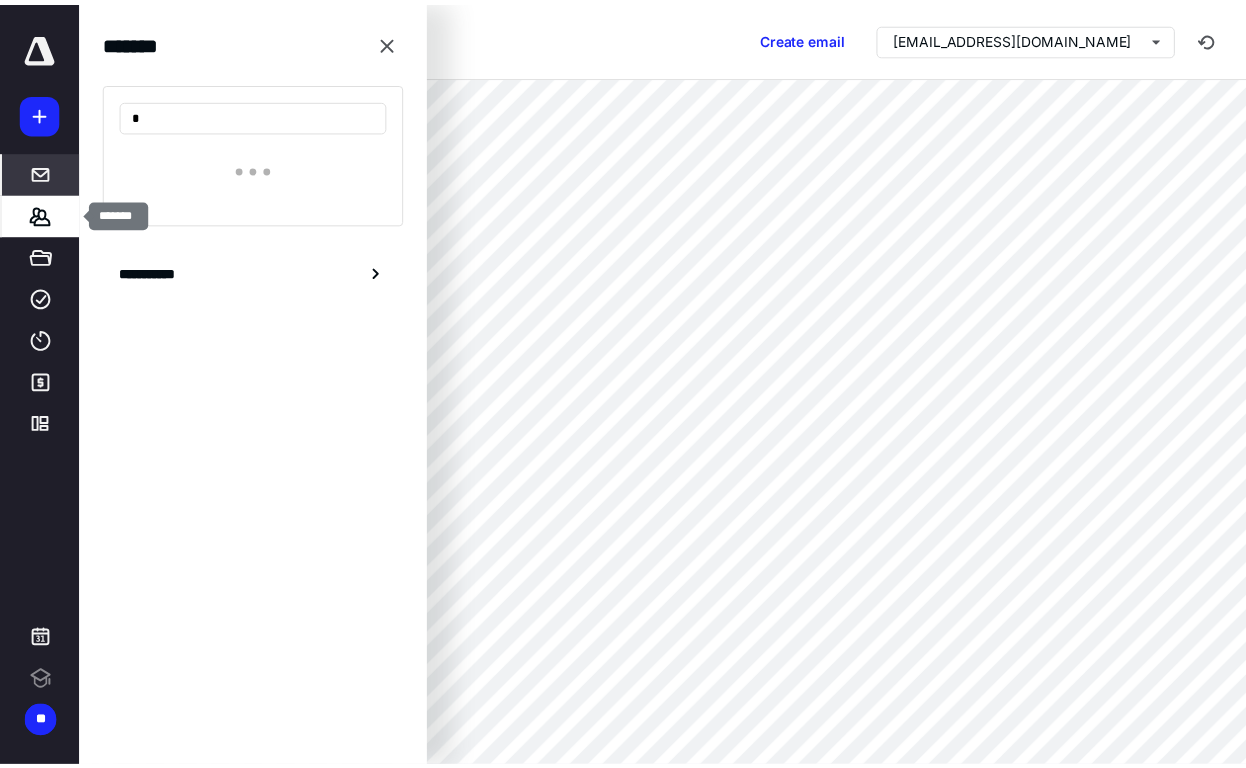 scroll, scrollTop: 0, scrollLeft: 0, axis: both 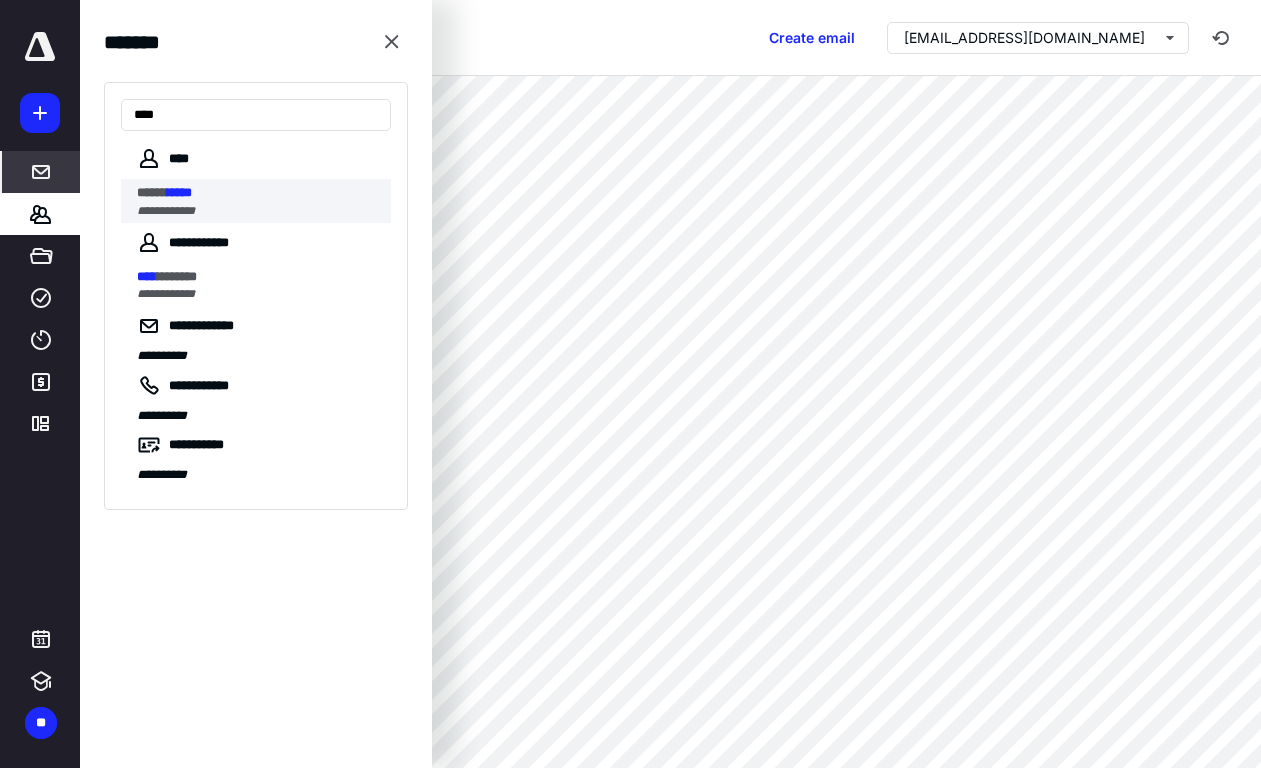 type on "****" 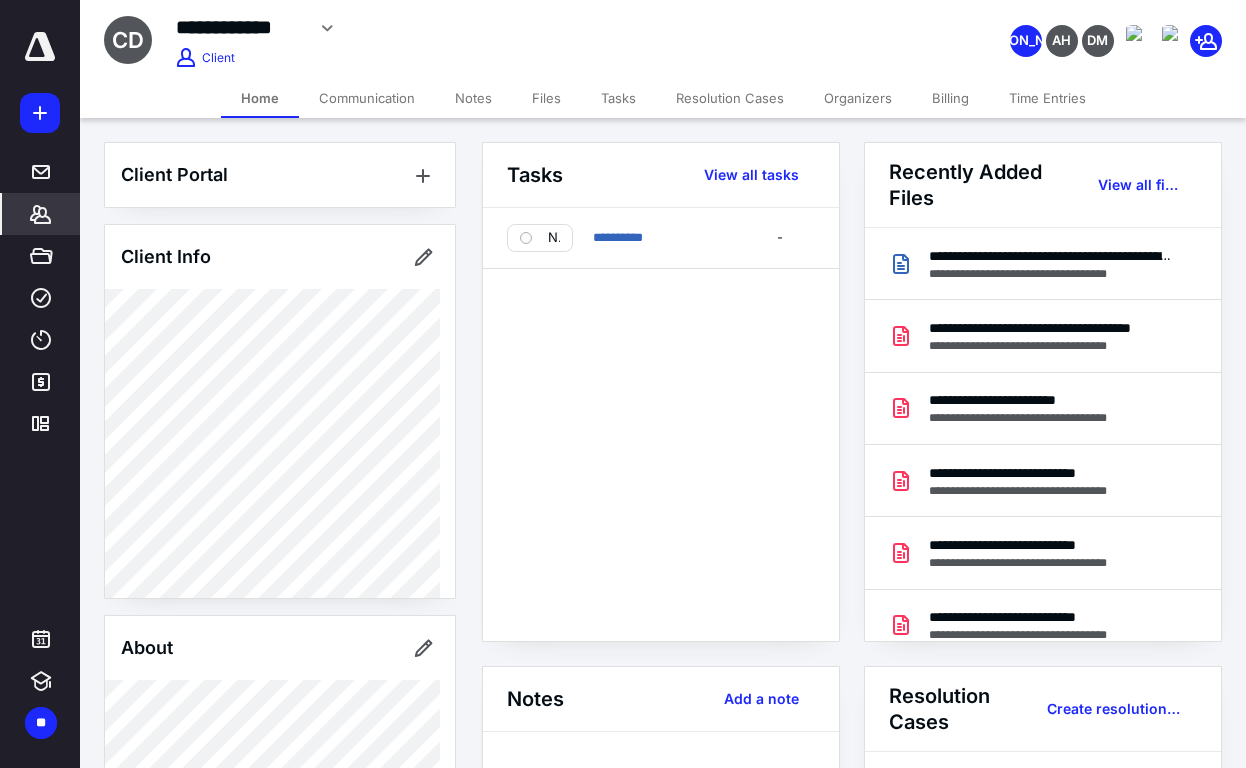 click on "Client Info" at bounding box center (280, 257) 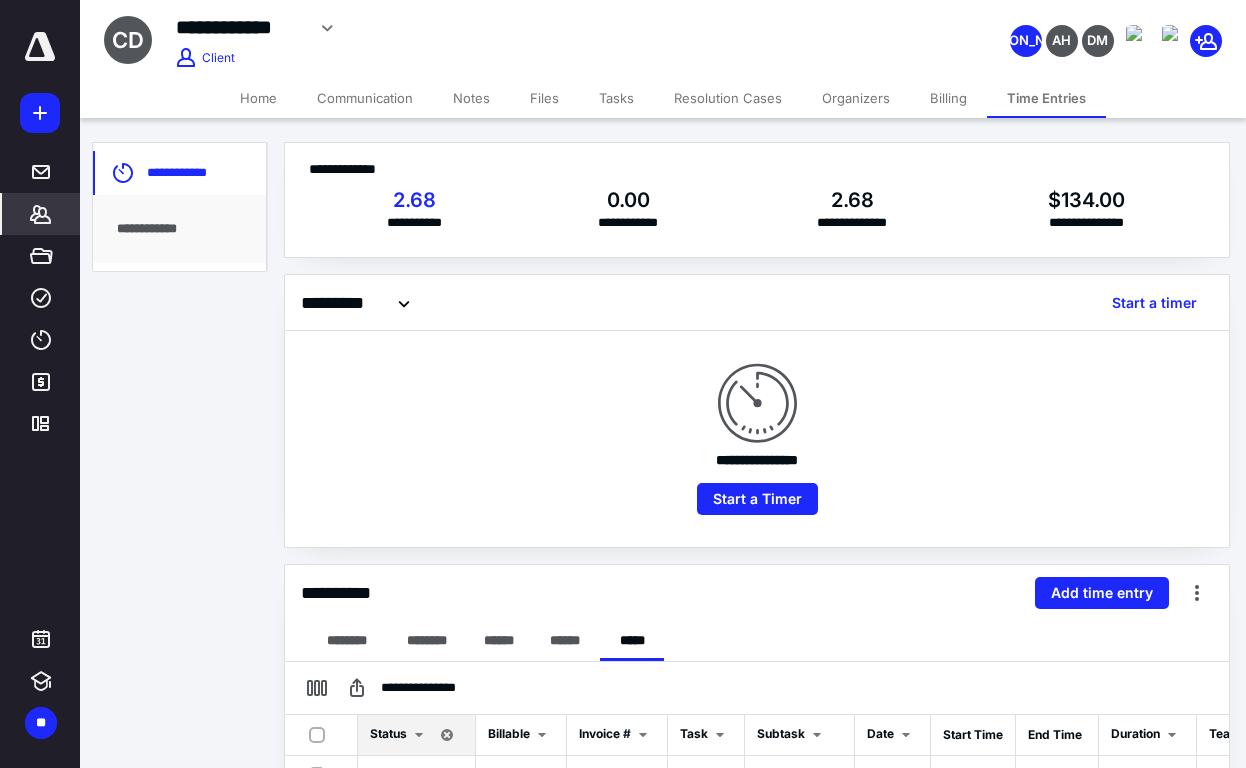 click on "**********" at bounding box center (757, 667) 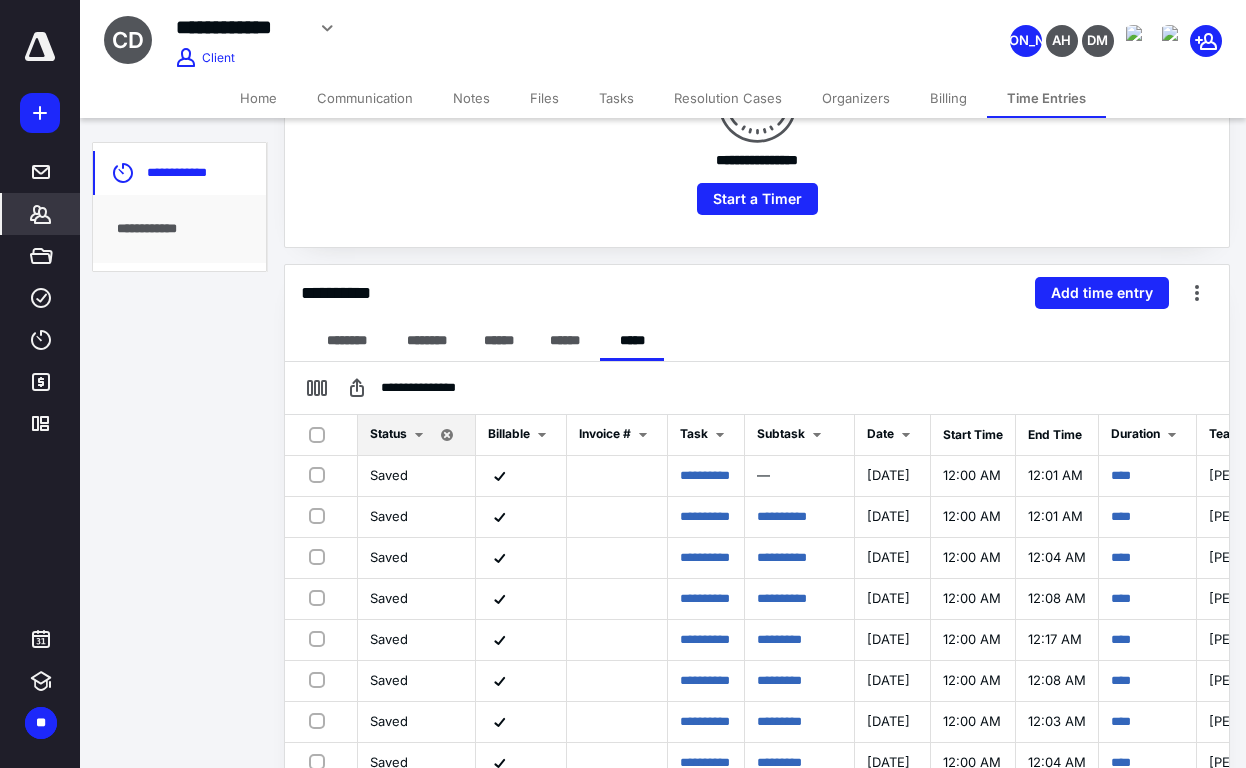 scroll, scrollTop: 400, scrollLeft: 0, axis: vertical 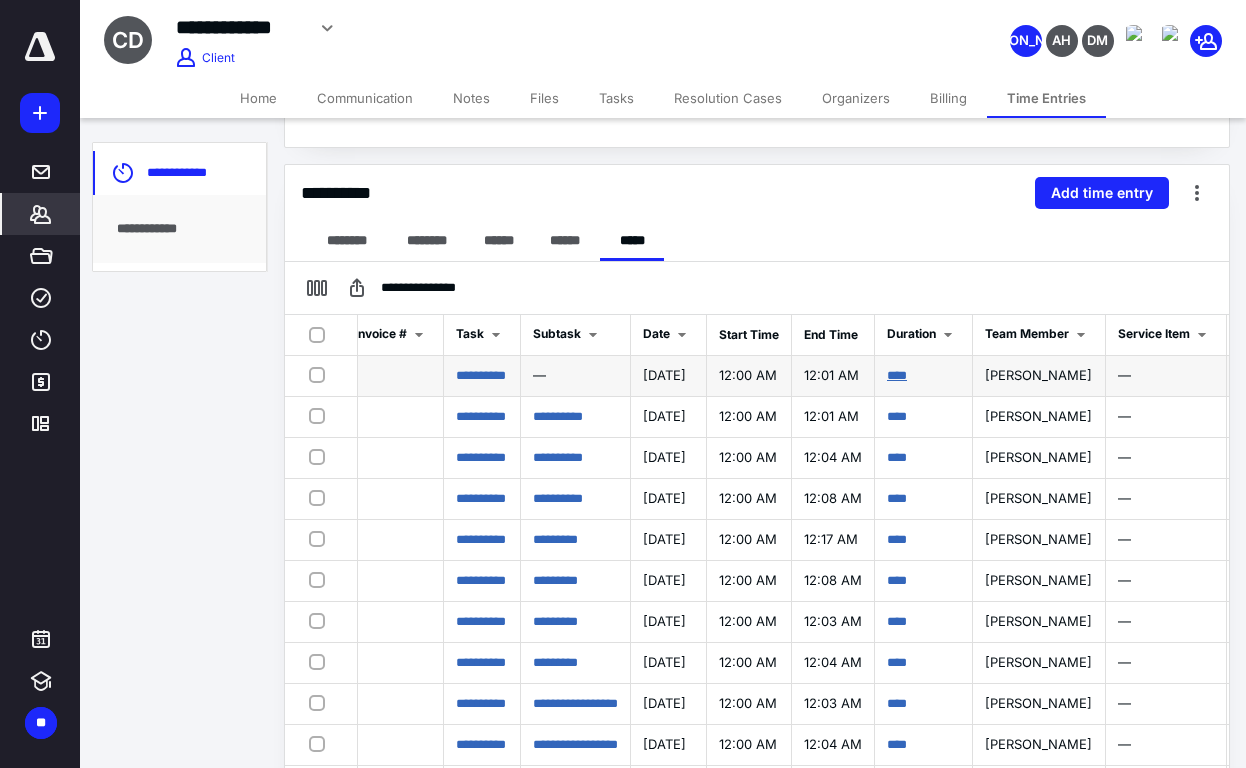 click on "****" at bounding box center (897, 375) 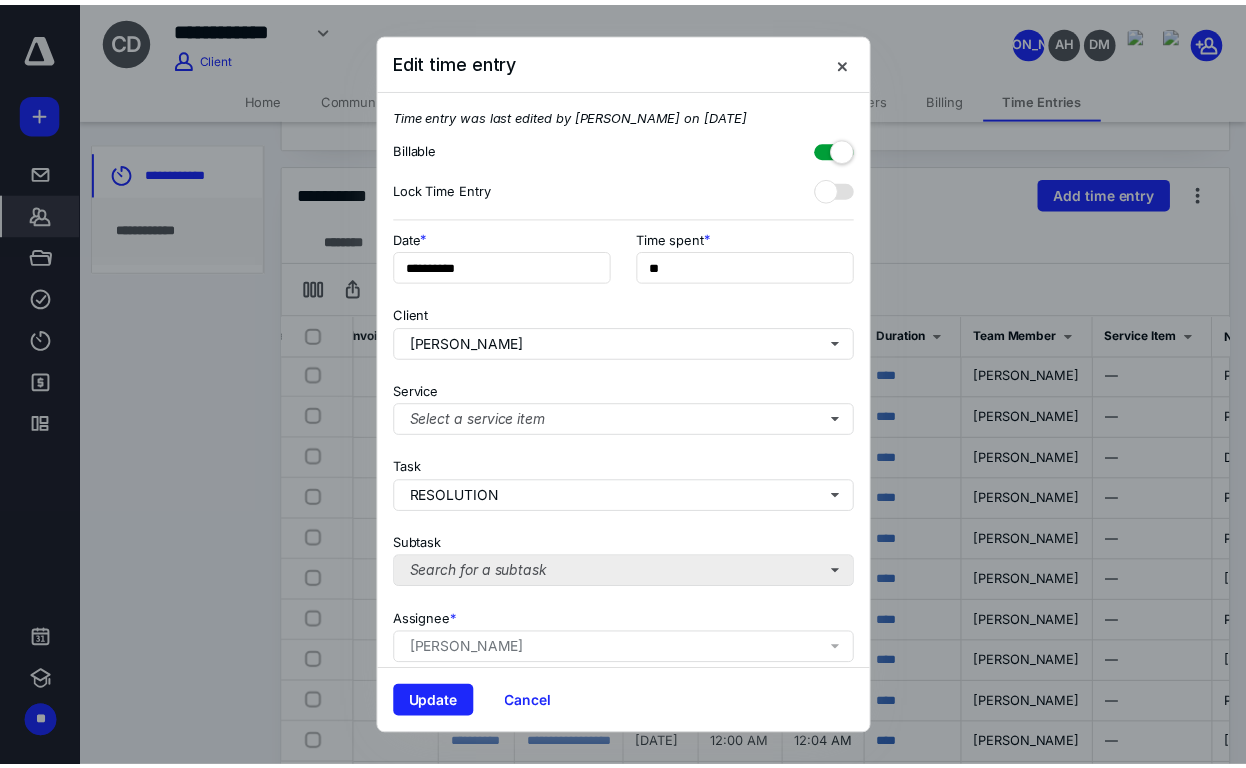 scroll, scrollTop: 165, scrollLeft: 0, axis: vertical 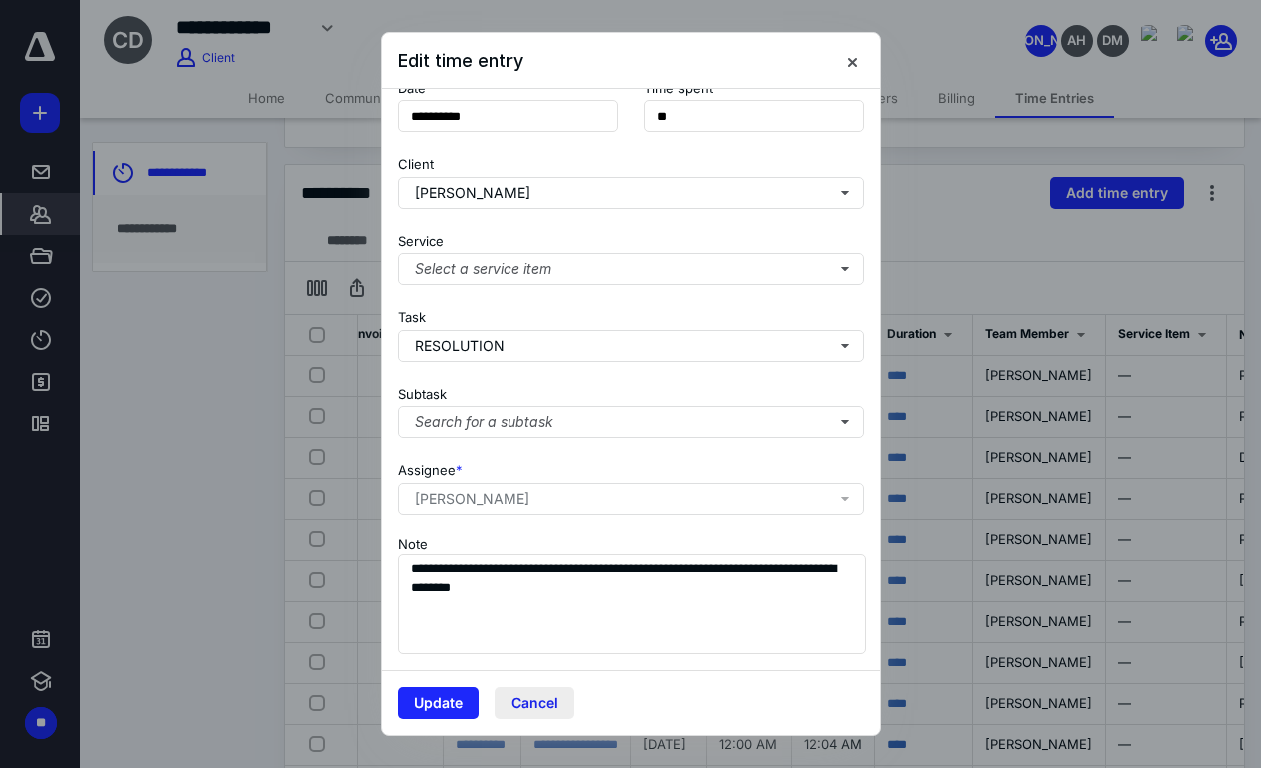click on "Cancel" at bounding box center [534, 703] 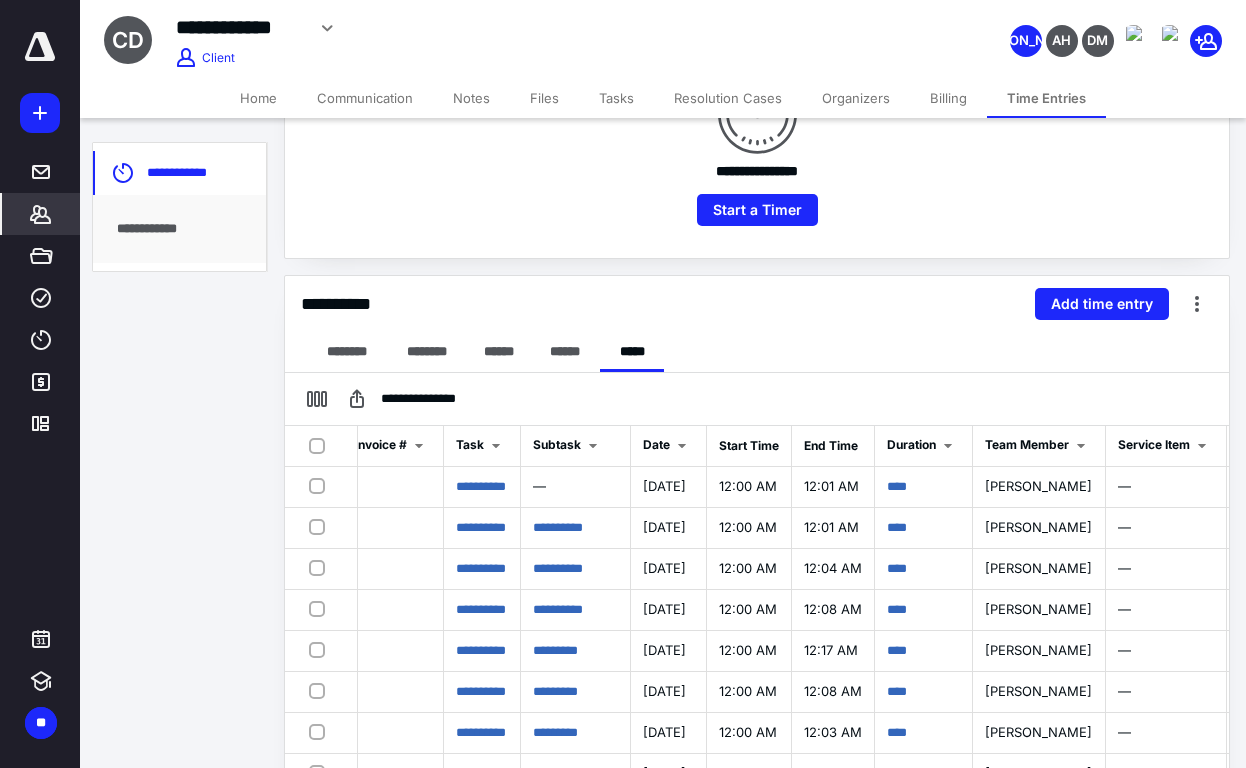 scroll, scrollTop: 0, scrollLeft: 0, axis: both 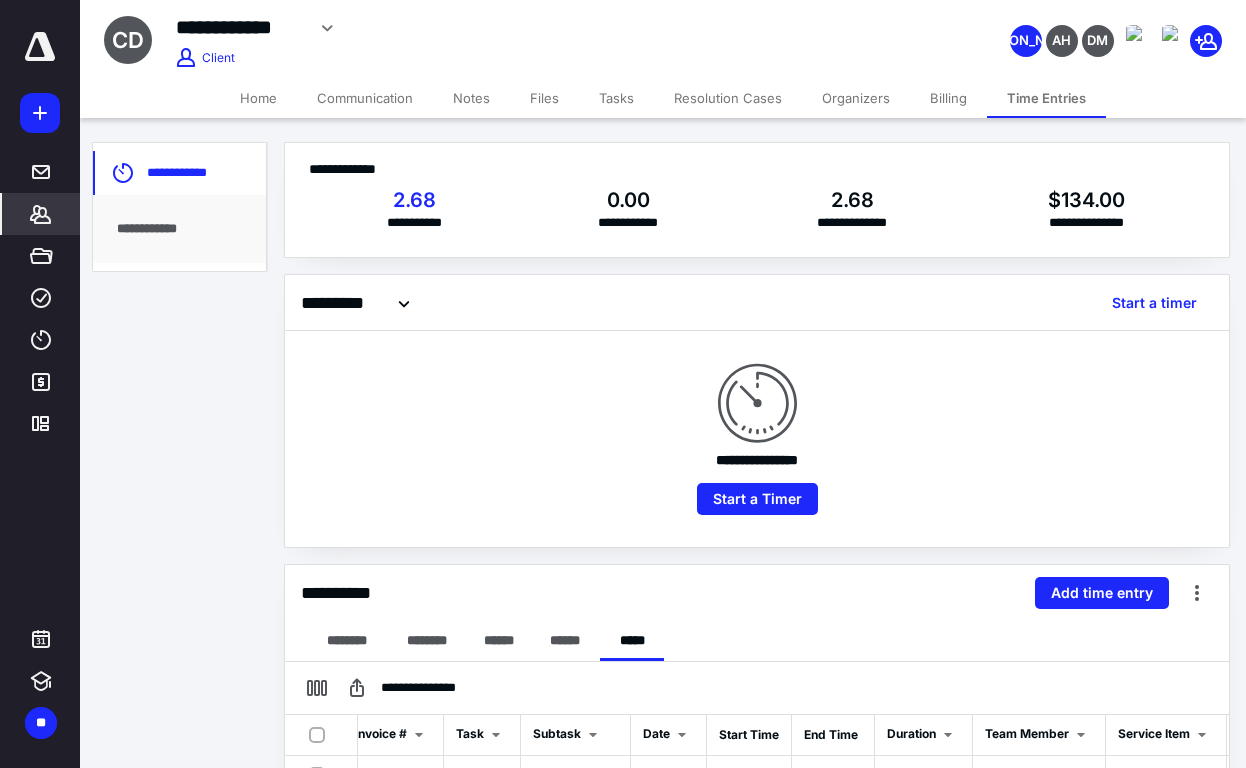 drag, startPoint x: 887, startPoint y: 391, endPoint x: 918, endPoint y: 363, distance: 41.773197 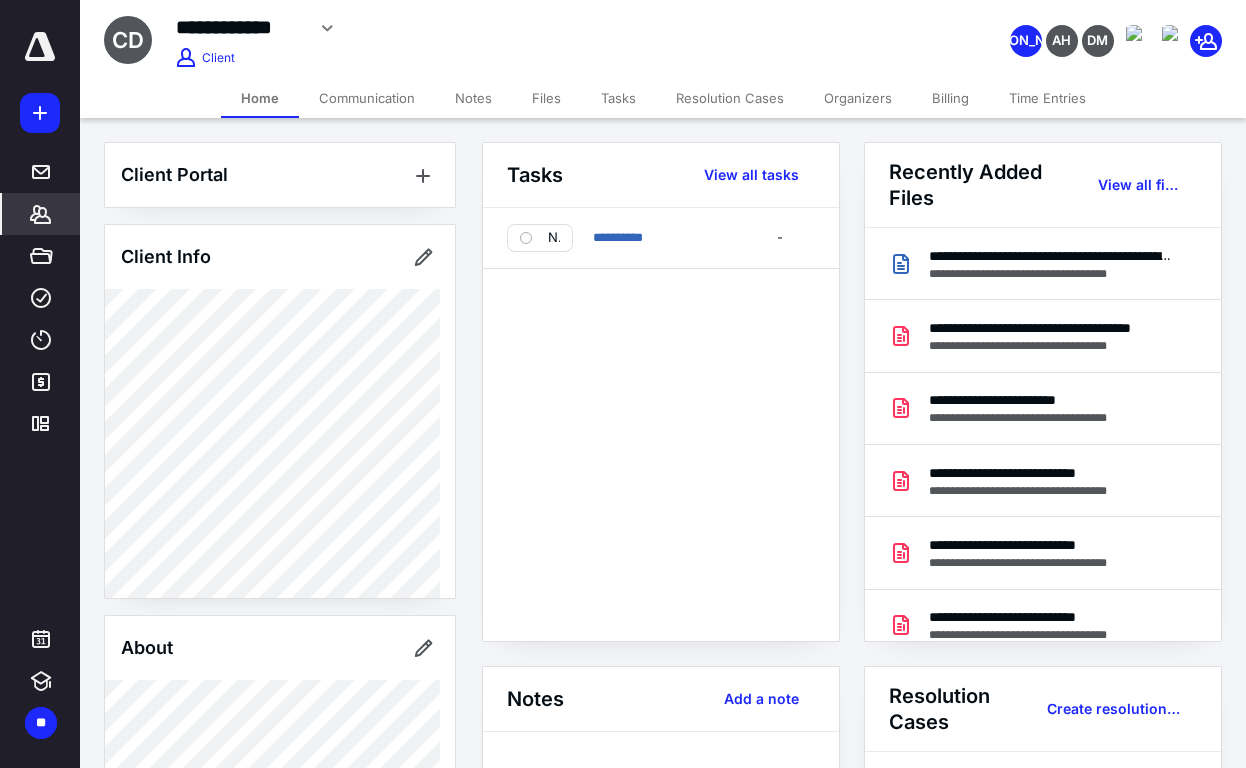 click on "**********" at bounding box center [661, 424] 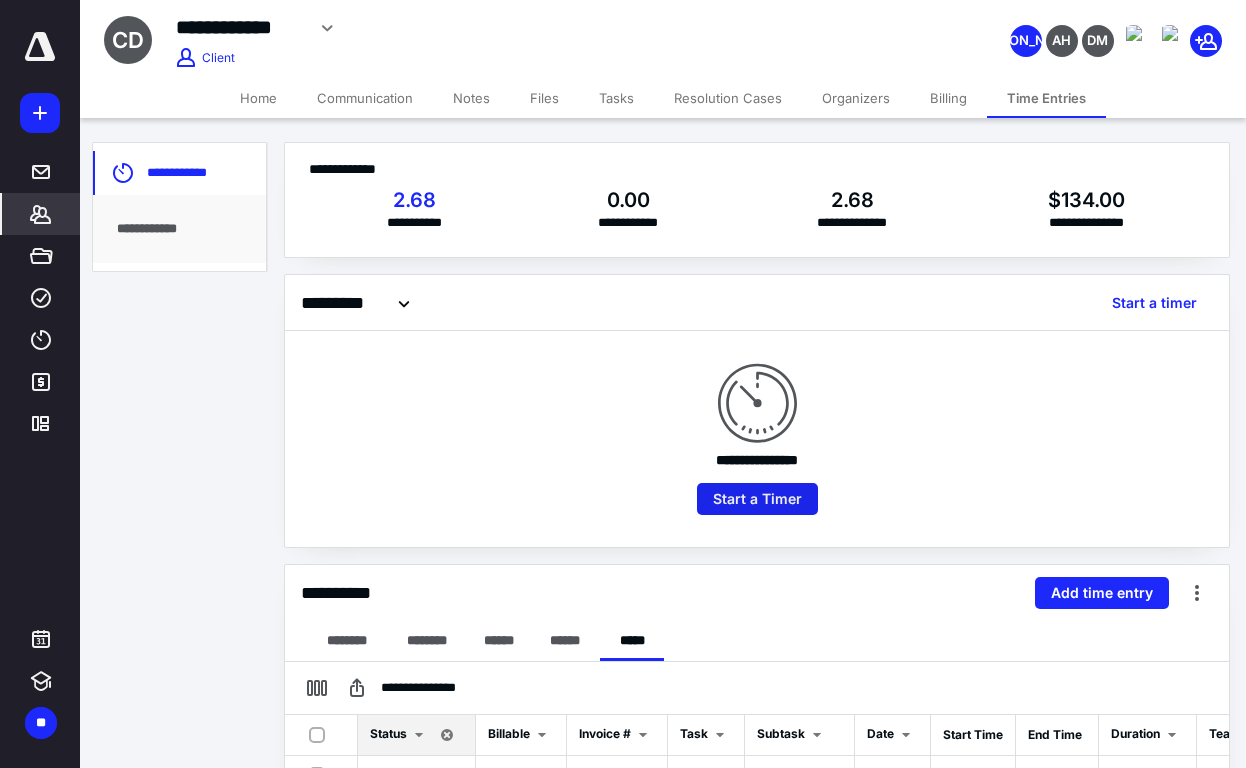 click on "Start a Timer" at bounding box center [757, 499] 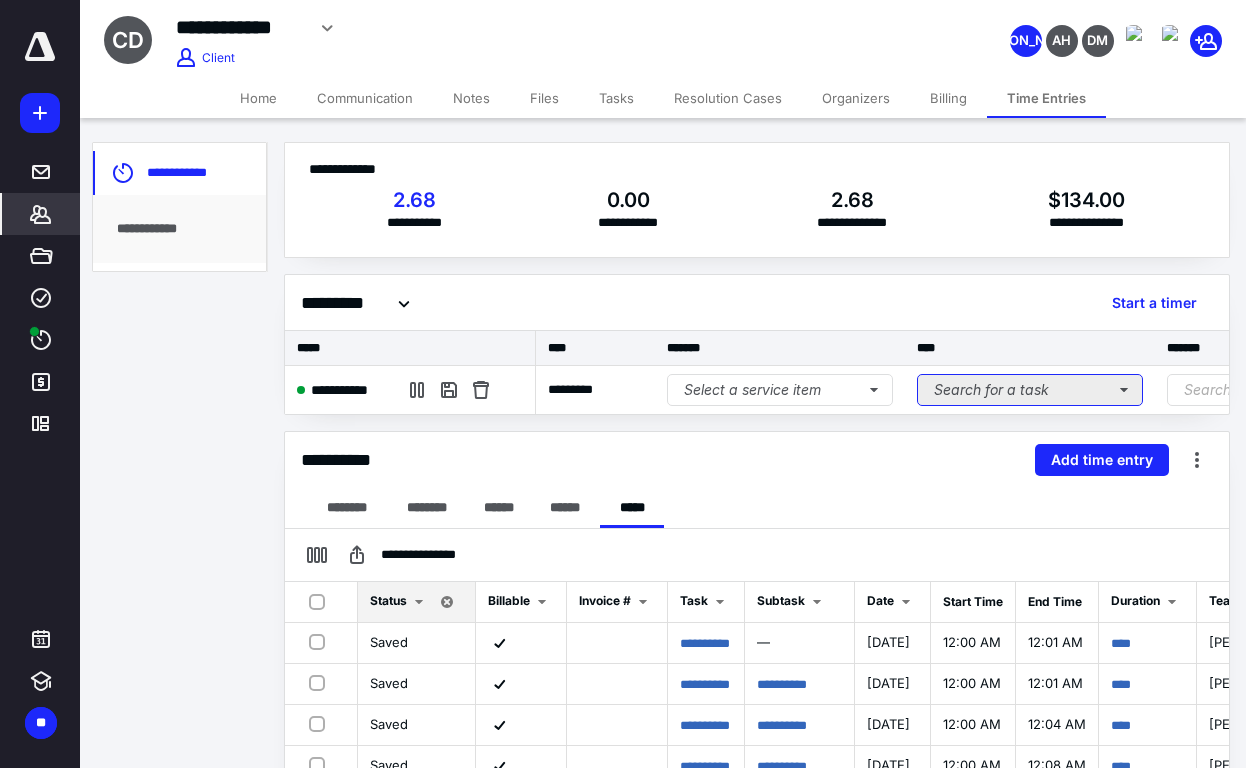 click on "Search for a task" at bounding box center (1030, 390) 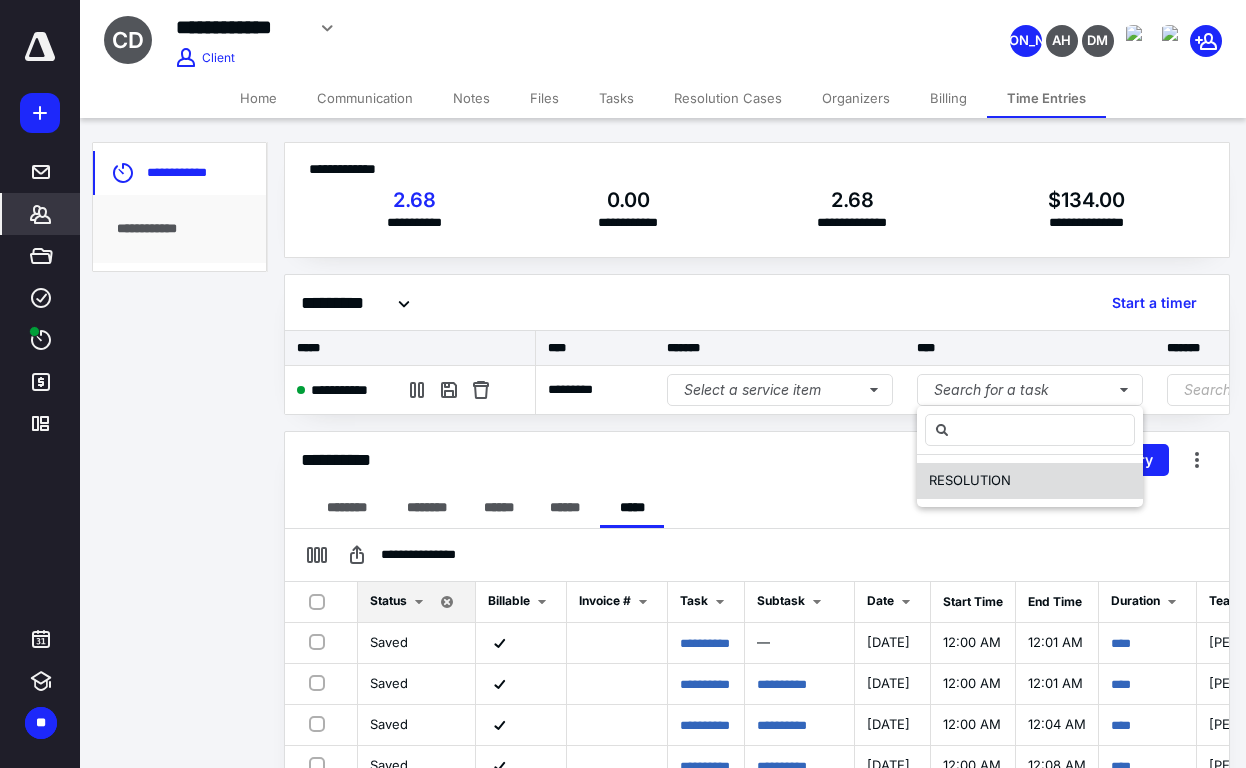 click on "RESOLUTION" at bounding box center [970, 480] 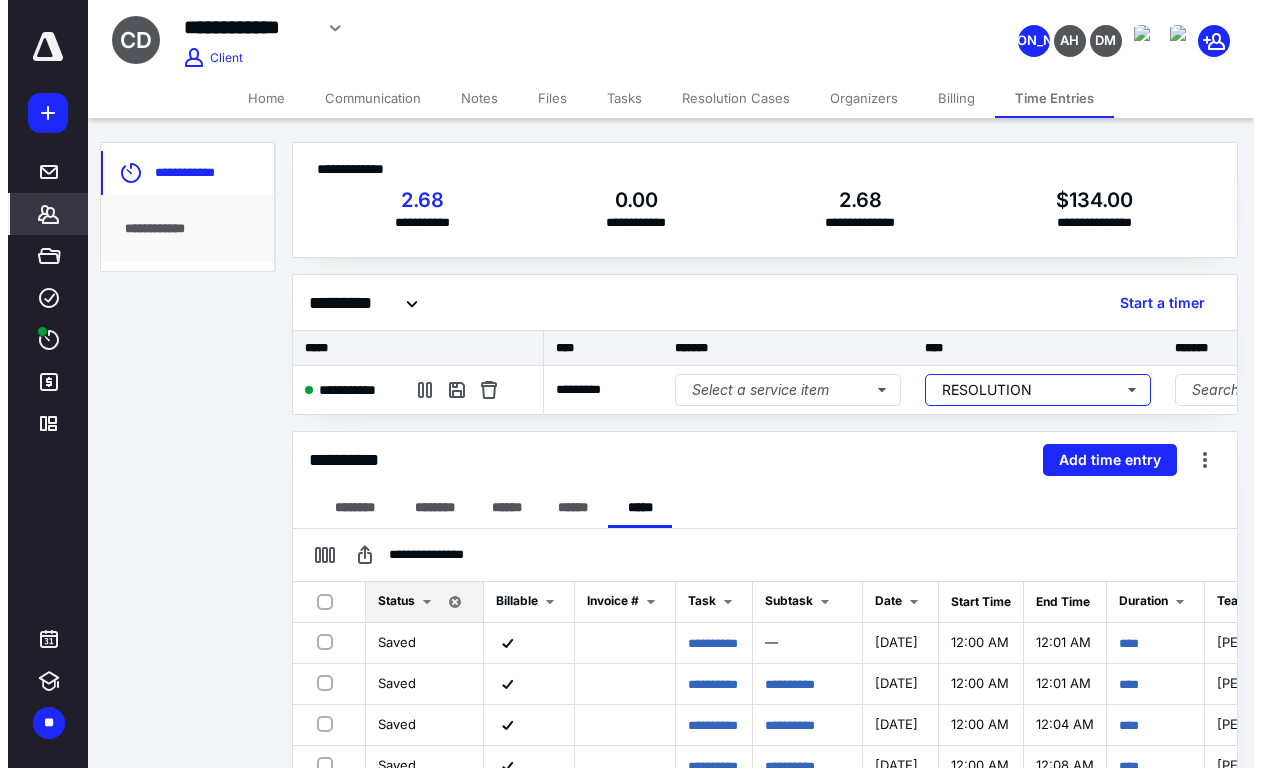 scroll, scrollTop: 0, scrollLeft: 253, axis: horizontal 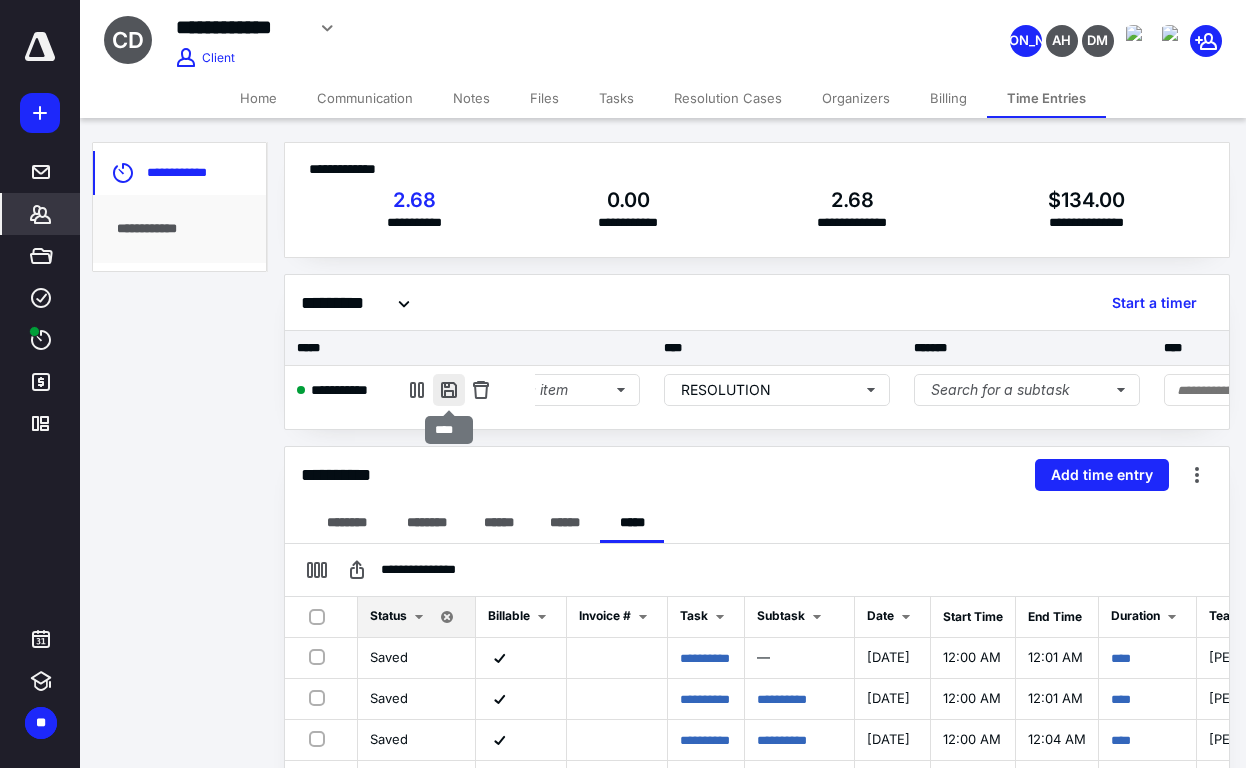 click at bounding box center (449, 390) 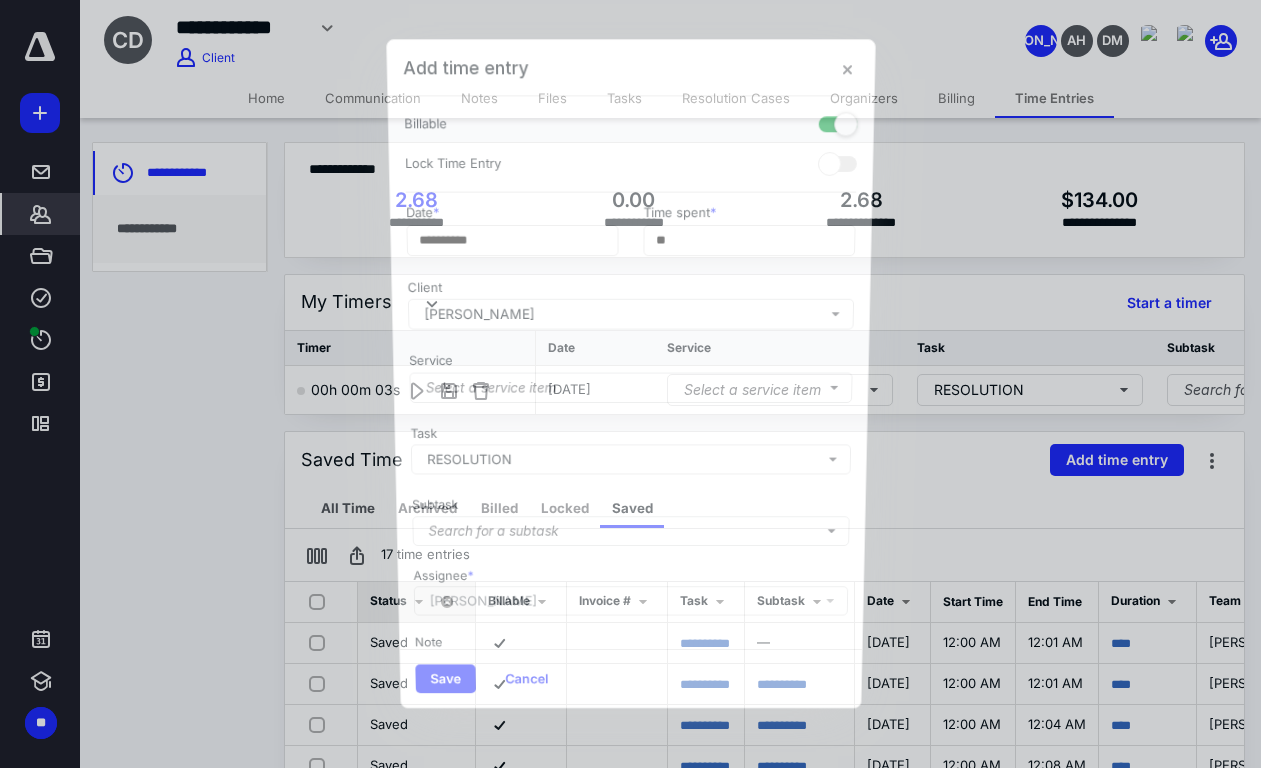 scroll, scrollTop: 0, scrollLeft: 253, axis: horizontal 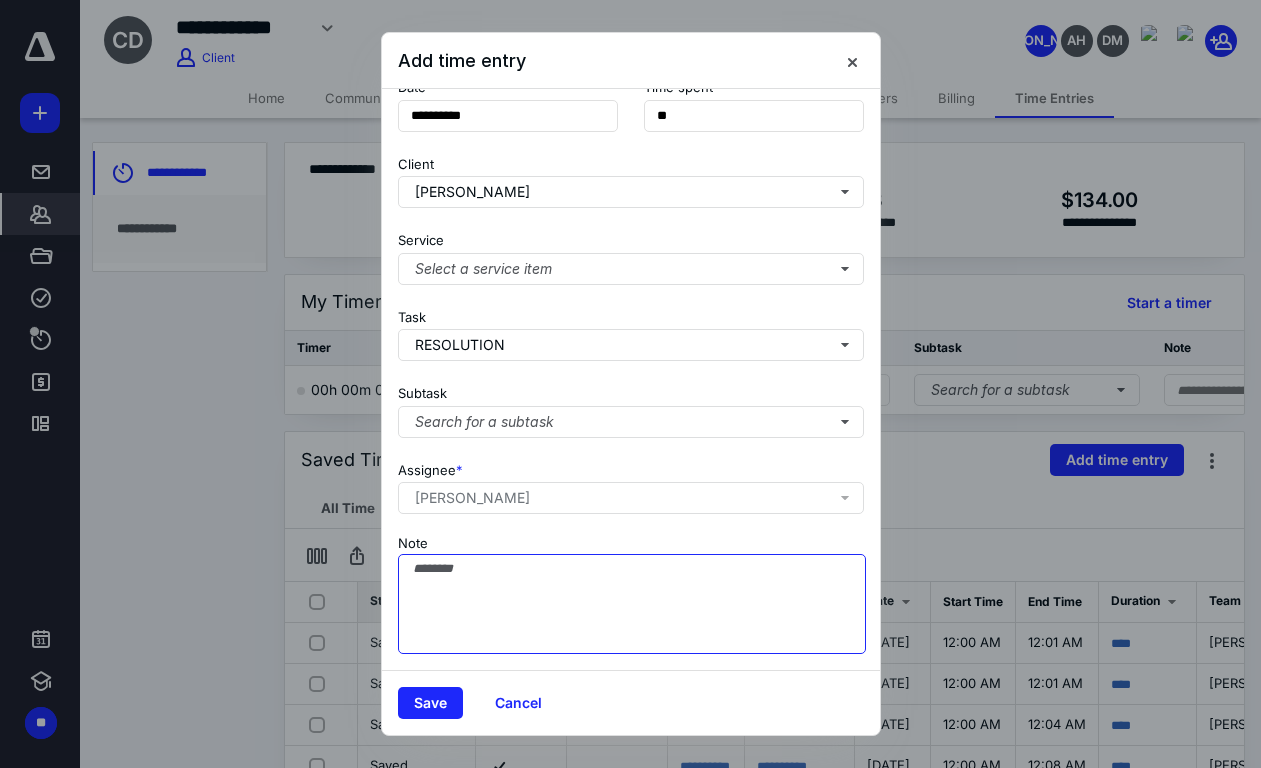 click on "Note" at bounding box center (632, 604) 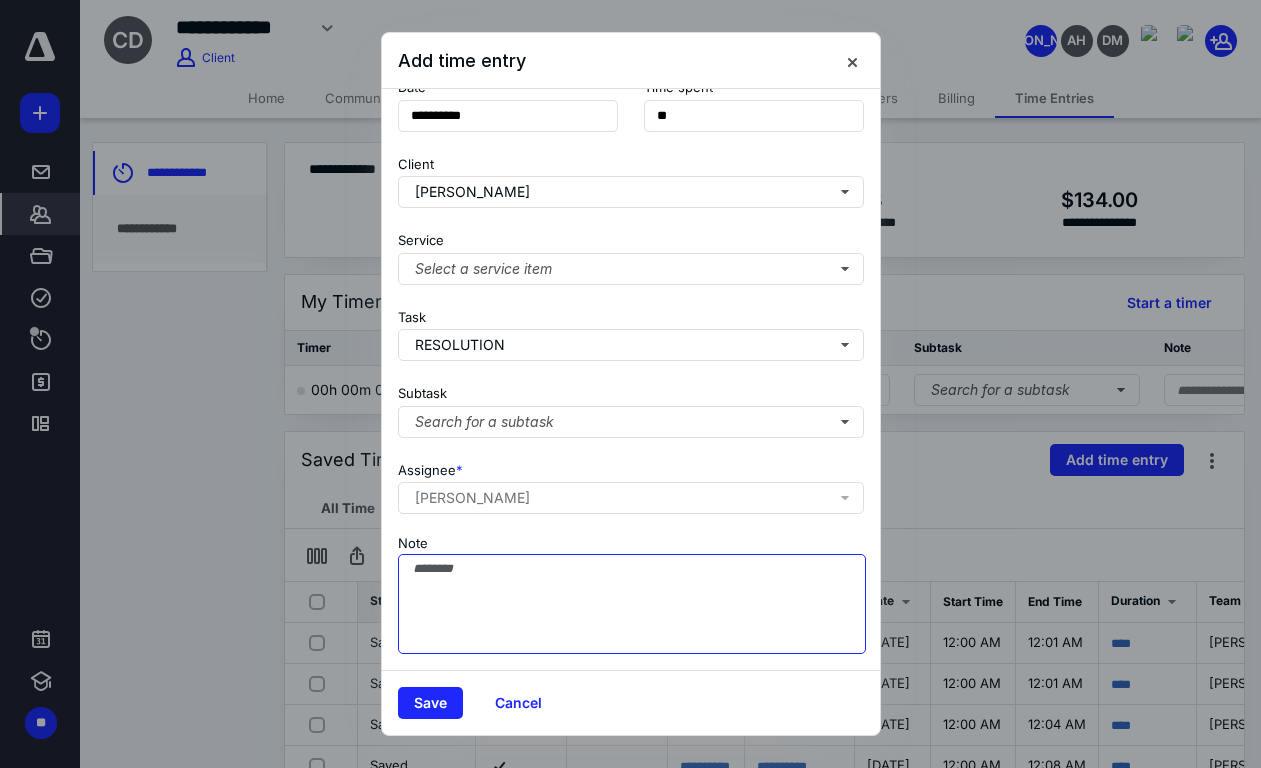 click on "Note" at bounding box center (632, 604) 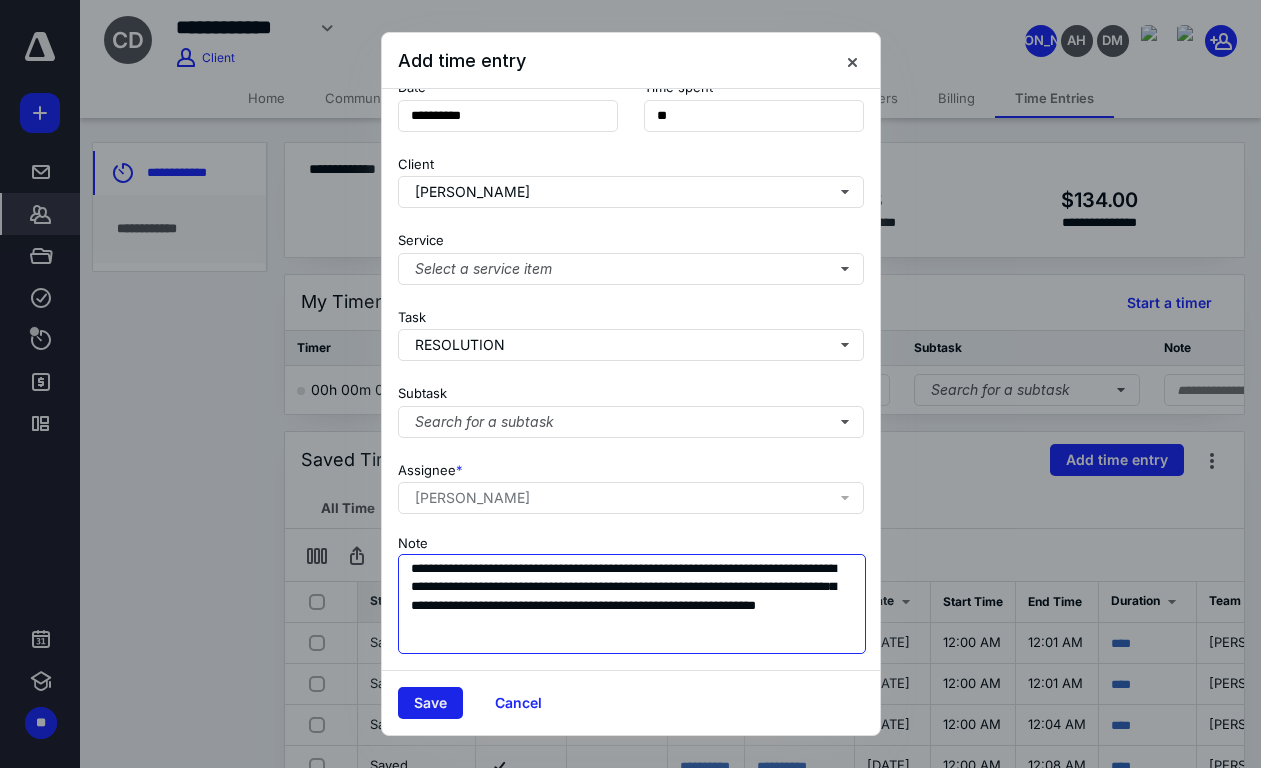 type on "**********" 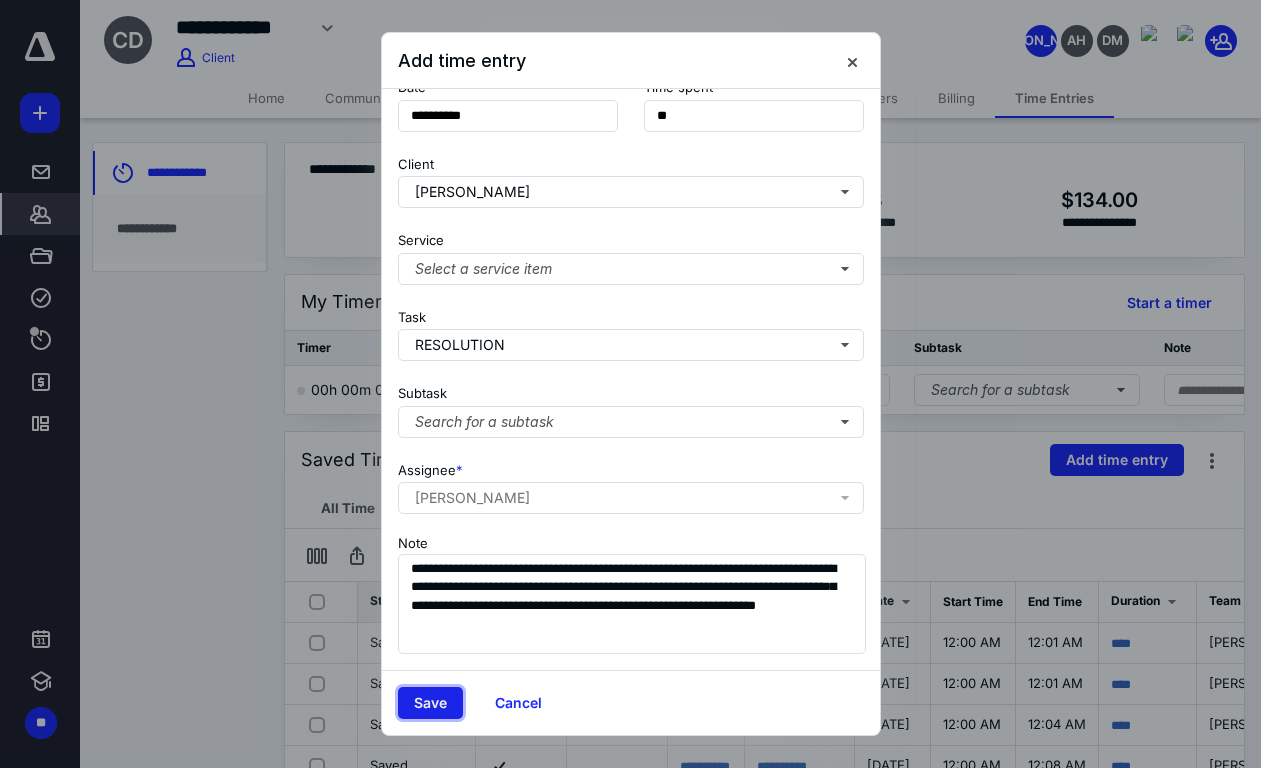 click on "Save" at bounding box center [430, 703] 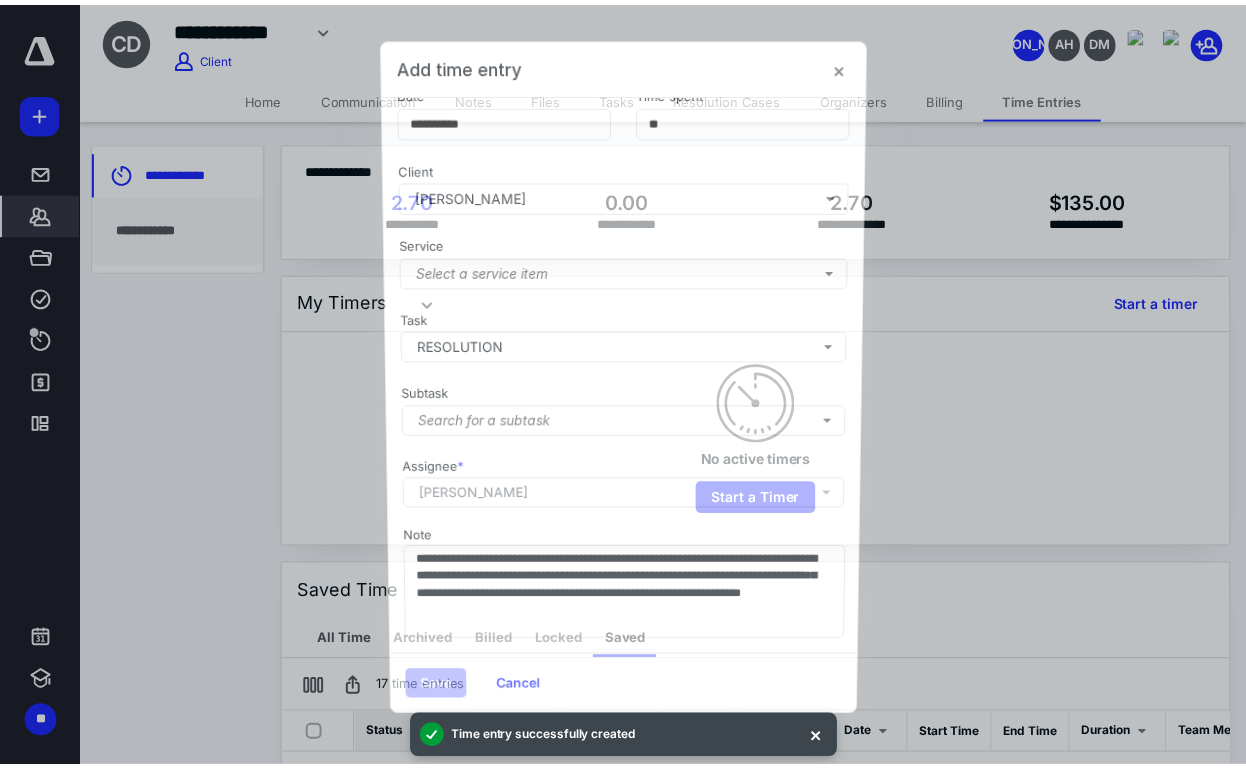 scroll, scrollTop: 0, scrollLeft: 0, axis: both 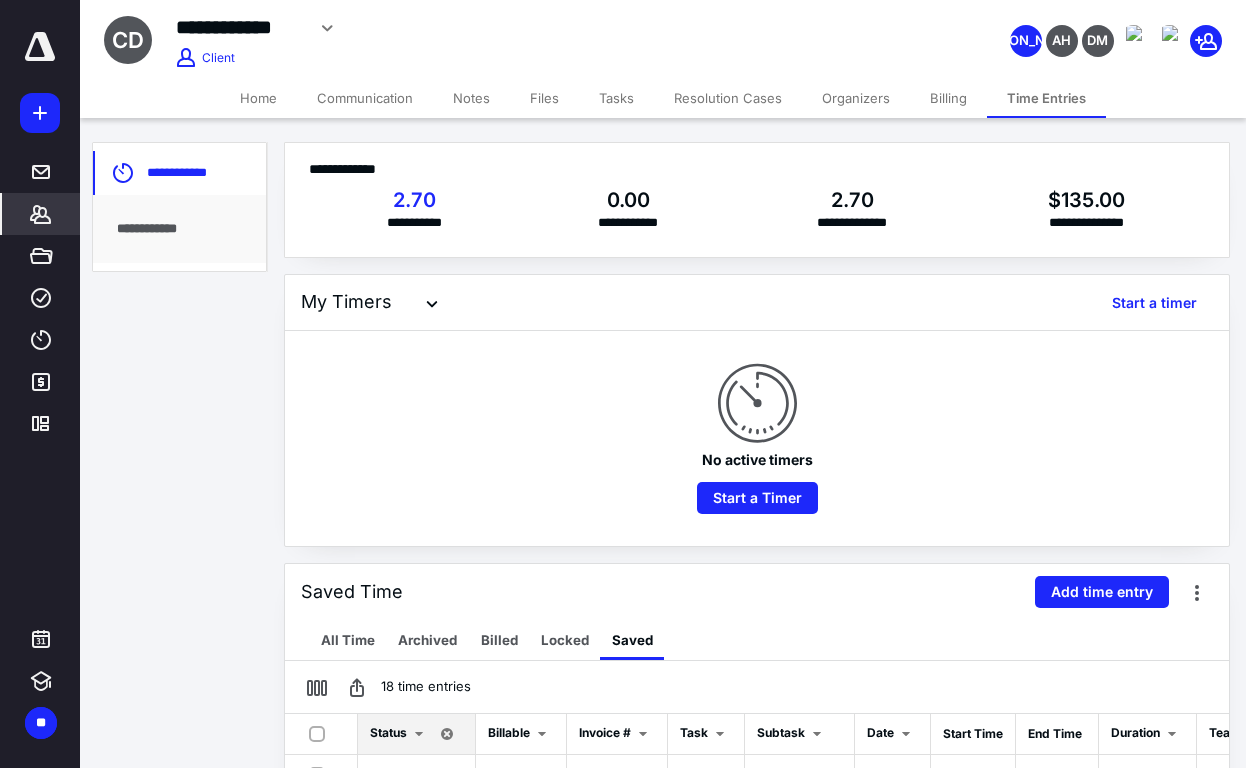 click on "No active timers Start a Timer" at bounding box center [757, 438] 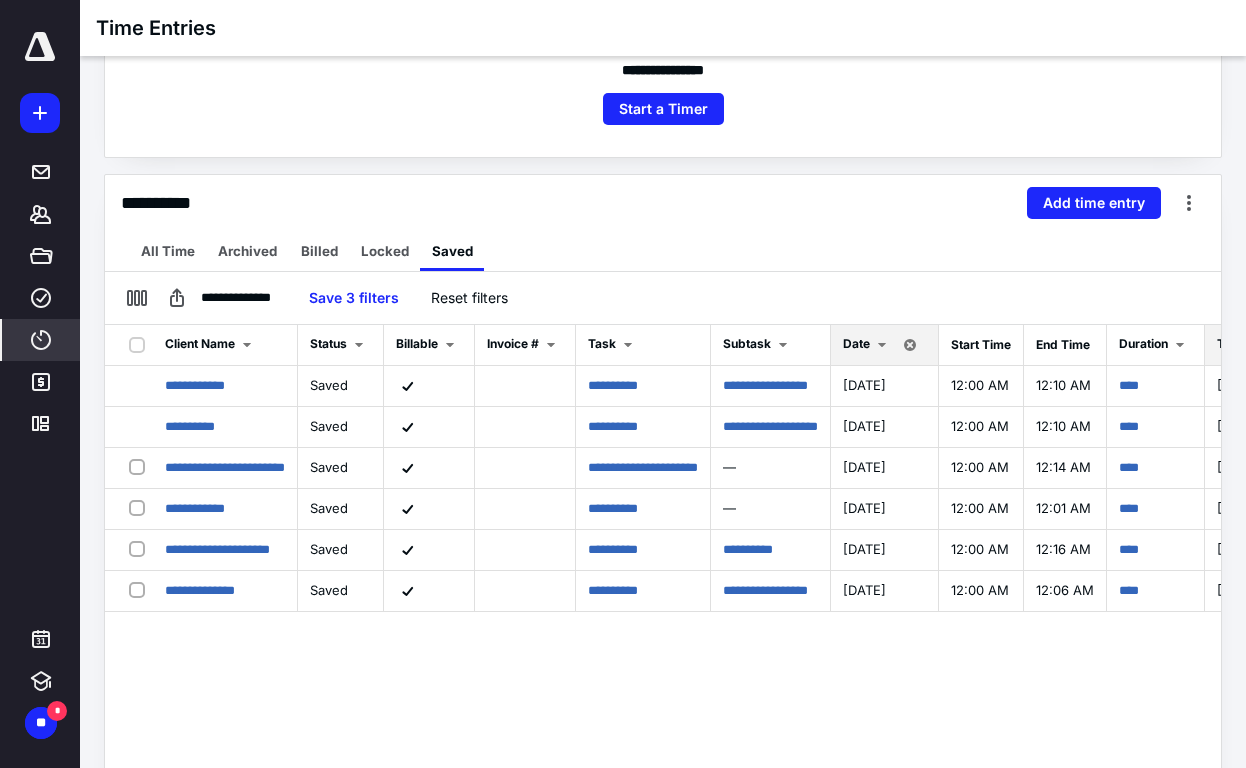 scroll, scrollTop: 0, scrollLeft: 0, axis: both 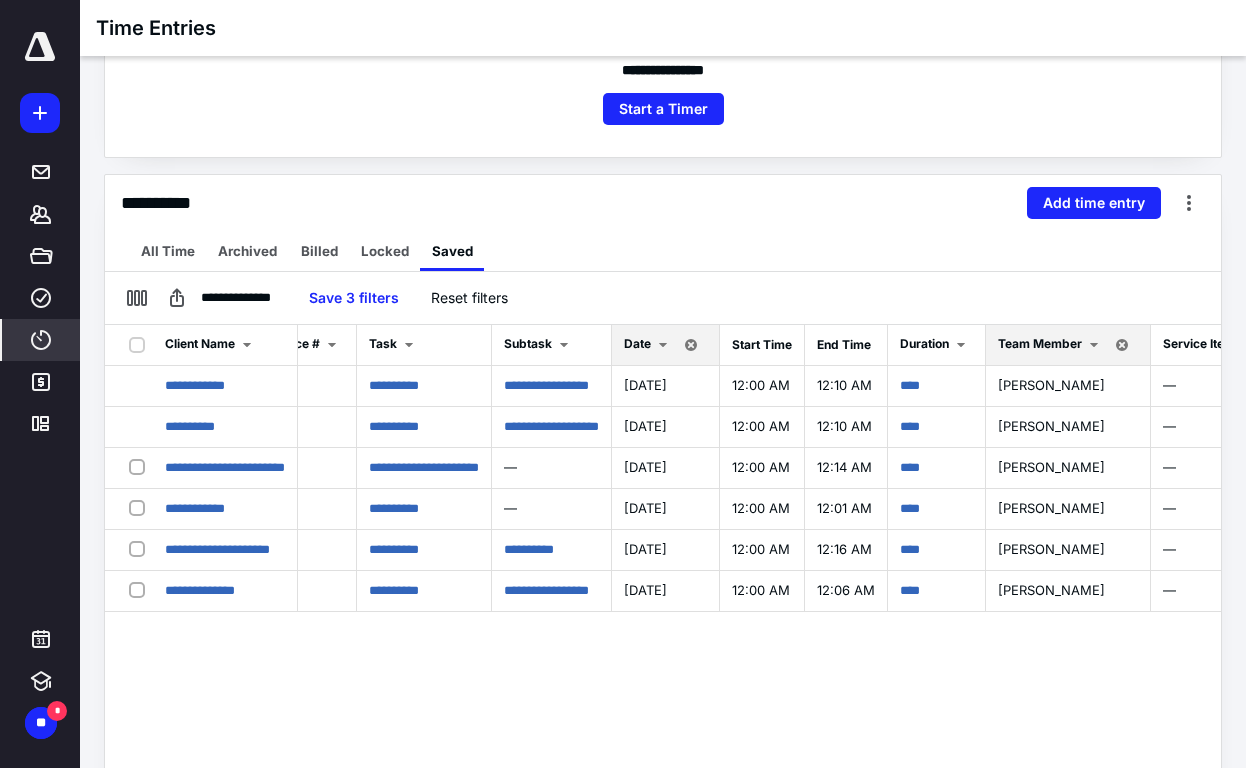 click on "All Time Archived Billed Locked Saved" at bounding box center [663, 251] 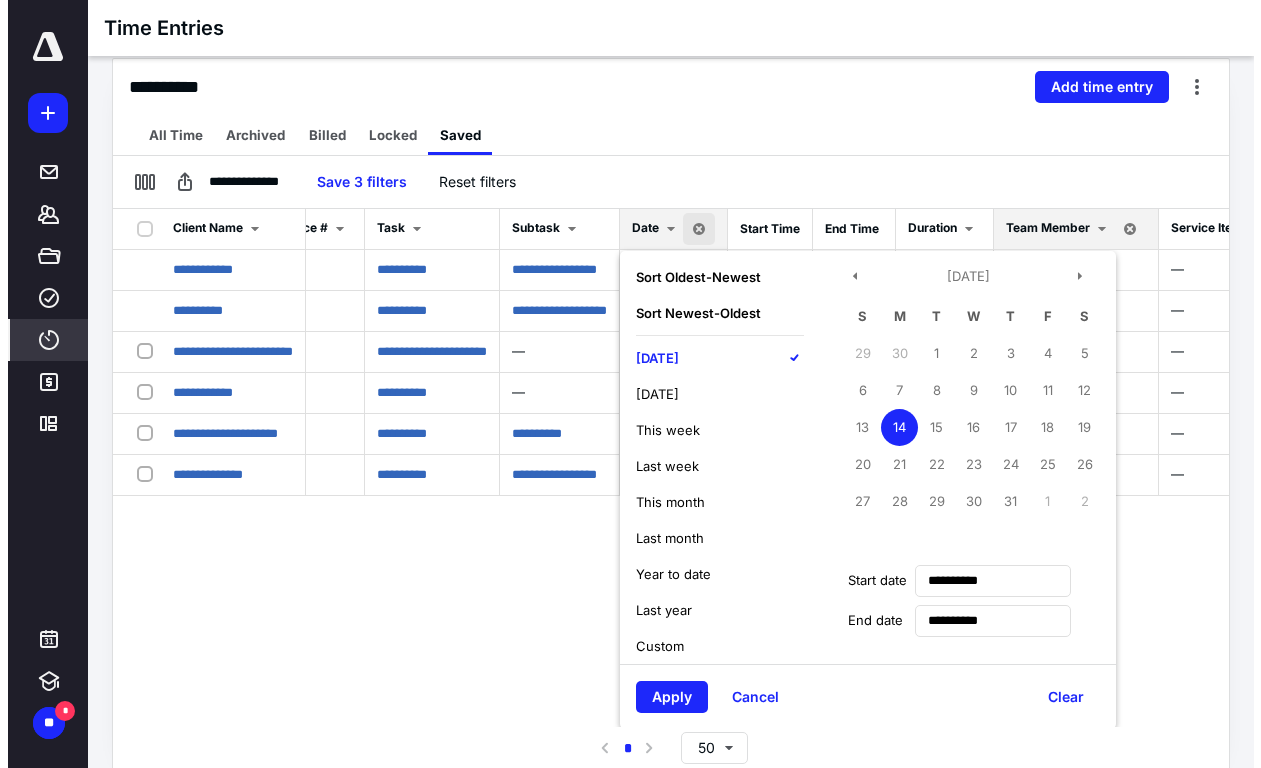 scroll, scrollTop: 445, scrollLeft: 0, axis: vertical 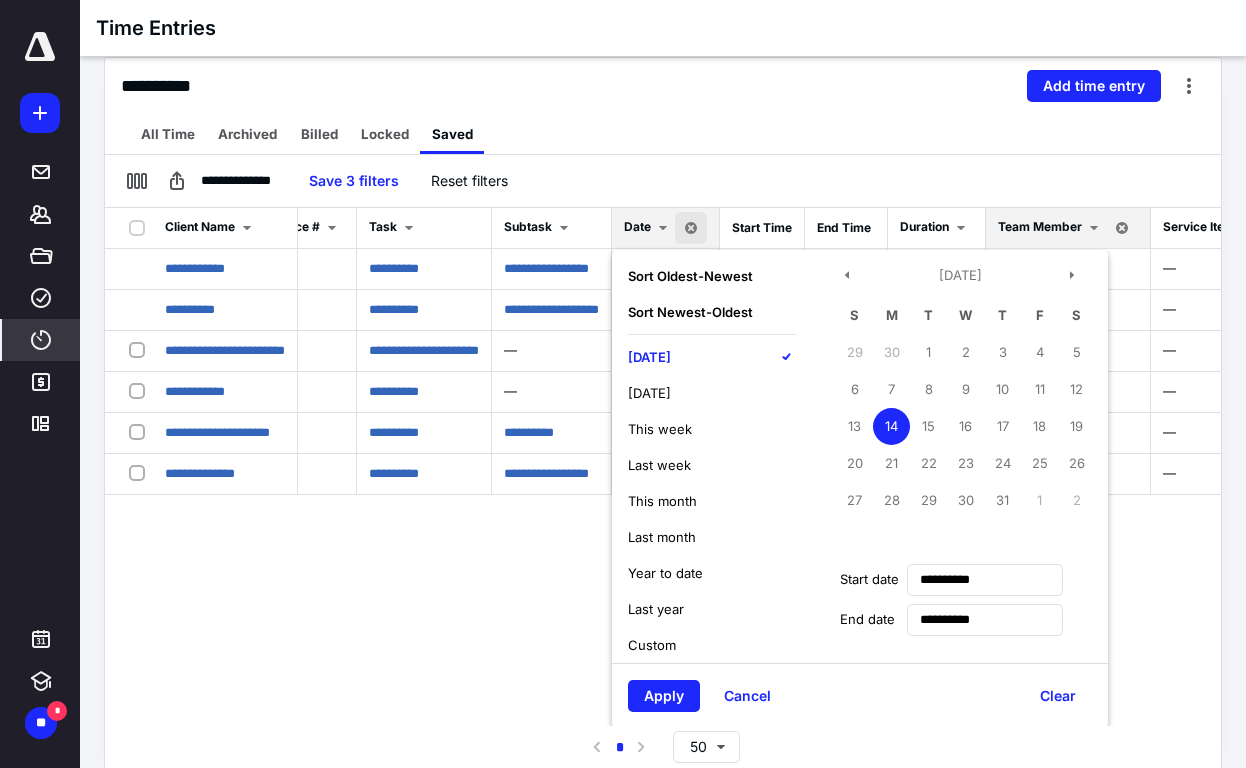 click on "Apply Cancel Clear" at bounding box center (860, 695) 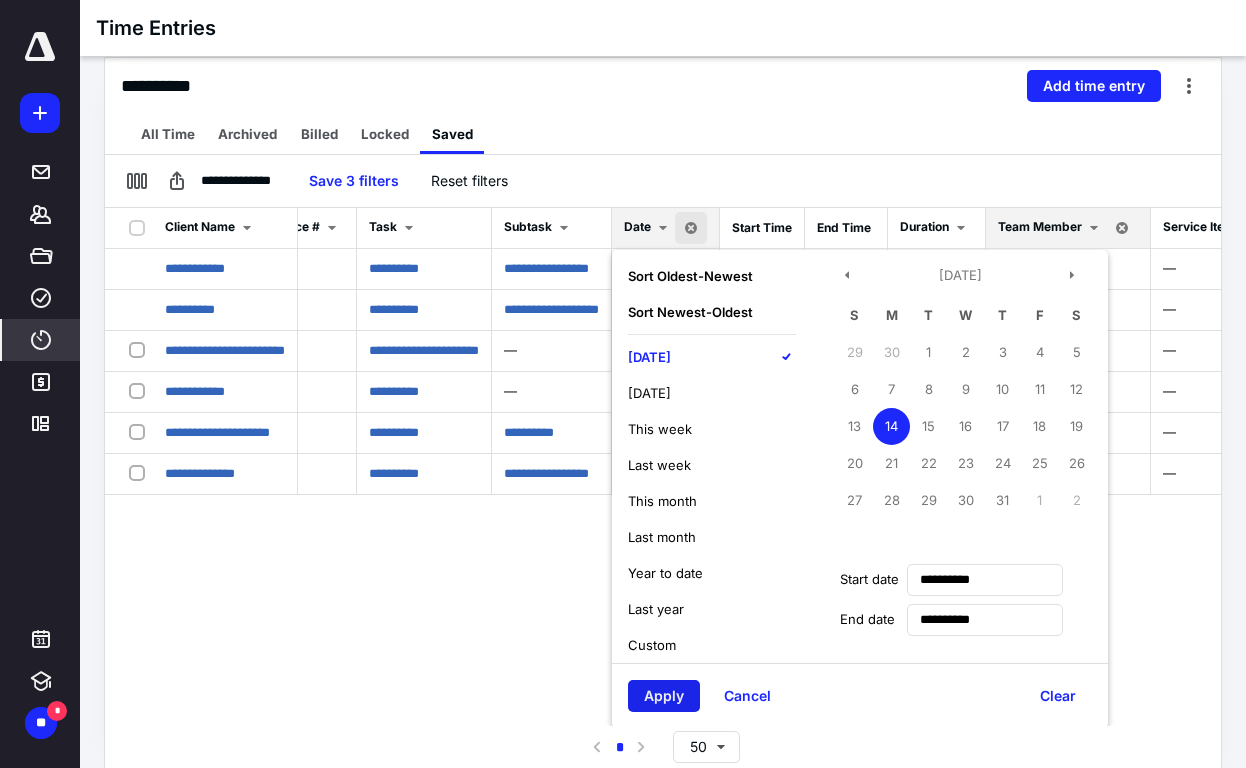 click on "Apply" at bounding box center [664, 696] 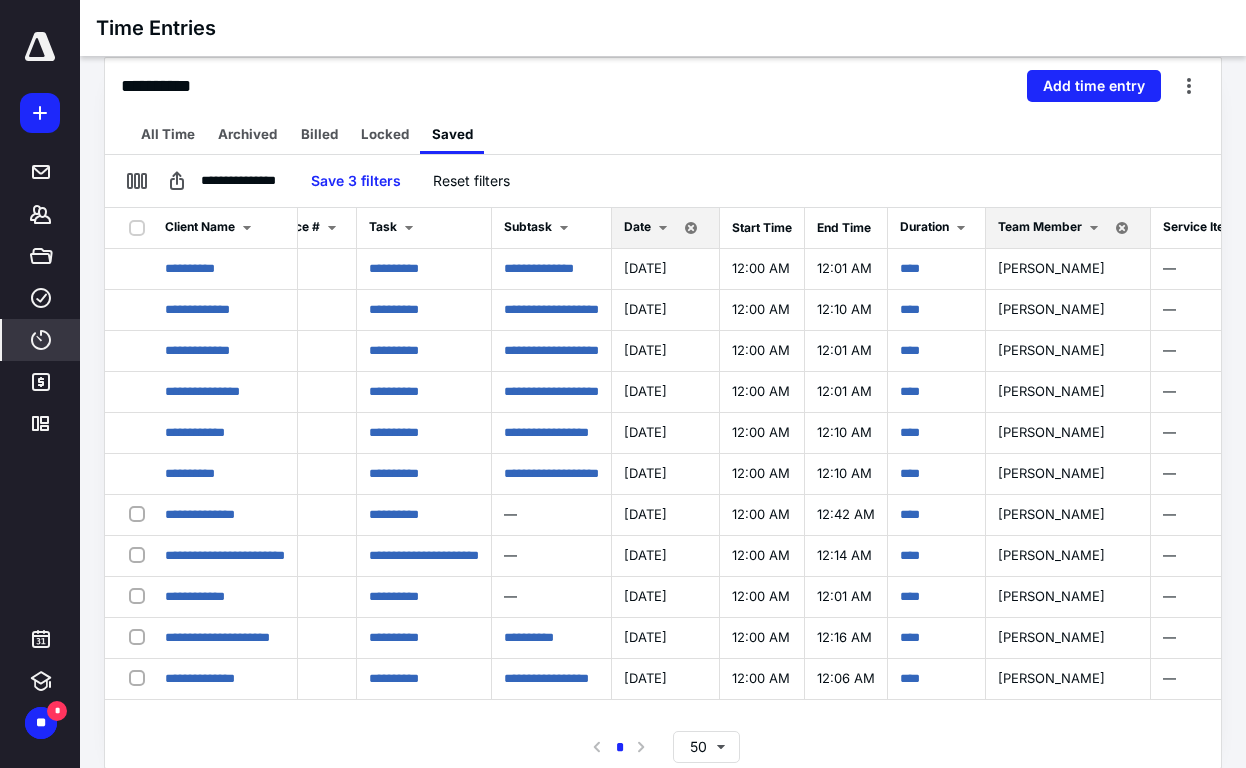 click at bounding box center (663, 228) 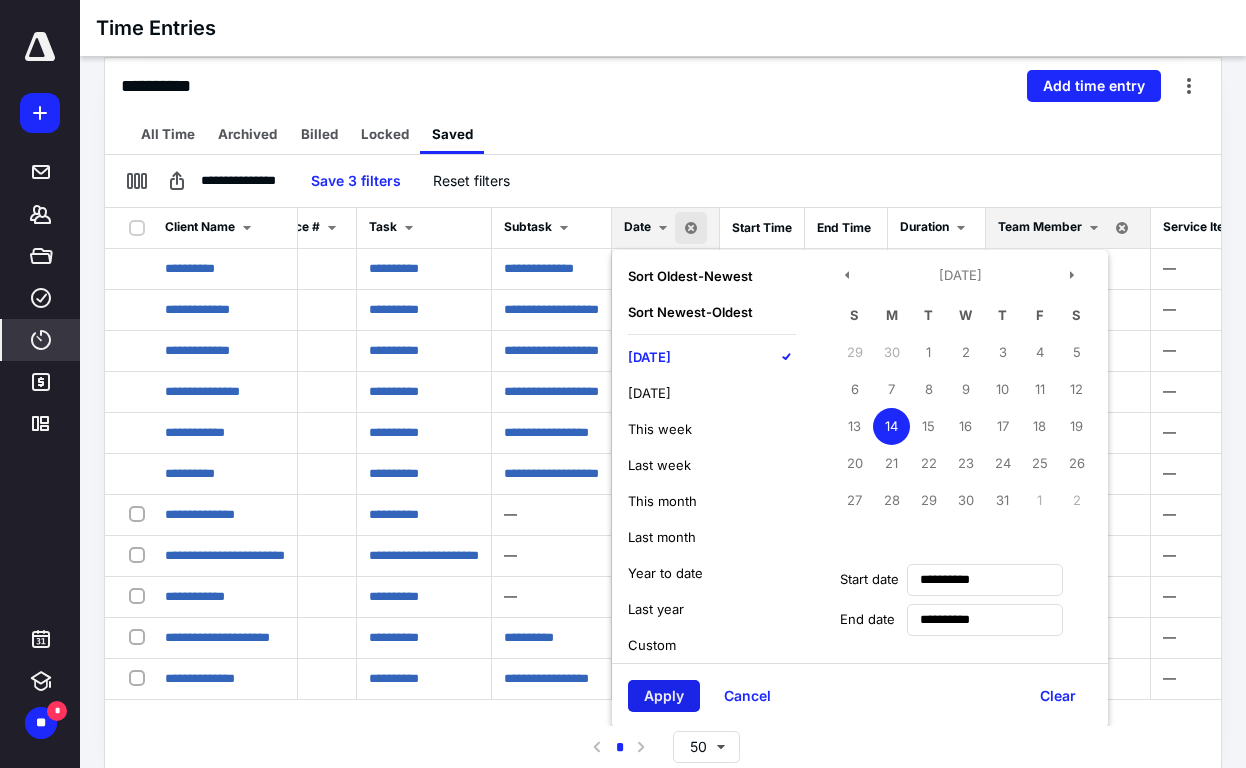 click on "Apply" at bounding box center [664, 696] 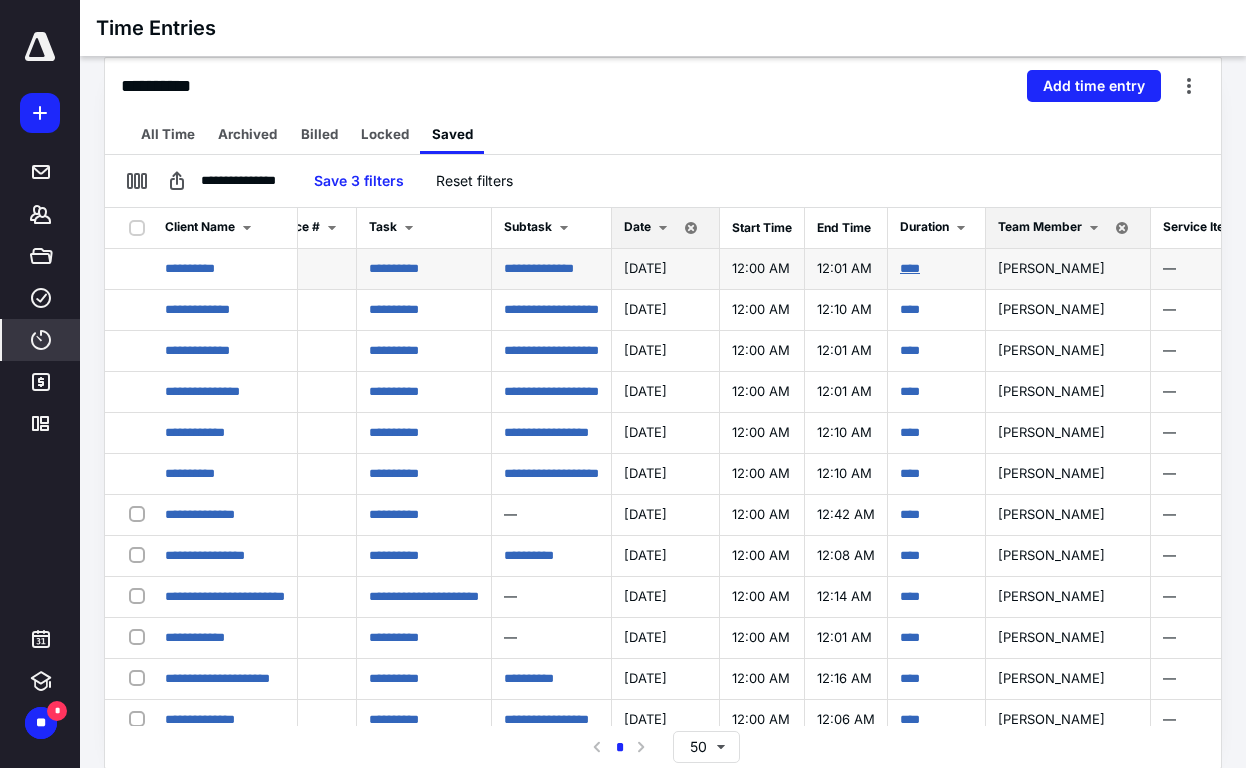 click on "****" at bounding box center [910, 268] 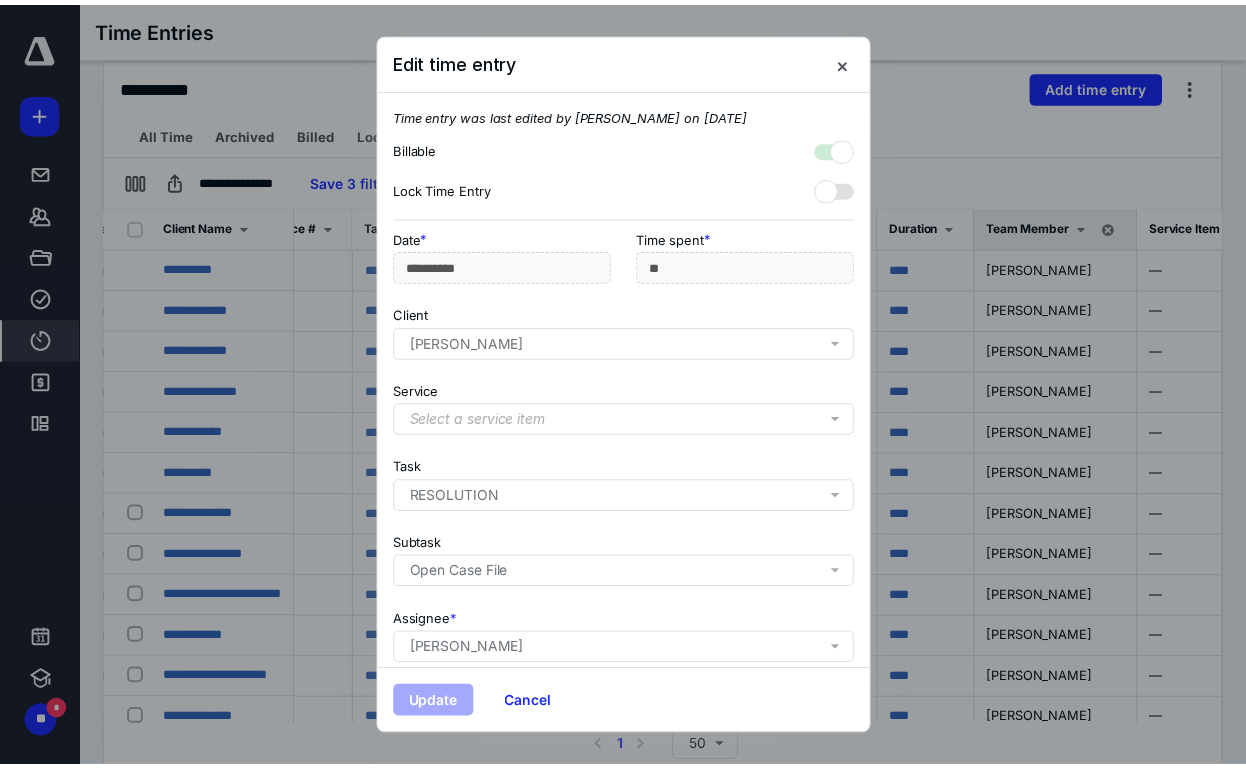 scroll, scrollTop: 165, scrollLeft: 0, axis: vertical 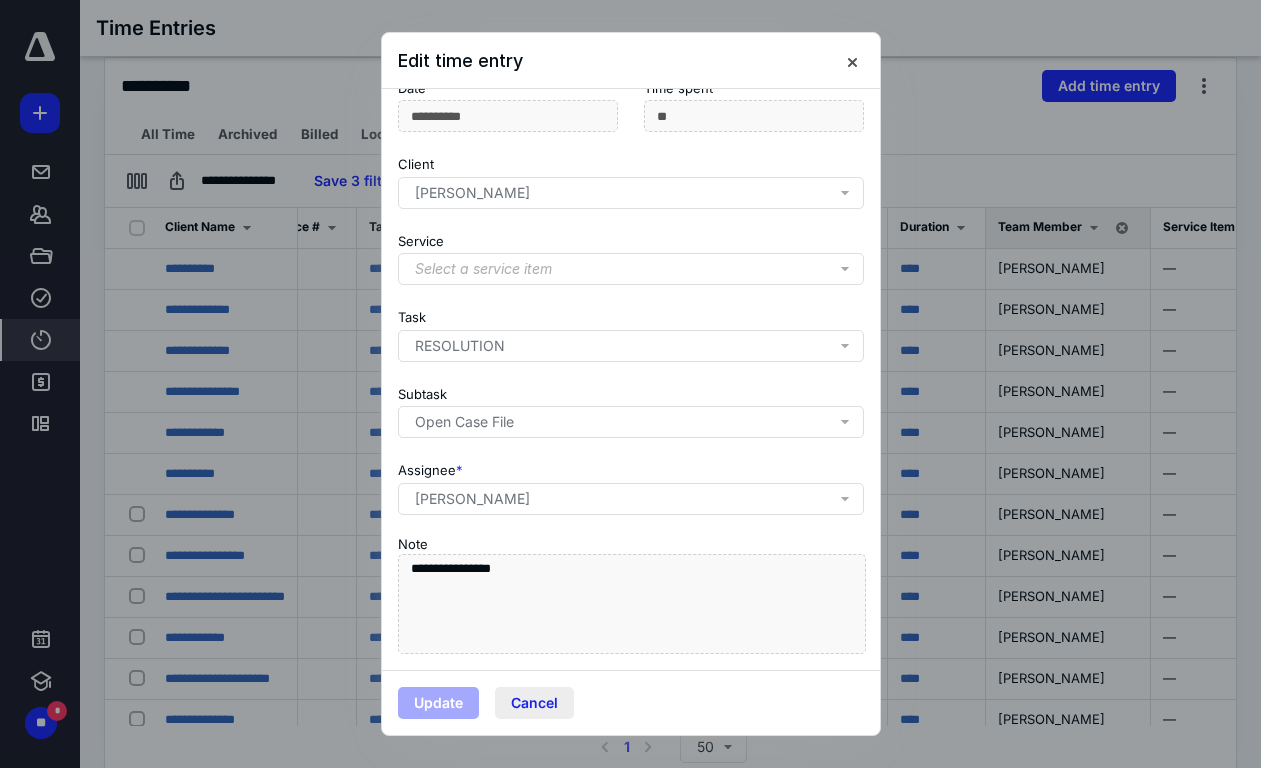 click on "Cancel" at bounding box center (534, 703) 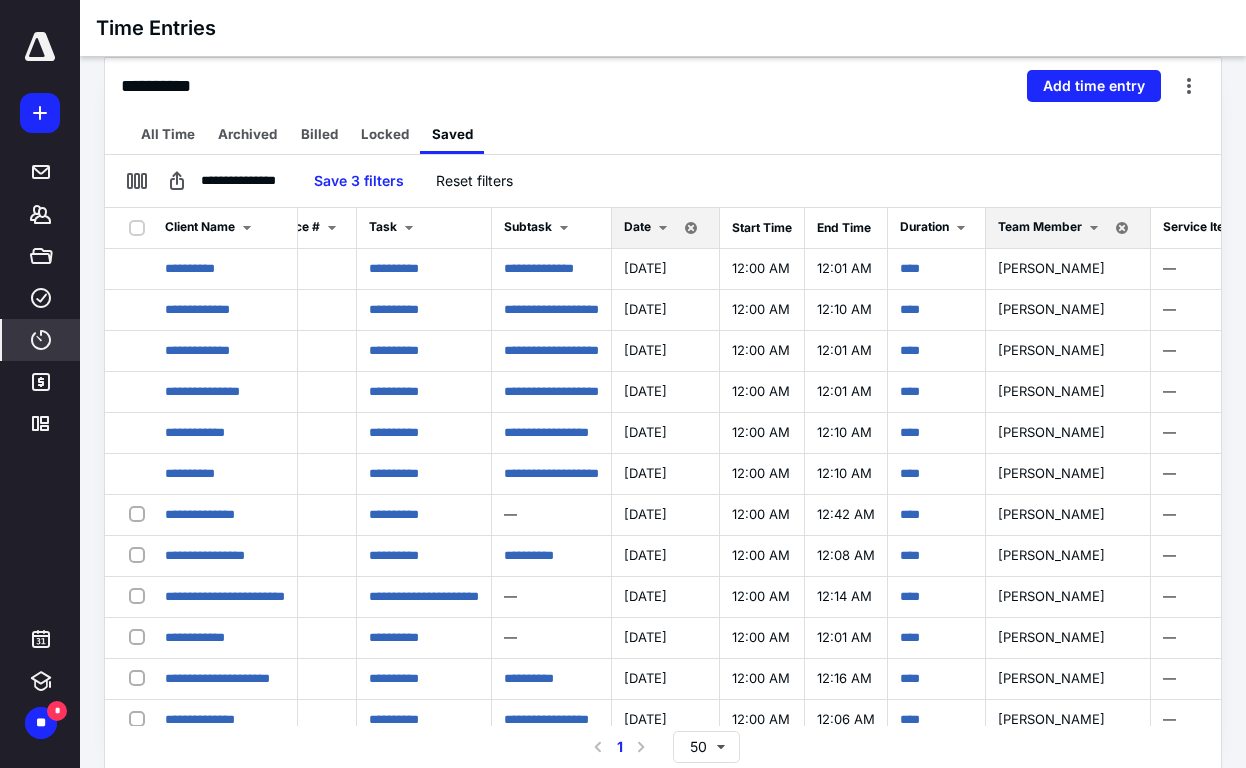 click on "**********" at bounding box center (663, 181) 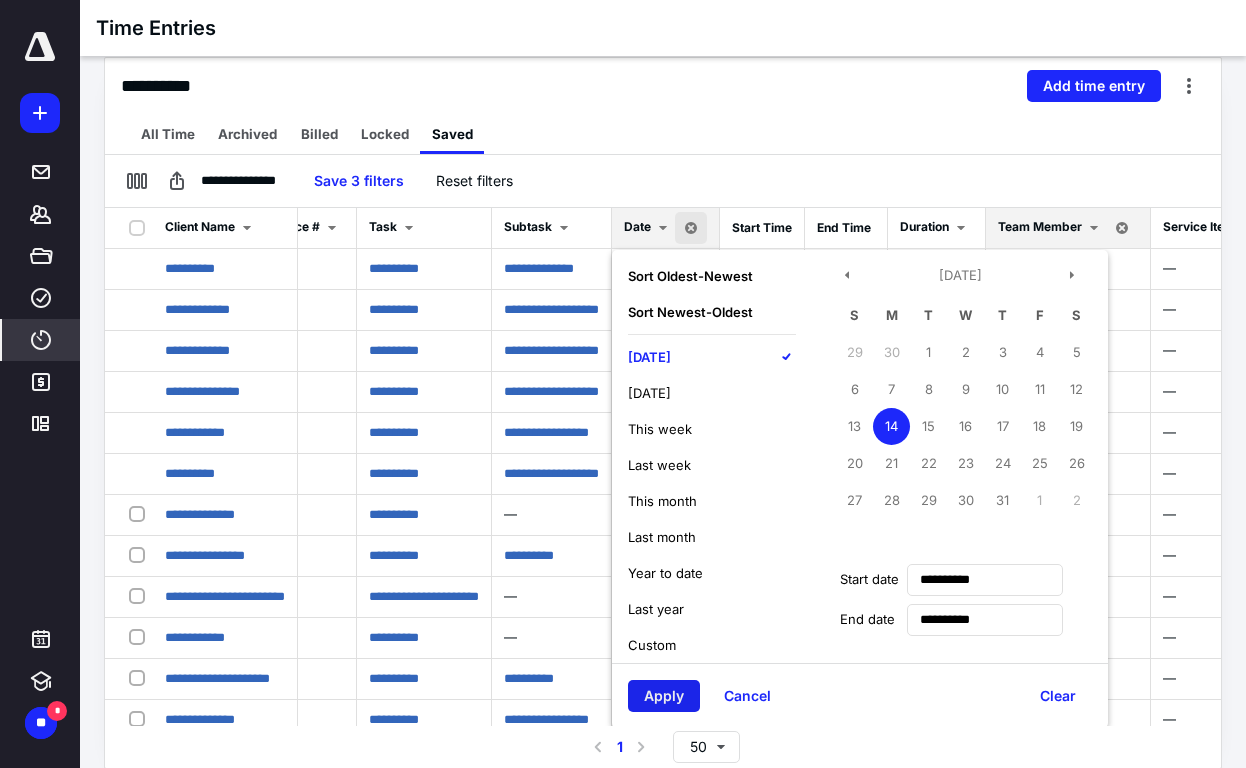 click on "Apply" at bounding box center [664, 696] 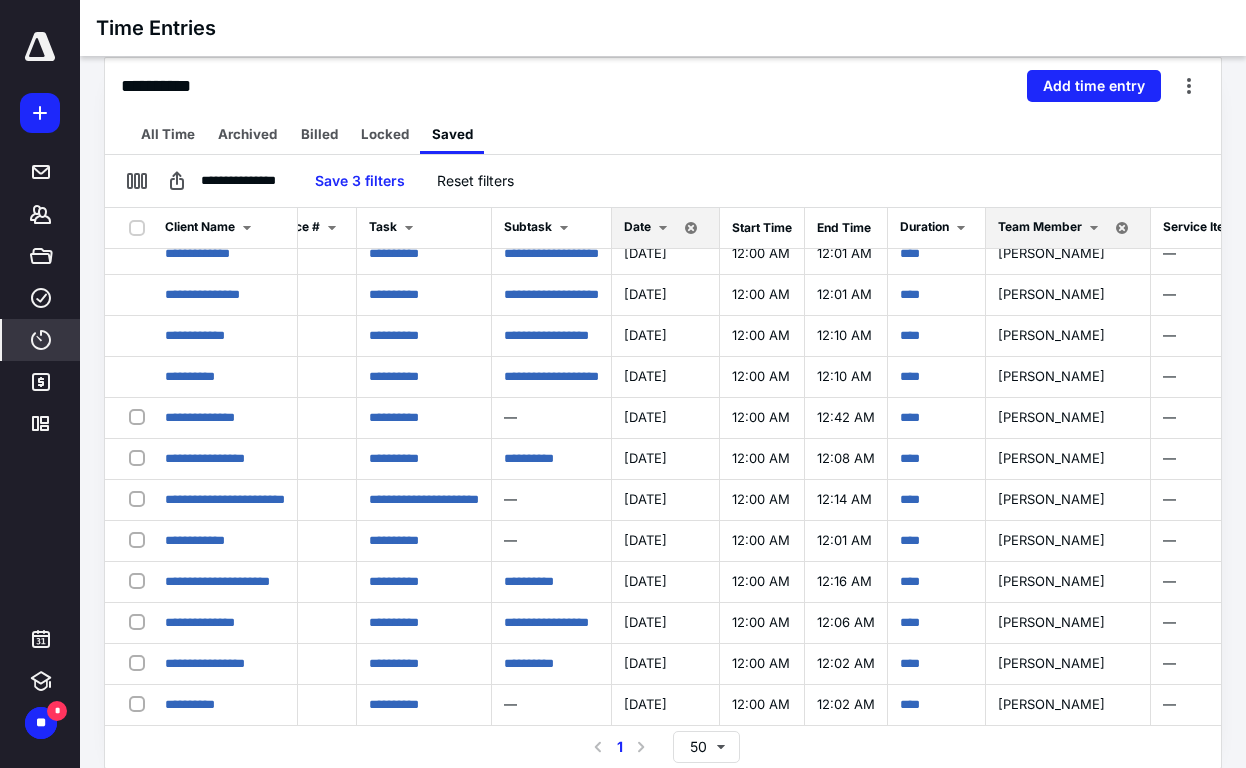 scroll, scrollTop: 112, scrollLeft: 219, axis: both 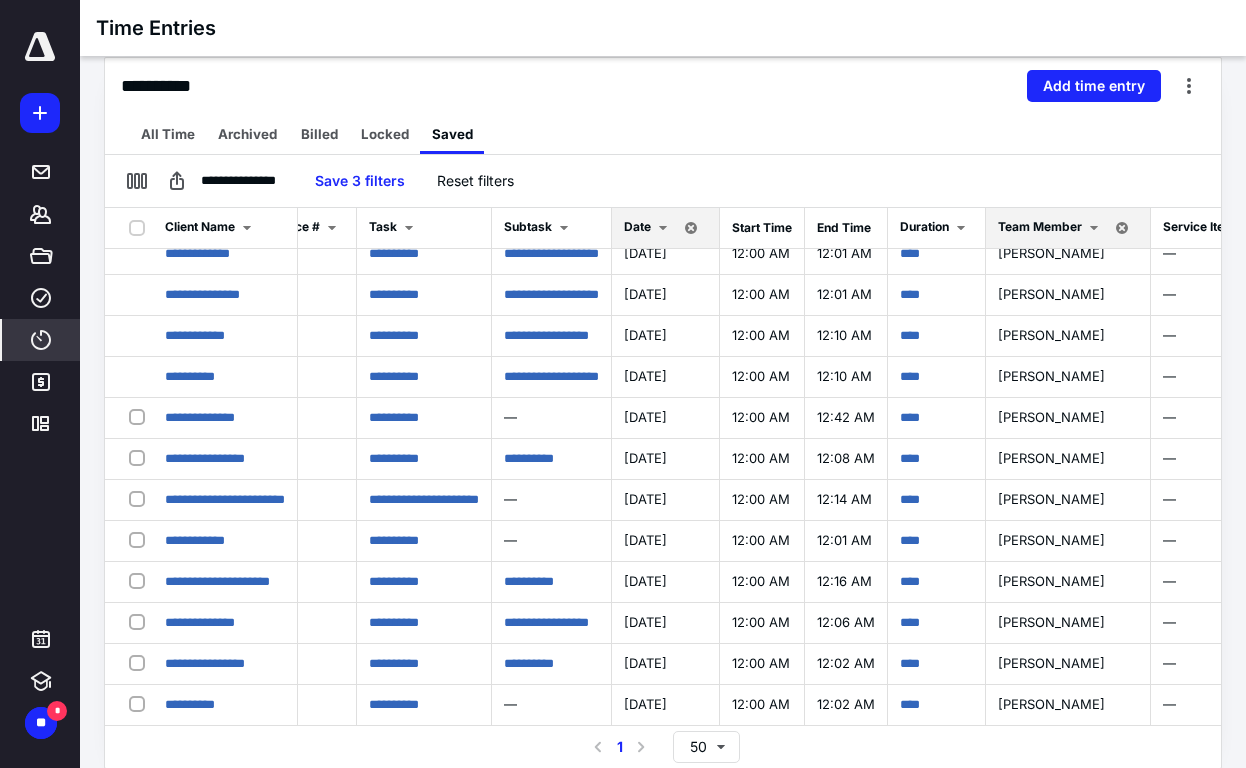 click on "All Time Archived Billed Locked Saved" at bounding box center (663, 134) 